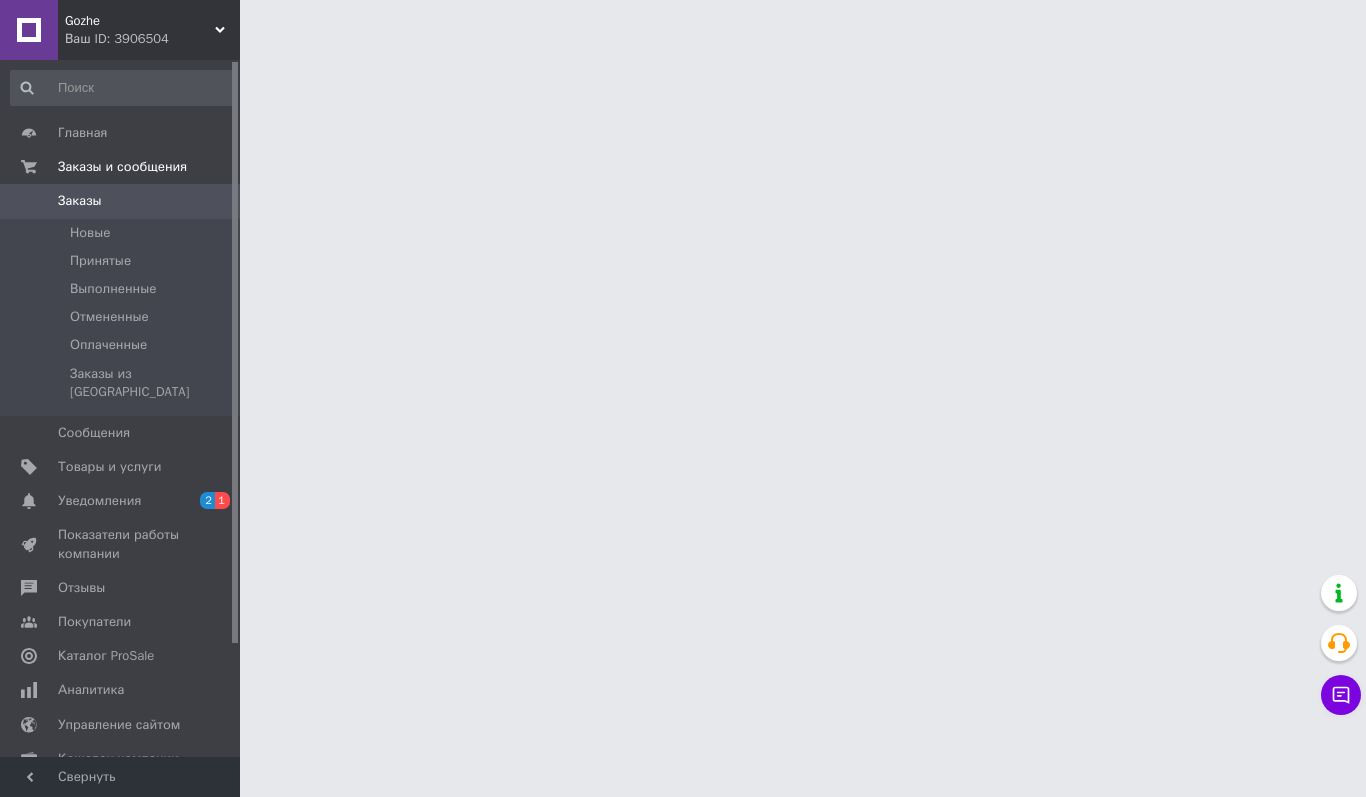 scroll, scrollTop: 0, scrollLeft: 0, axis: both 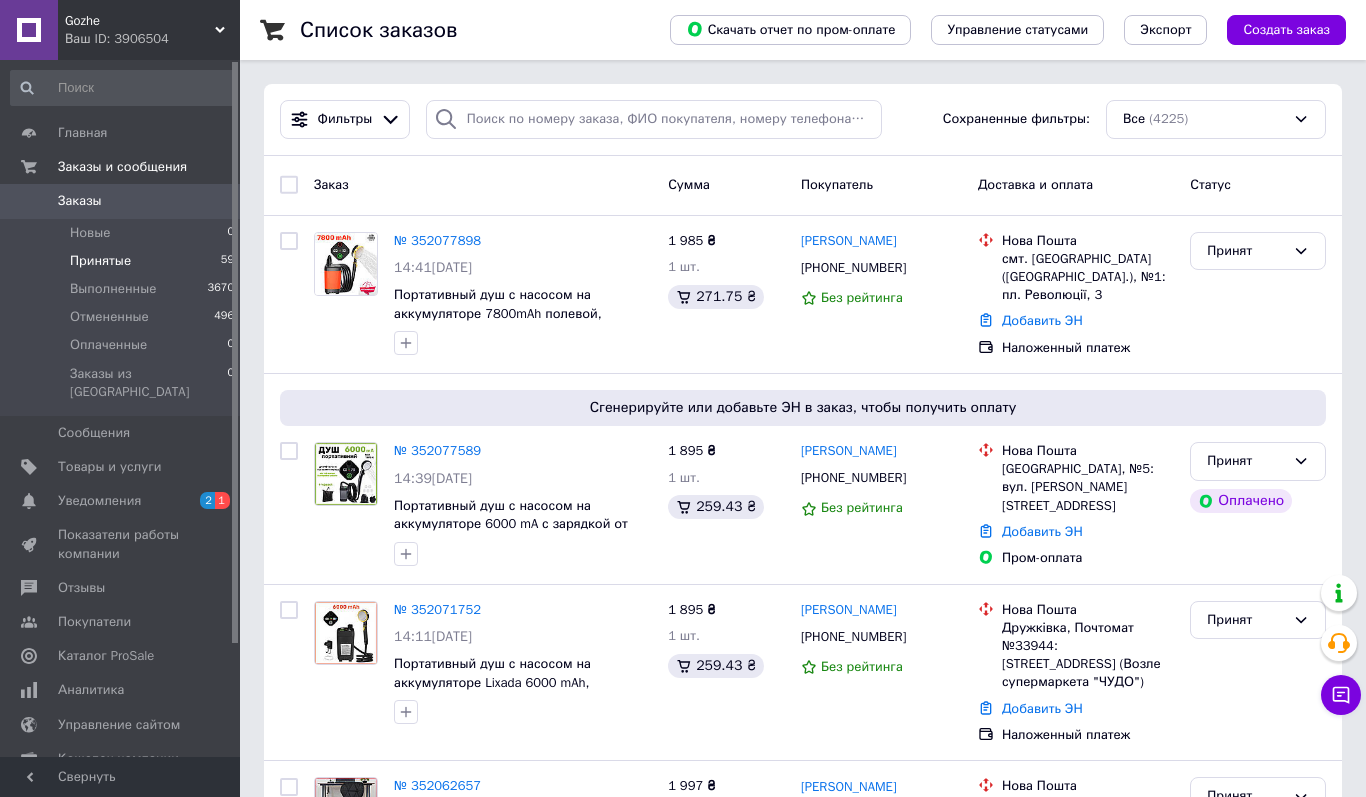 click on "Принятые 59" at bounding box center [123, 261] 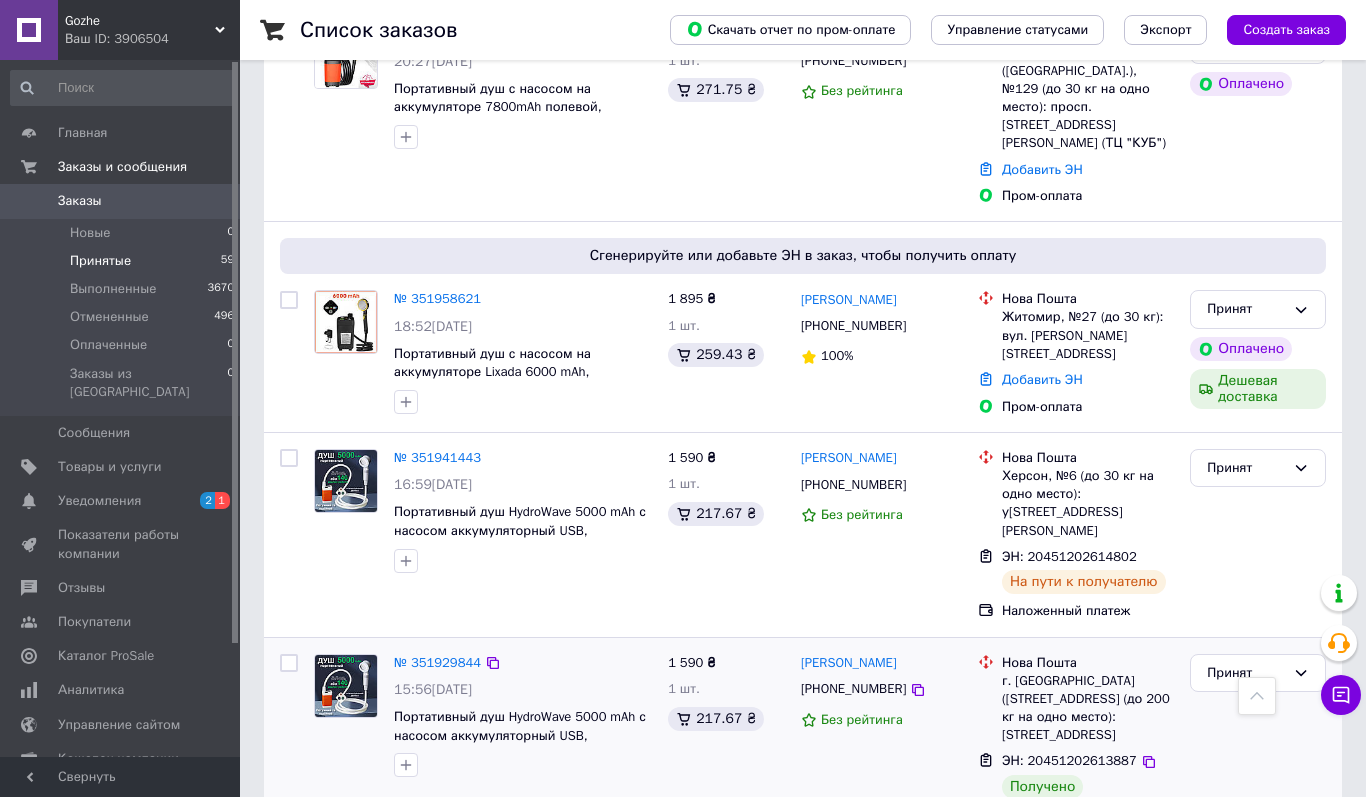 scroll, scrollTop: 3215, scrollLeft: 0, axis: vertical 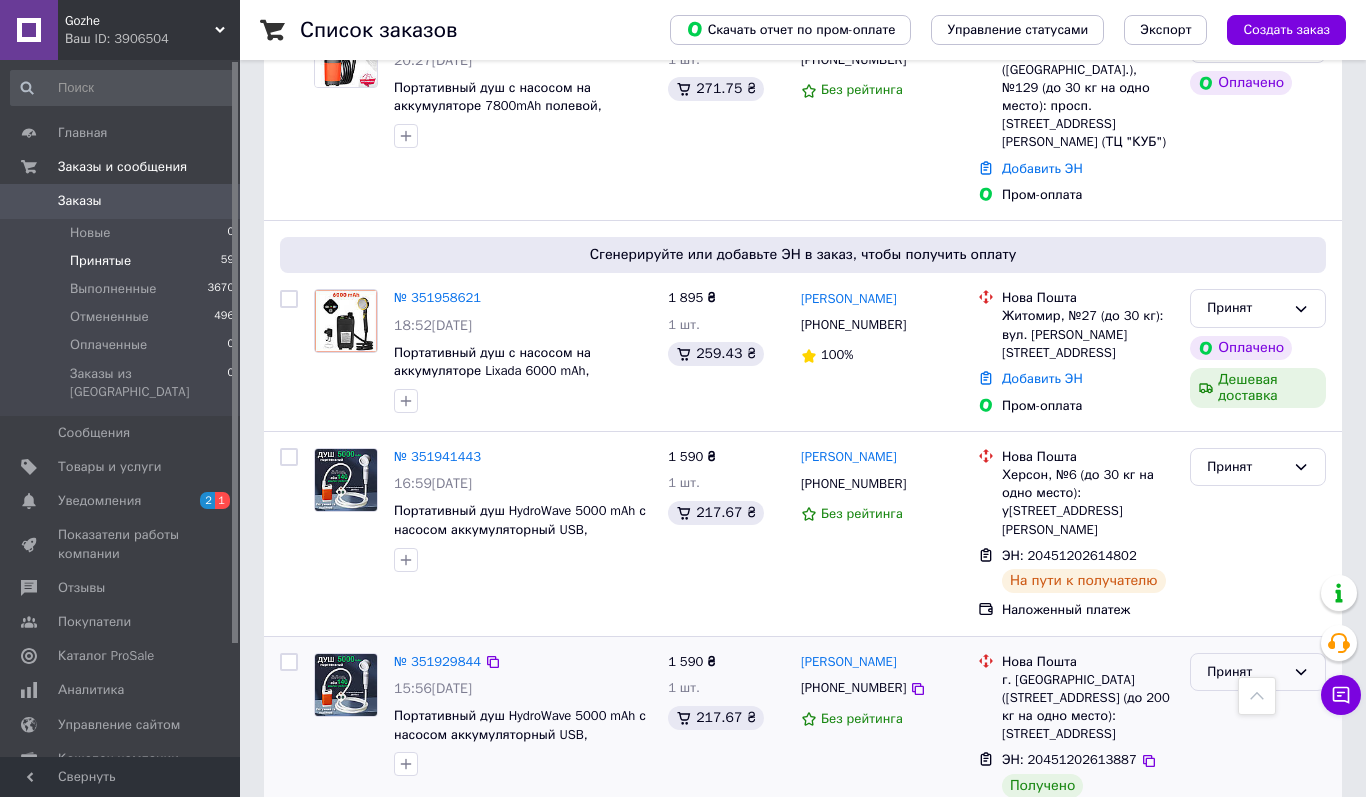 click on "Принят" at bounding box center (1258, 672) 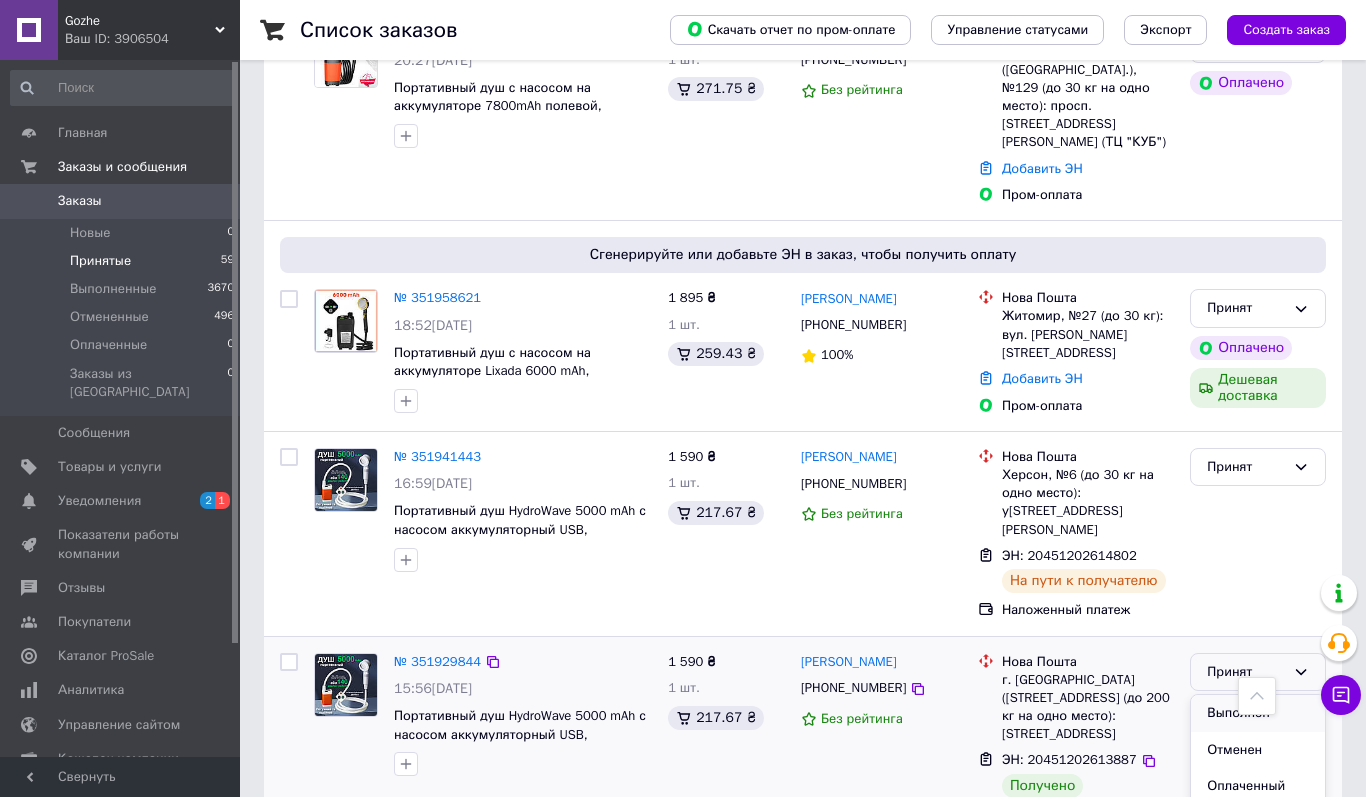 click on "Выполнен" at bounding box center (1258, 713) 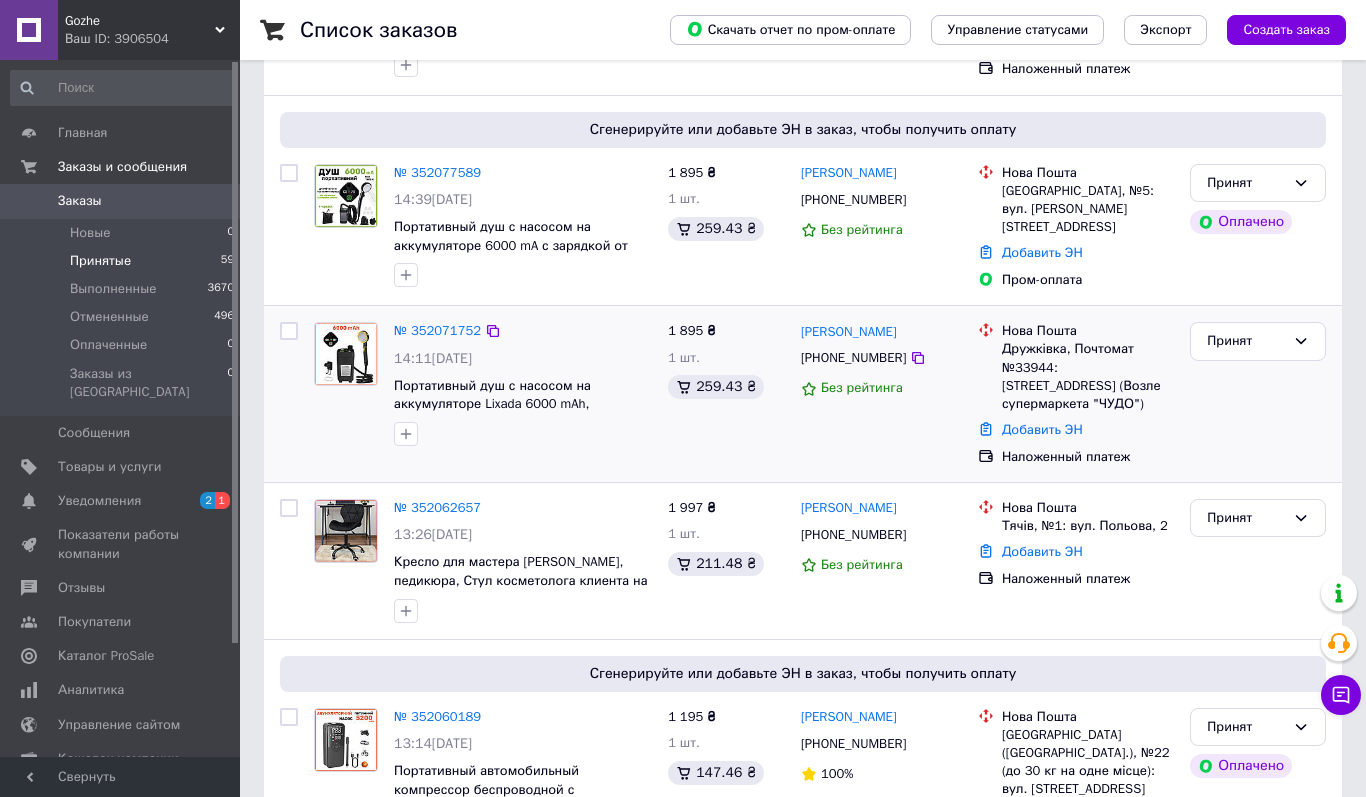 scroll, scrollTop: 351, scrollLeft: 0, axis: vertical 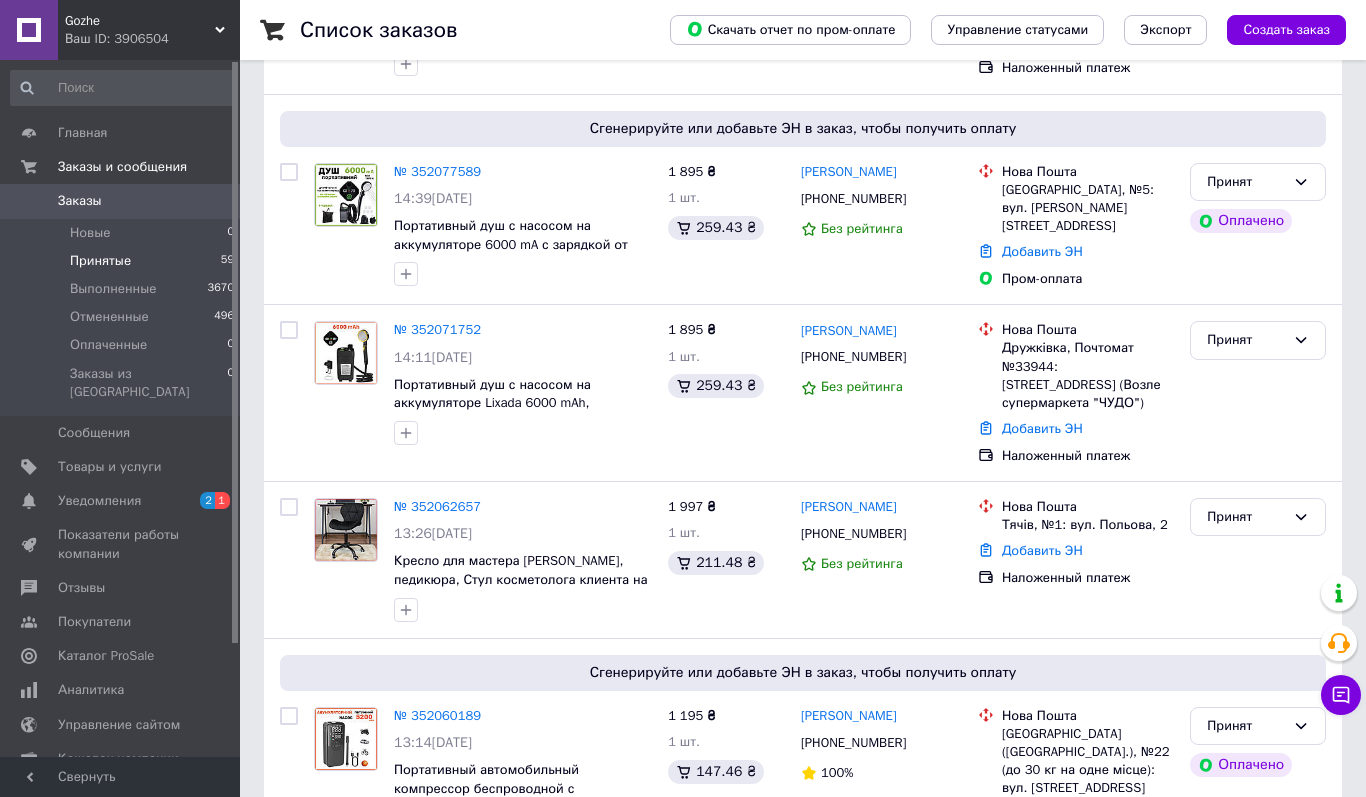 click on "Заказы" at bounding box center (121, 201) 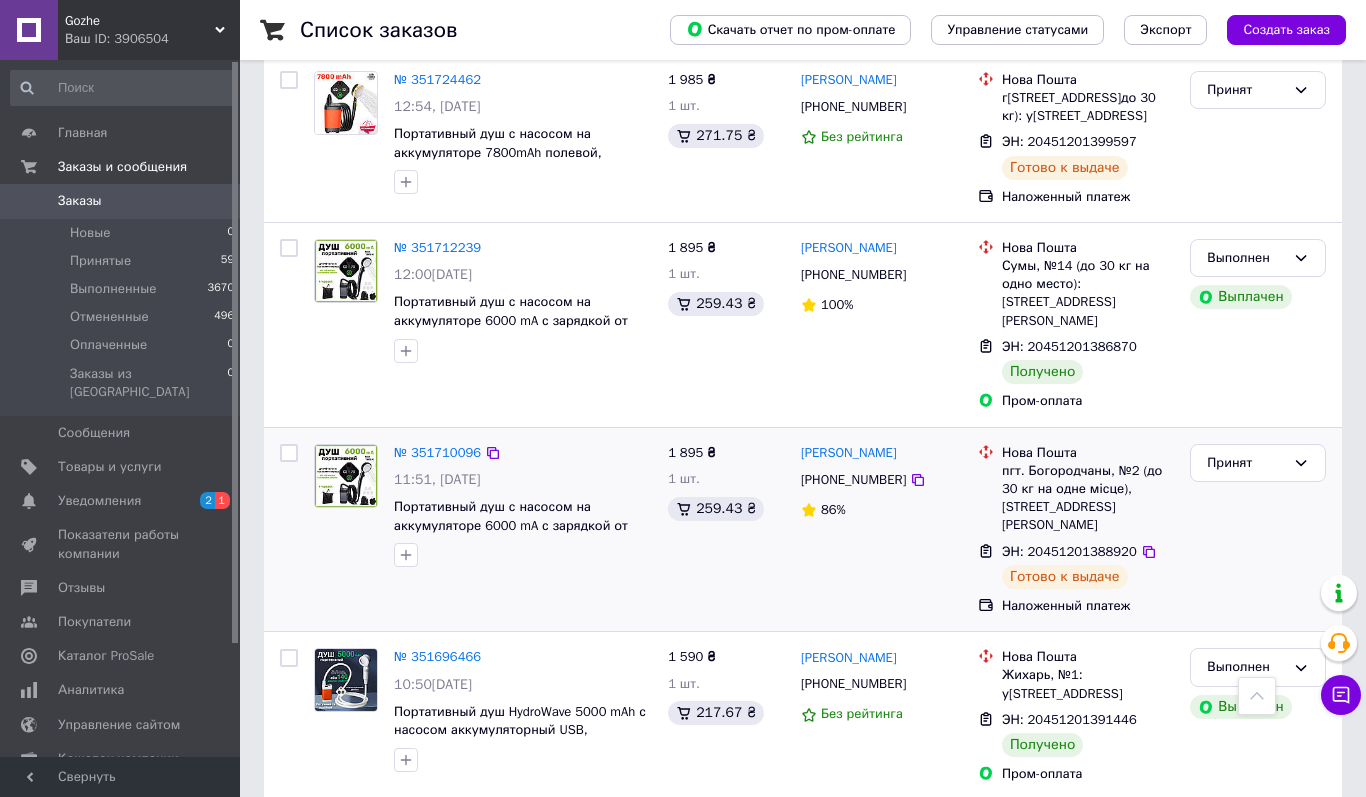 scroll, scrollTop: 6706, scrollLeft: 0, axis: vertical 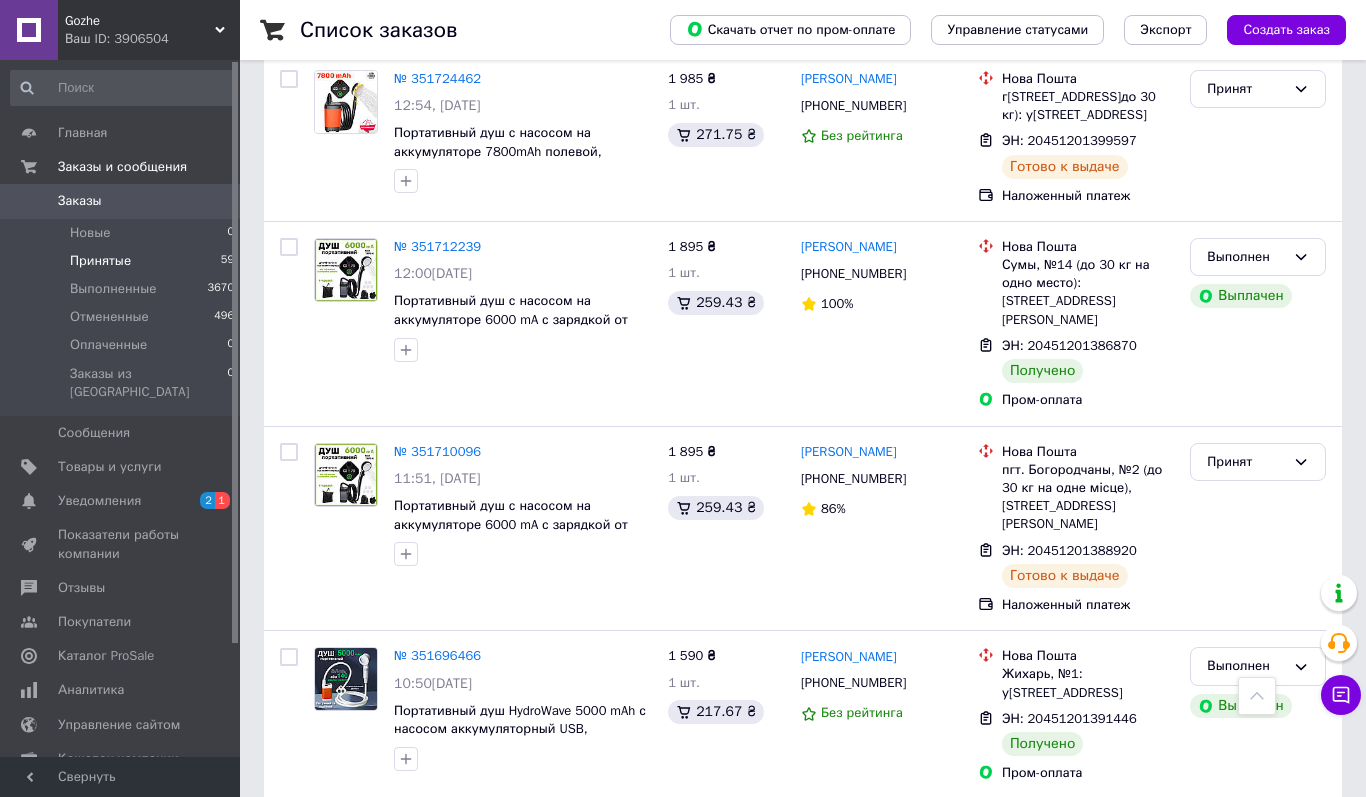 click on "Принятые 59" at bounding box center (123, 261) 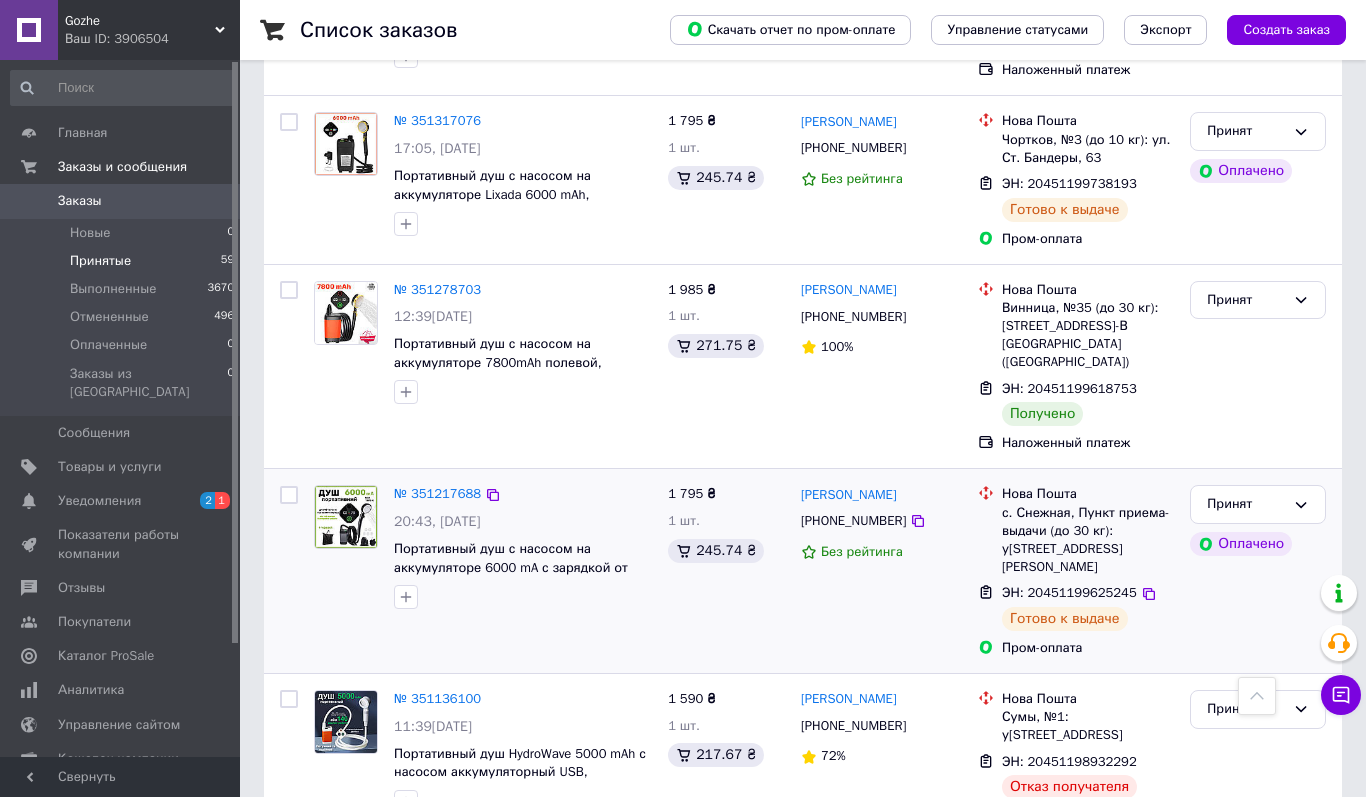 scroll, scrollTop: 9711, scrollLeft: 0, axis: vertical 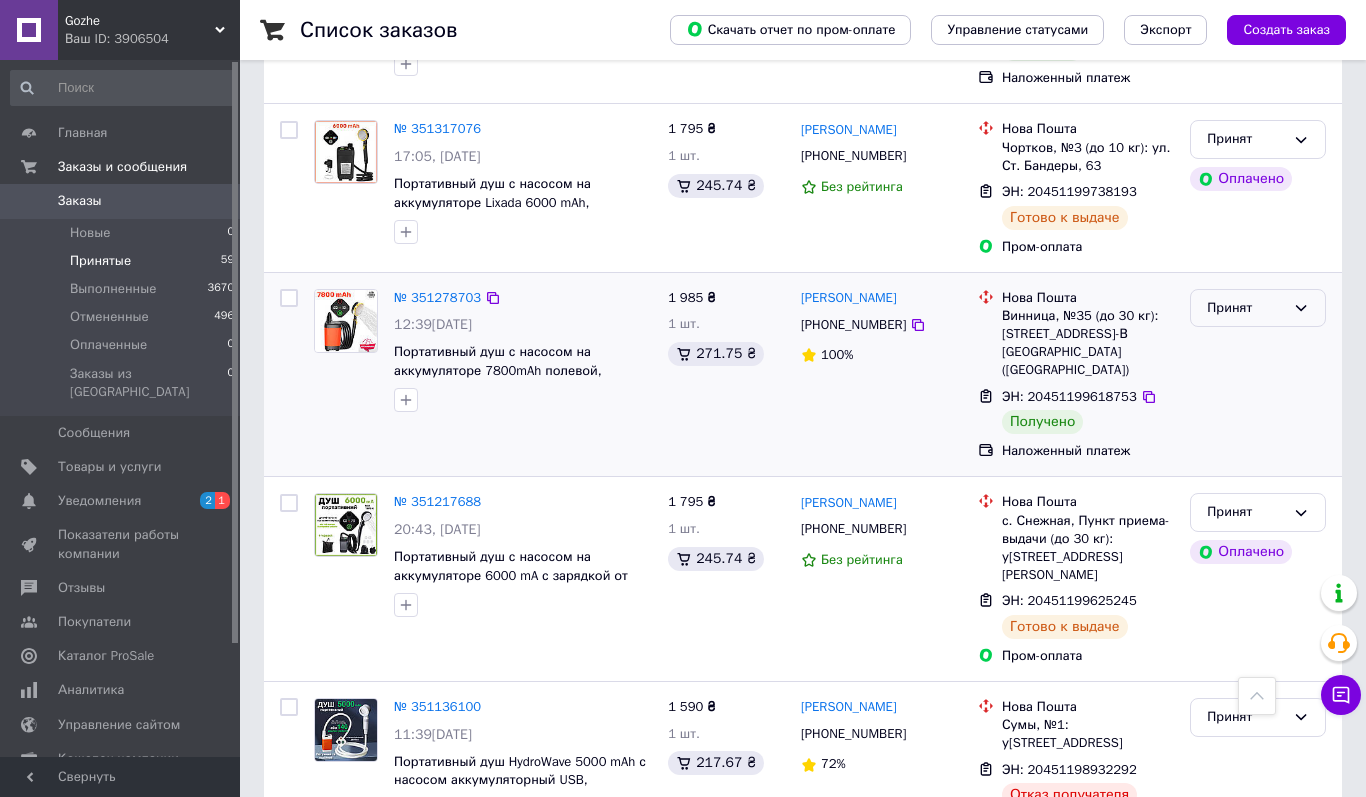 click on "Принят" at bounding box center [1258, 308] 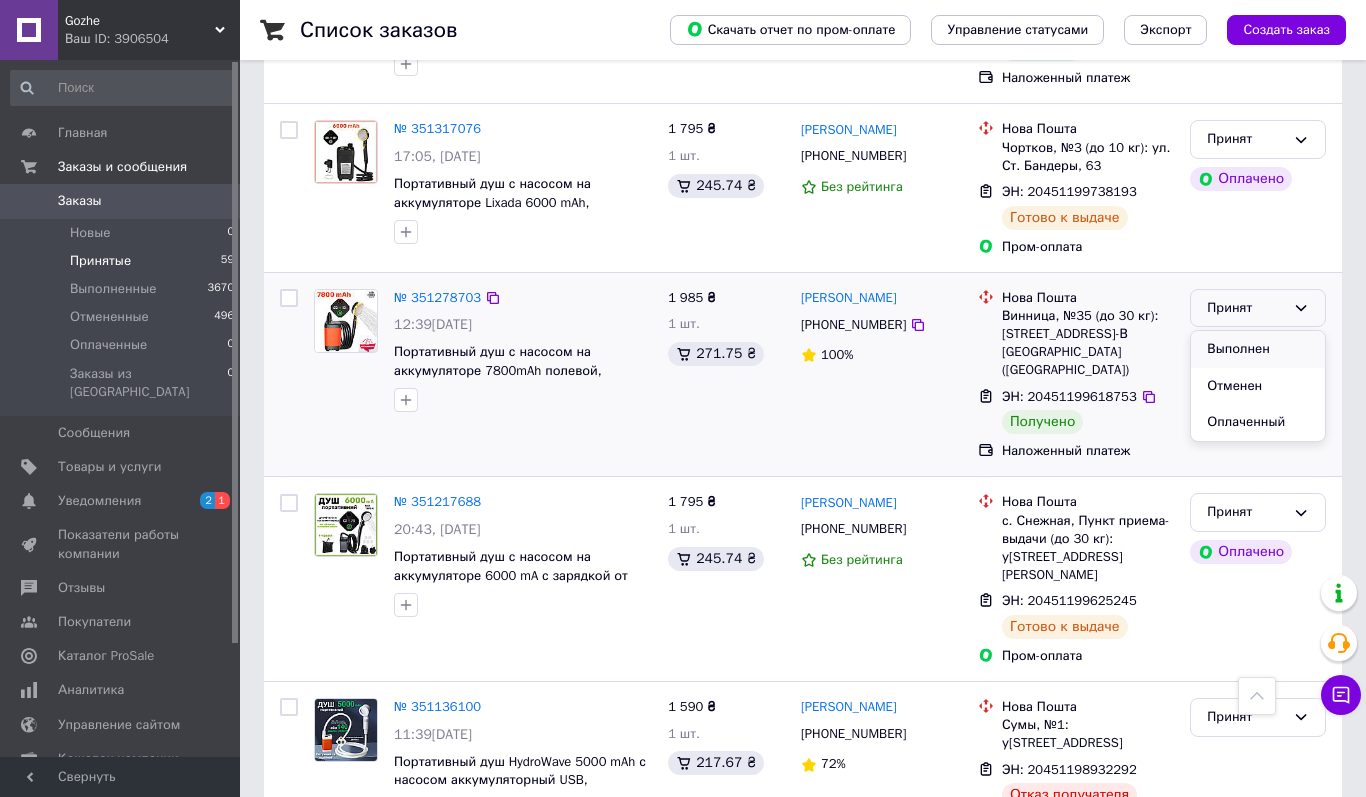 click on "Выполнен" at bounding box center (1258, 349) 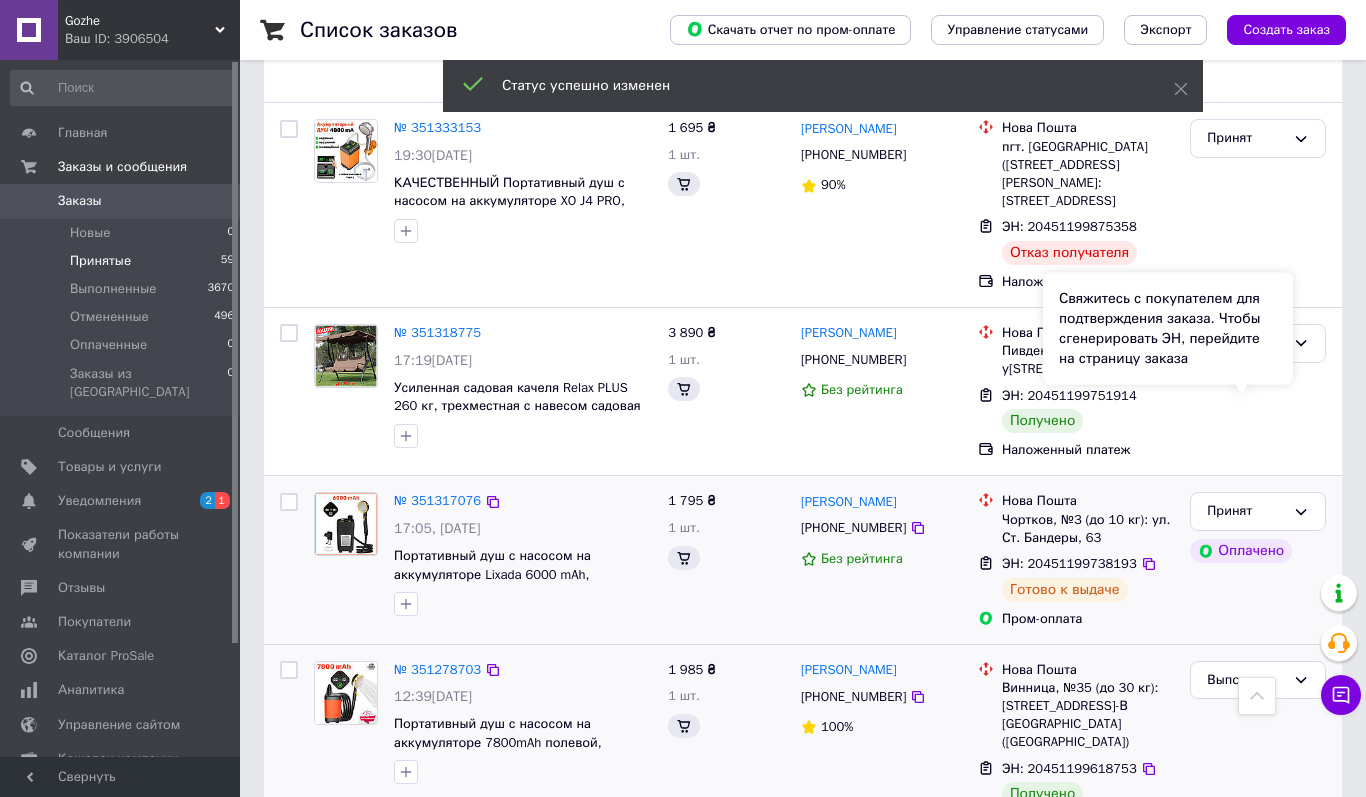 scroll, scrollTop: 9250, scrollLeft: 0, axis: vertical 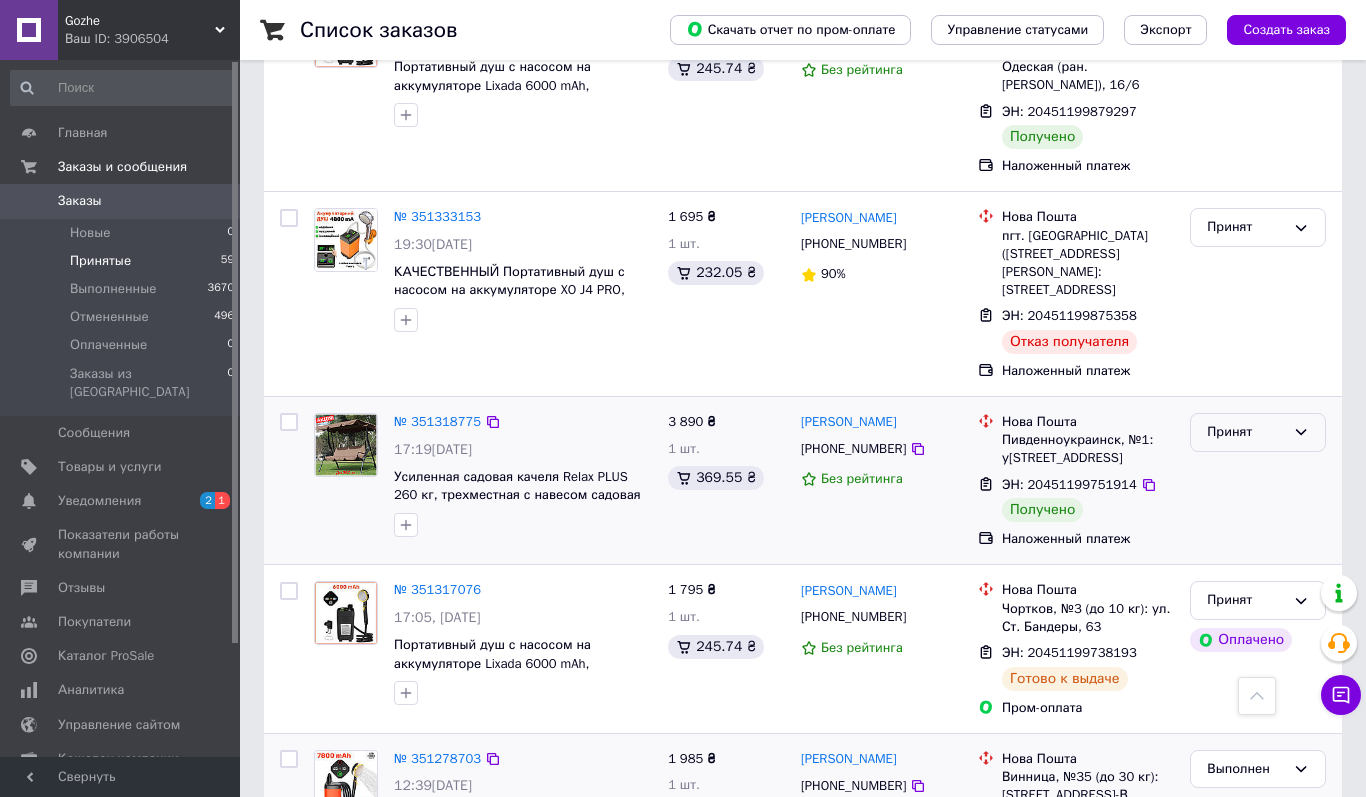 click on "Принят" at bounding box center [1246, 432] 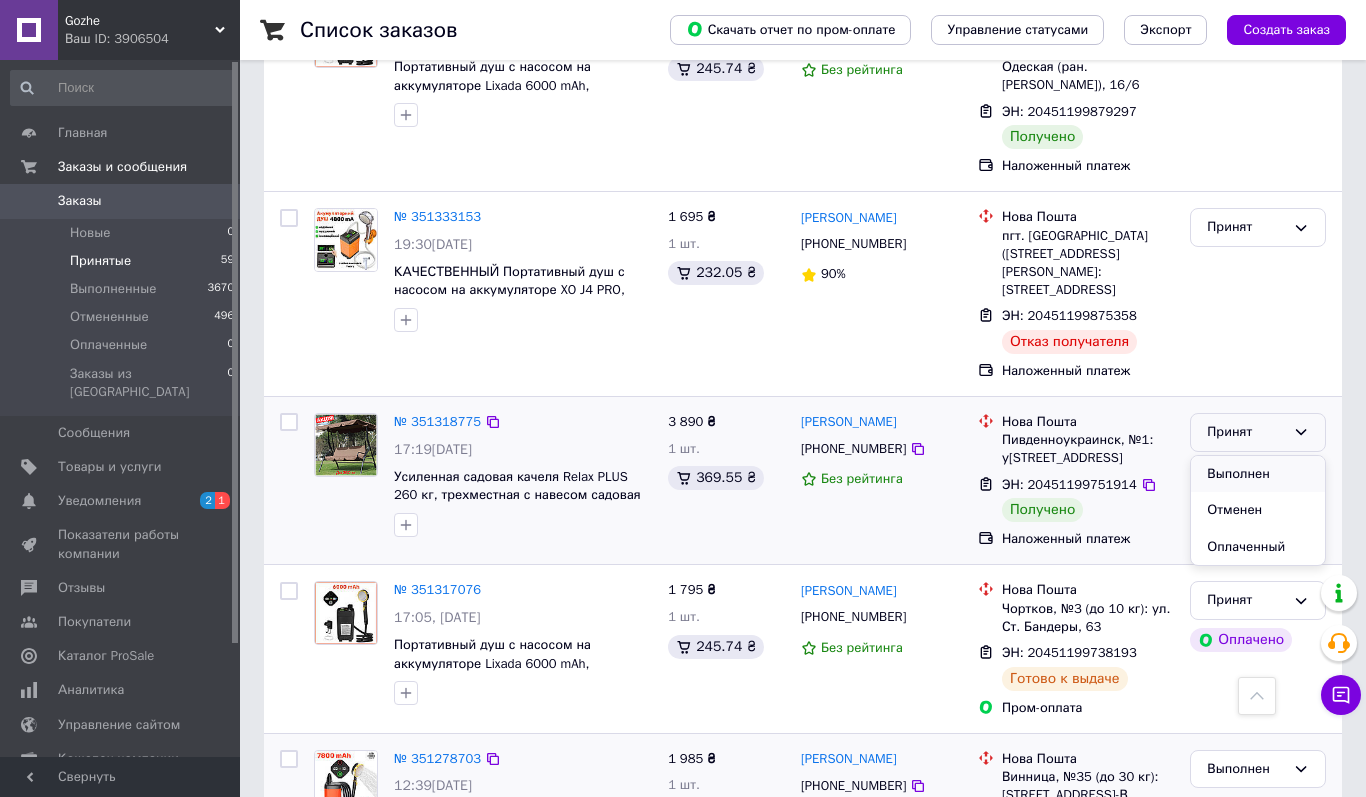 click on "Выполнен" at bounding box center [1258, 474] 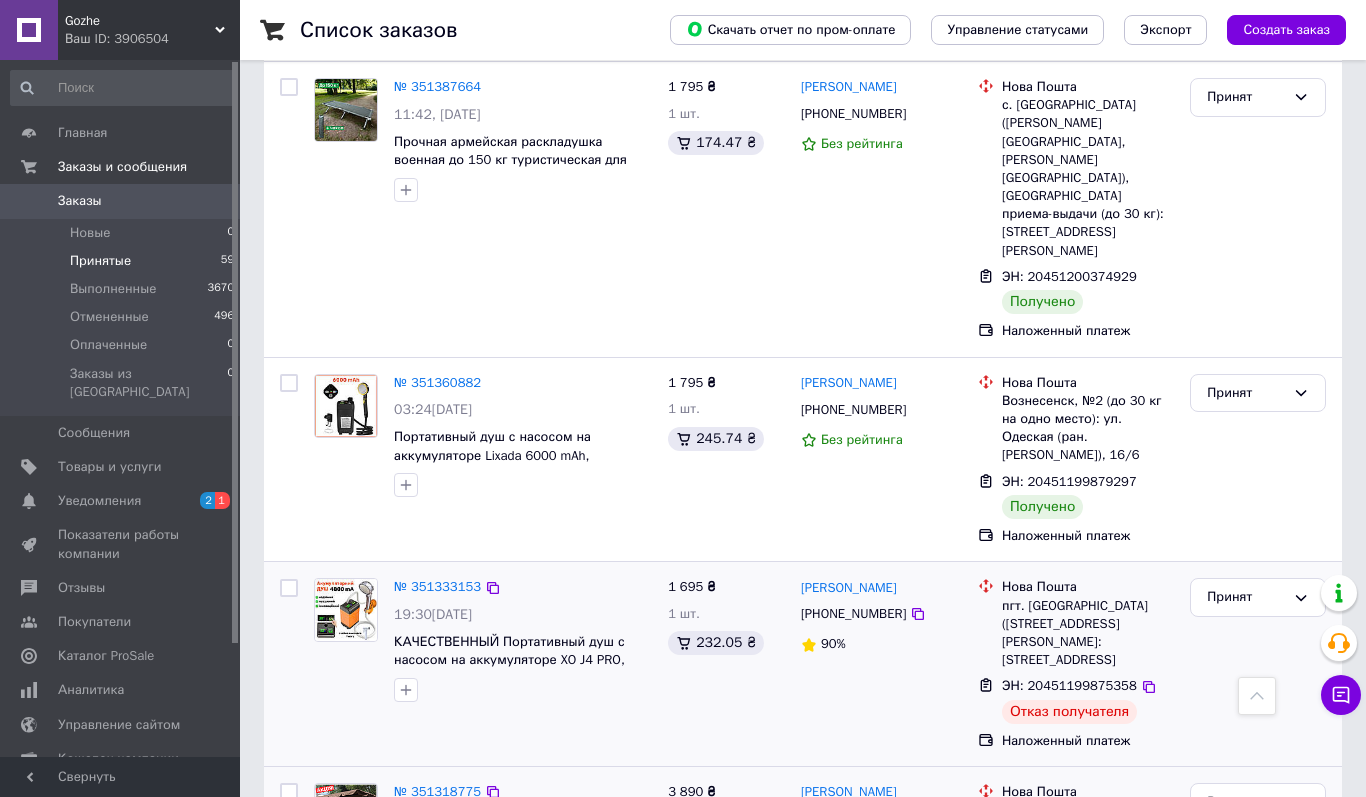 scroll, scrollTop: 8867, scrollLeft: 0, axis: vertical 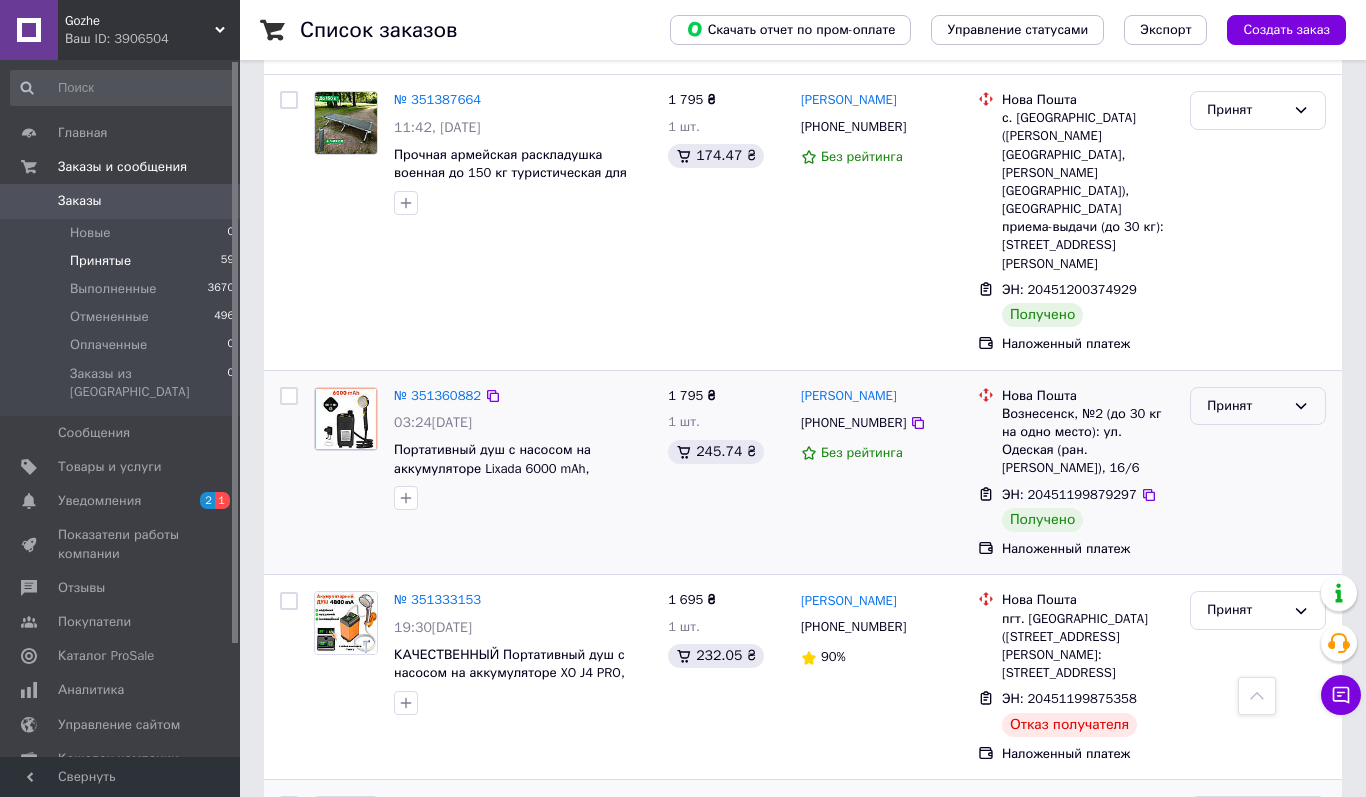 click on "Принят" at bounding box center [1258, 406] 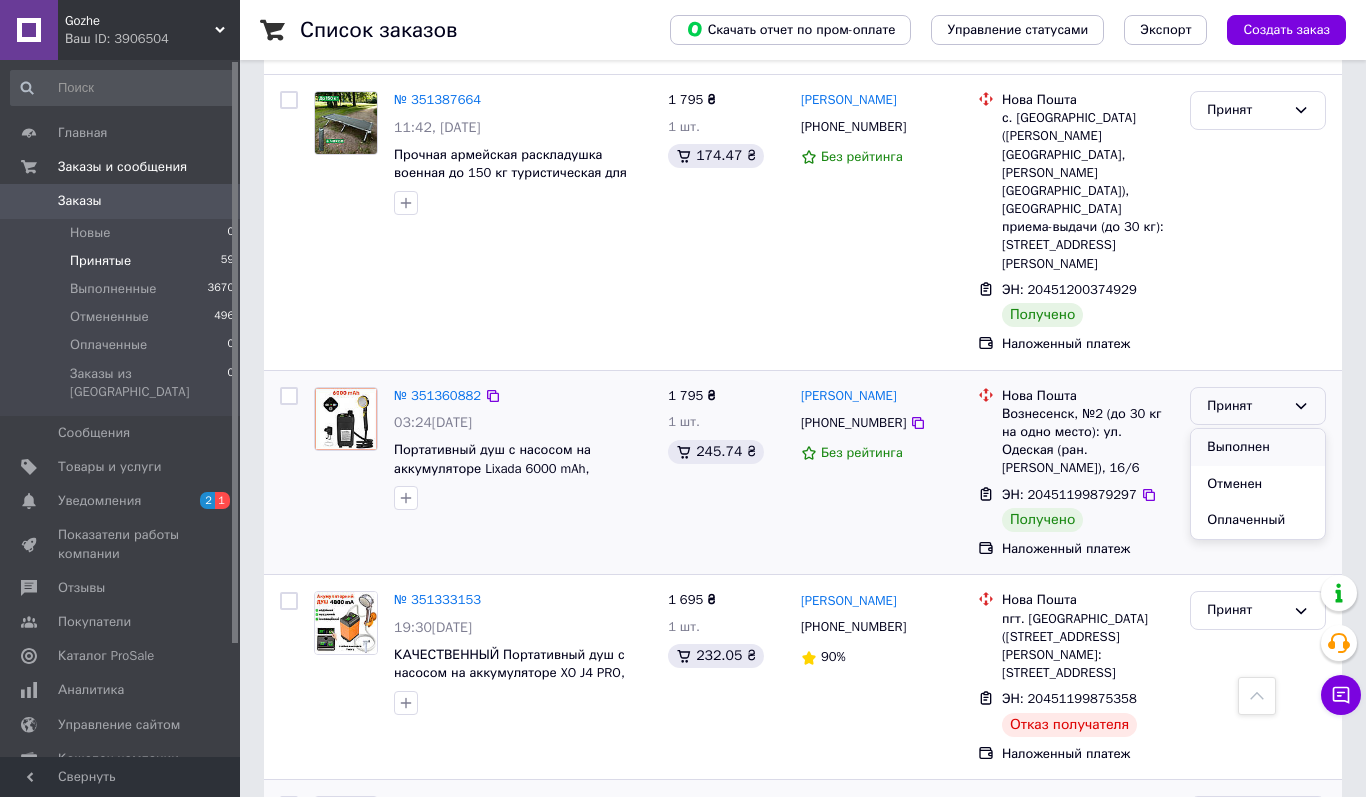 click on "Выполнен" at bounding box center [1258, 447] 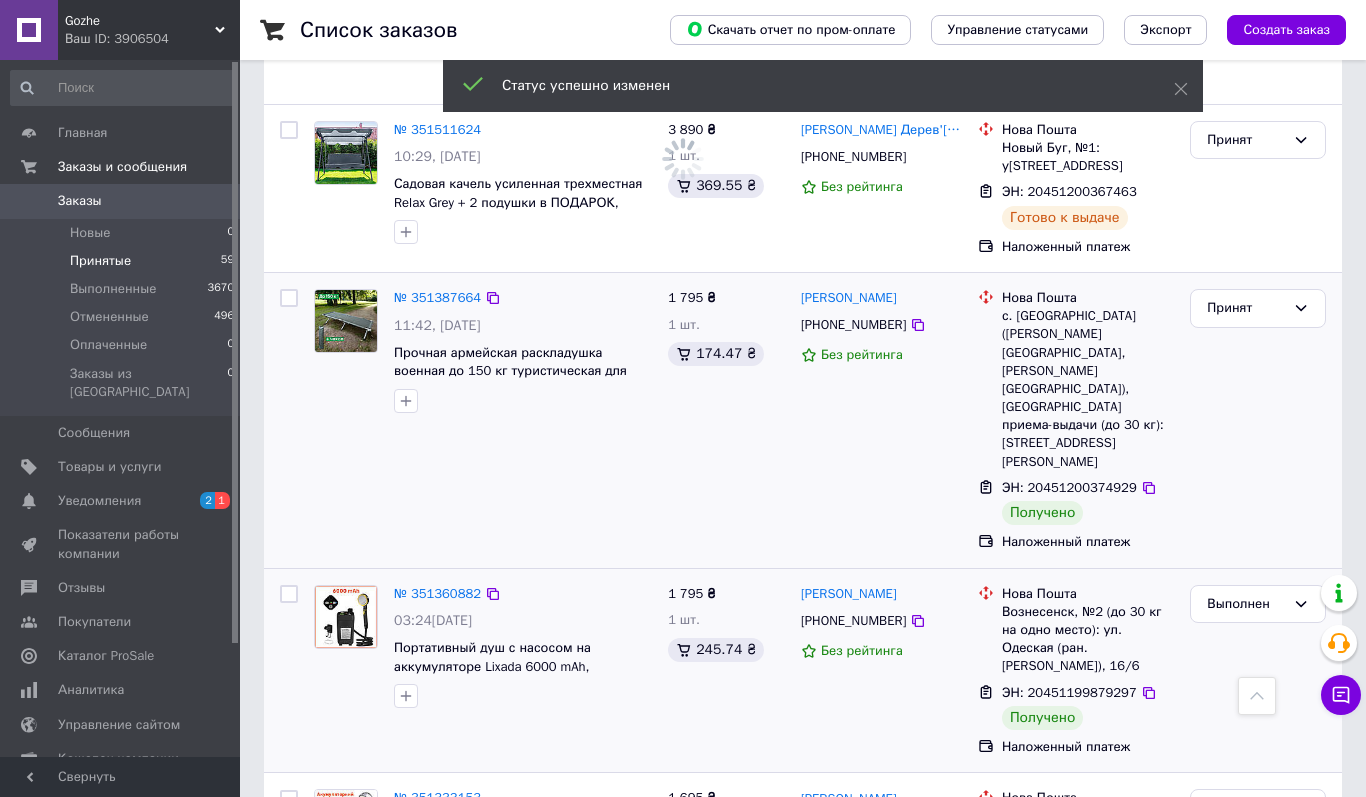 scroll, scrollTop: 8639, scrollLeft: 0, axis: vertical 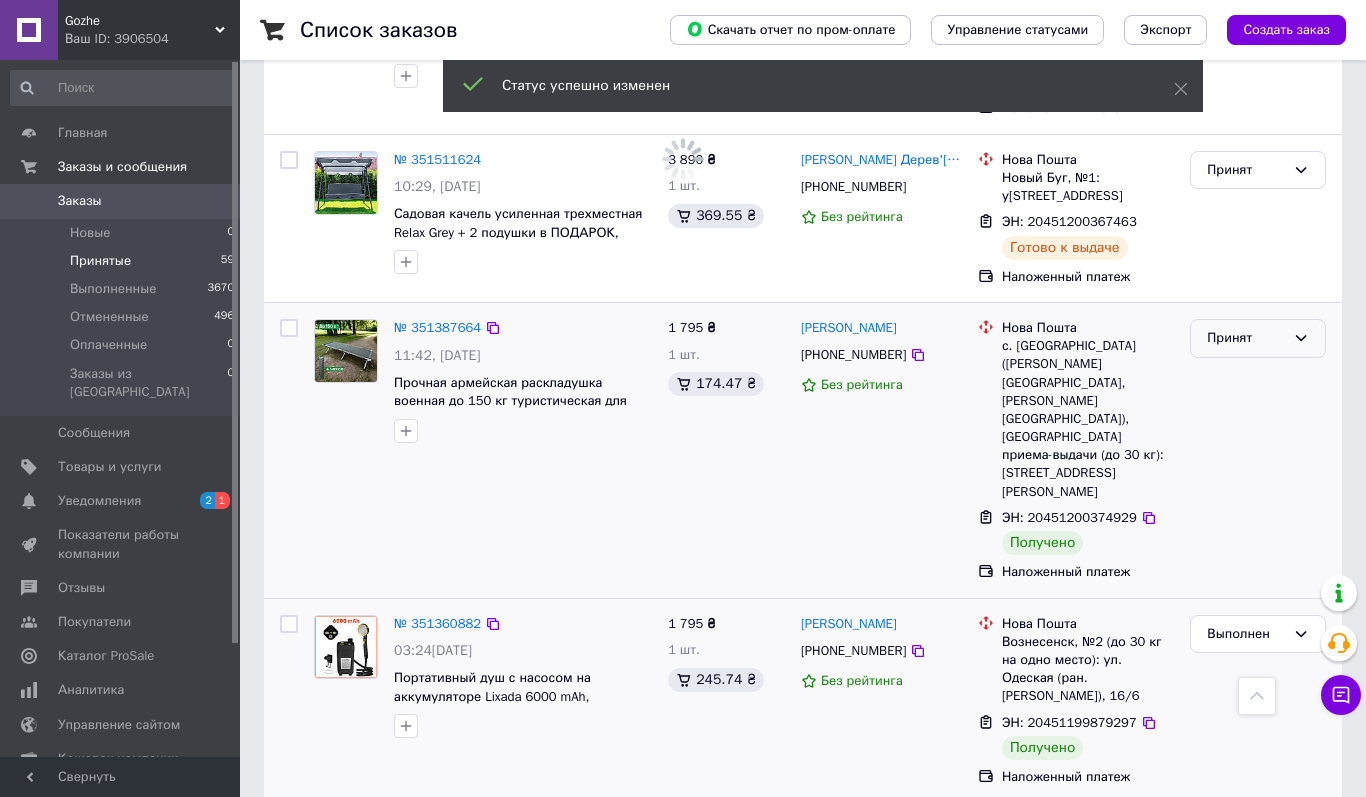 click on "Принят" at bounding box center [1258, 338] 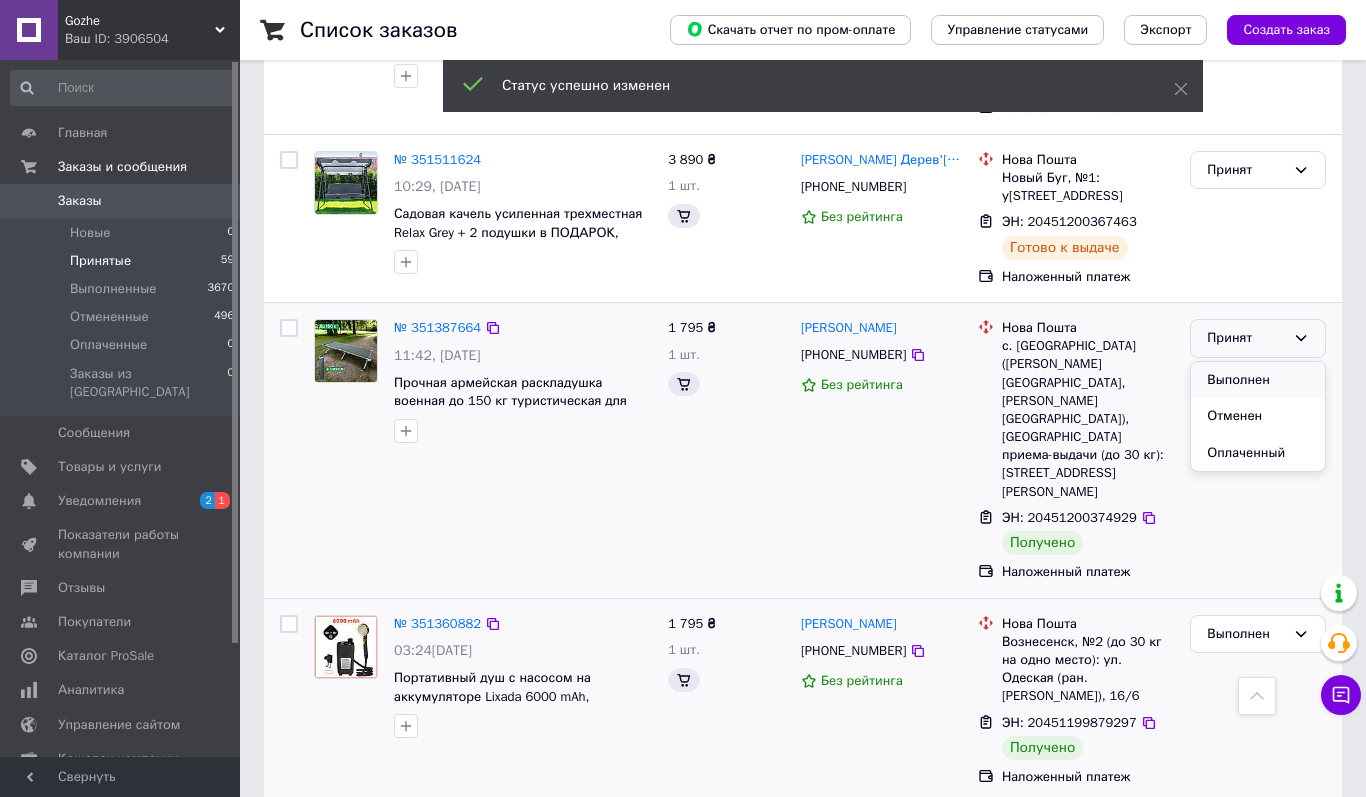 click on "Выполнен" at bounding box center (1258, 380) 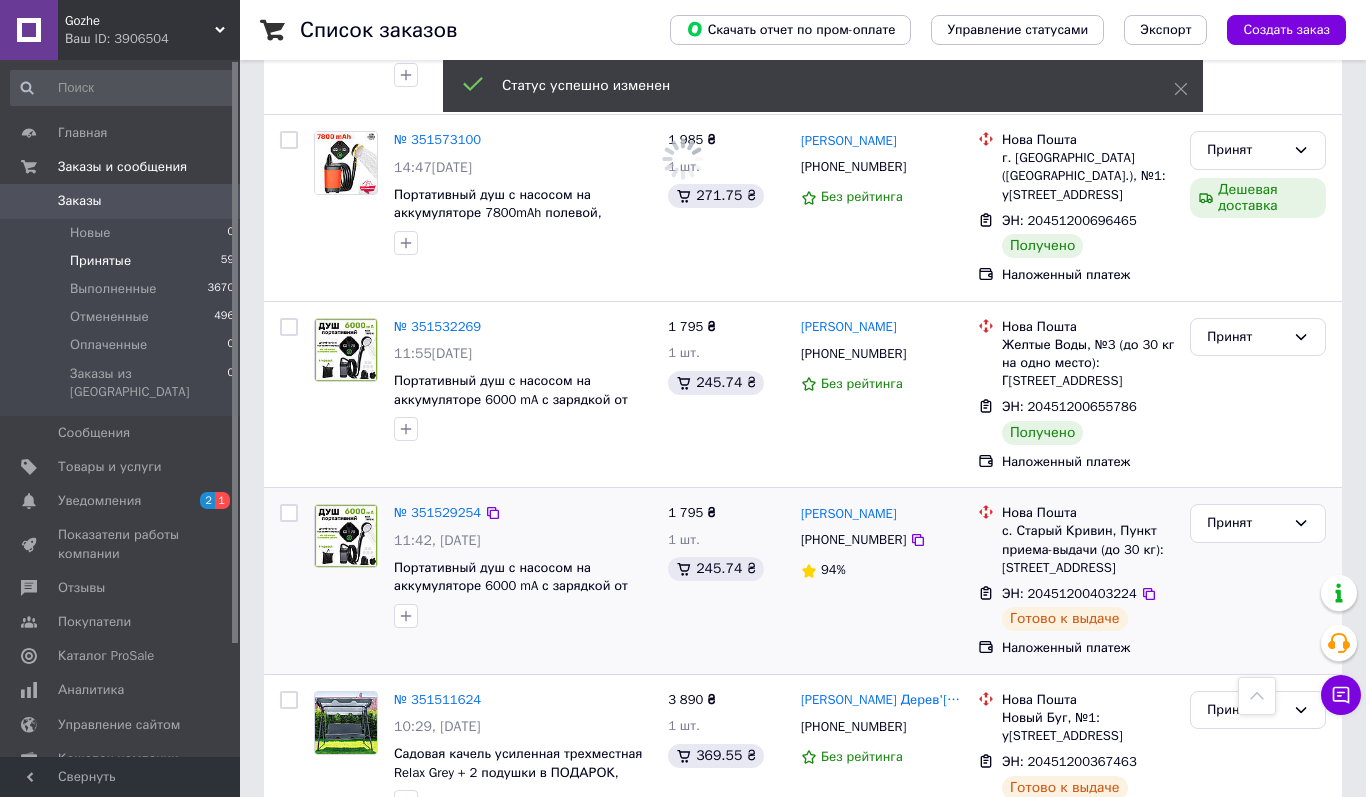 scroll, scrollTop: 8062, scrollLeft: 0, axis: vertical 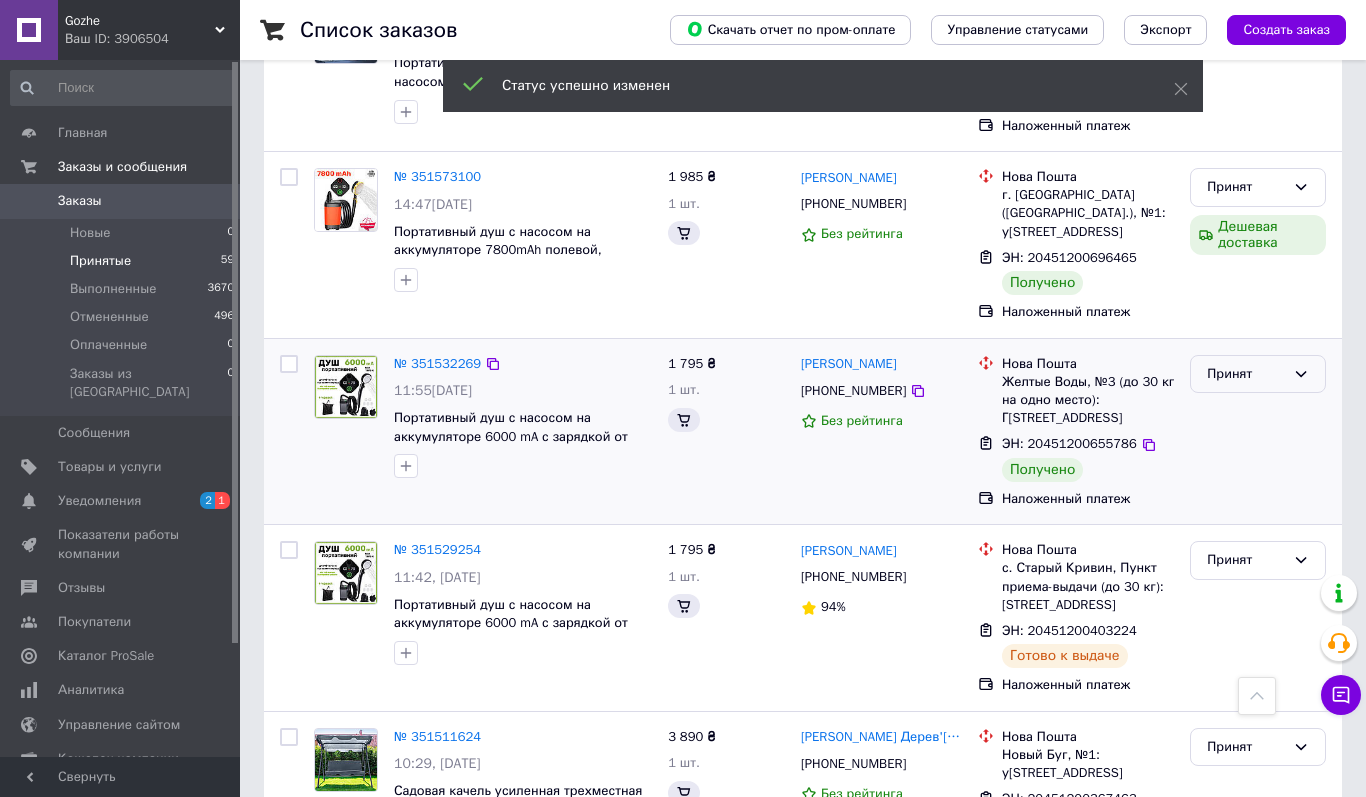click on "Принят" at bounding box center [1246, 374] 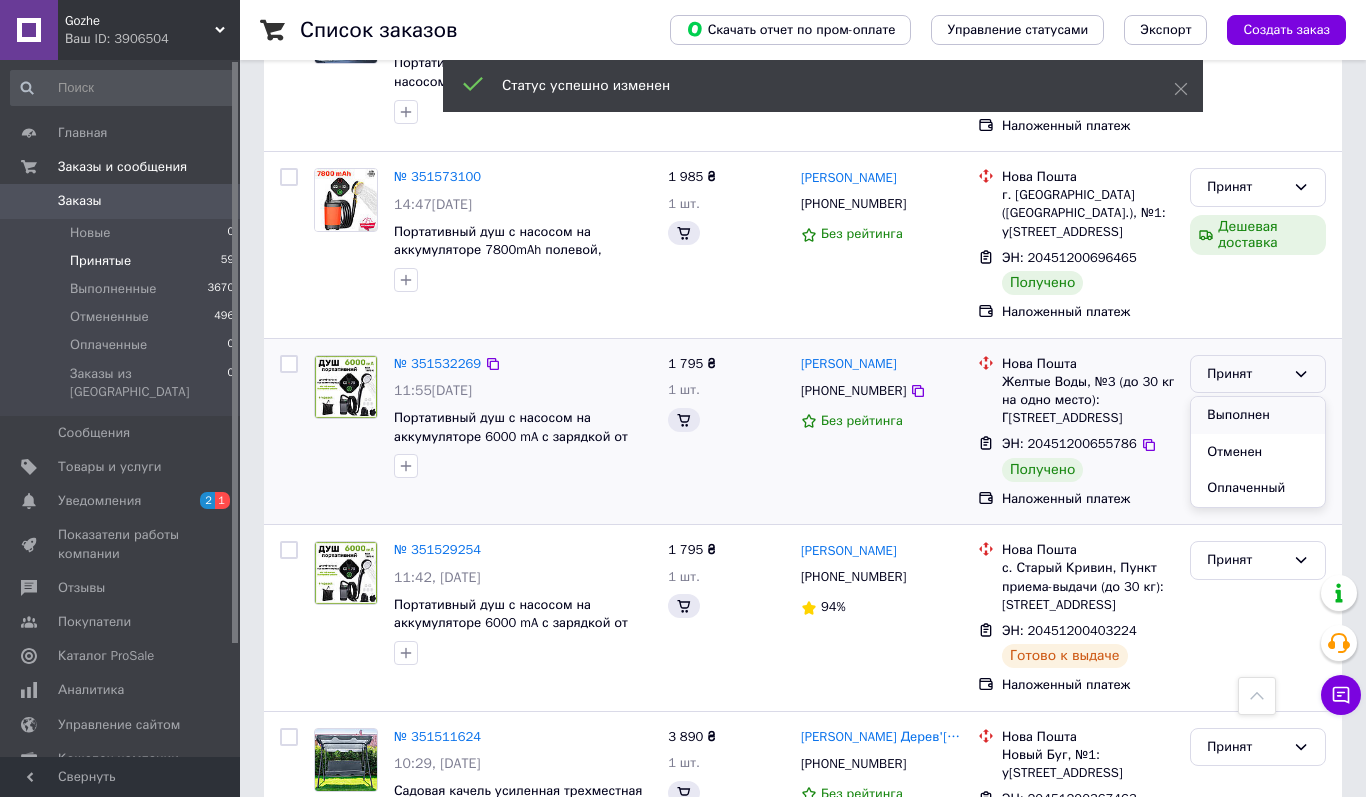 click on "Выполнен" at bounding box center (1258, 415) 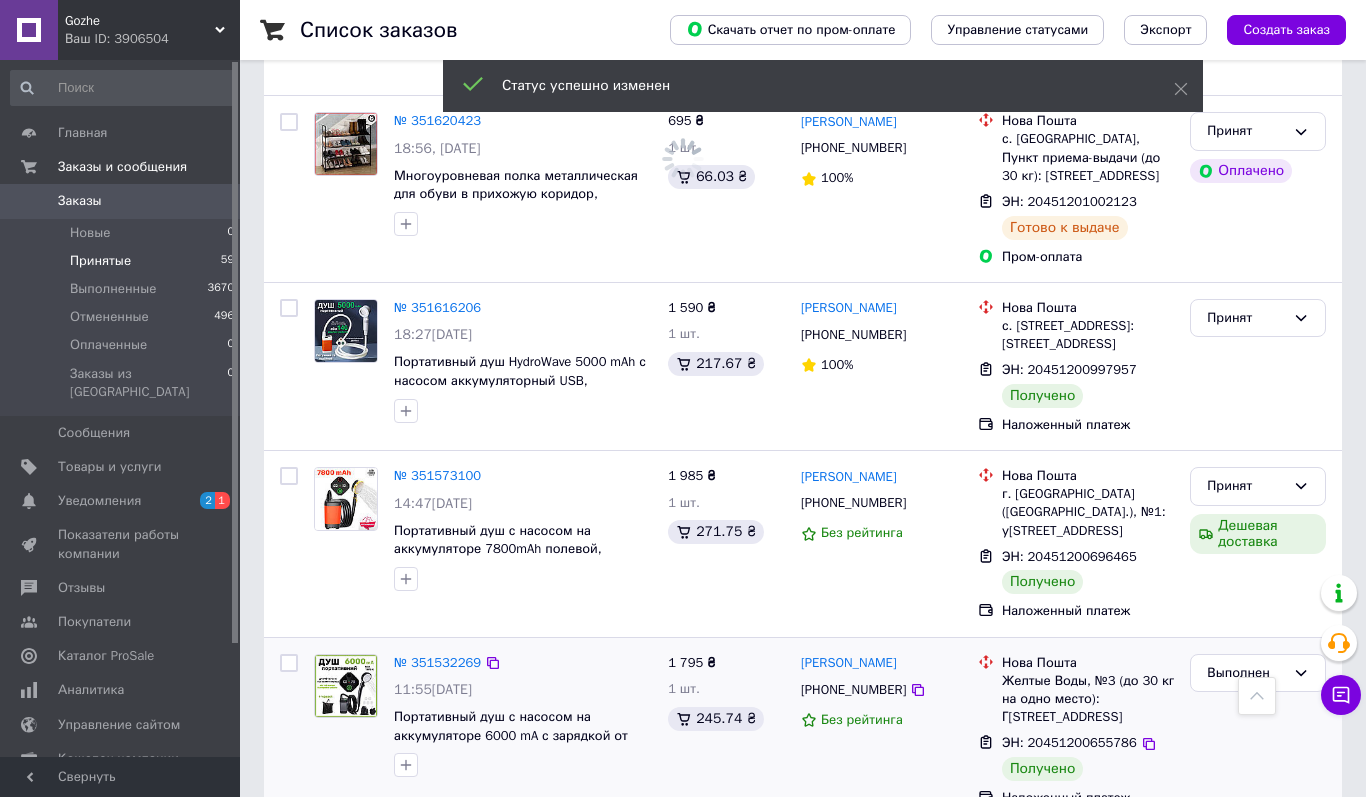 scroll, scrollTop: 7750, scrollLeft: 0, axis: vertical 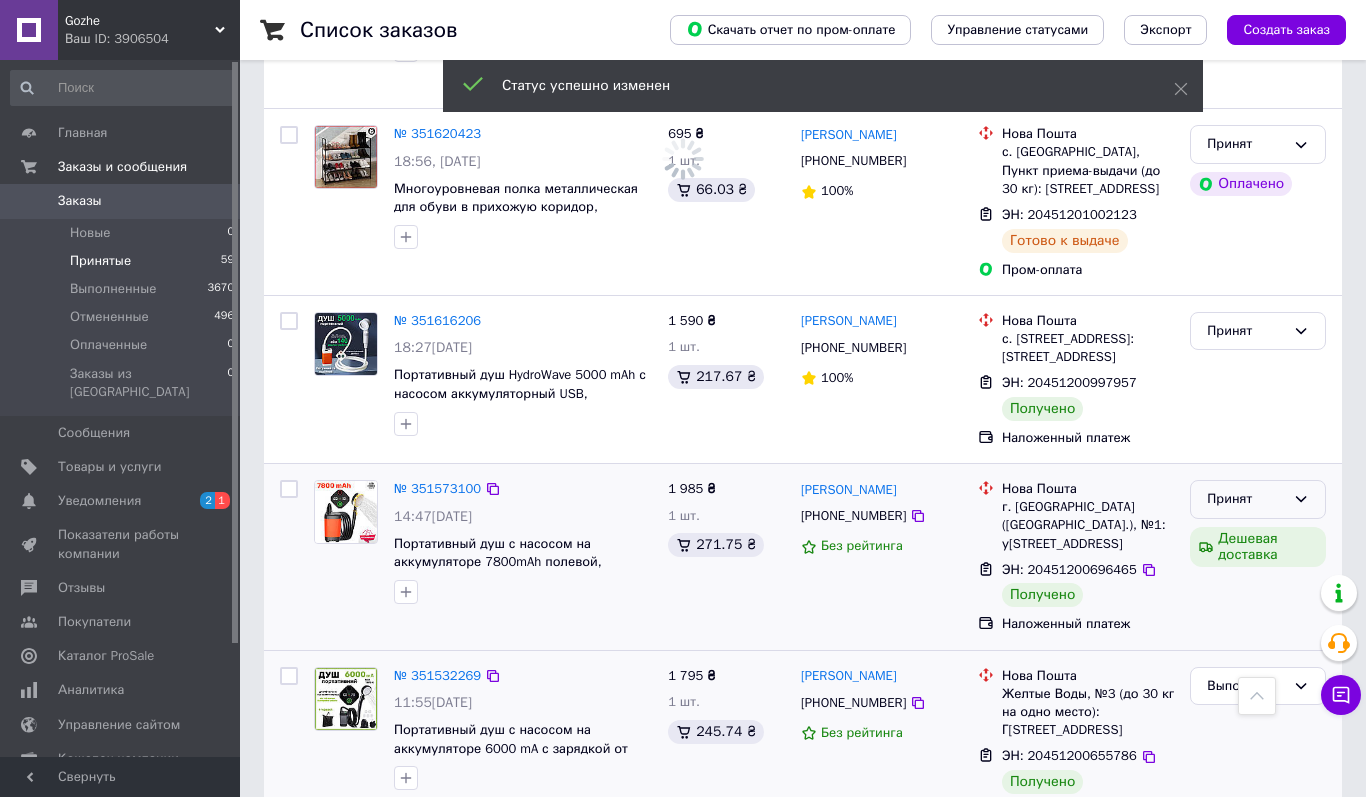 click on "Принят" at bounding box center (1246, 499) 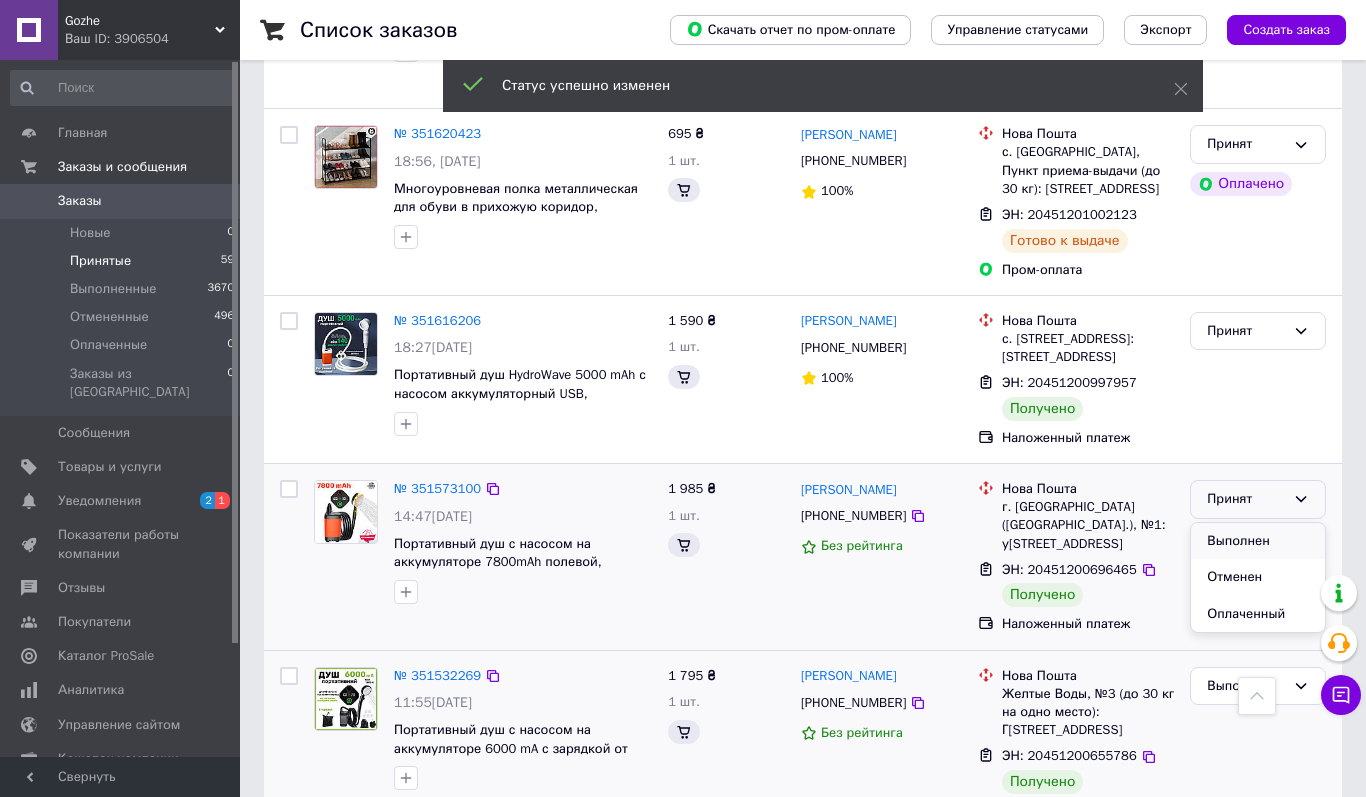 click on "Выполнен" at bounding box center [1258, 541] 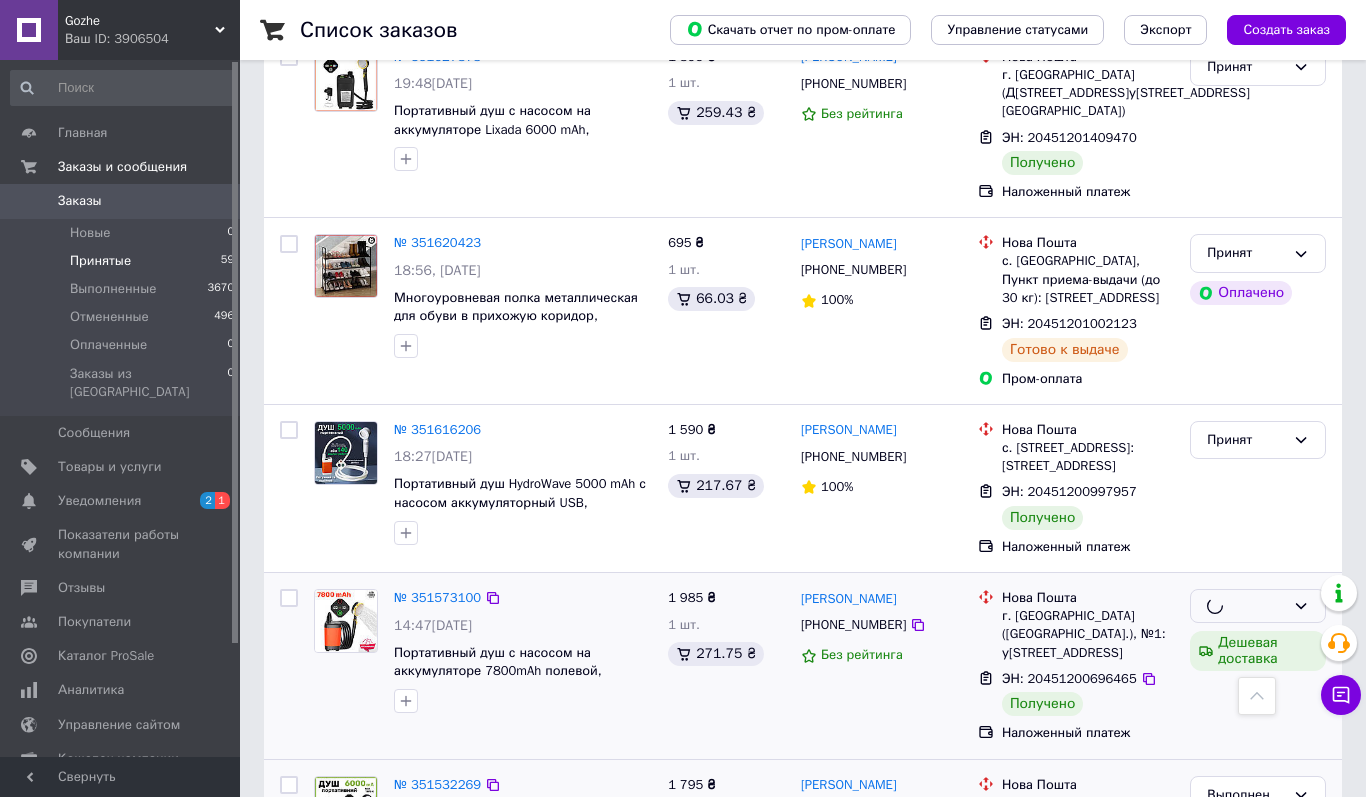 scroll, scrollTop: 7626, scrollLeft: 0, axis: vertical 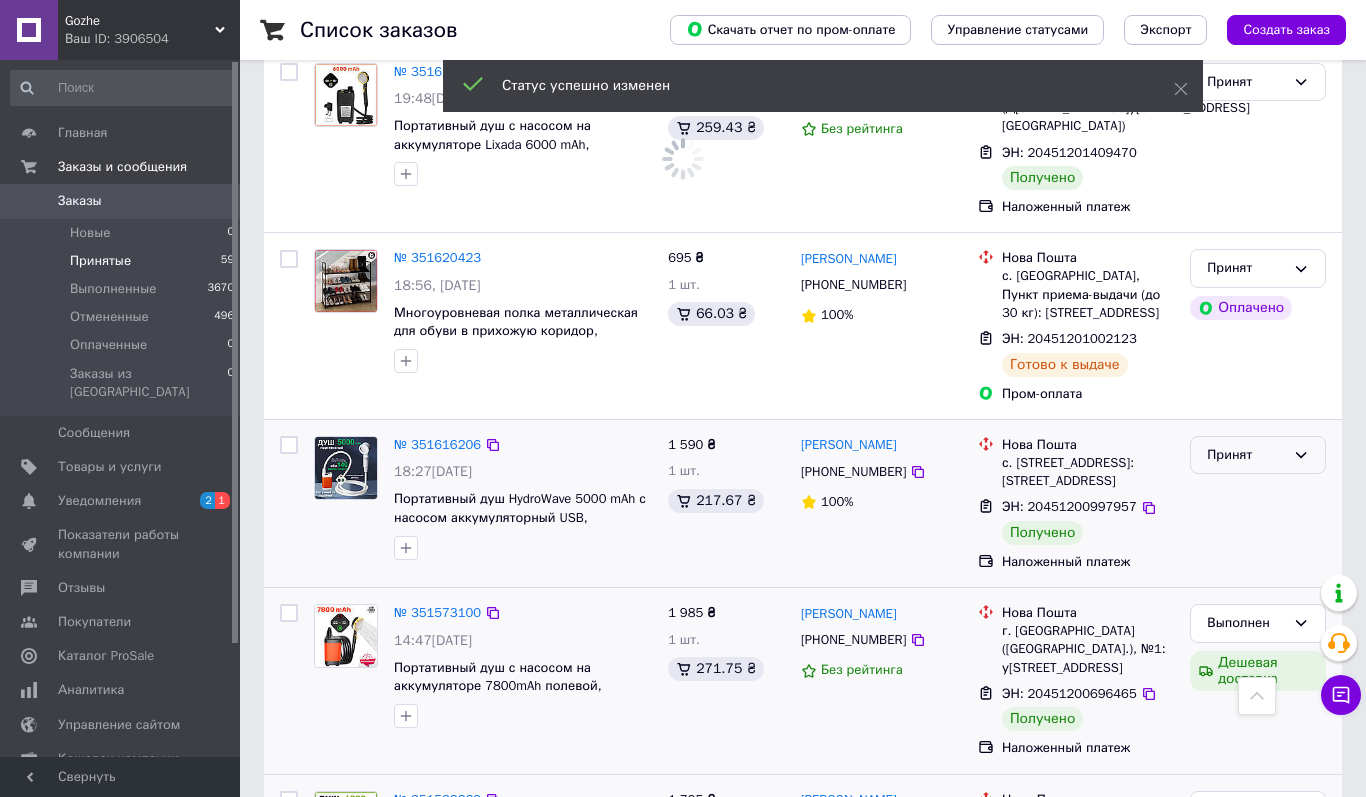 click on "Принят" at bounding box center [1258, 455] 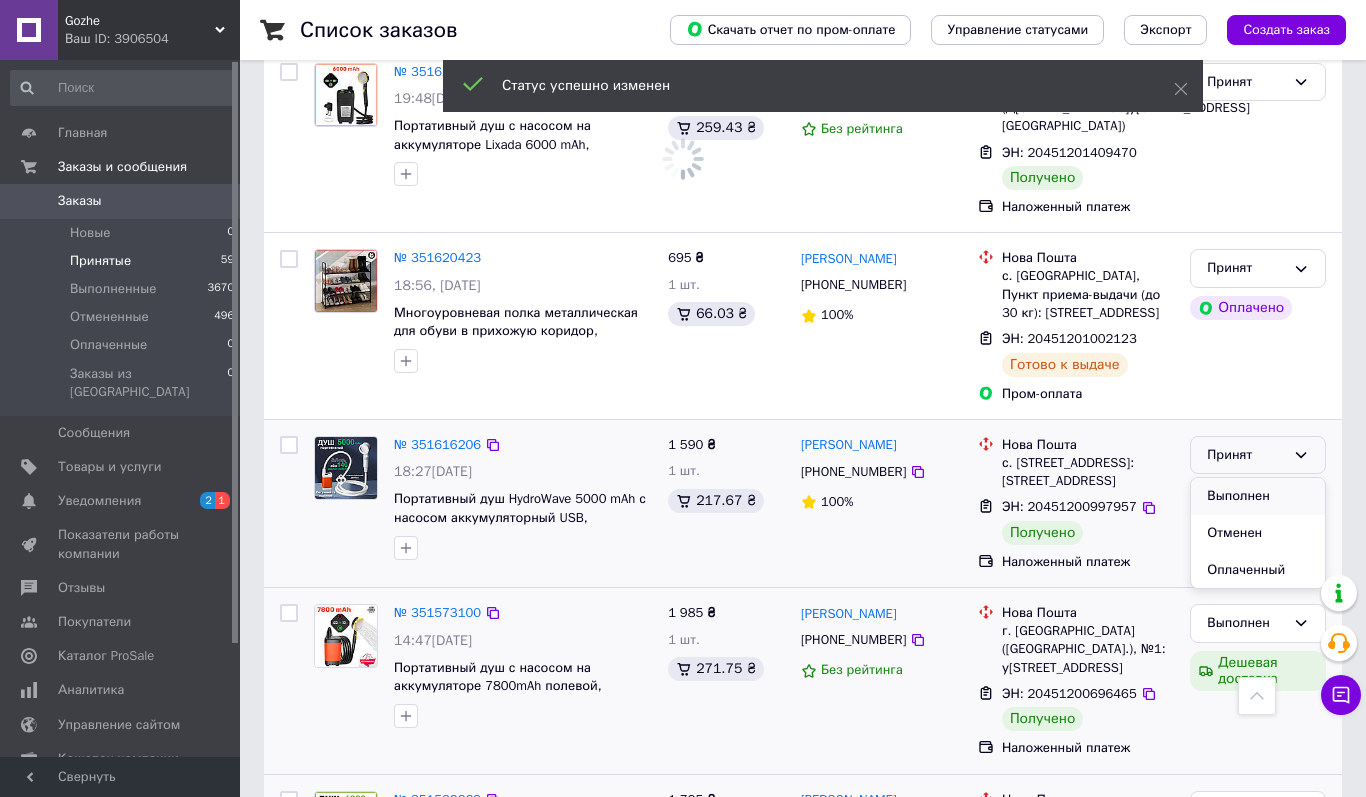 click on "Выполнен" at bounding box center (1258, 496) 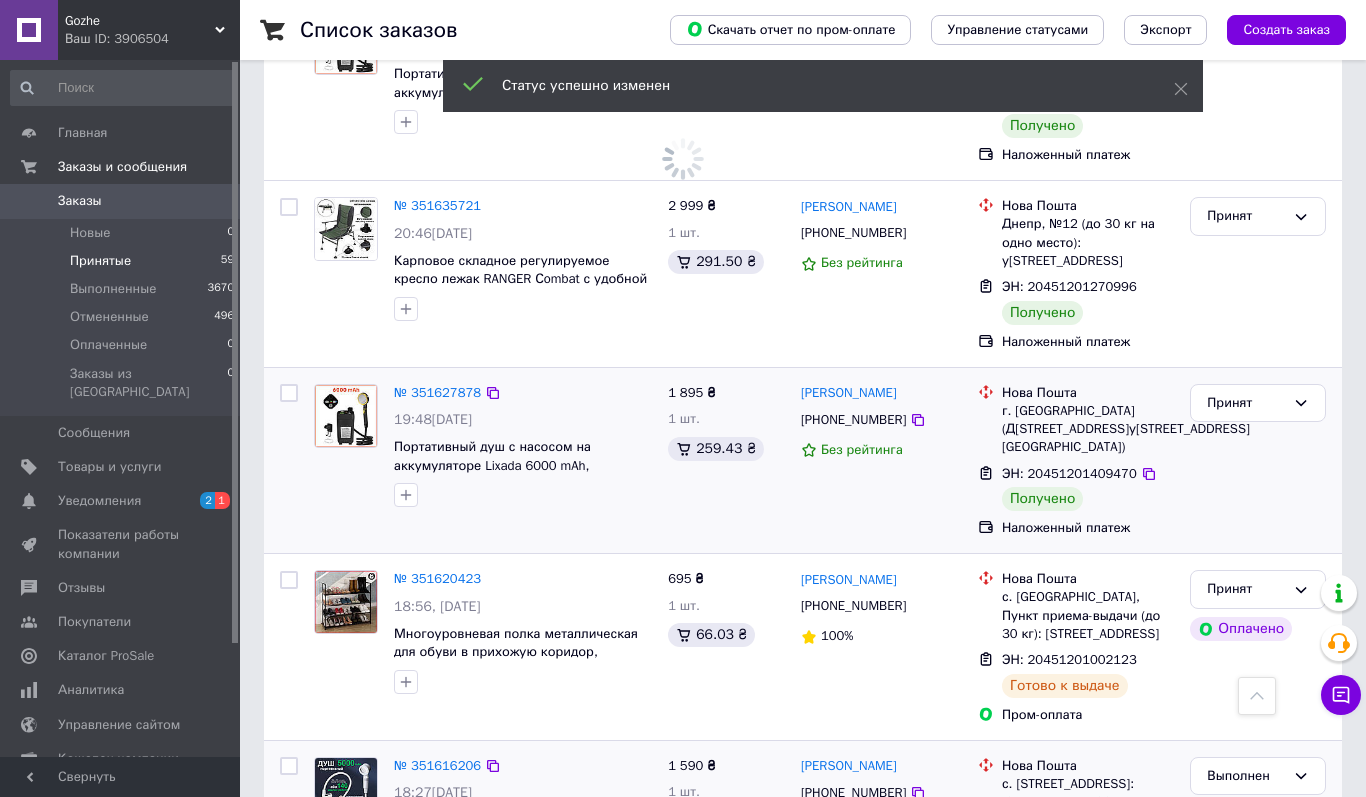scroll, scrollTop: 7285, scrollLeft: 0, axis: vertical 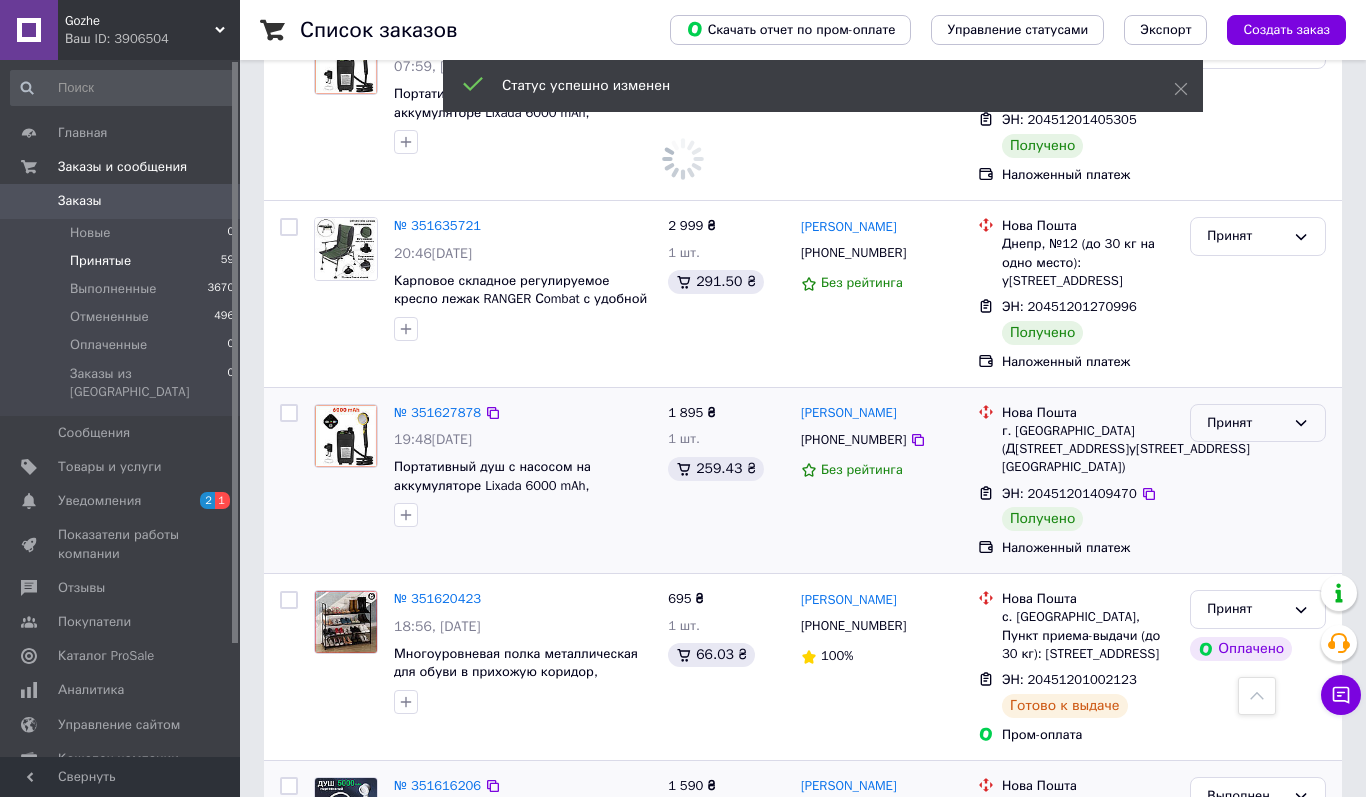 click on "Принят" at bounding box center [1246, 423] 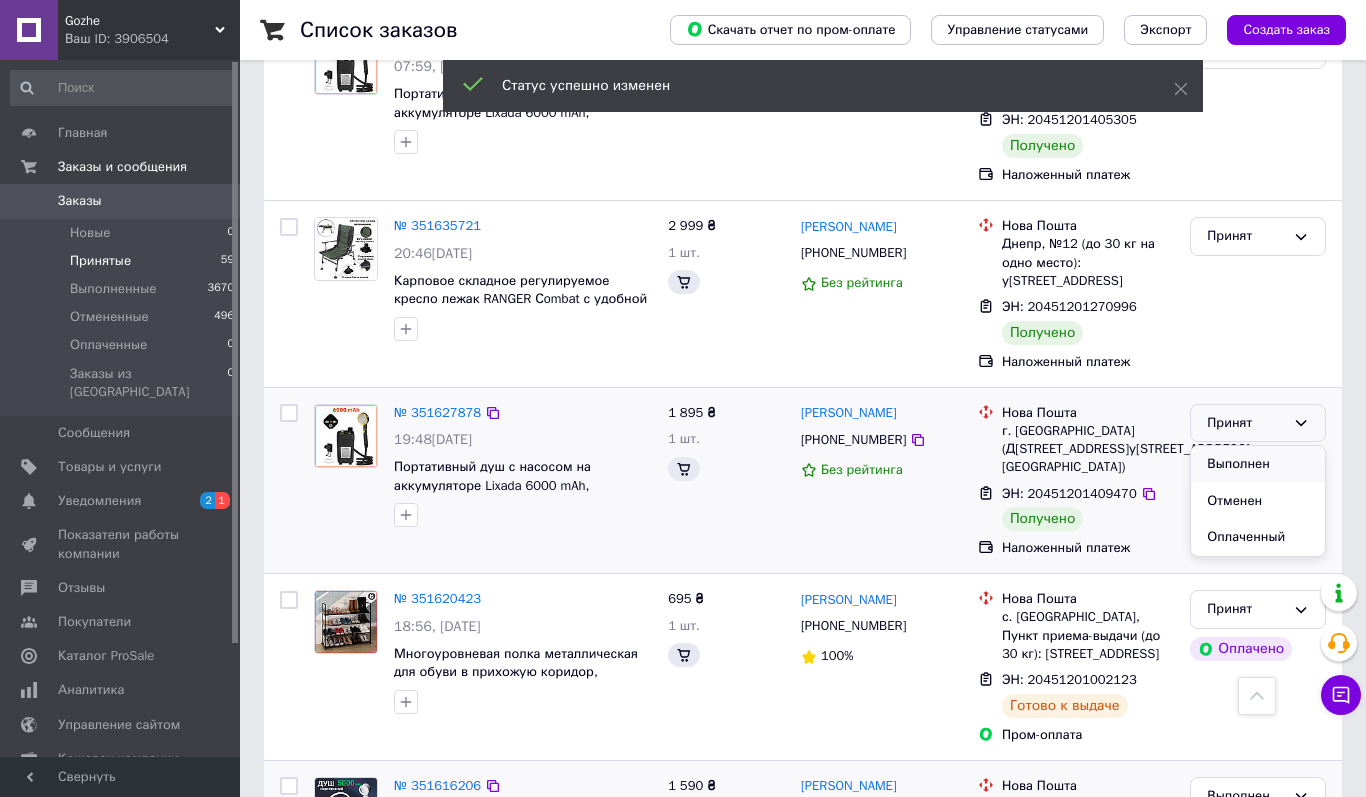 click on "Выполнен" at bounding box center [1258, 464] 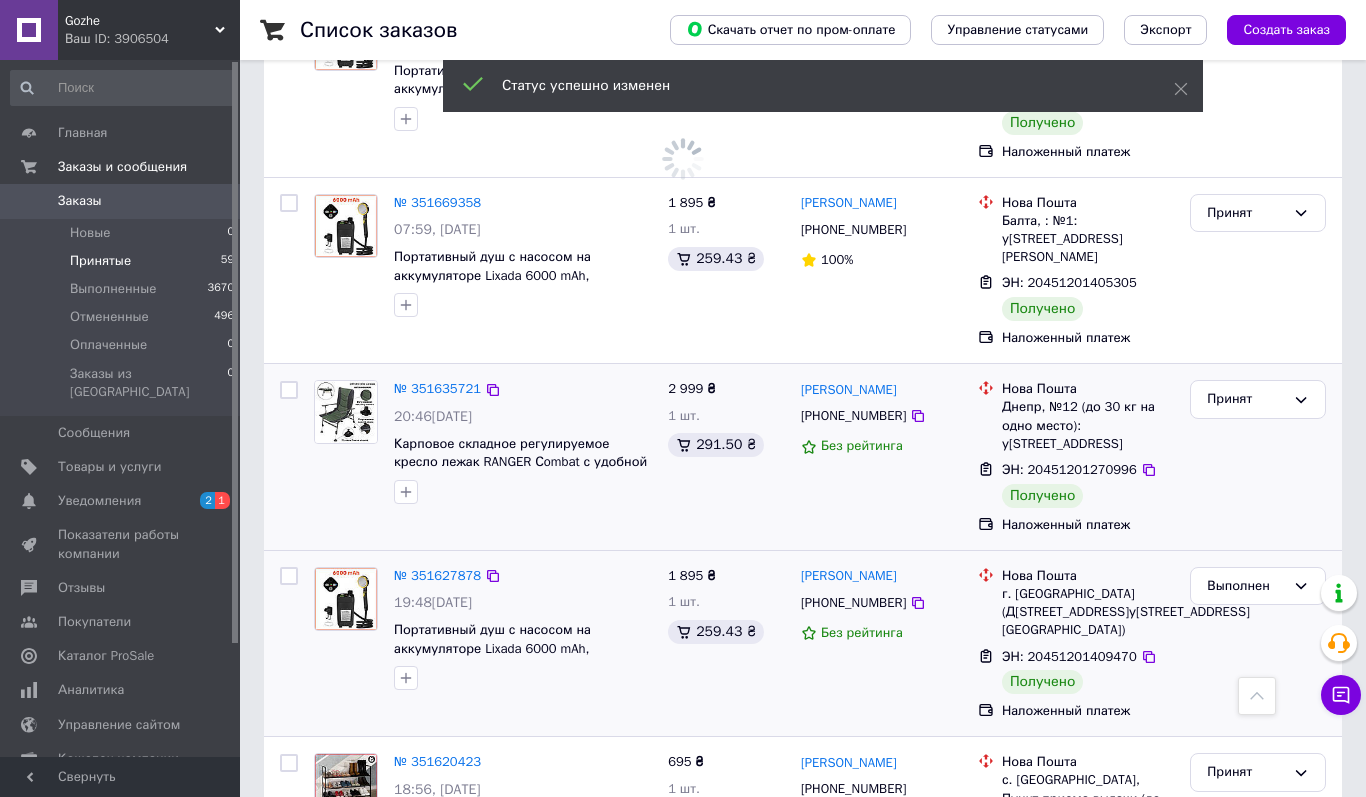 scroll, scrollTop: 7108, scrollLeft: 0, axis: vertical 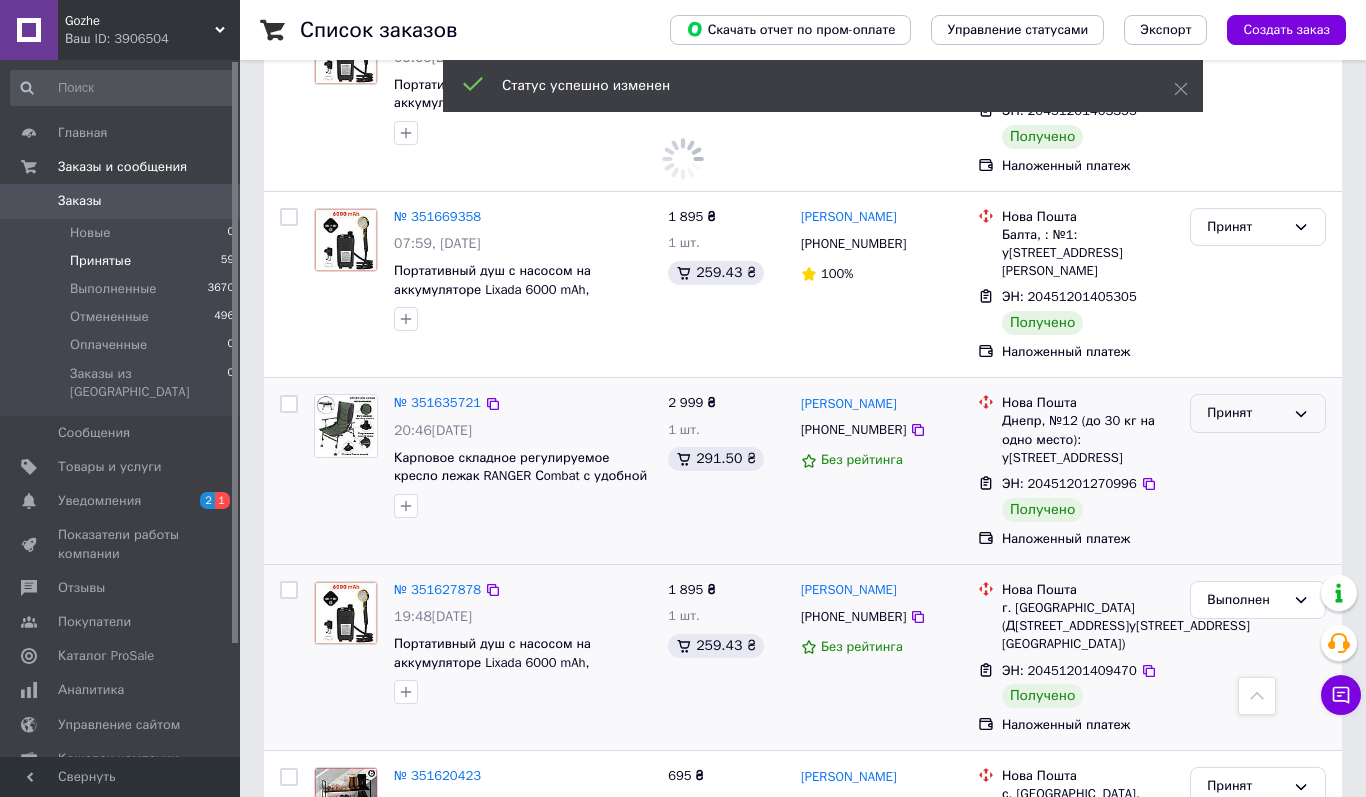 click on "Принят" at bounding box center (1246, 413) 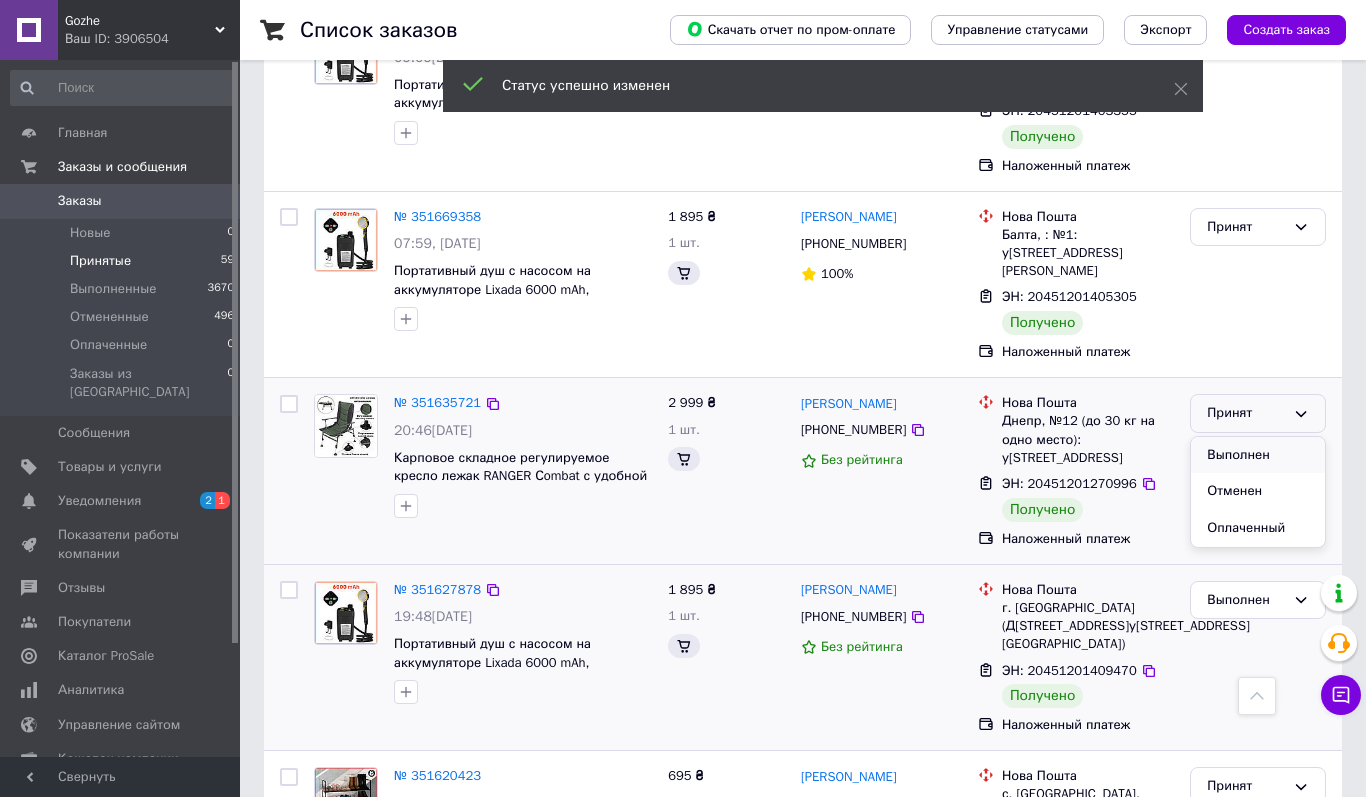 click on "Выполнен" at bounding box center [1258, 455] 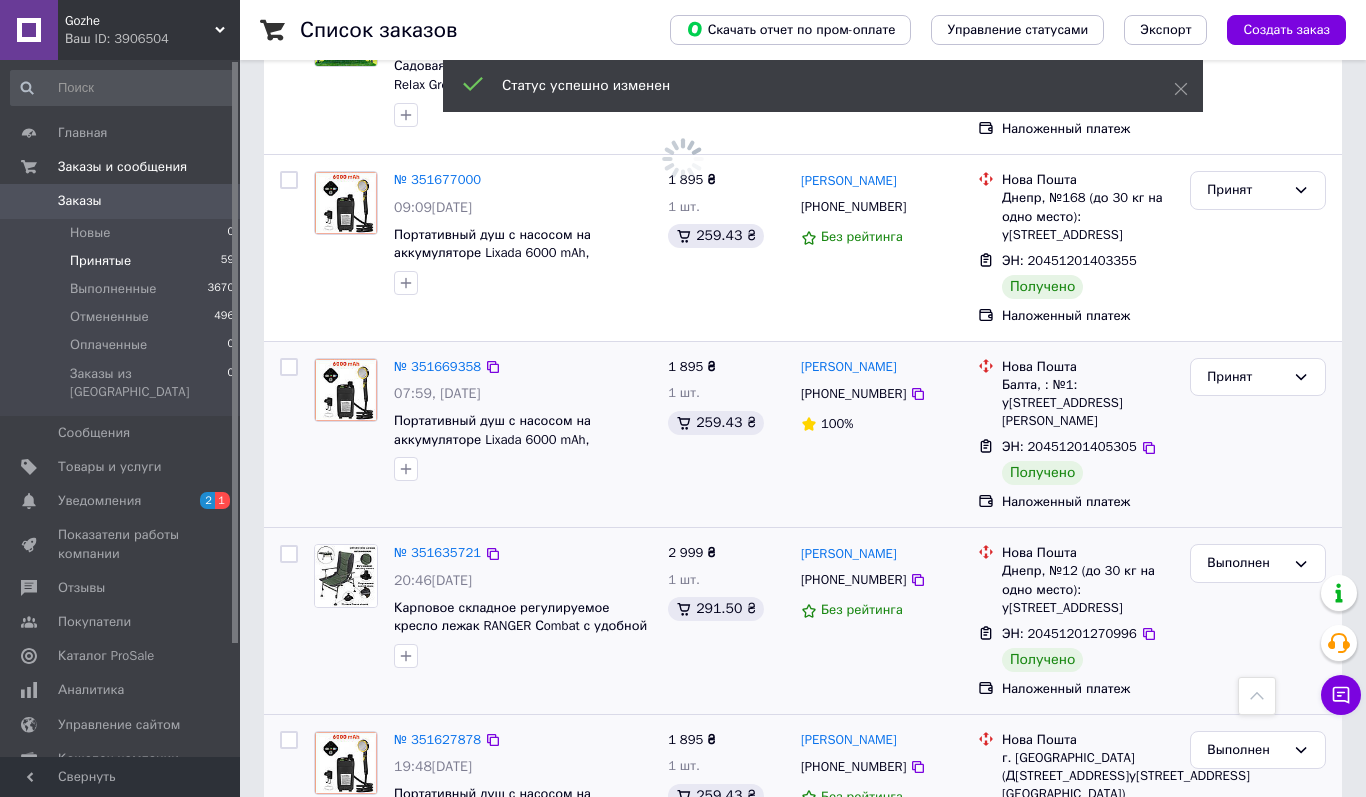scroll, scrollTop: 6955, scrollLeft: 0, axis: vertical 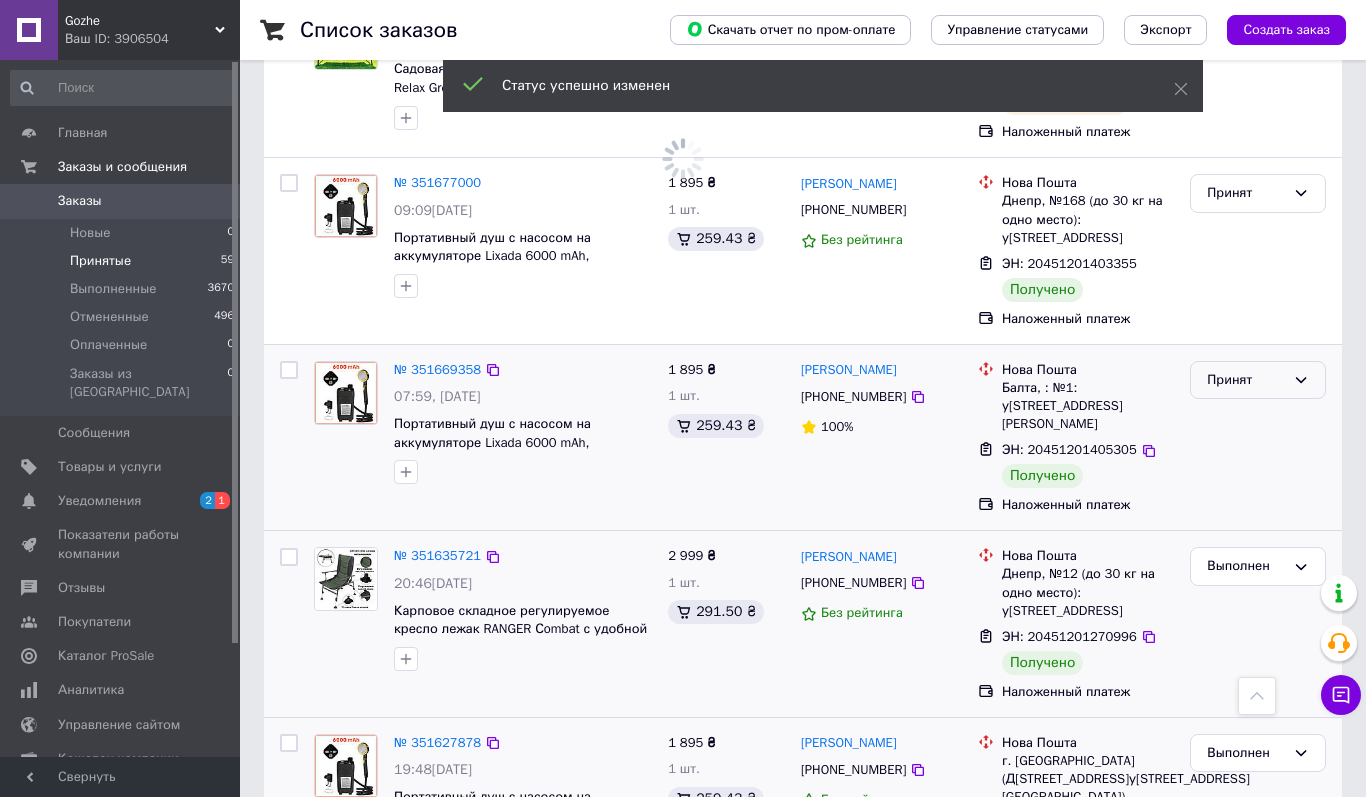 click on "Принят" at bounding box center (1246, 380) 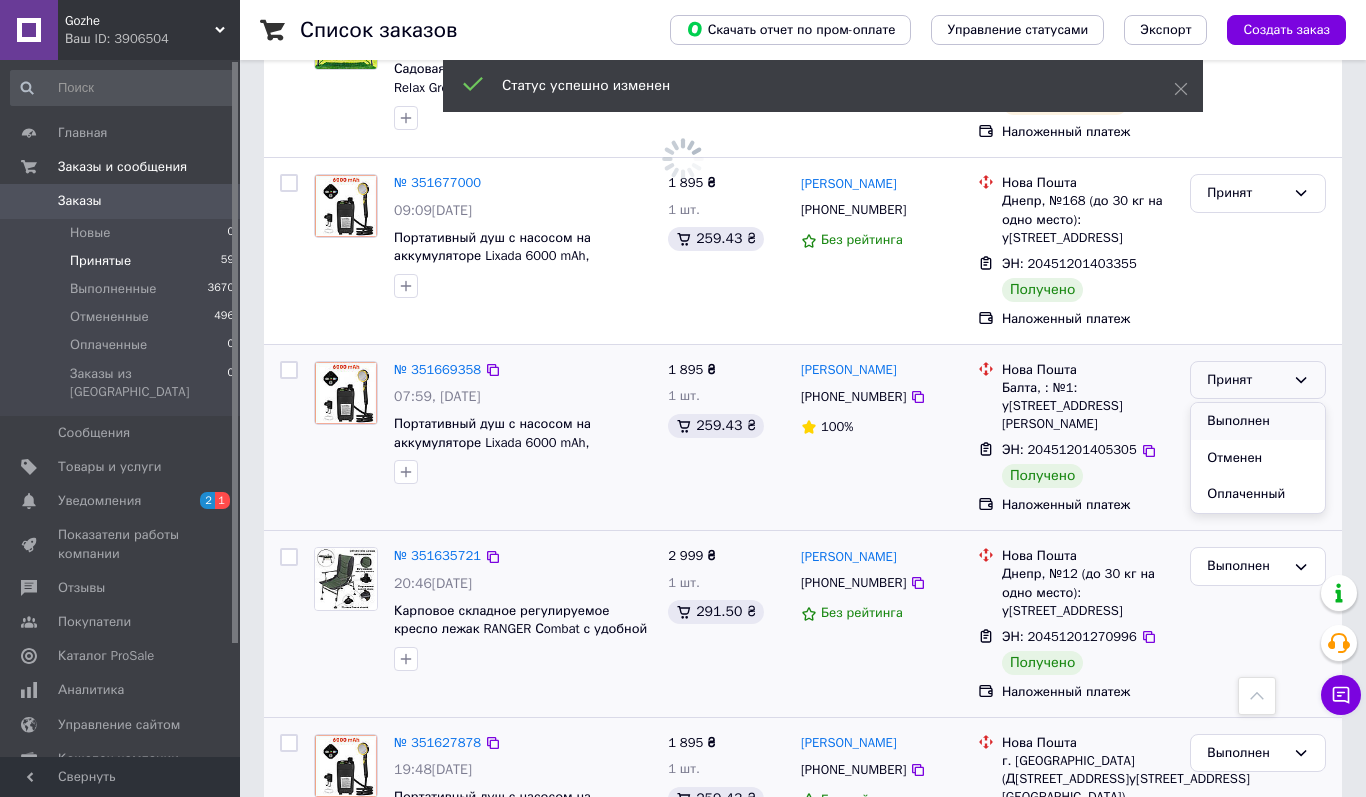 click on "Выполнен" at bounding box center [1258, 421] 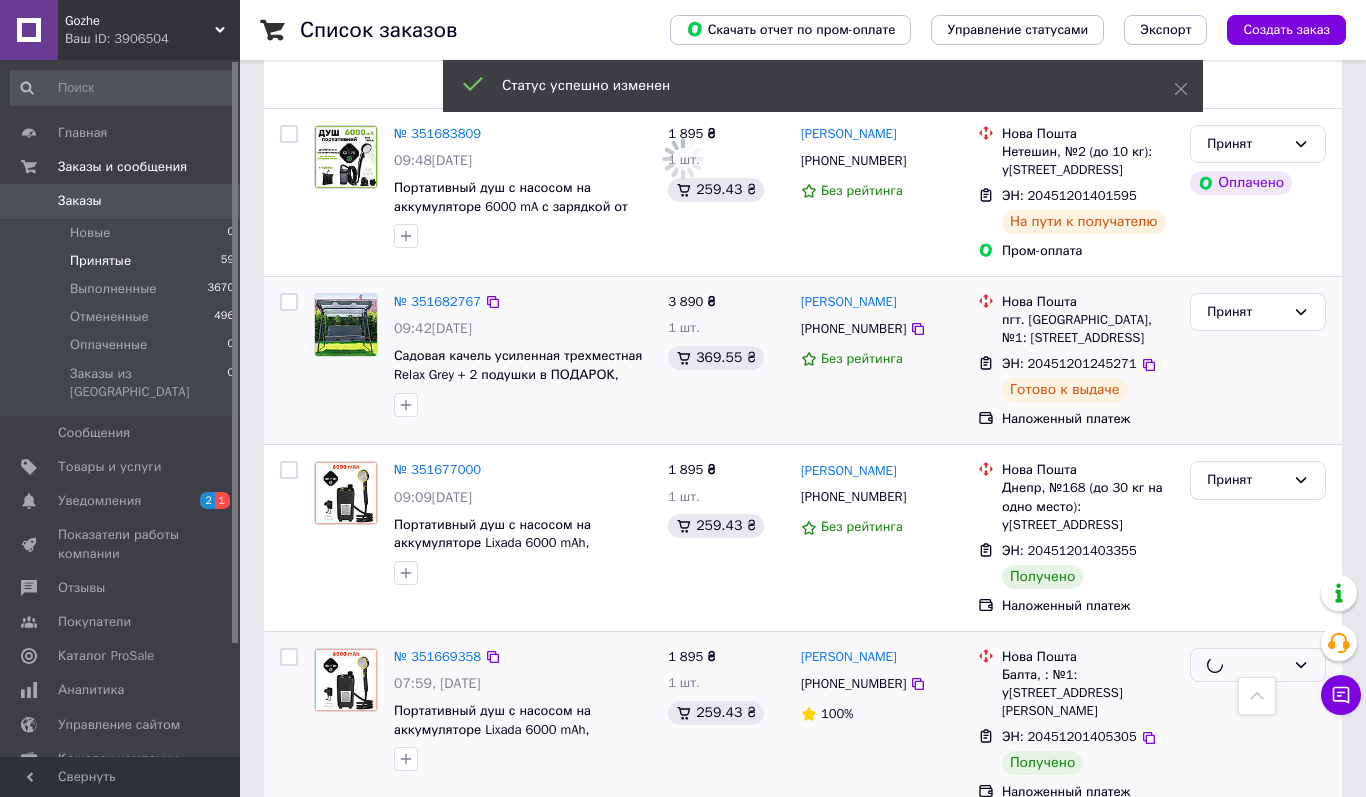 scroll, scrollTop: 6656, scrollLeft: 0, axis: vertical 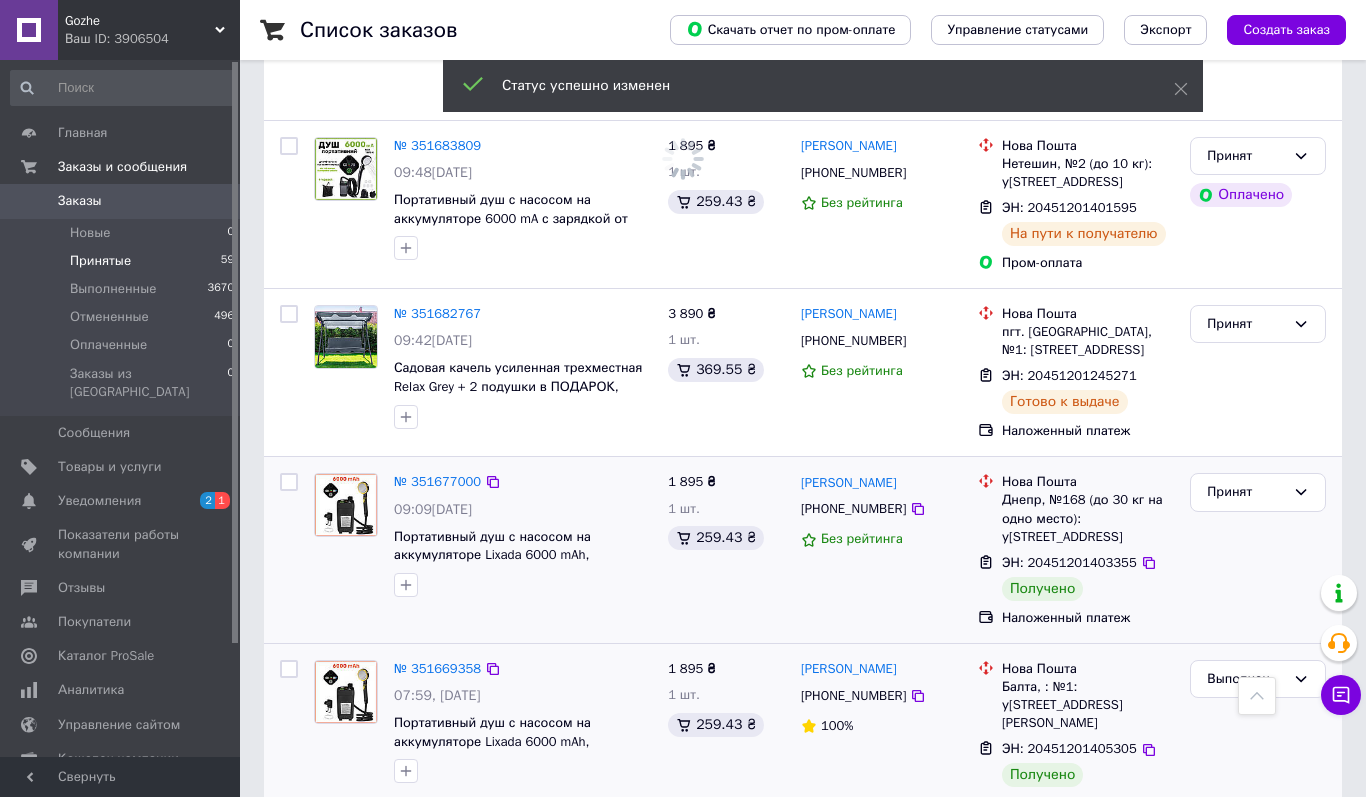 click on "Принят" at bounding box center [1258, 550] 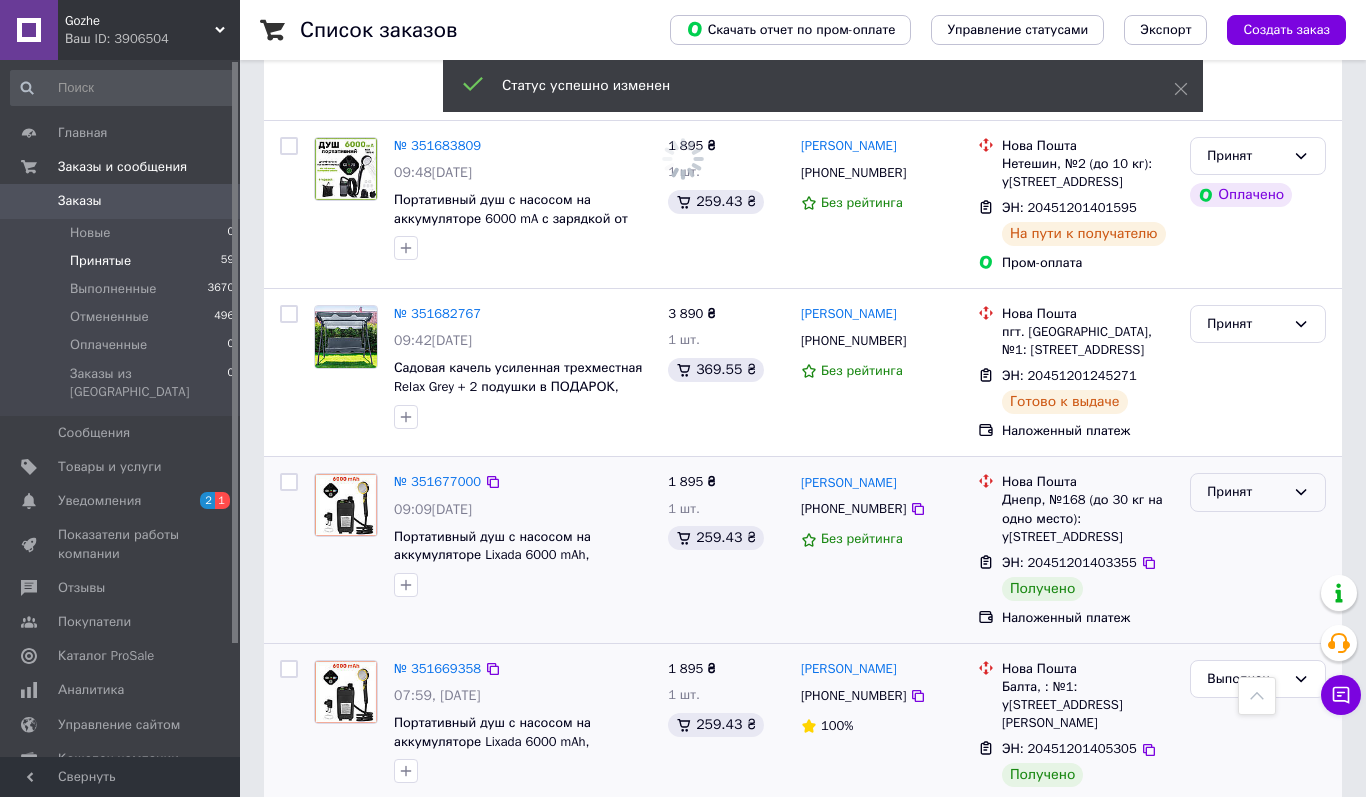 click on "Принят" at bounding box center [1258, 492] 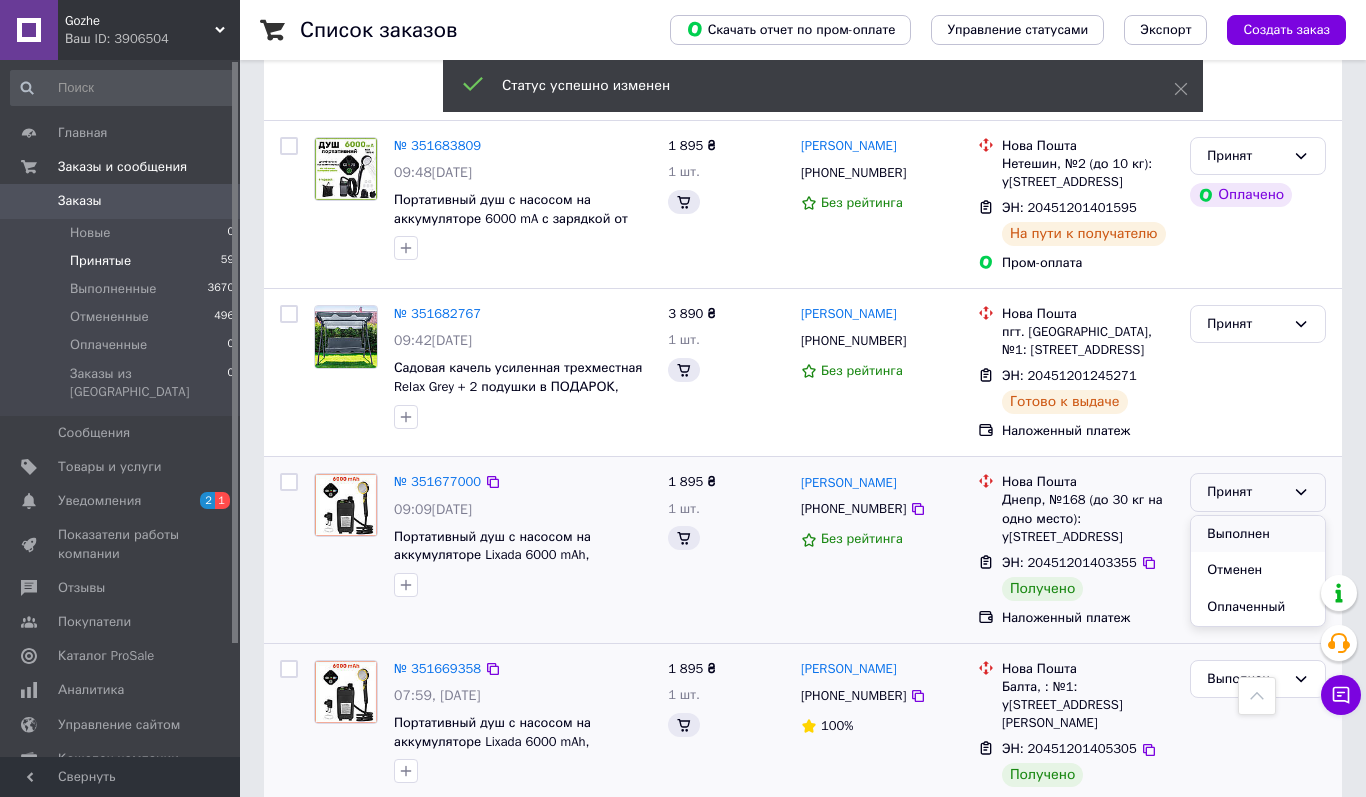 click on "Выполнен" at bounding box center [1258, 534] 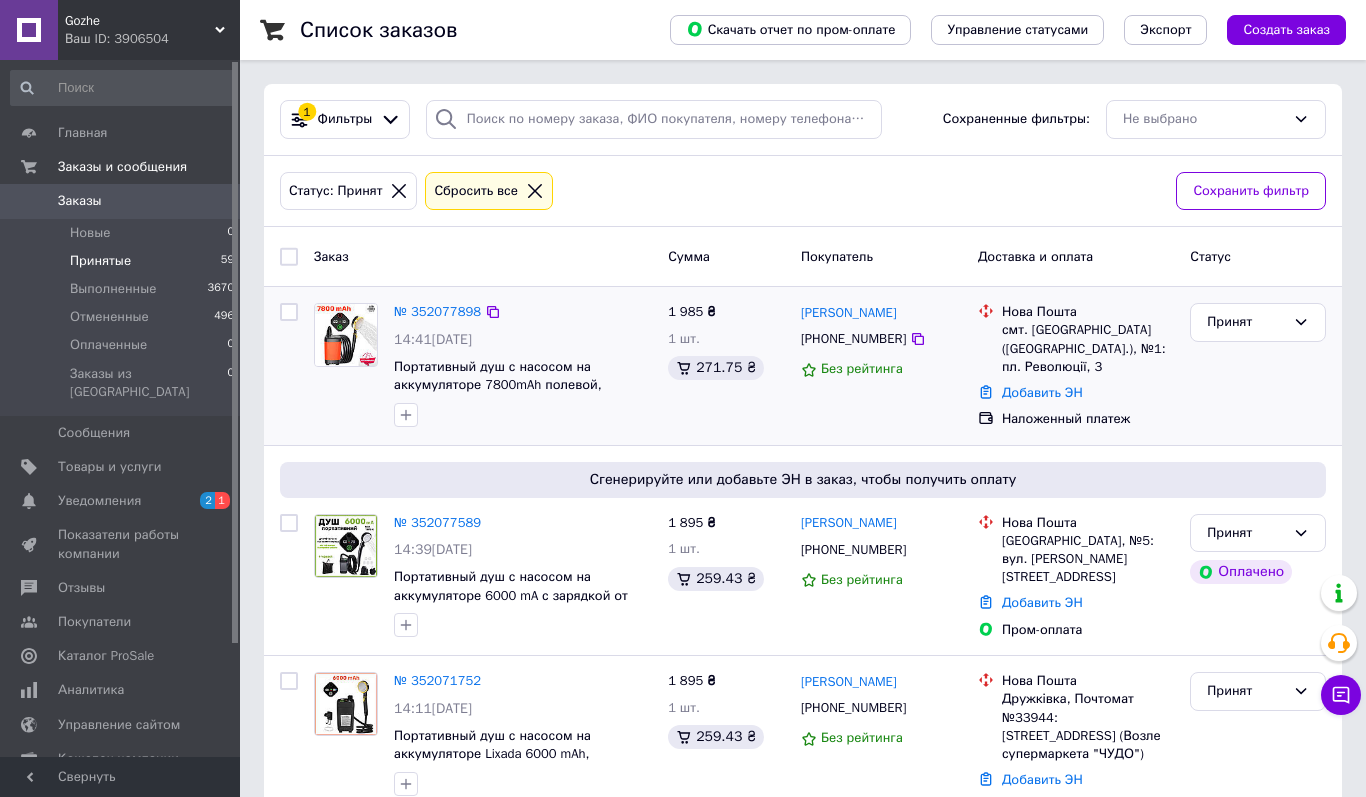 scroll, scrollTop: 0, scrollLeft: 0, axis: both 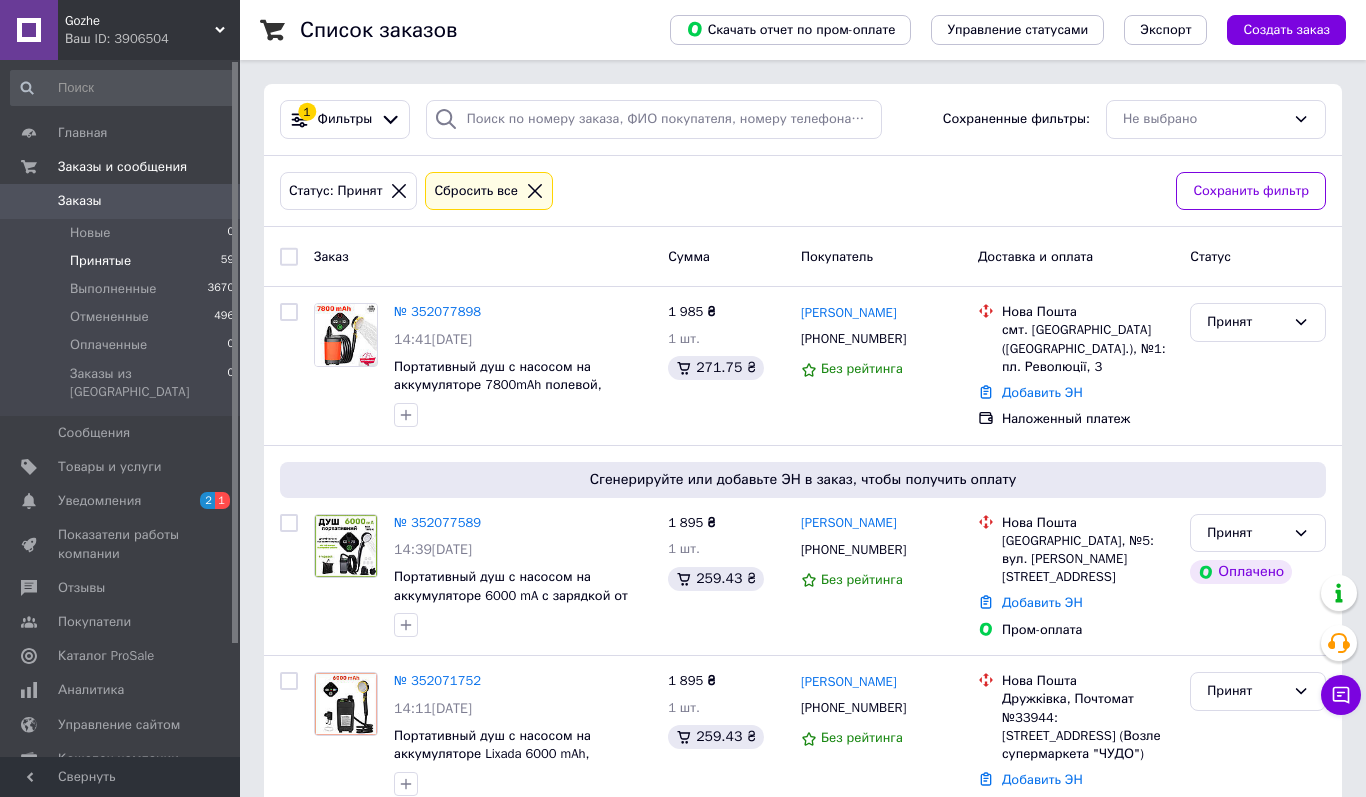 click on "Принятые 59" at bounding box center [123, 261] 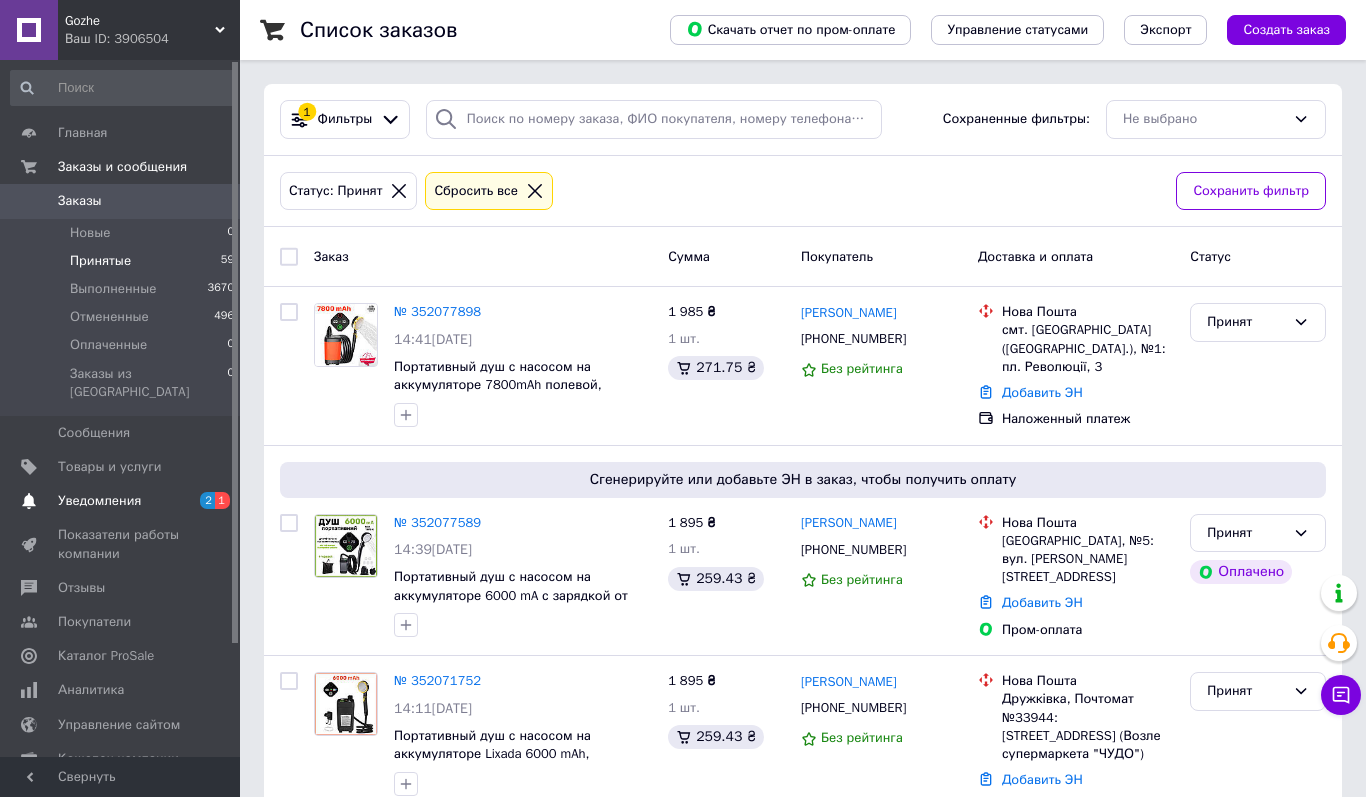 click on "Уведомления" at bounding box center (99, 501) 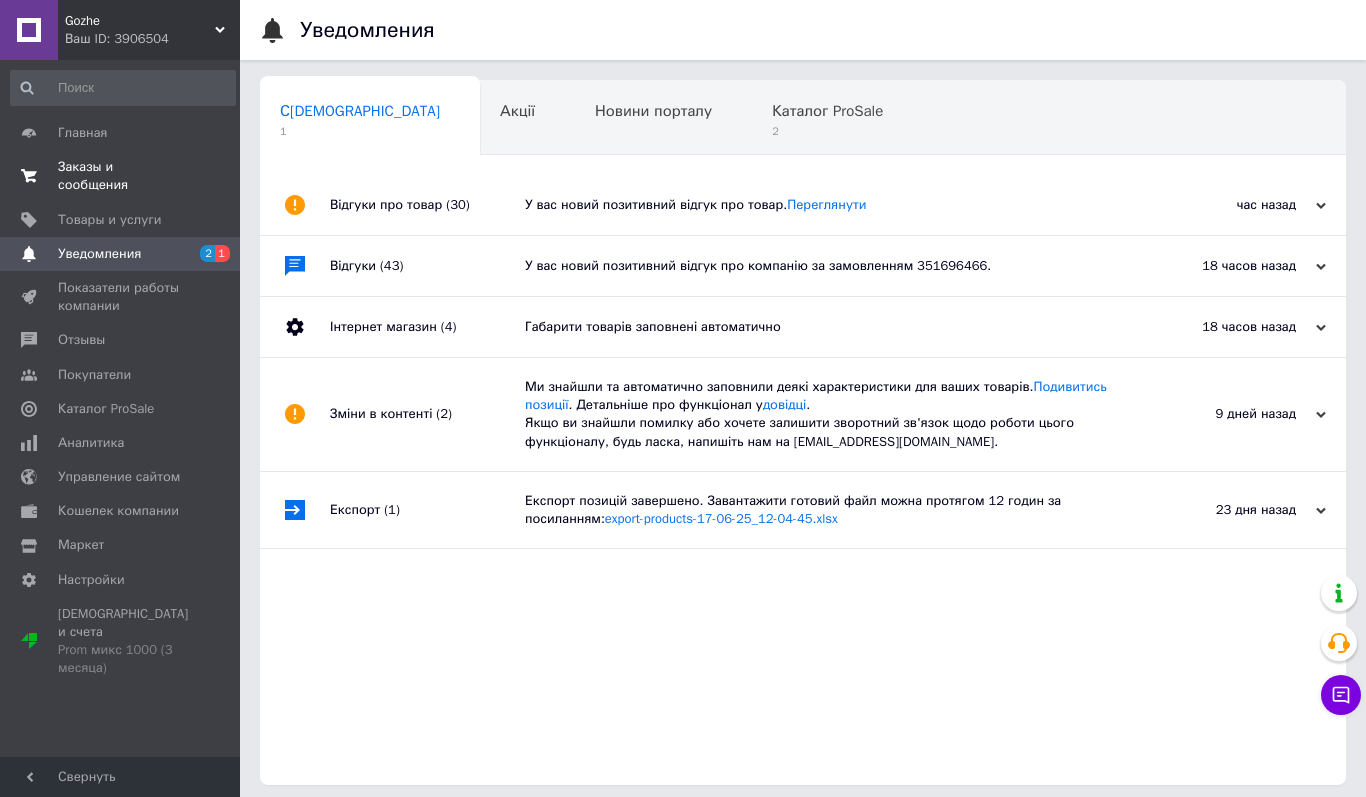 click on "Заказы и сообщения" at bounding box center (121, 176) 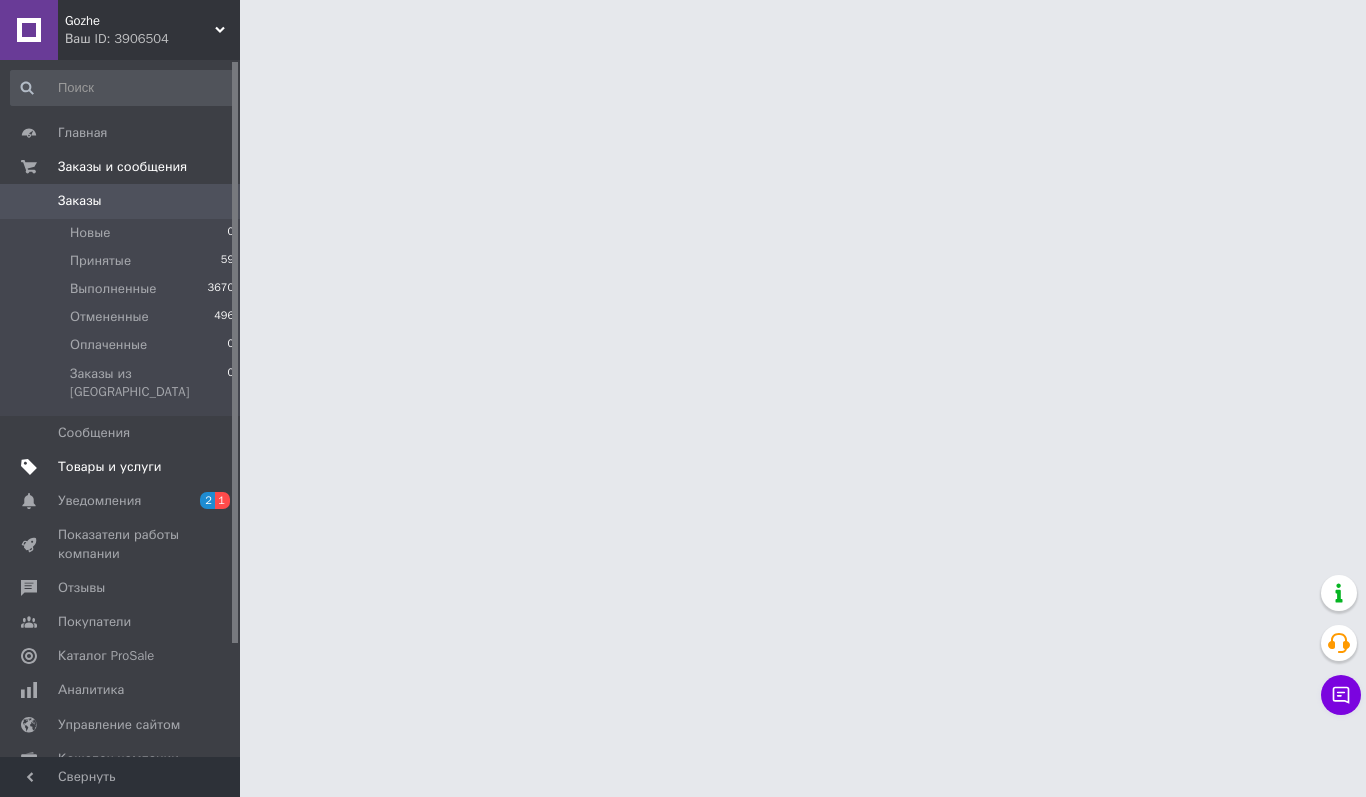 click on "Товары и услуги" at bounding box center [110, 467] 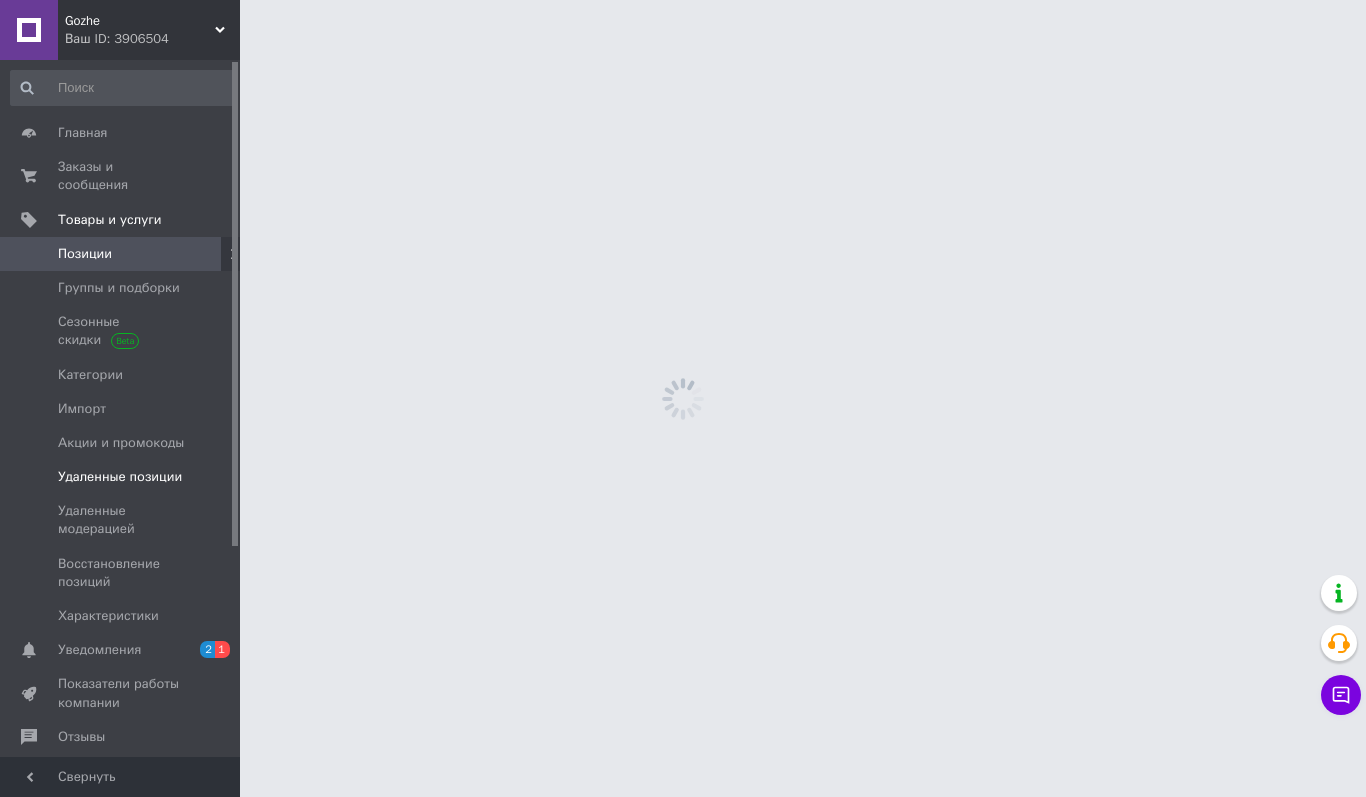 click on "Удаленные позиции" at bounding box center [120, 477] 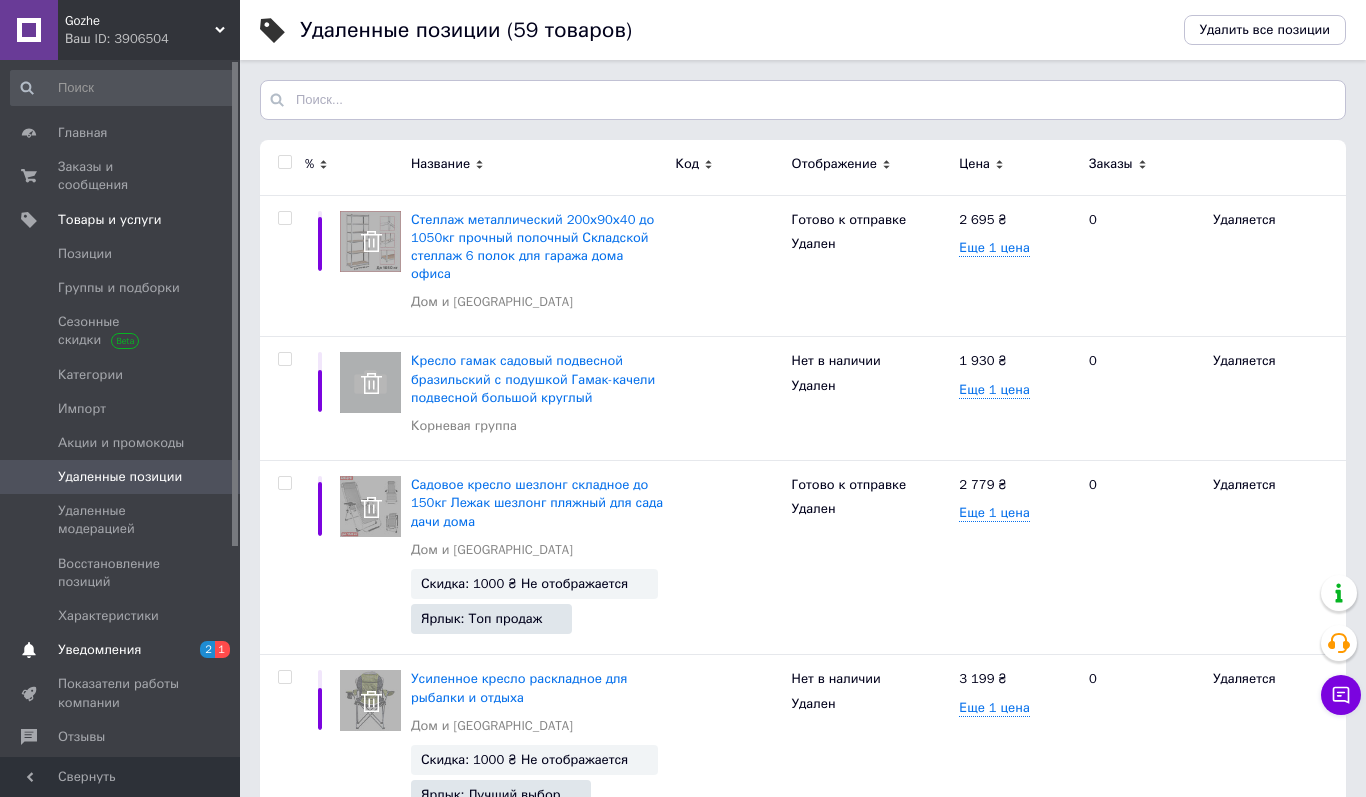 click on "Уведомления 2 1" at bounding box center [123, 650] 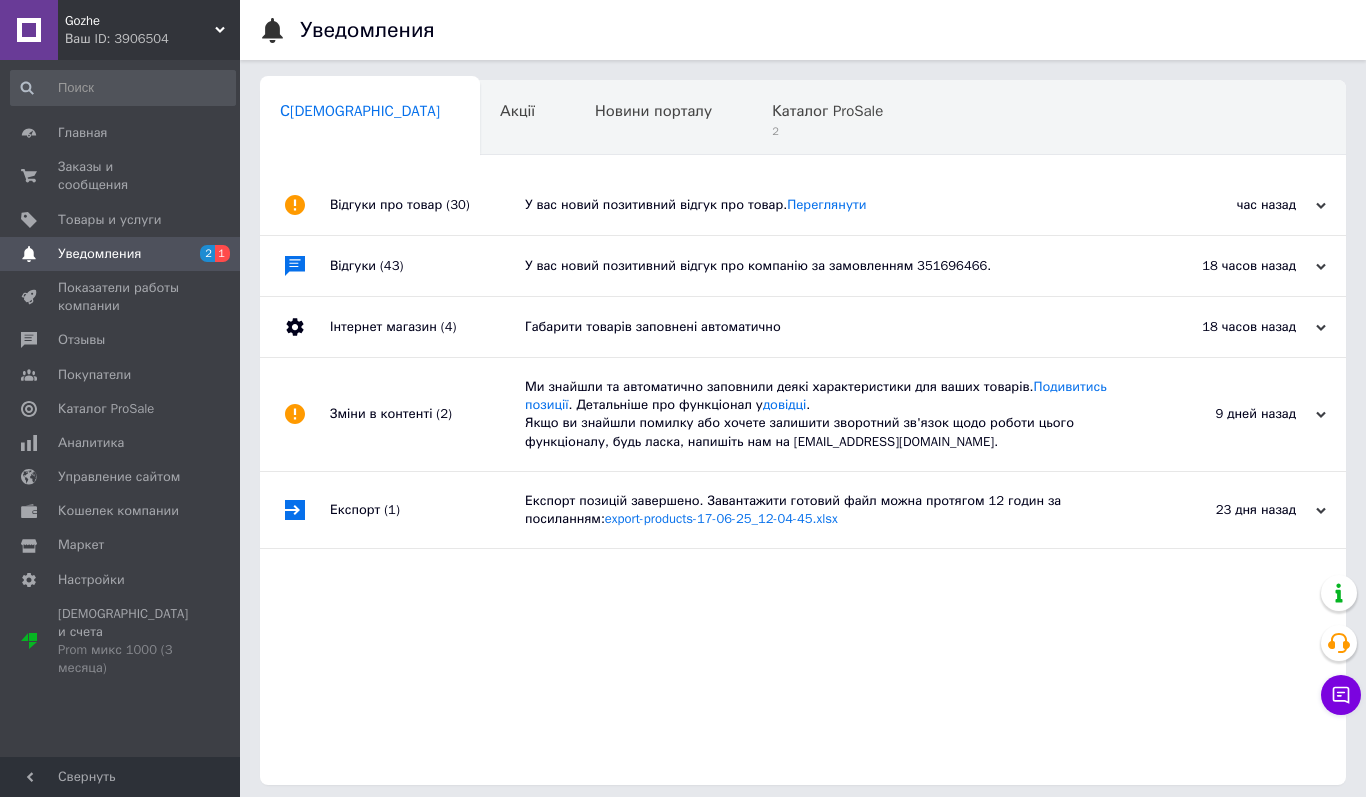 scroll, scrollTop: 0, scrollLeft: 0, axis: both 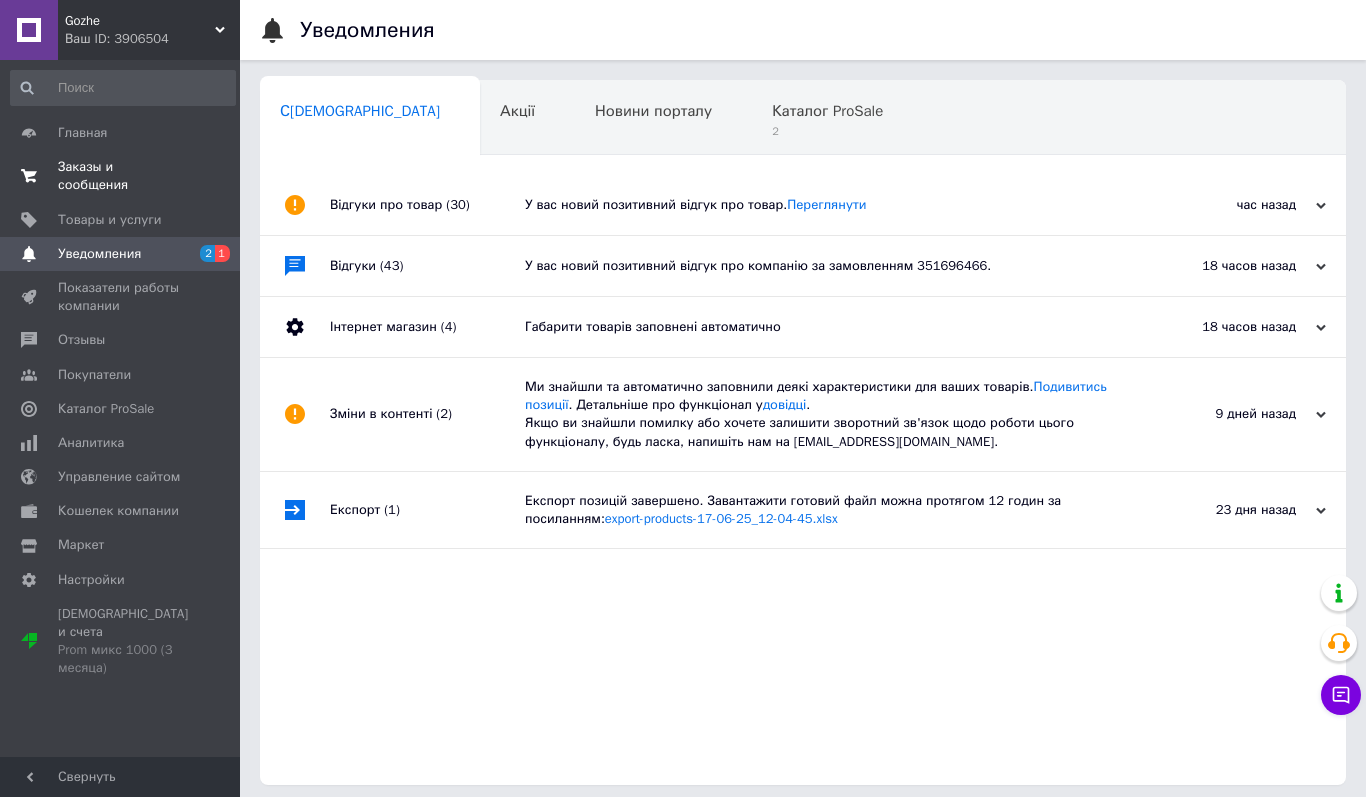 click on "Заказы и сообщения" at bounding box center (121, 176) 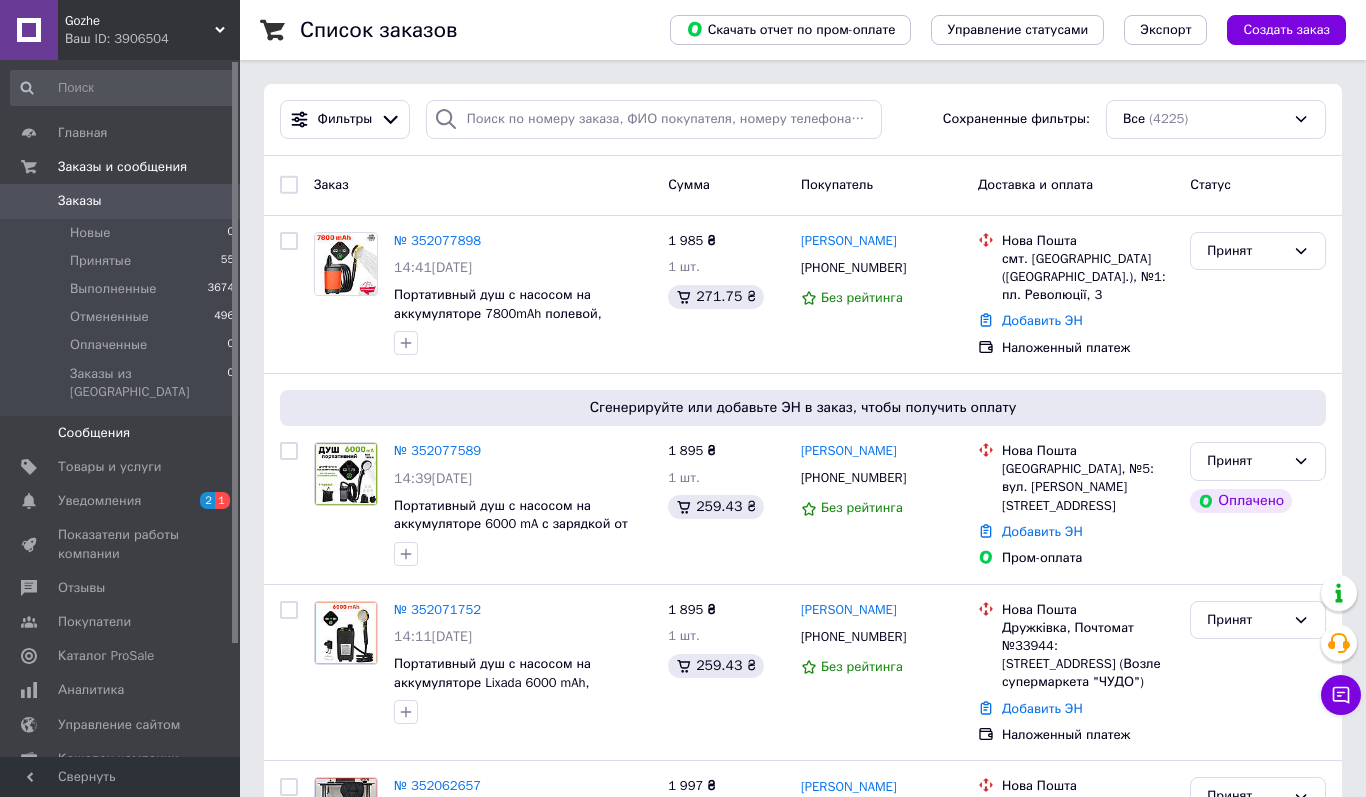 click on "Сообщения" at bounding box center [94, 433] 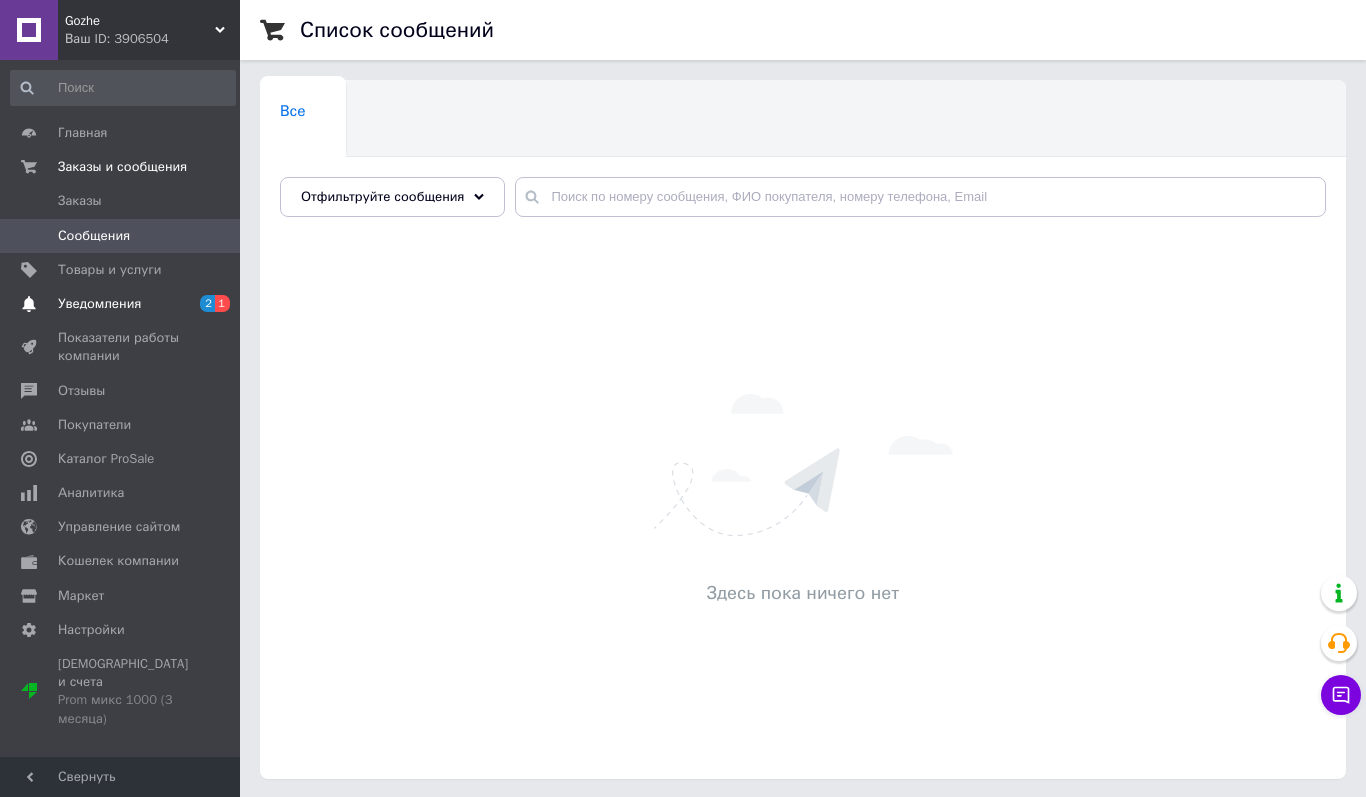 click on "Уведомления" at bounding box center [99, 304] 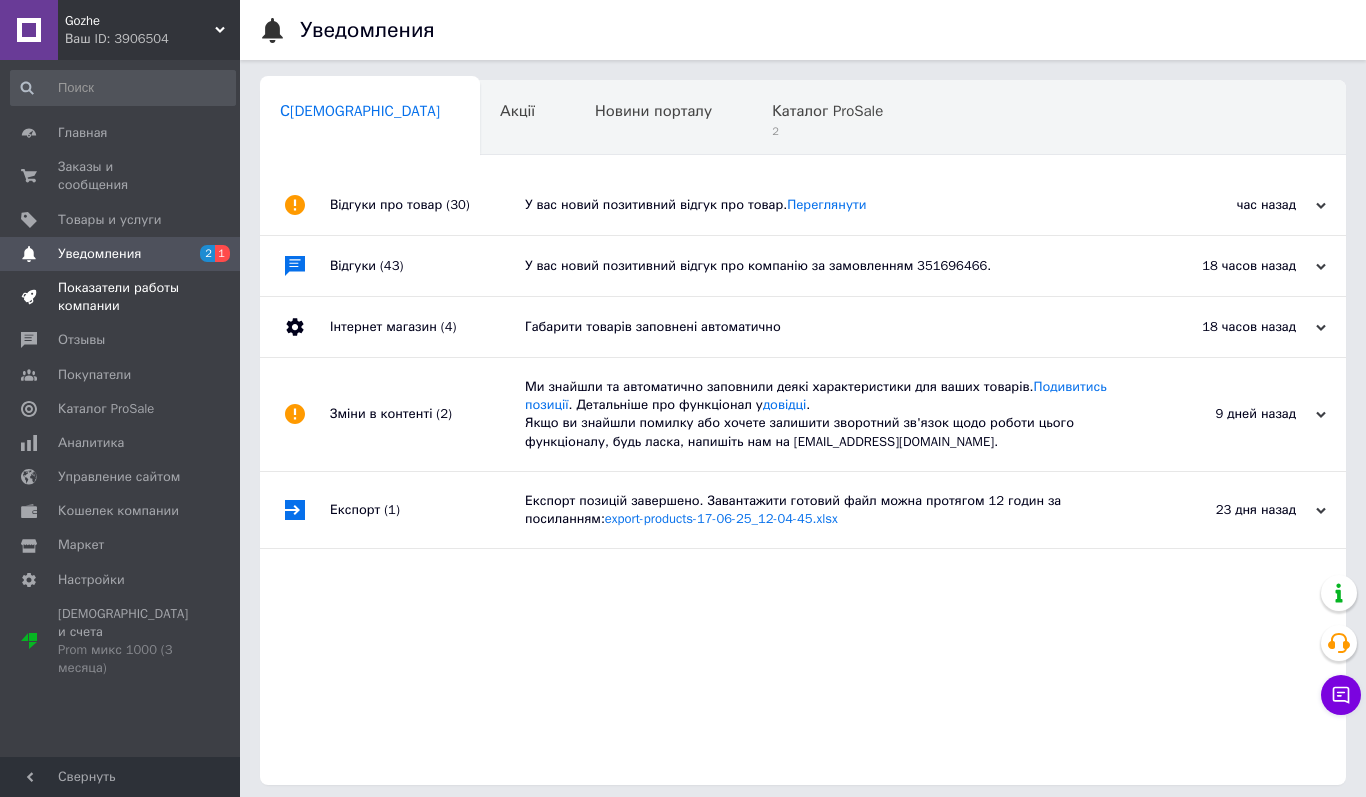 click on "Показатели работы компании" at bounding box center [121, 297] 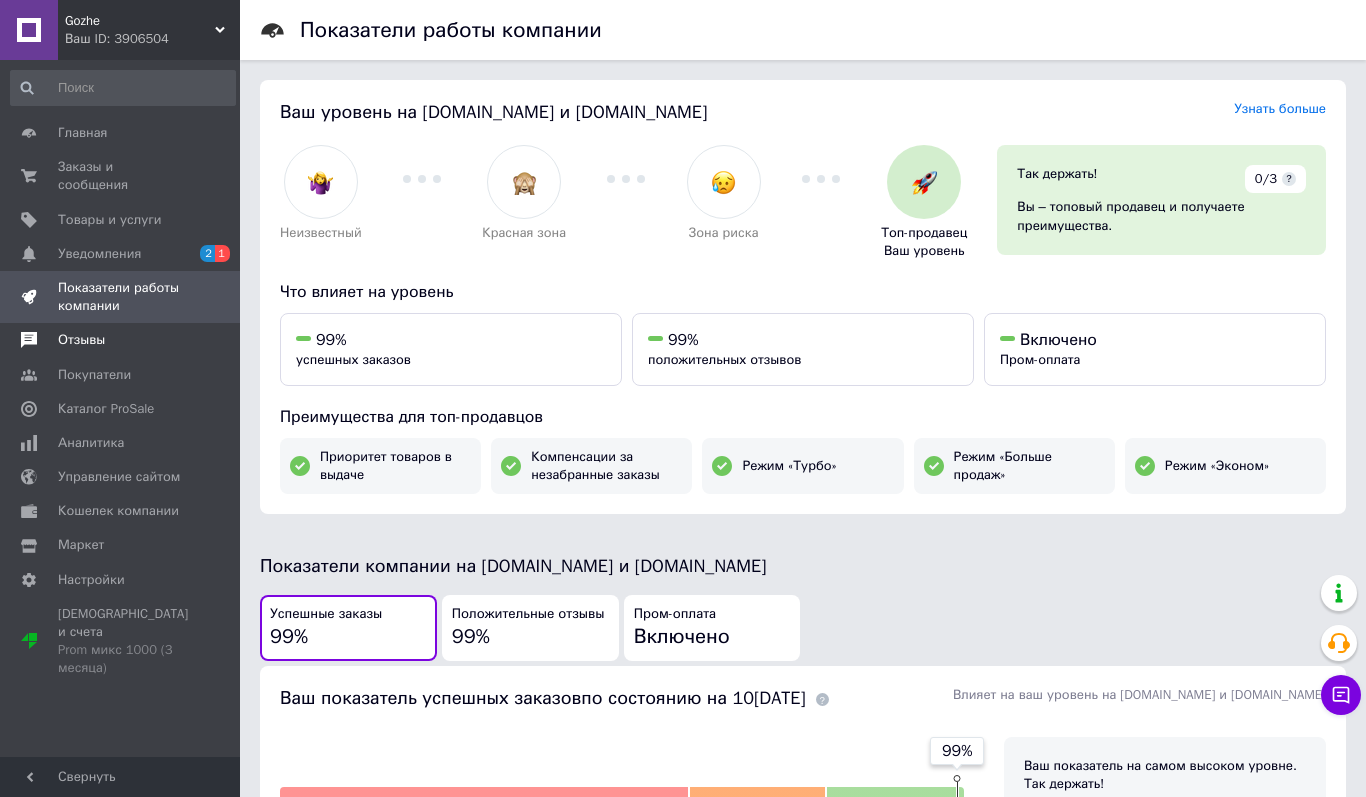 click on "Отзывы" at bounding box center [81, 340] 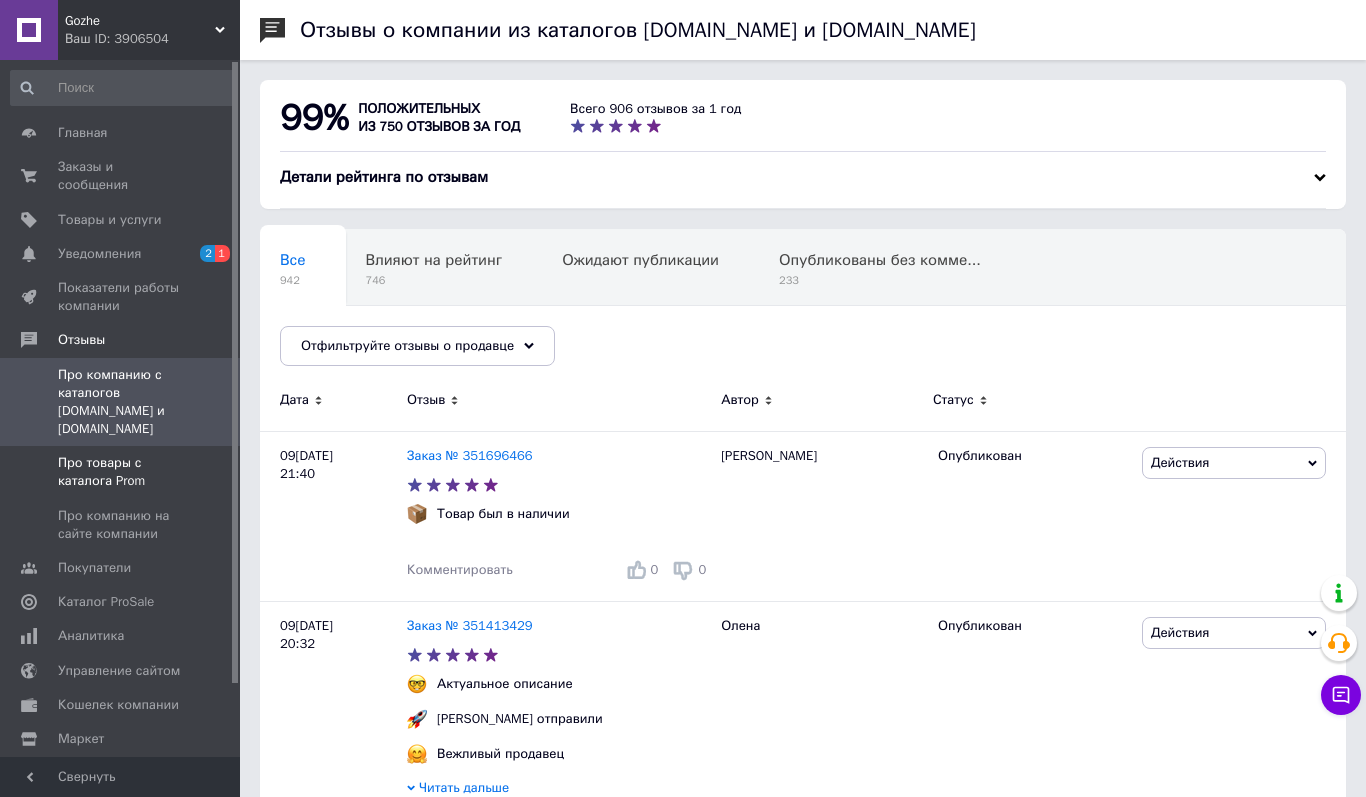 click on "Про товары с каталога Prom" at bounding box center (121, 472) 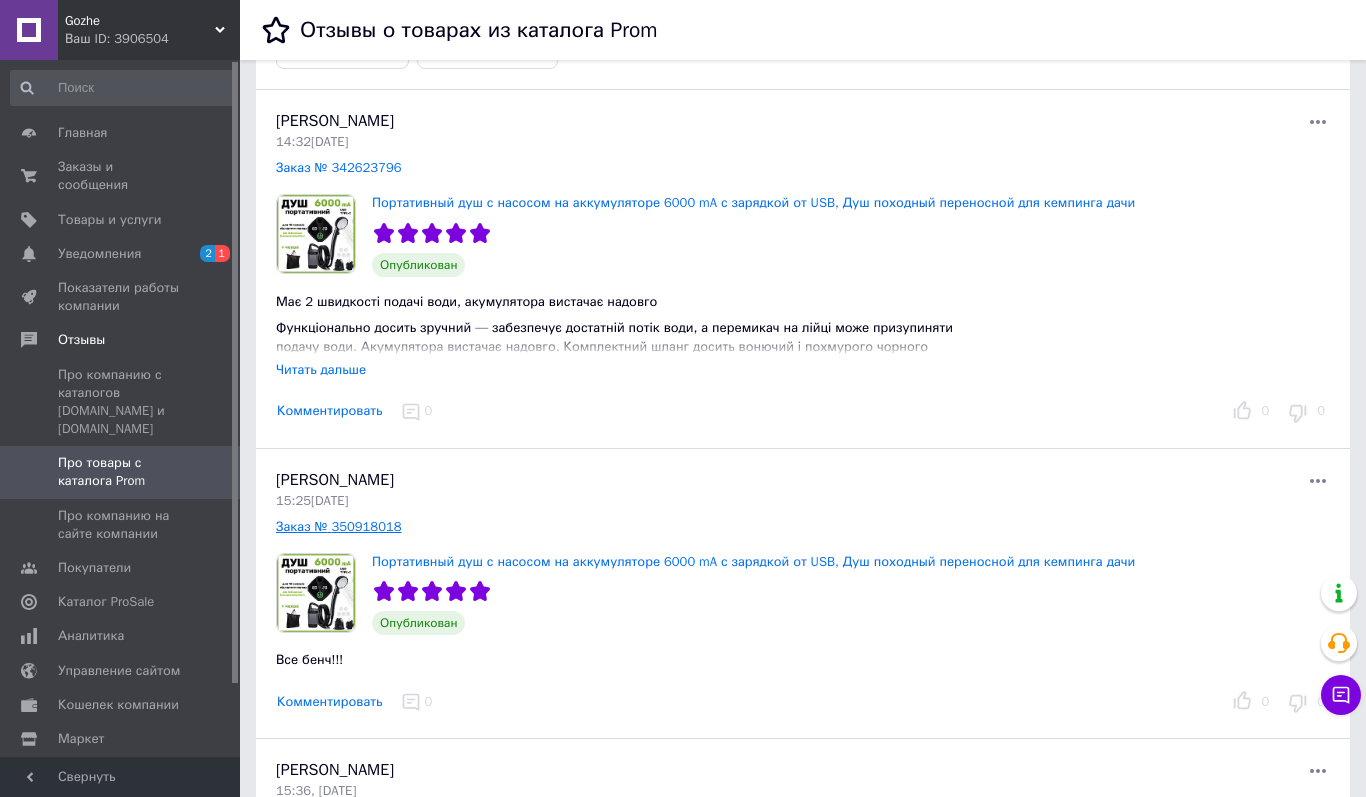 scroll, scrollTop: 37, scrollLeft: 0, axis: vertical 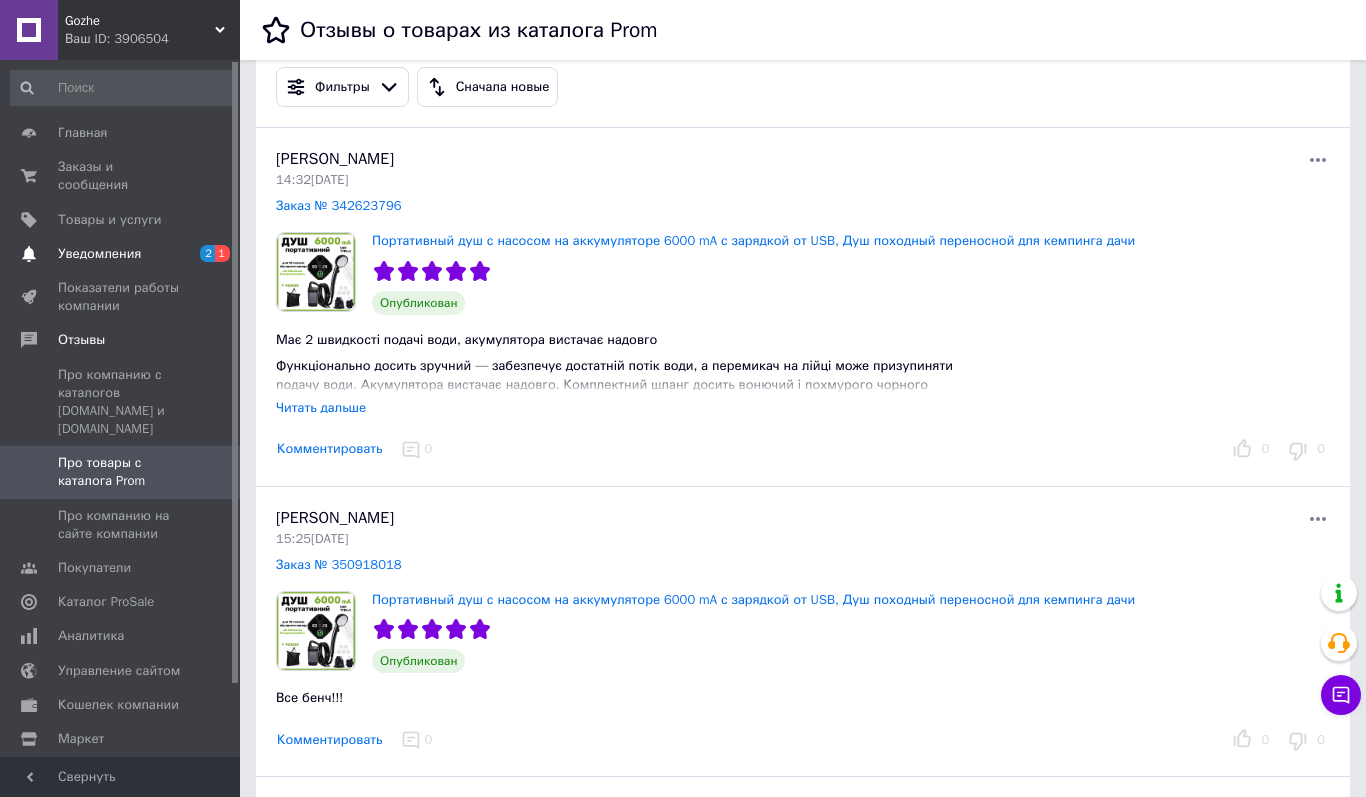 click on "Уведомления" at bounding box center [99, 254] 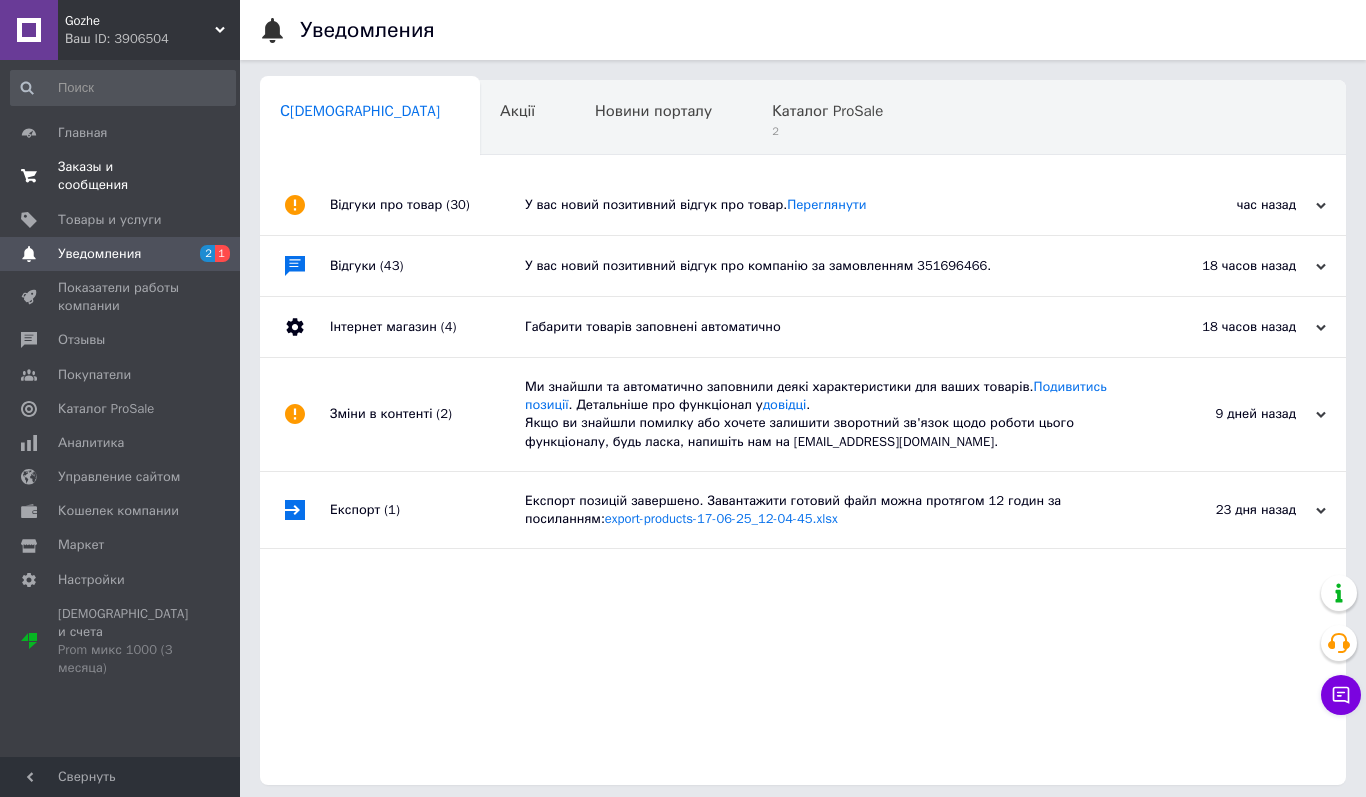 click on "Заказы и сообщения" at bounding box center (121, 176) 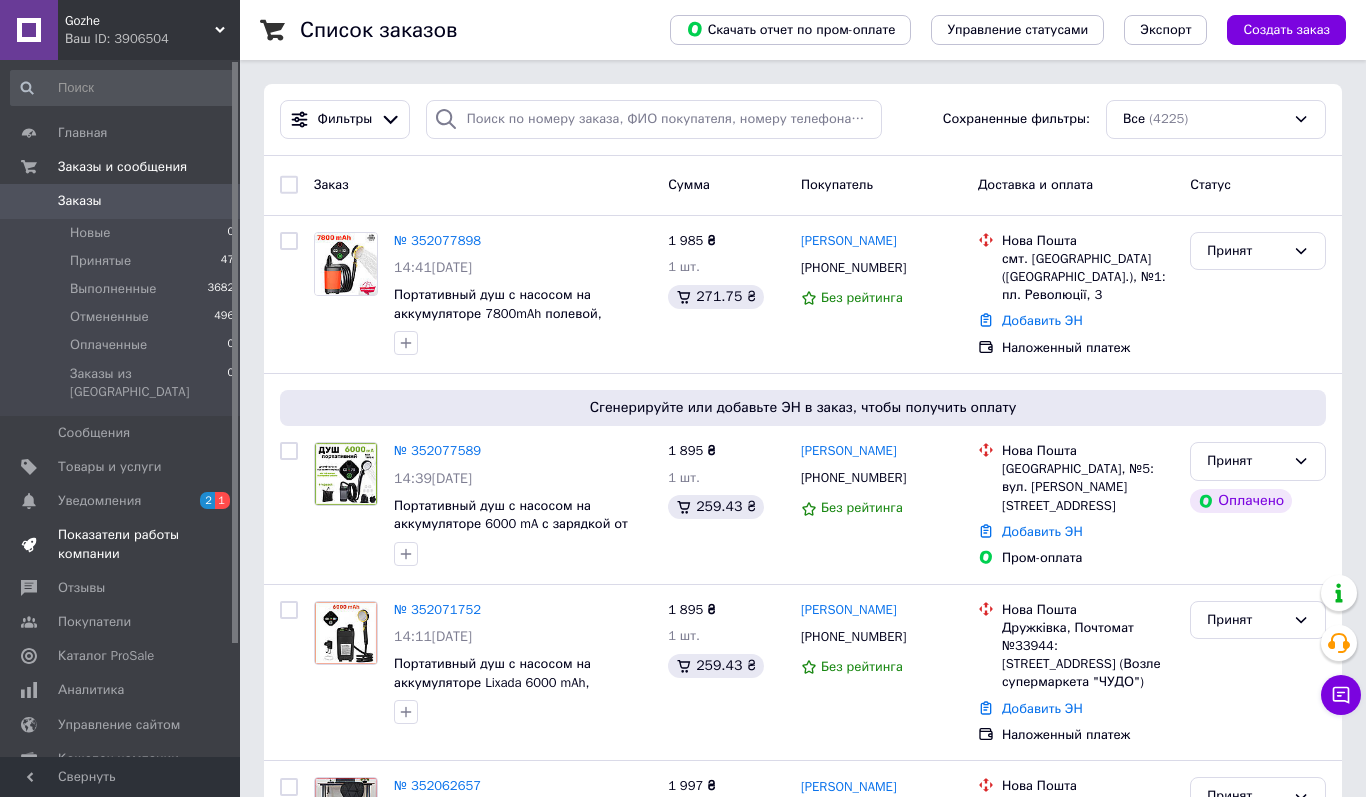 scroll, scrollTop: 0, scrollLeft: 0, axis: both 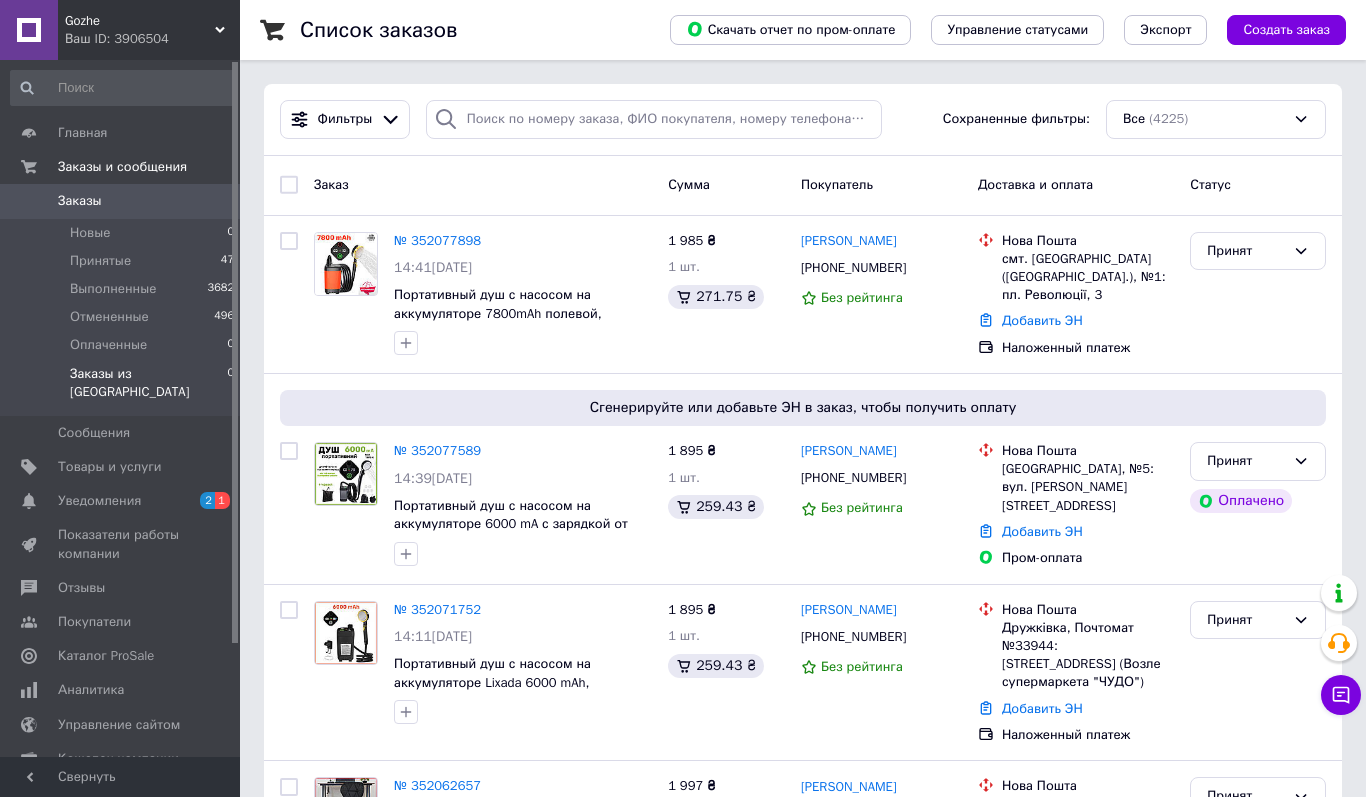 click on "Заказы из [GEOGRAPHIC_DATA]" at bounding box center [148, 383] 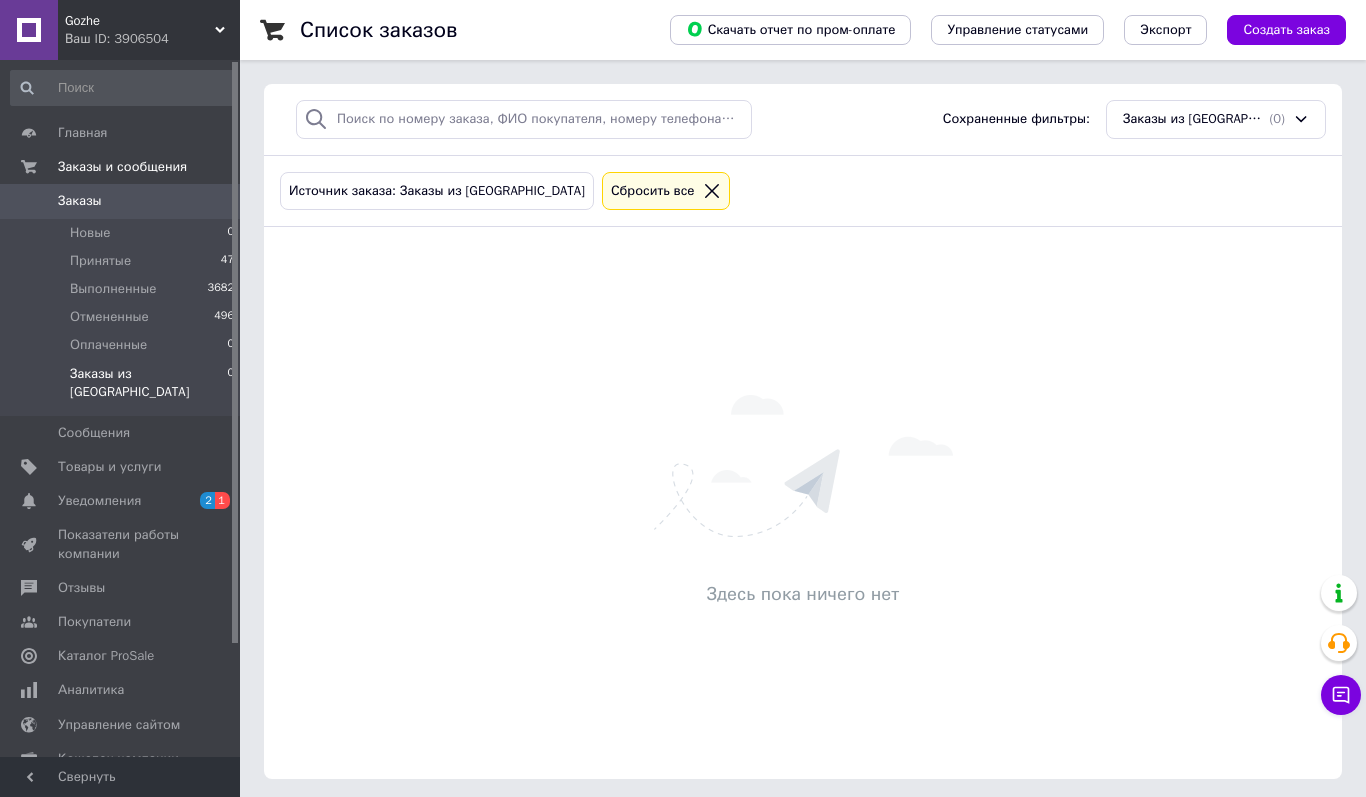 click on "Заказы" at bounding box center [121, 201] 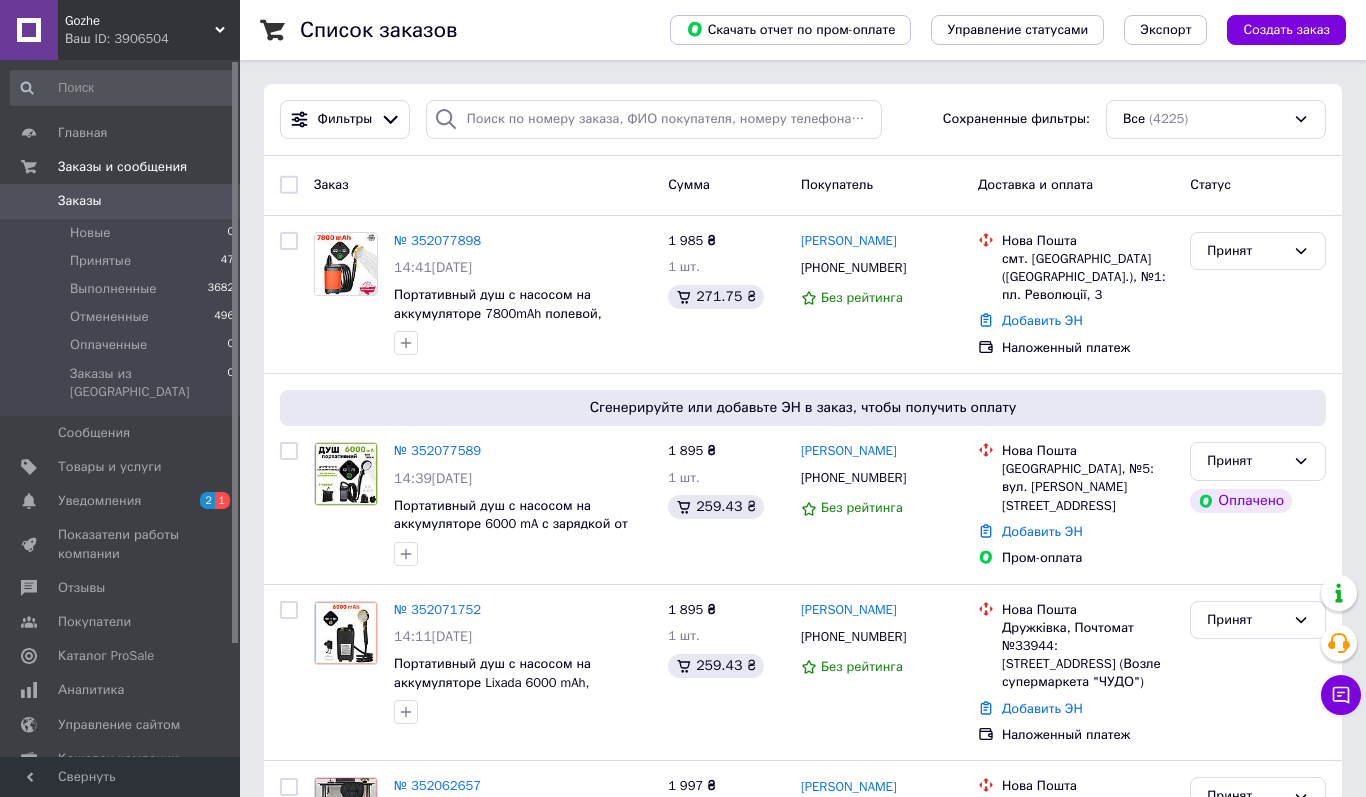 scroll, scrollTop: 0, scrollLeft: 0, axis: both 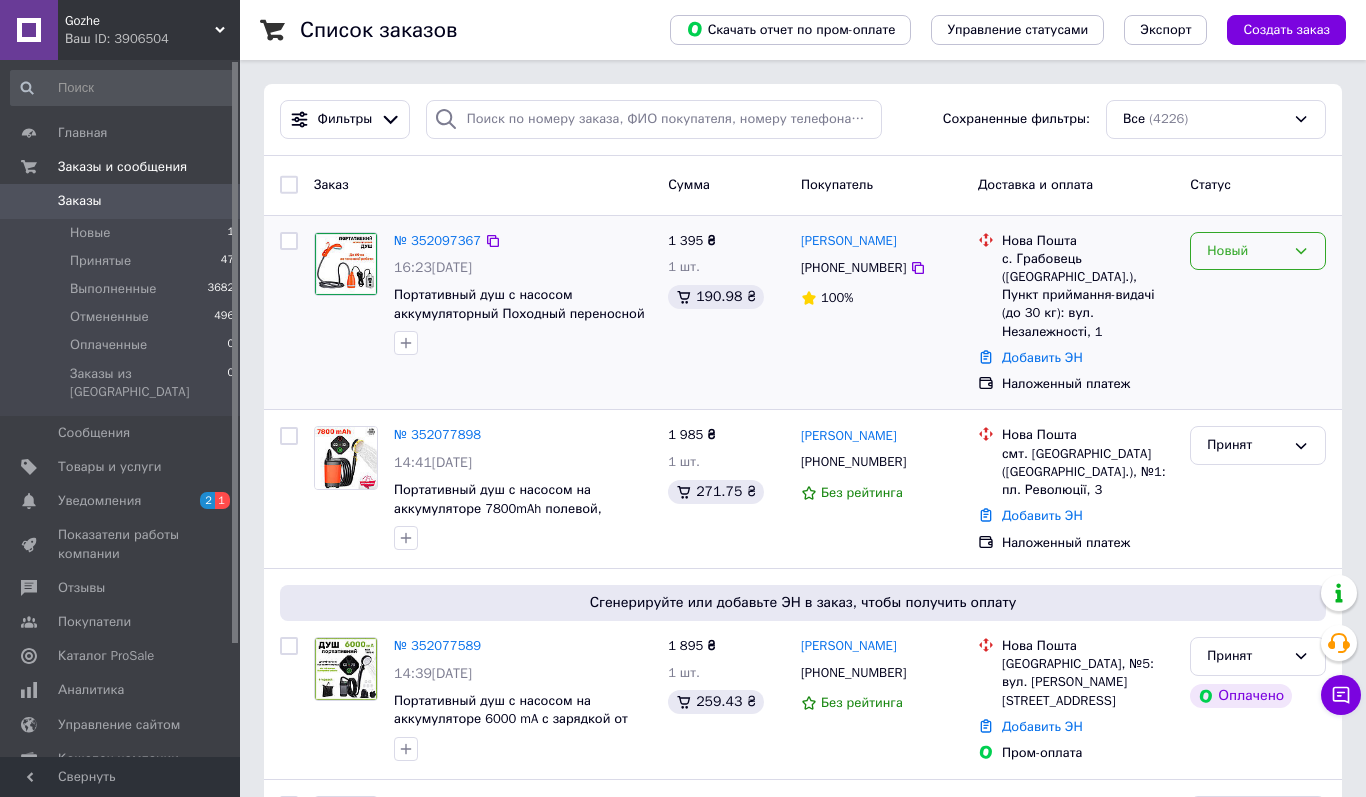 click on "Новый" at bounding box center (1246, 251) 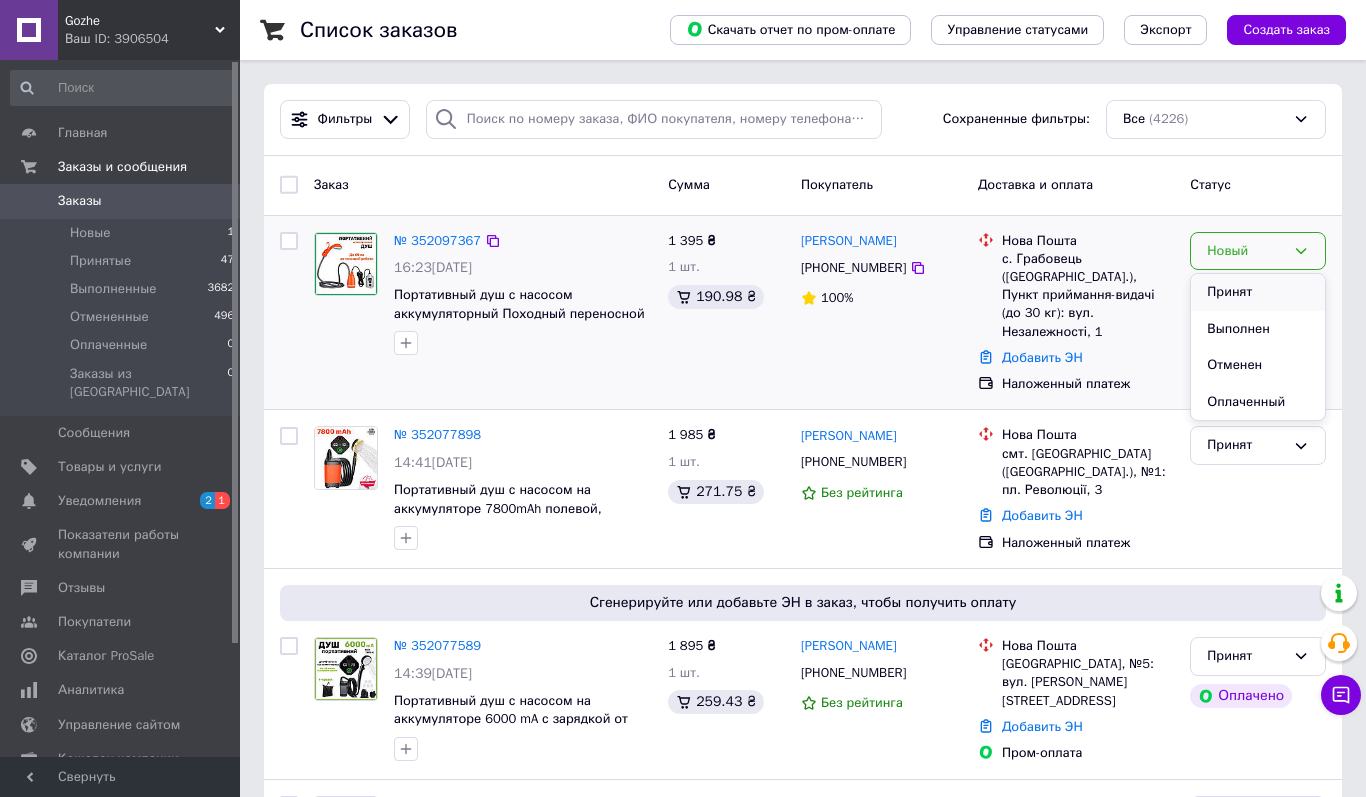 click on "Принят" at bounding box center [1258, 292] 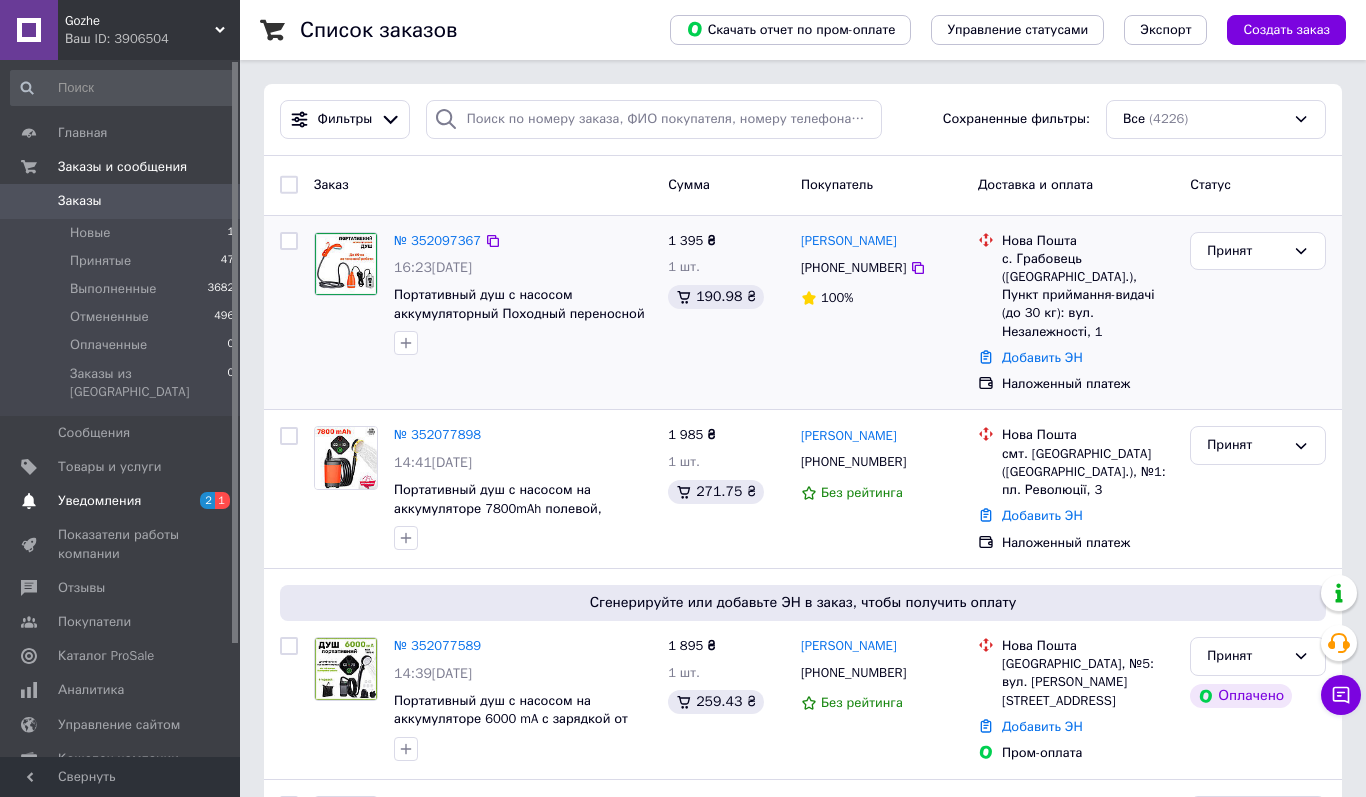 click on "Уведомления" at bounding box center [121, 501] 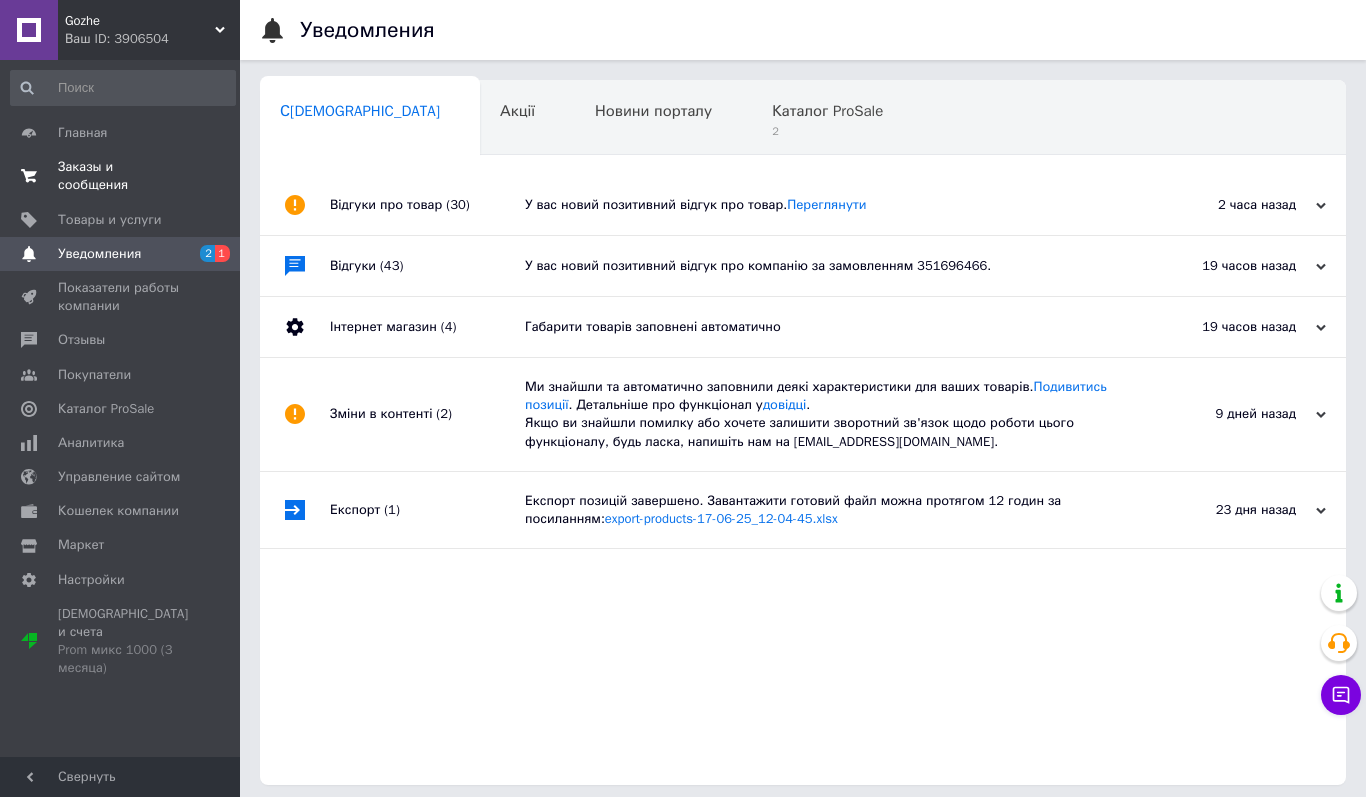 click on "Заказы и сообщения" at bounding box center (121, 176) 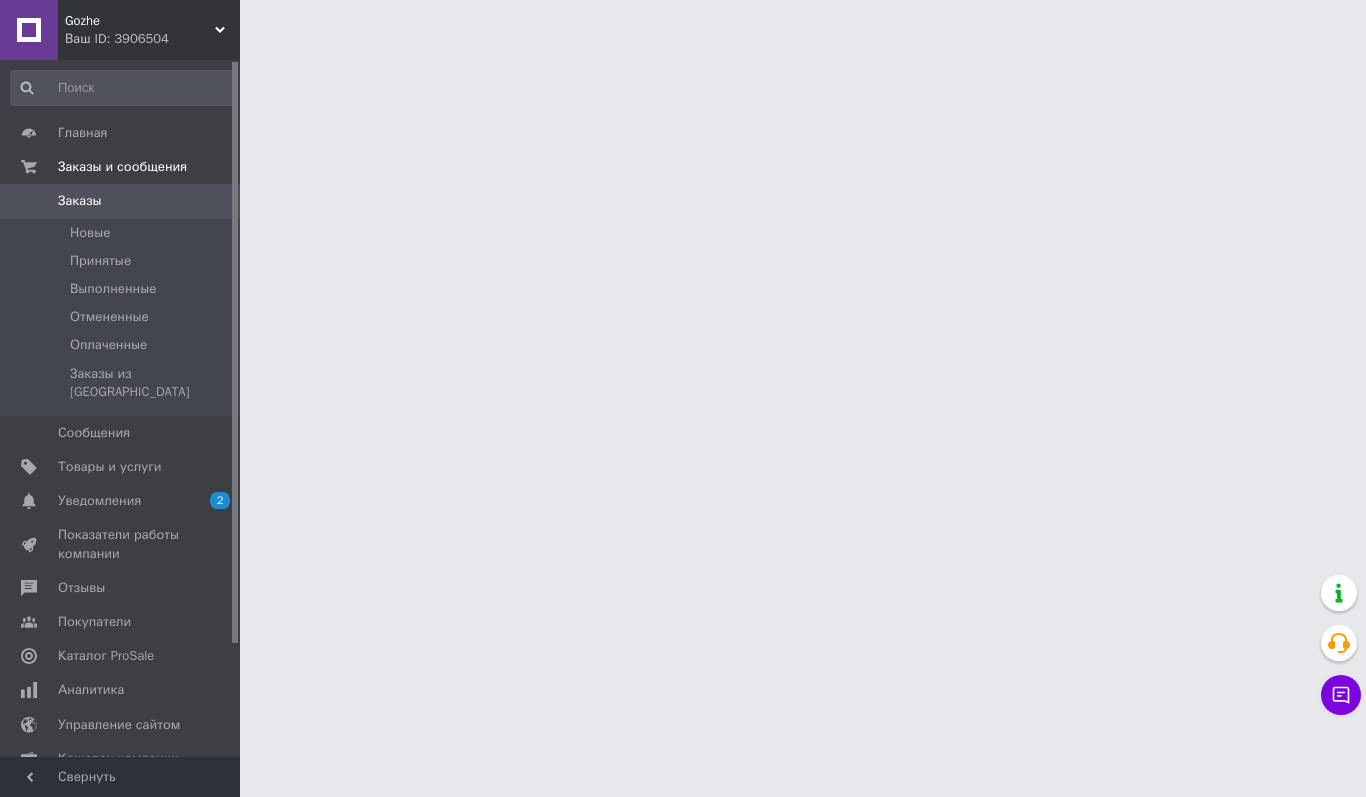 scroll, scrollTop: 0, scrollLeft: 0, axis: both 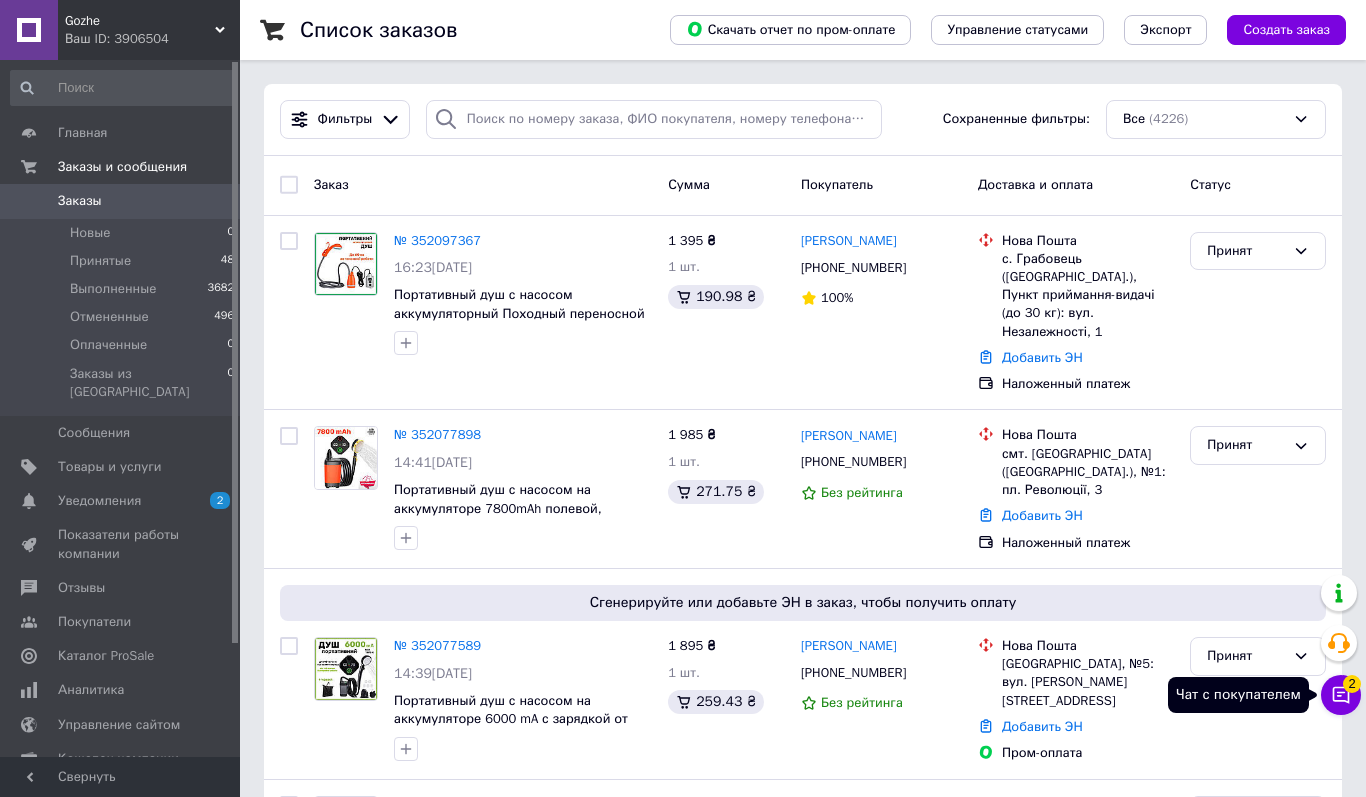 click 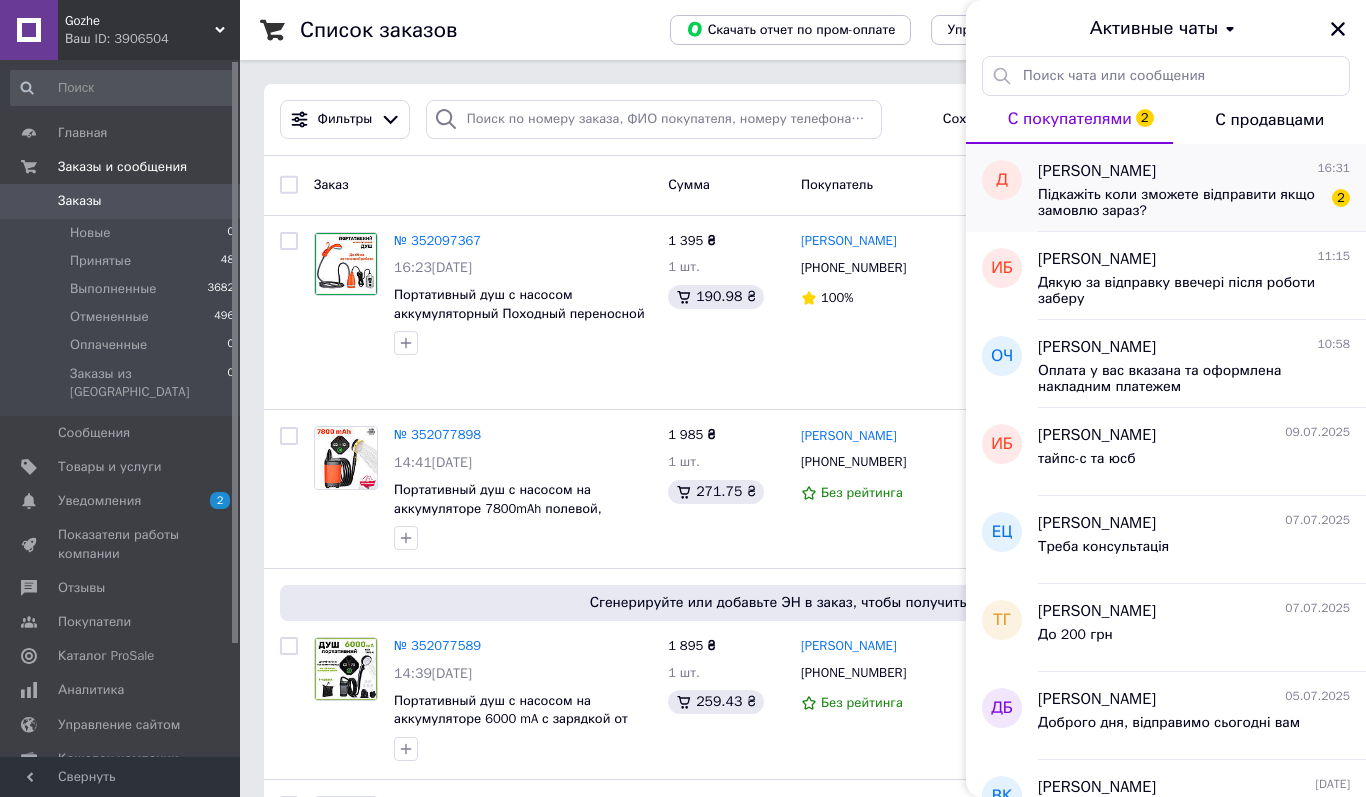 click on "Підкажіть коли зможете відправити якщо замовлю зараз?" at bounding box center (1180, 203) 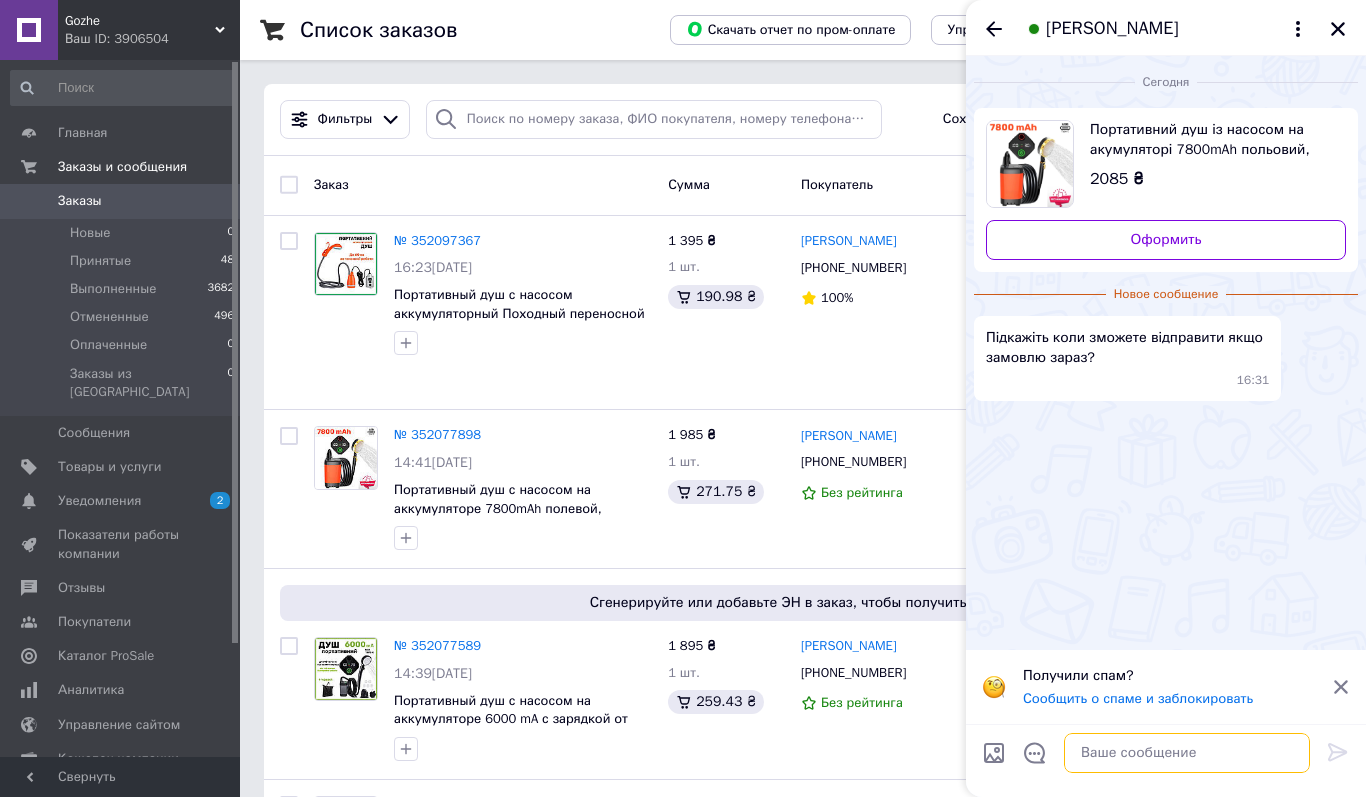click at bounding box center (1187, 753) 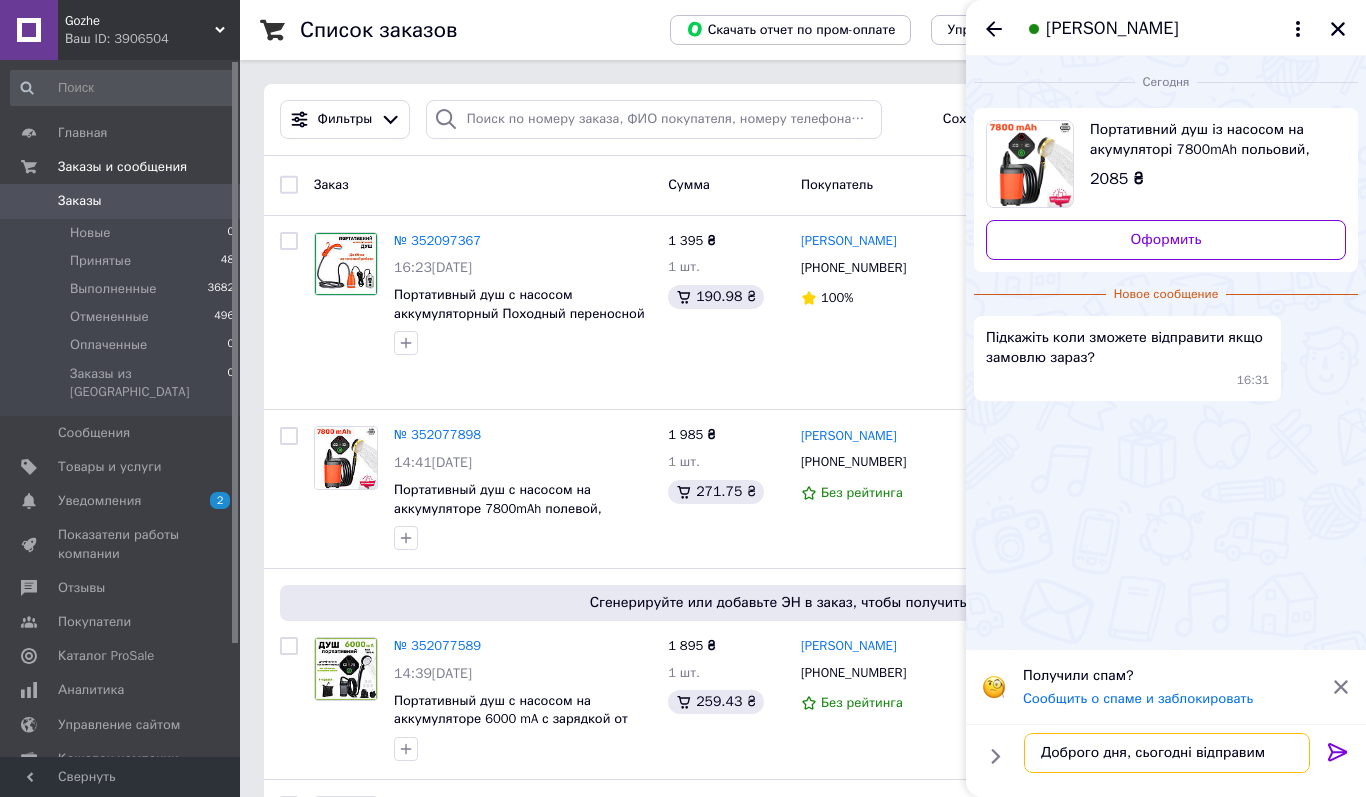 type on "Доброго дня, сьогодні відправимо" 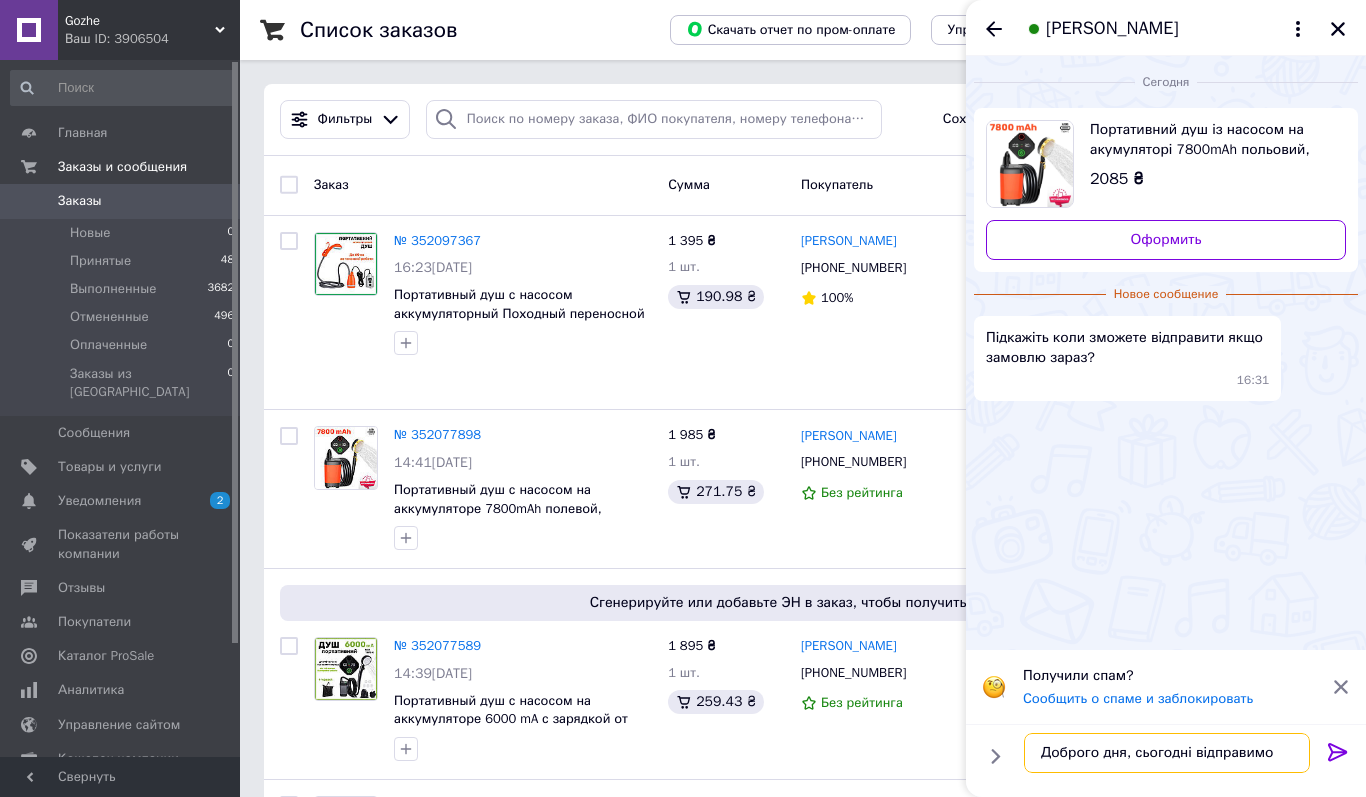 type 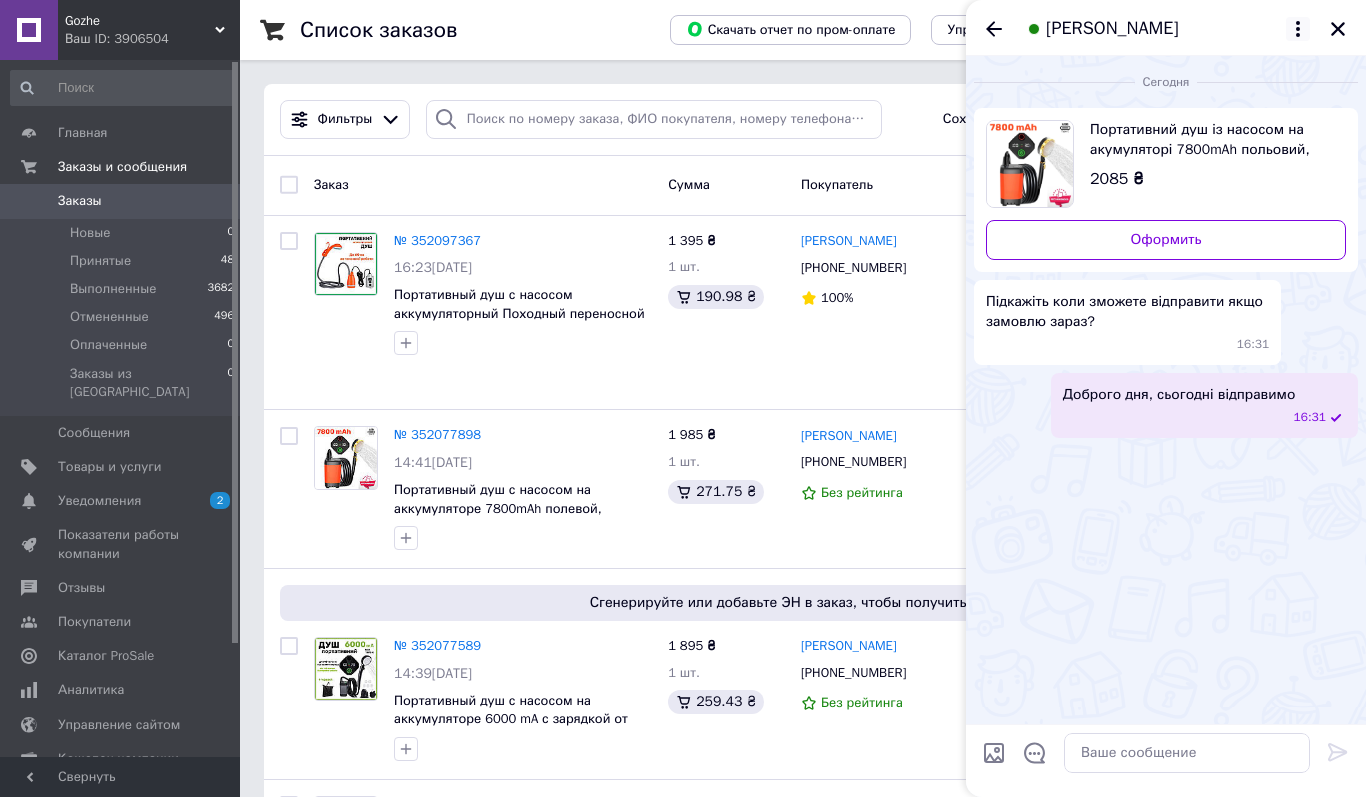 click 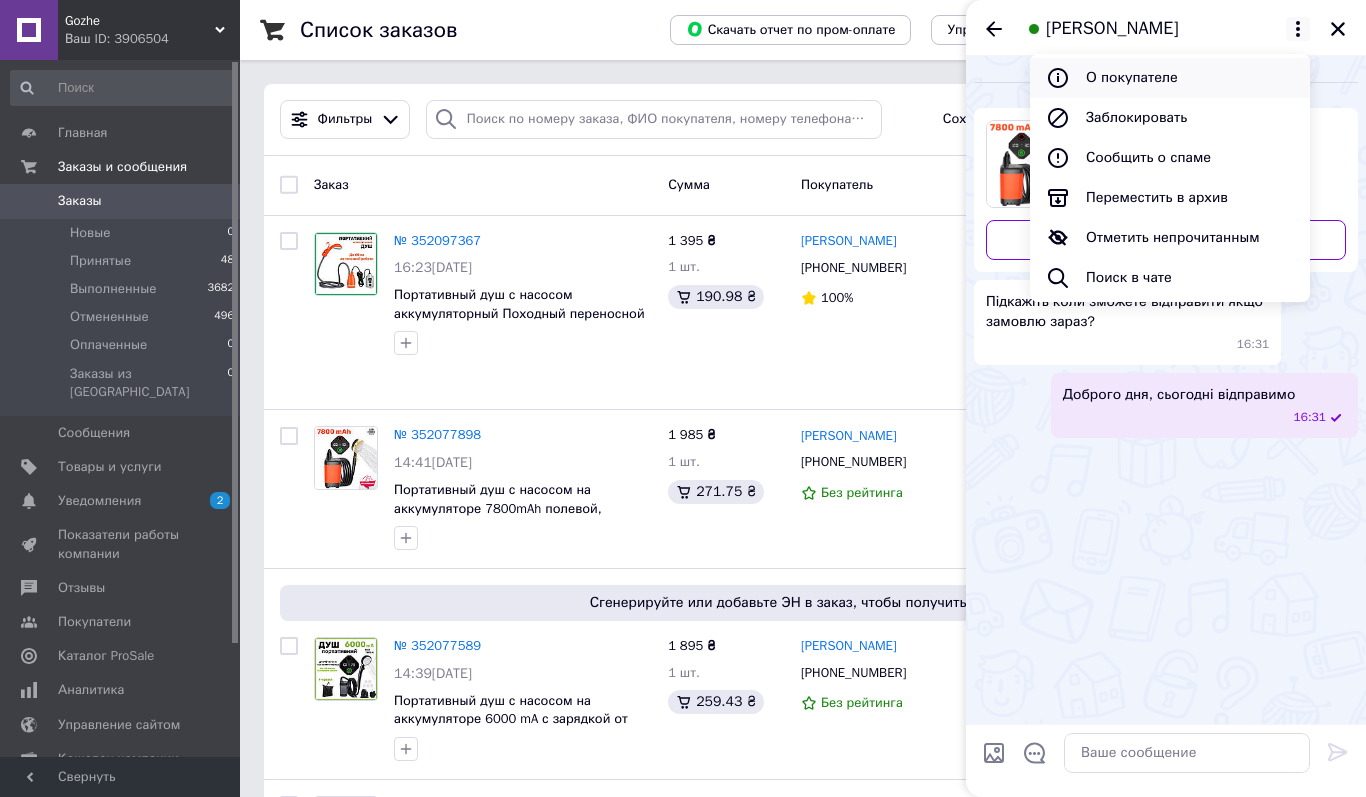 click on "О покупателе" at bounding box center [1170, 78] 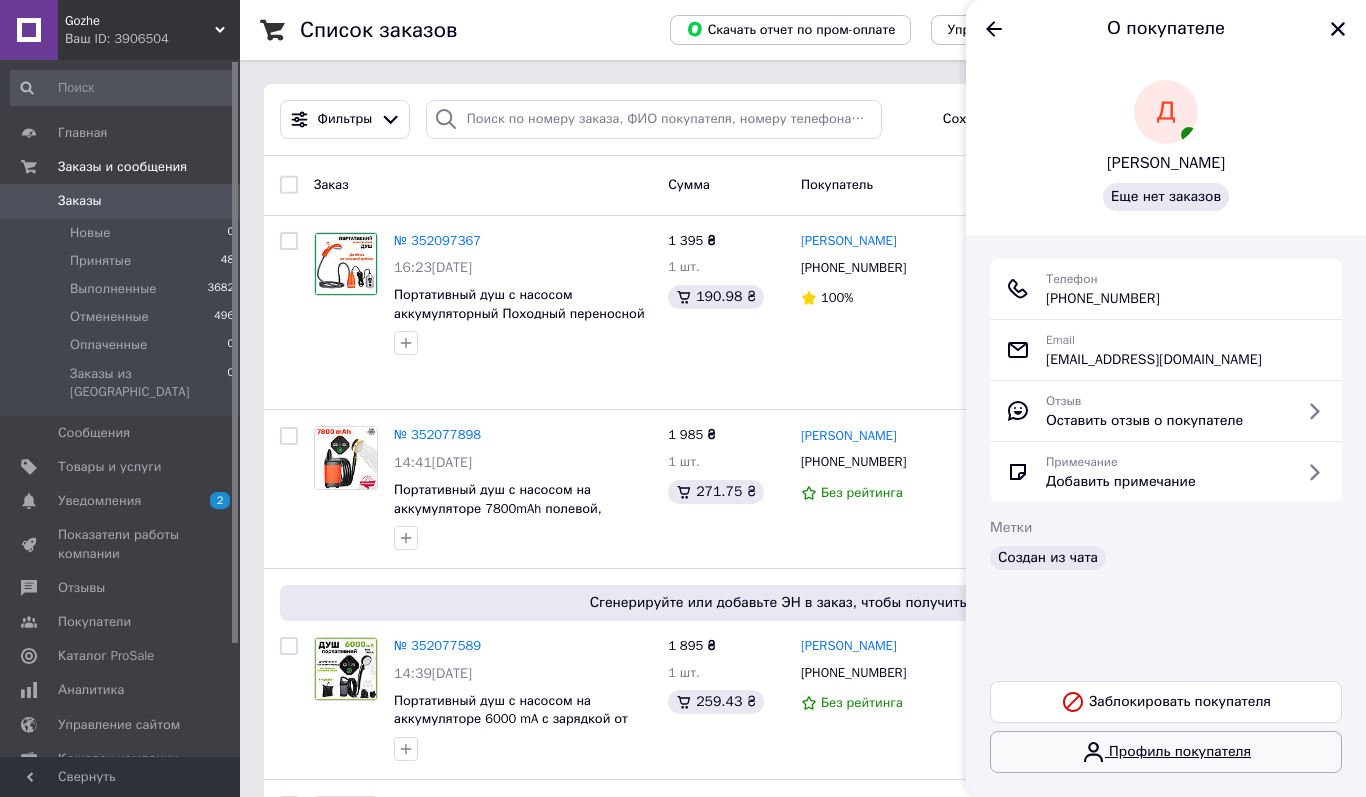 click on "Профиль покупателя" at bounding box center [1166, 752] 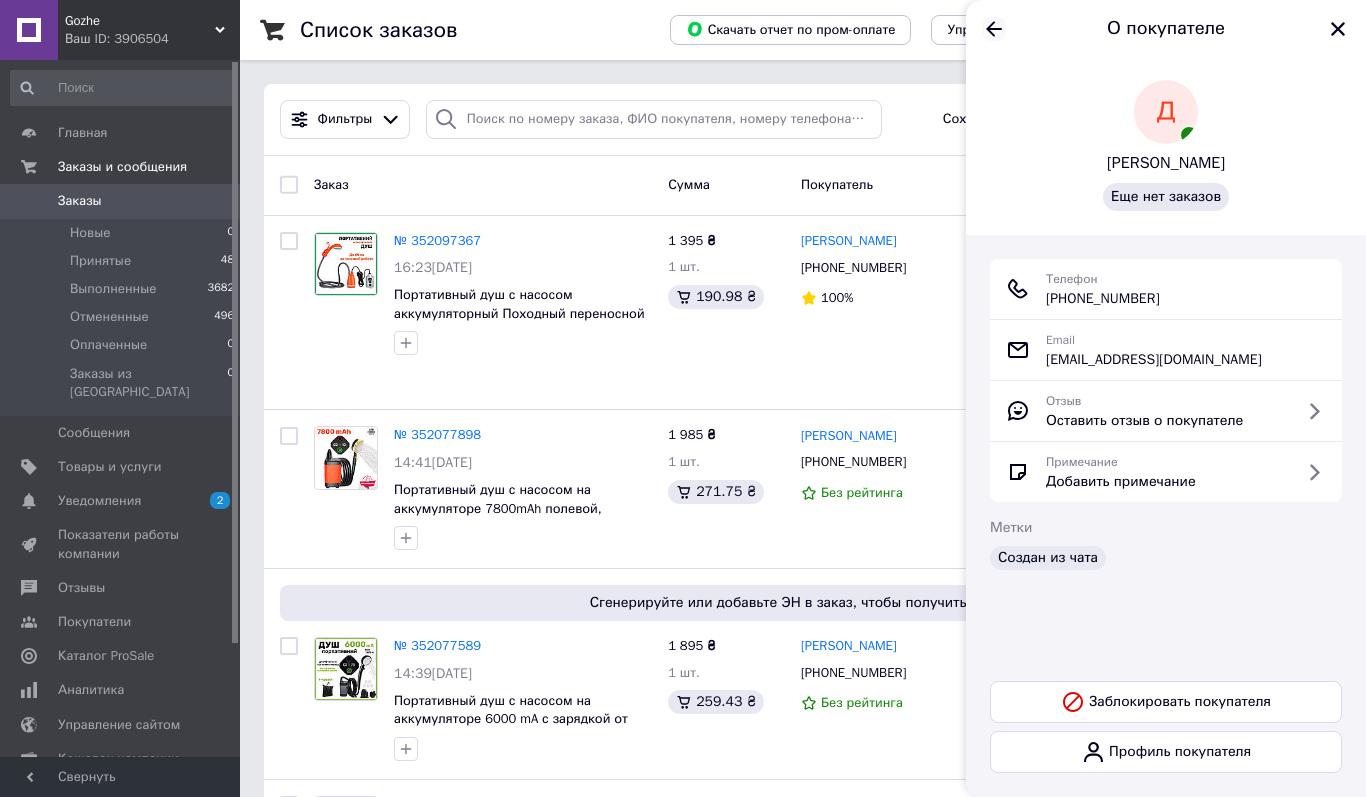 click 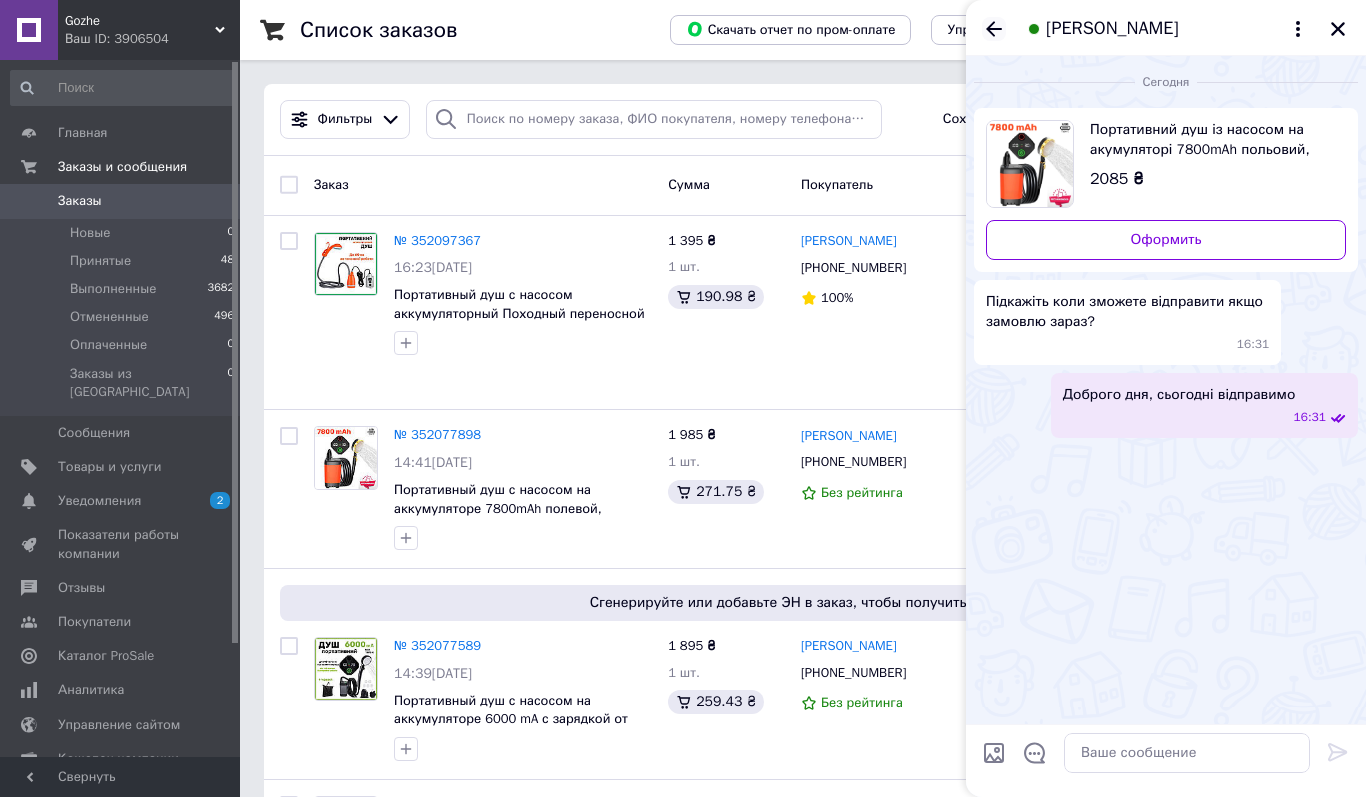 click 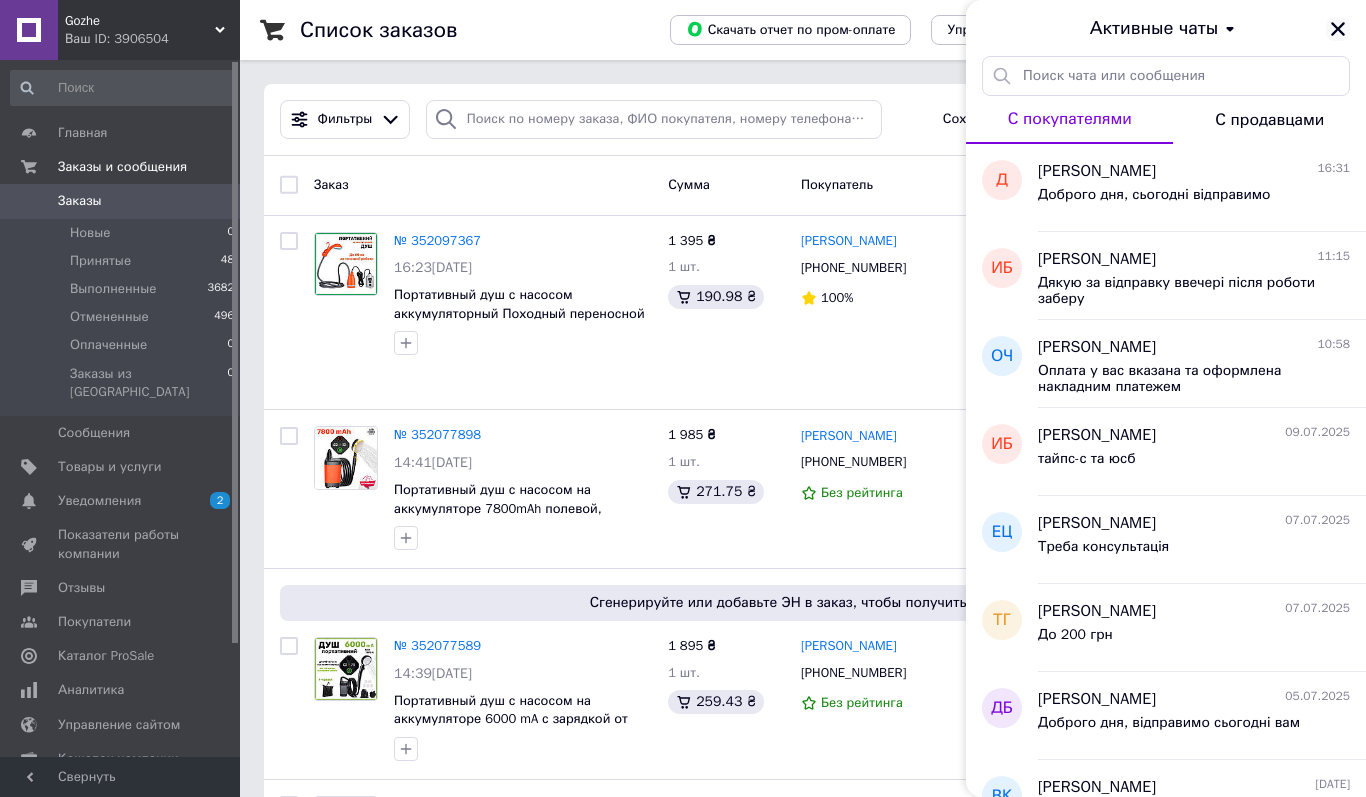 click 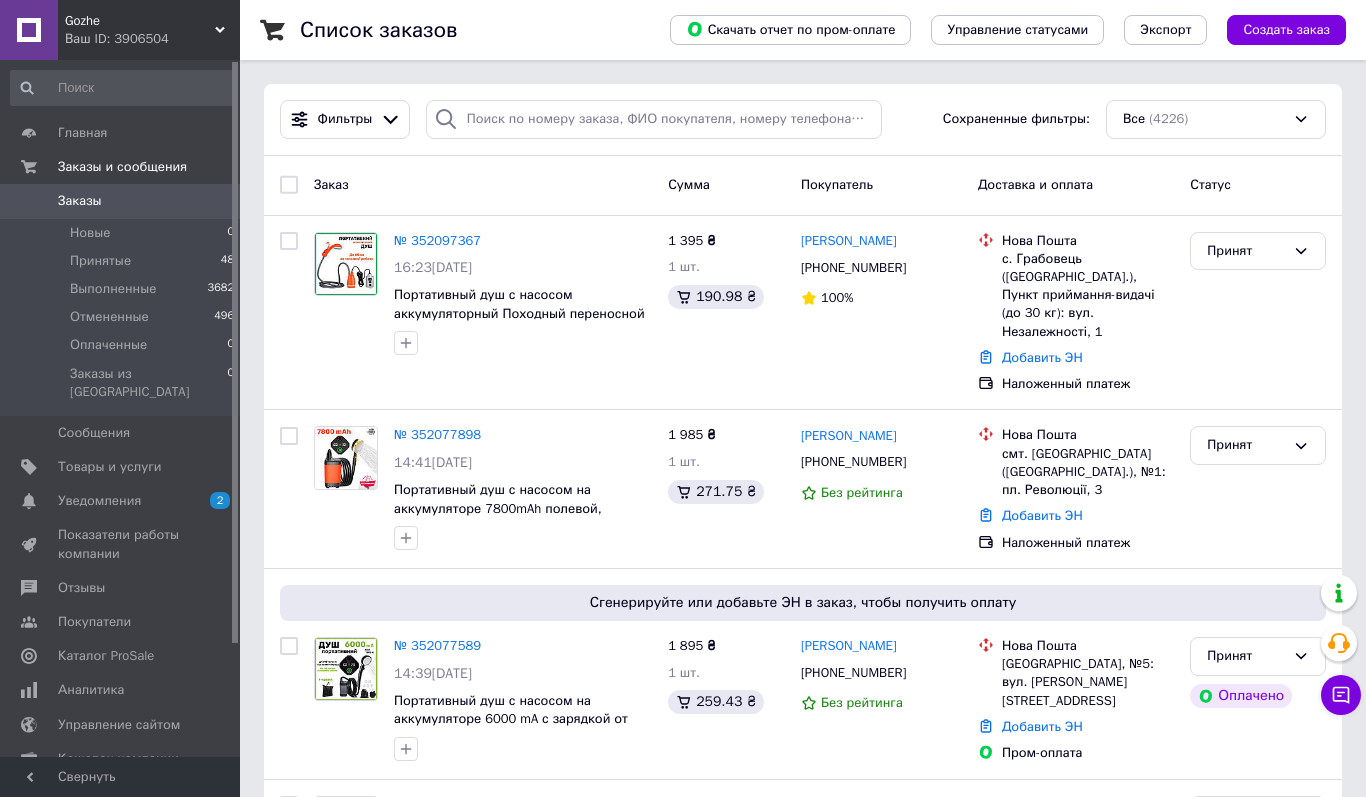 scroll, scrollTop: 0, scrollLeft: 0, axis: both 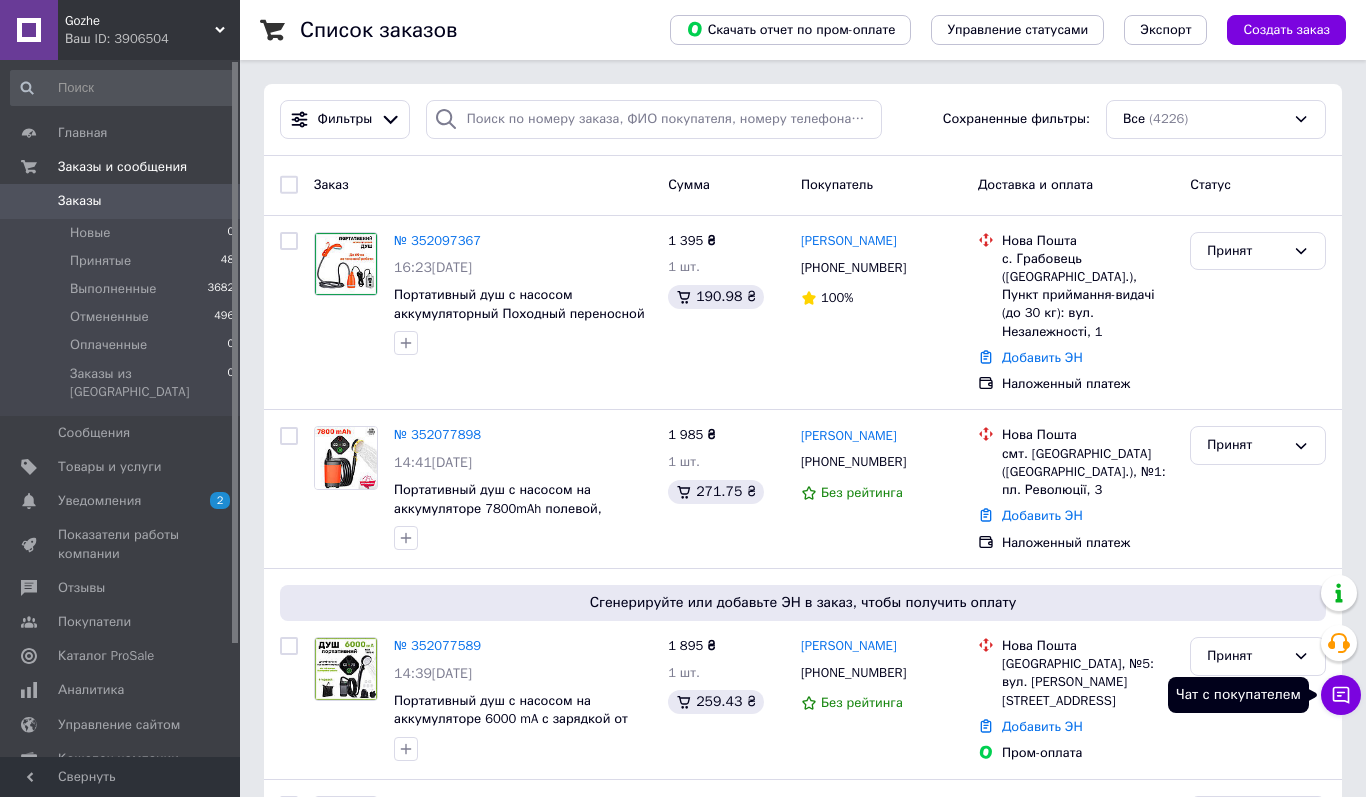 click 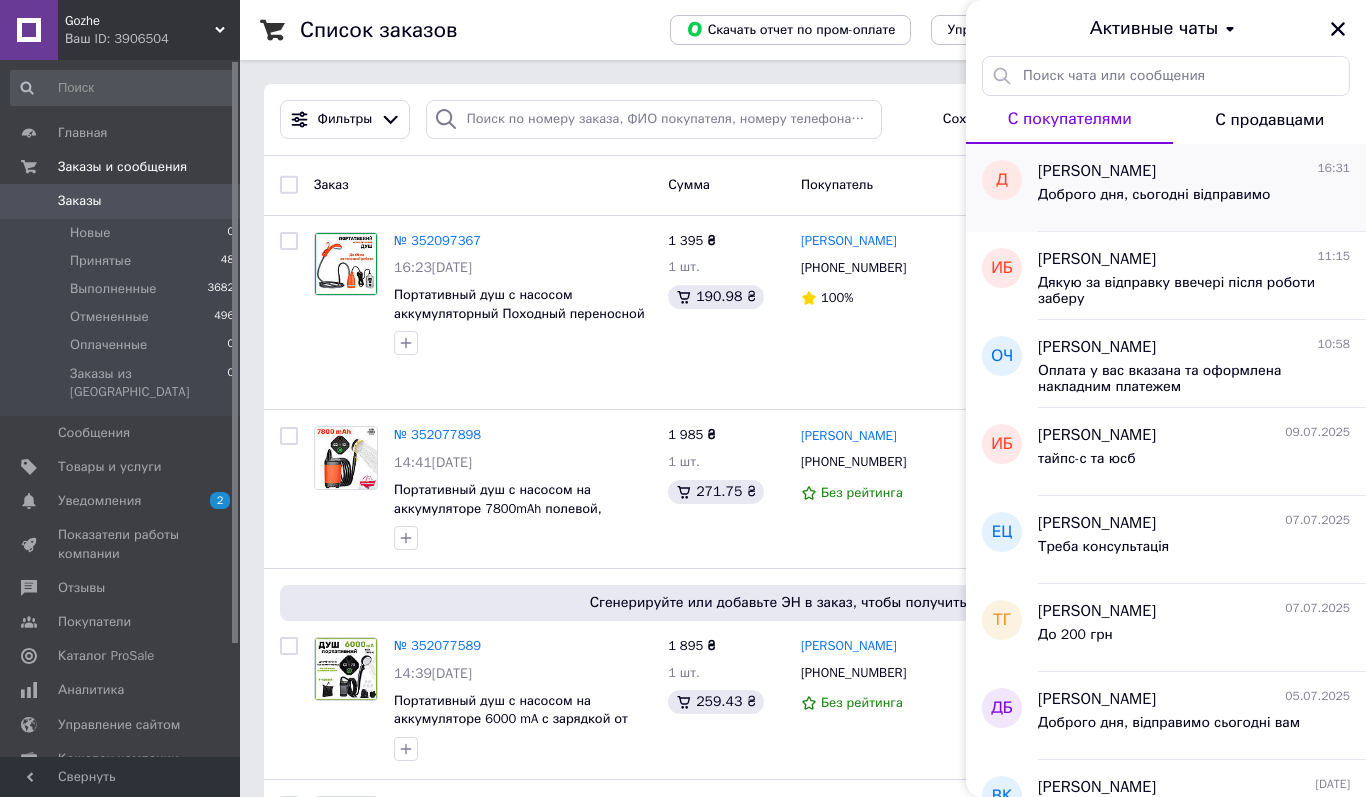 click on "Доброго дня, сьогодні відправимо" at bounding box center (1154, 201) 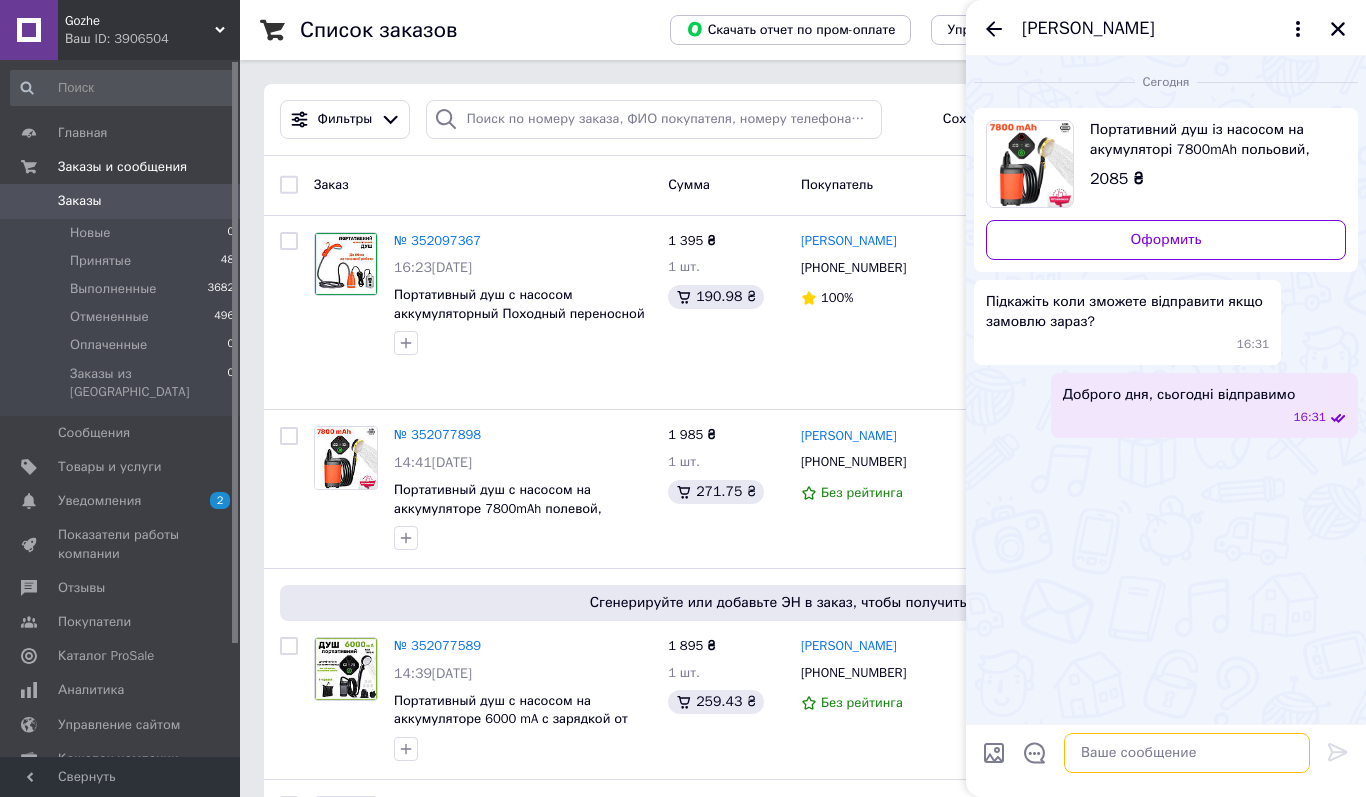 click at bounding box center [1187, 753] 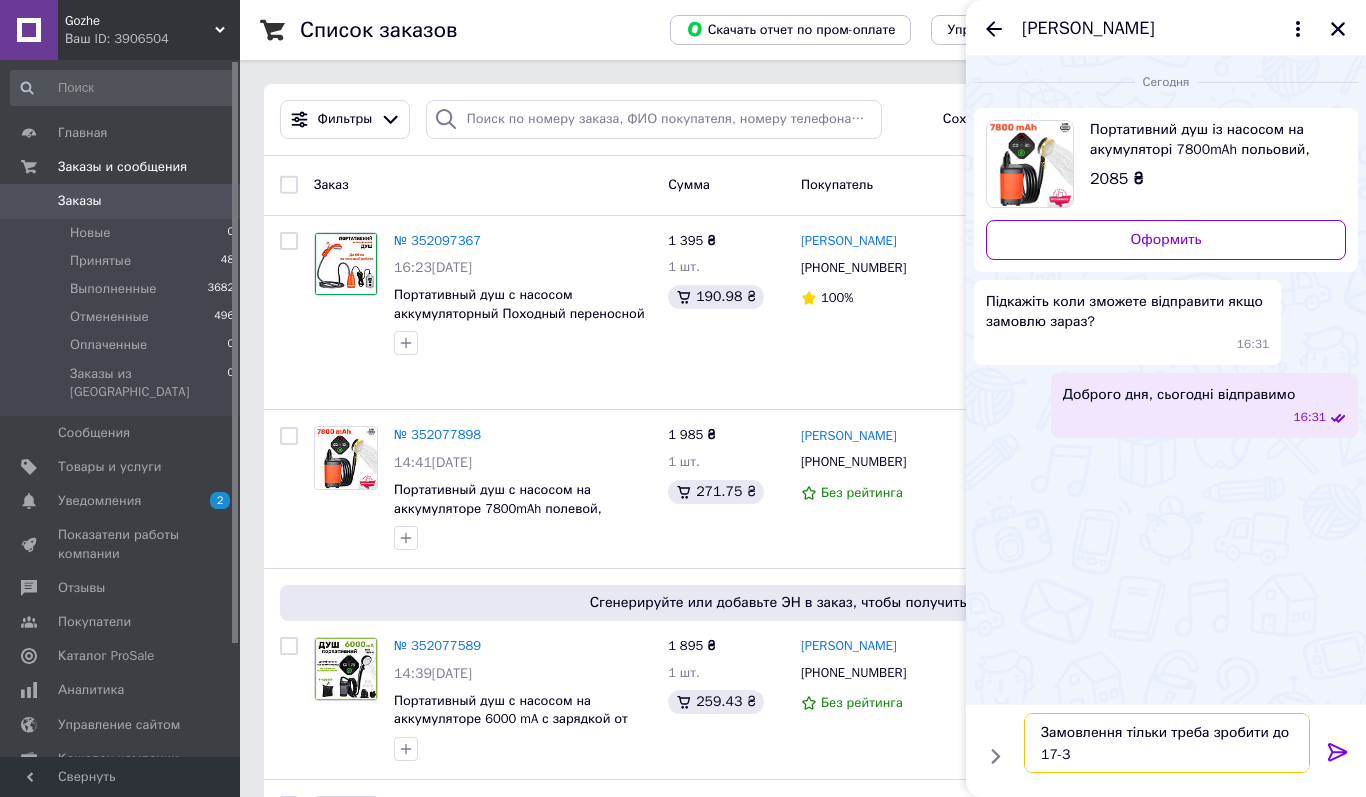 type on "Замовлення тільки треба зробити до 17-30" 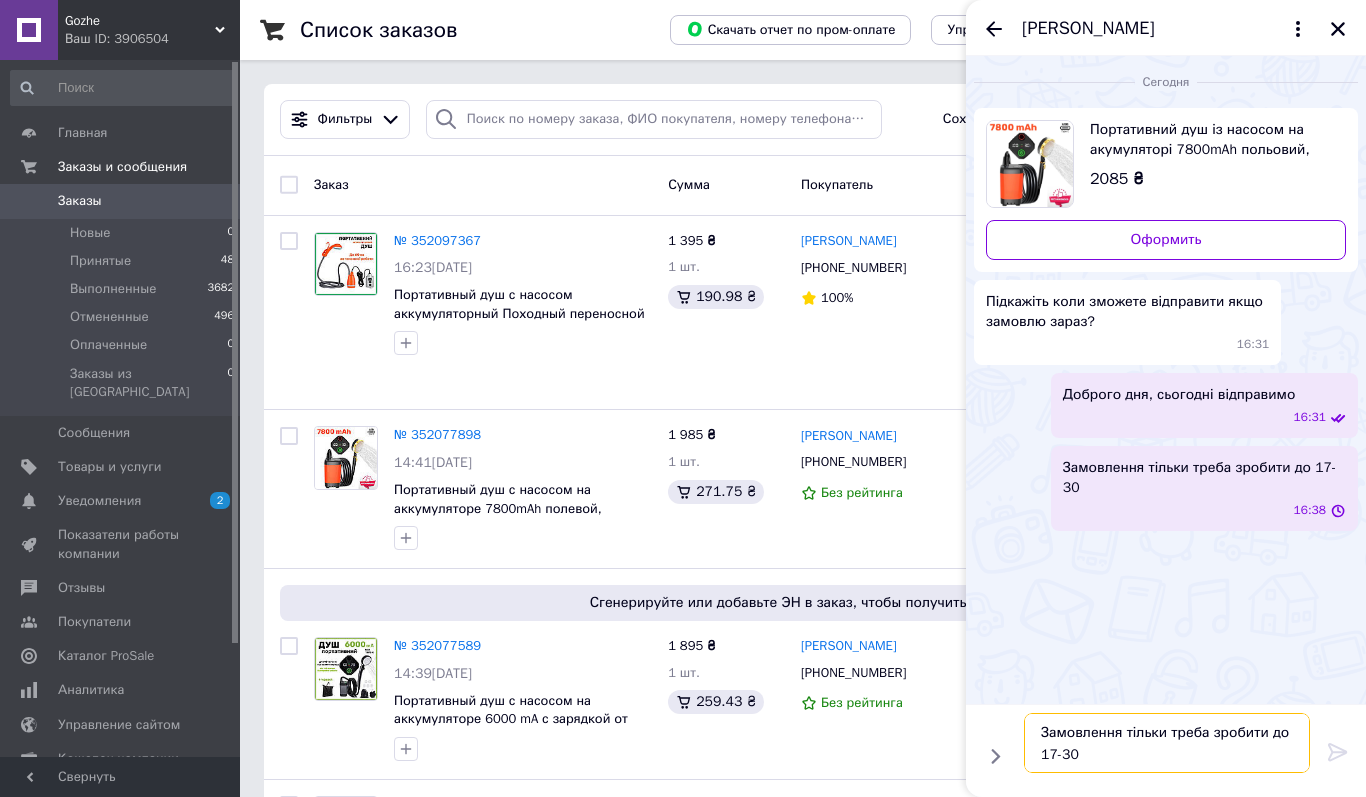 type 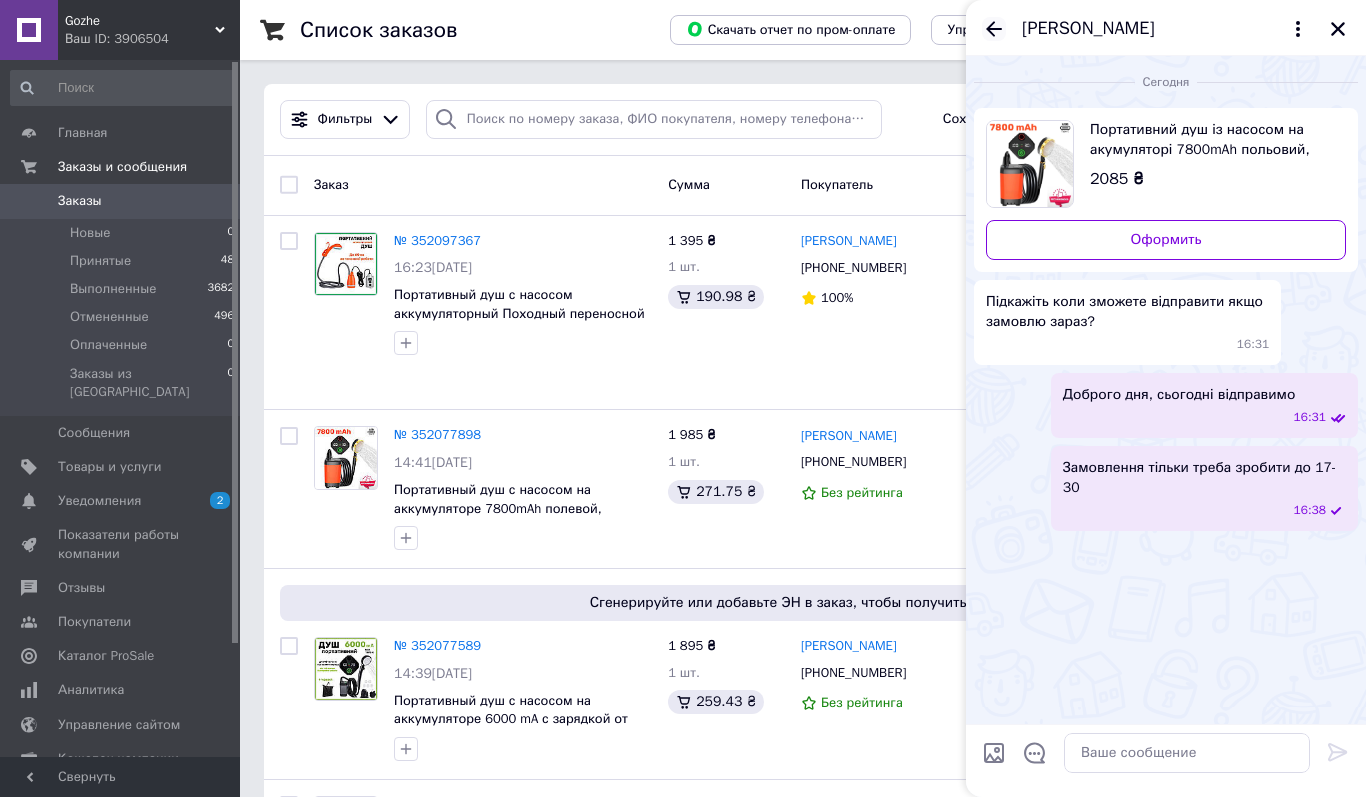 click 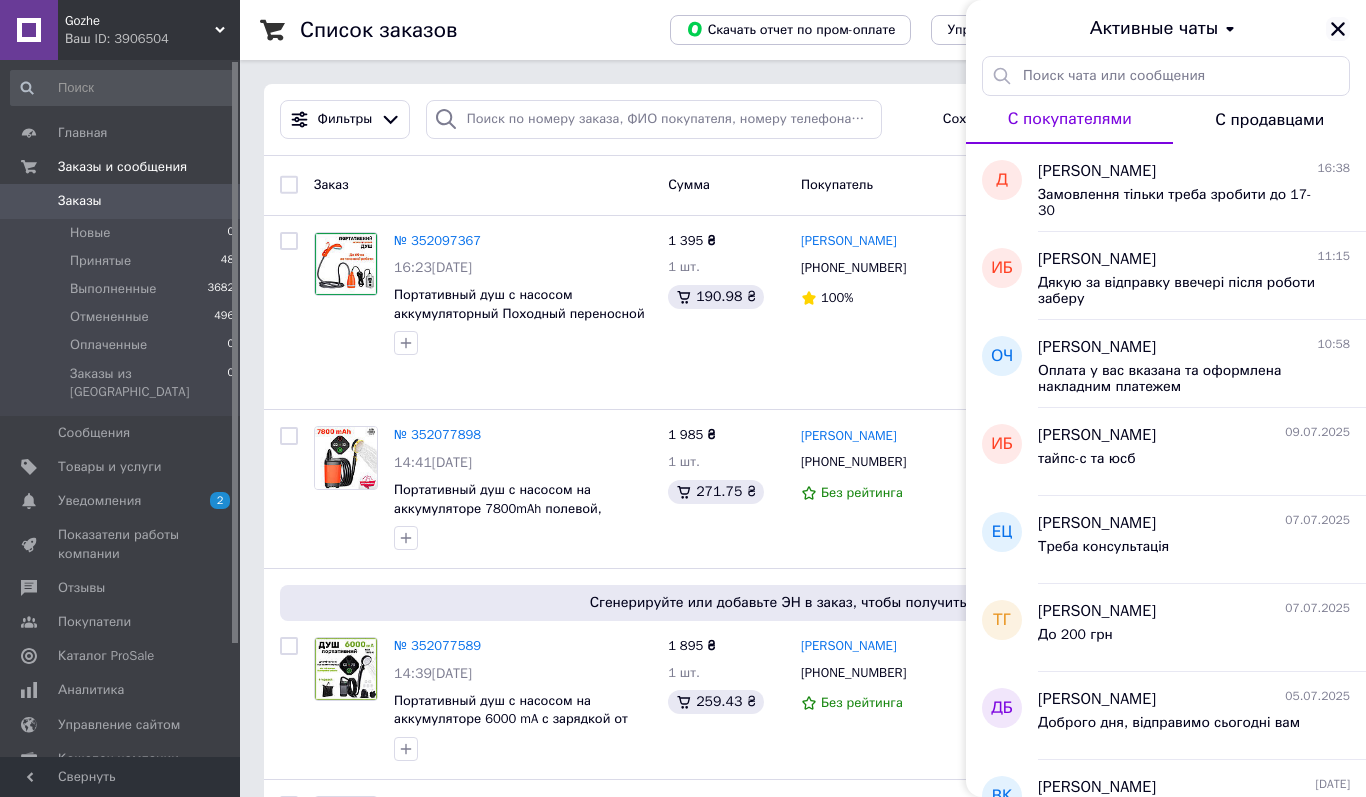 click 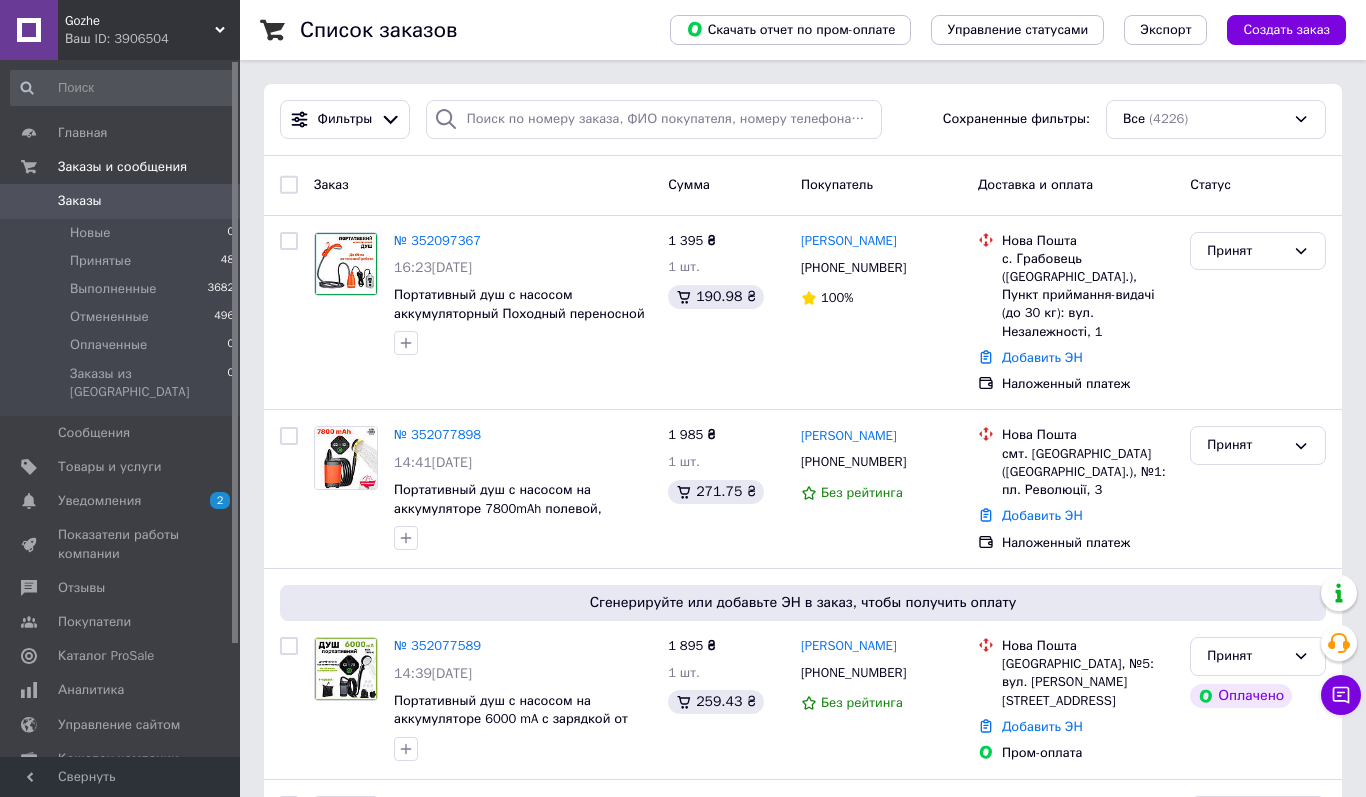 click on "Заказы" at bounding box center [80, 201] 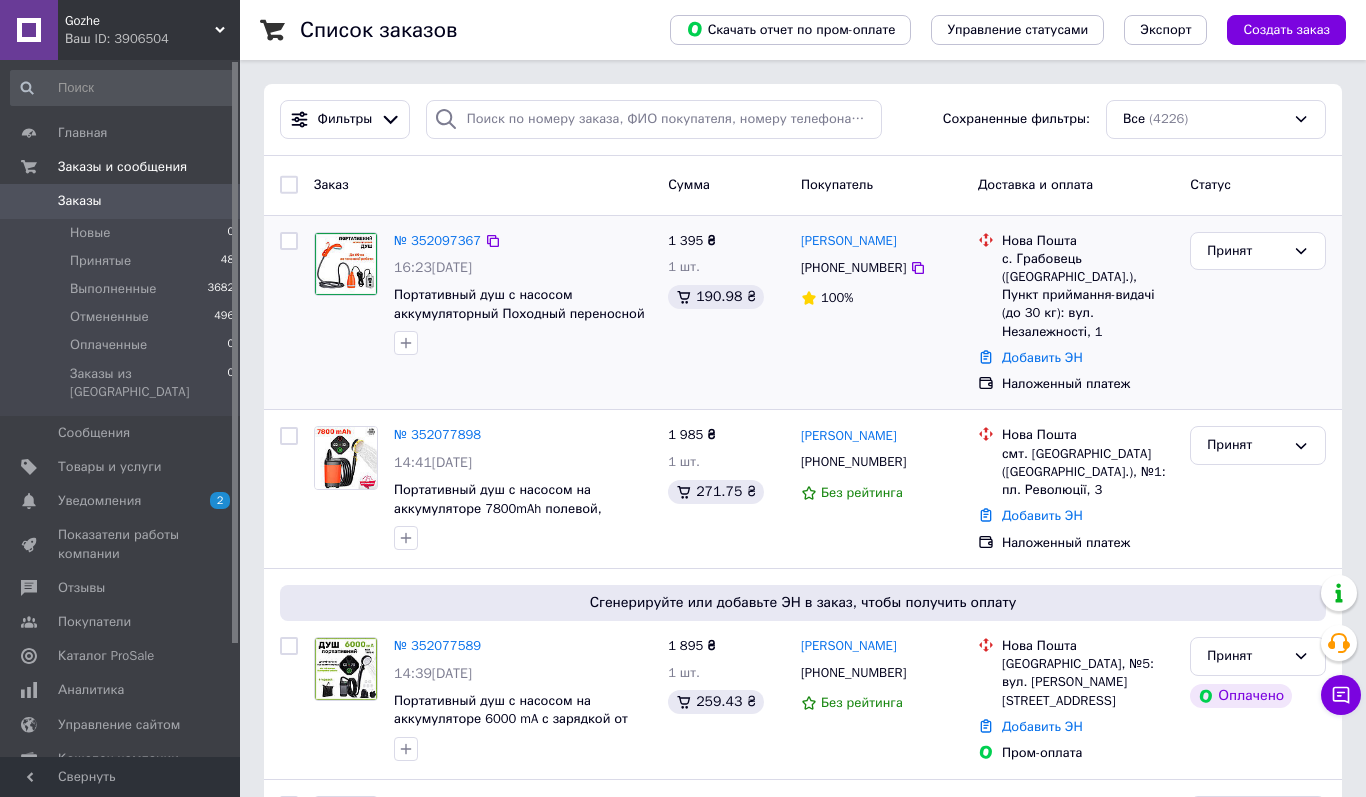 click on "№ 352097367" at bounding box center [437, 241] 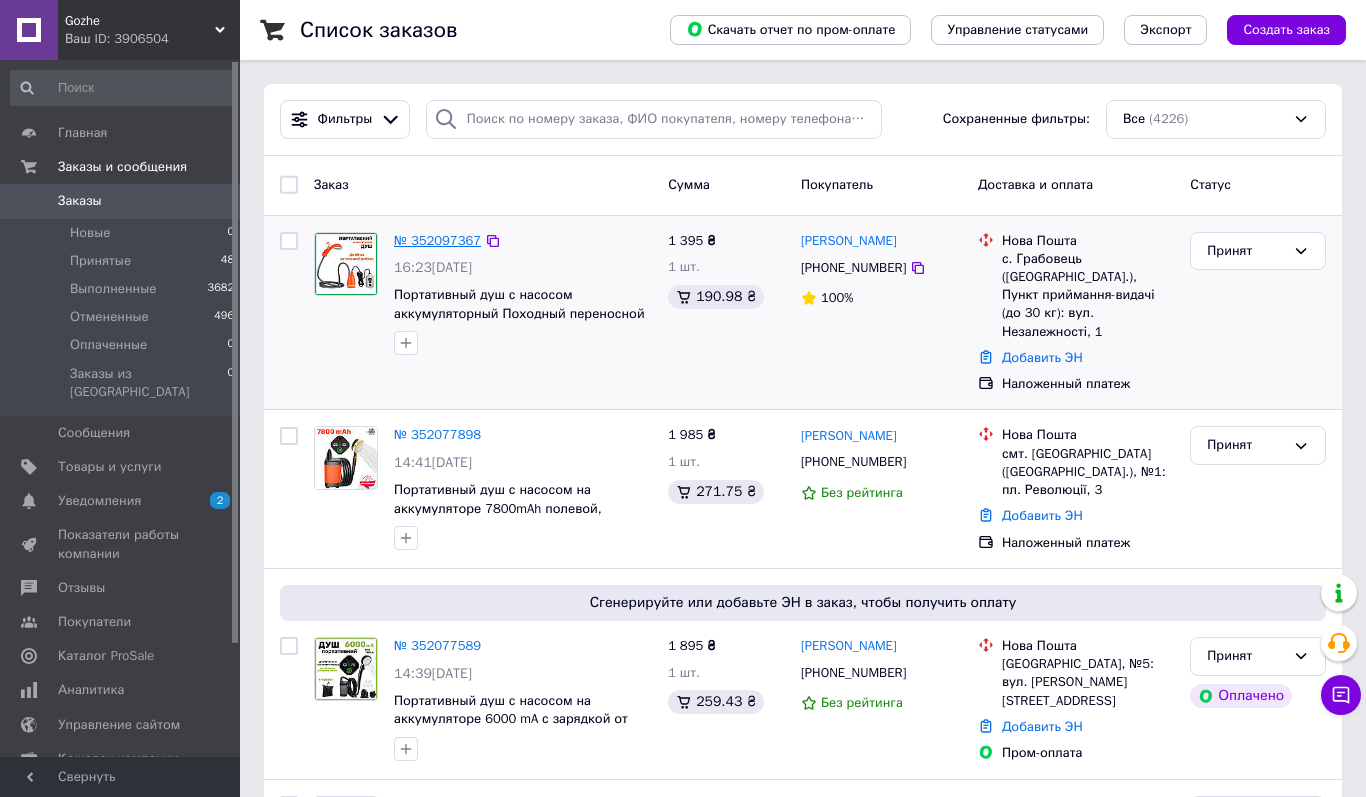 click on "№ 352097367" at bounding box center (437, 240) 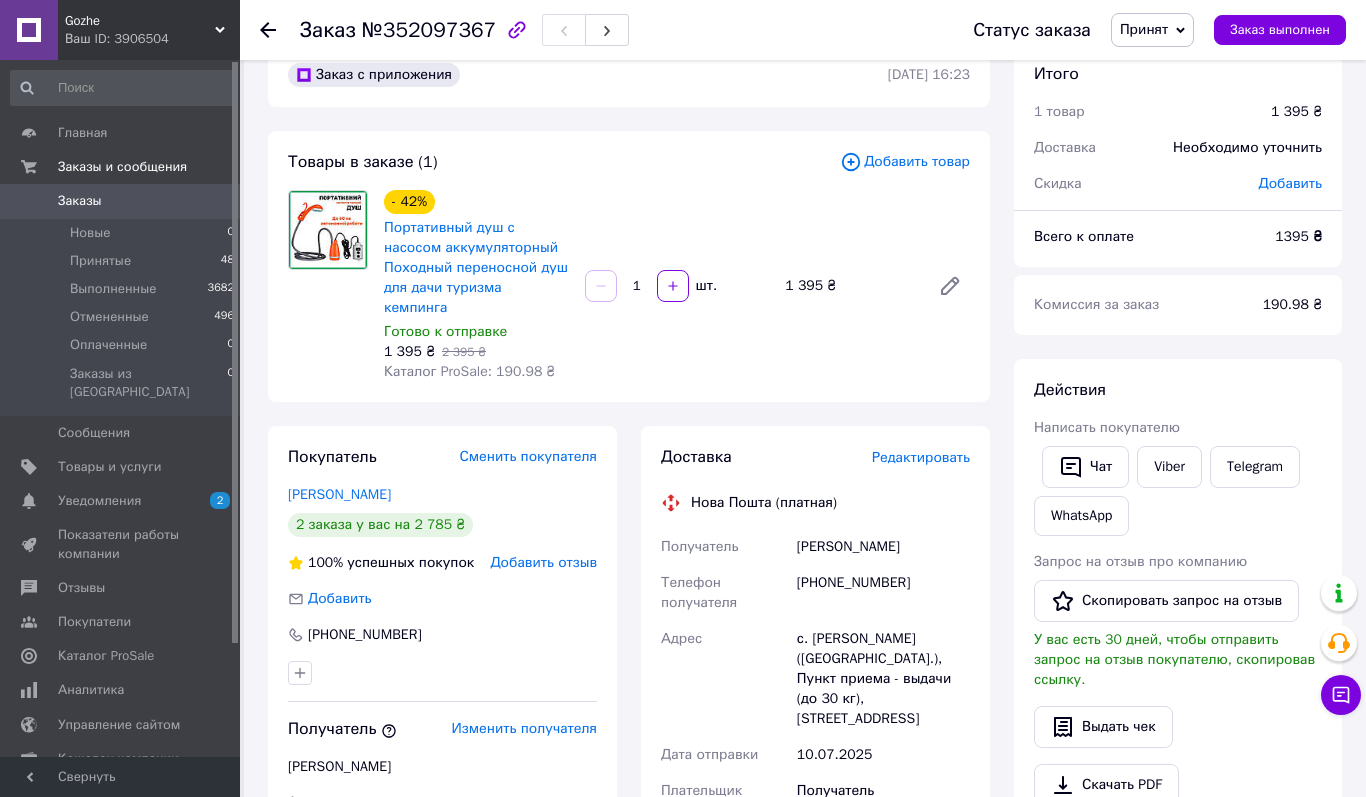 scroll, scrollTop: 48, scrollLeft: 0, axis: vertical 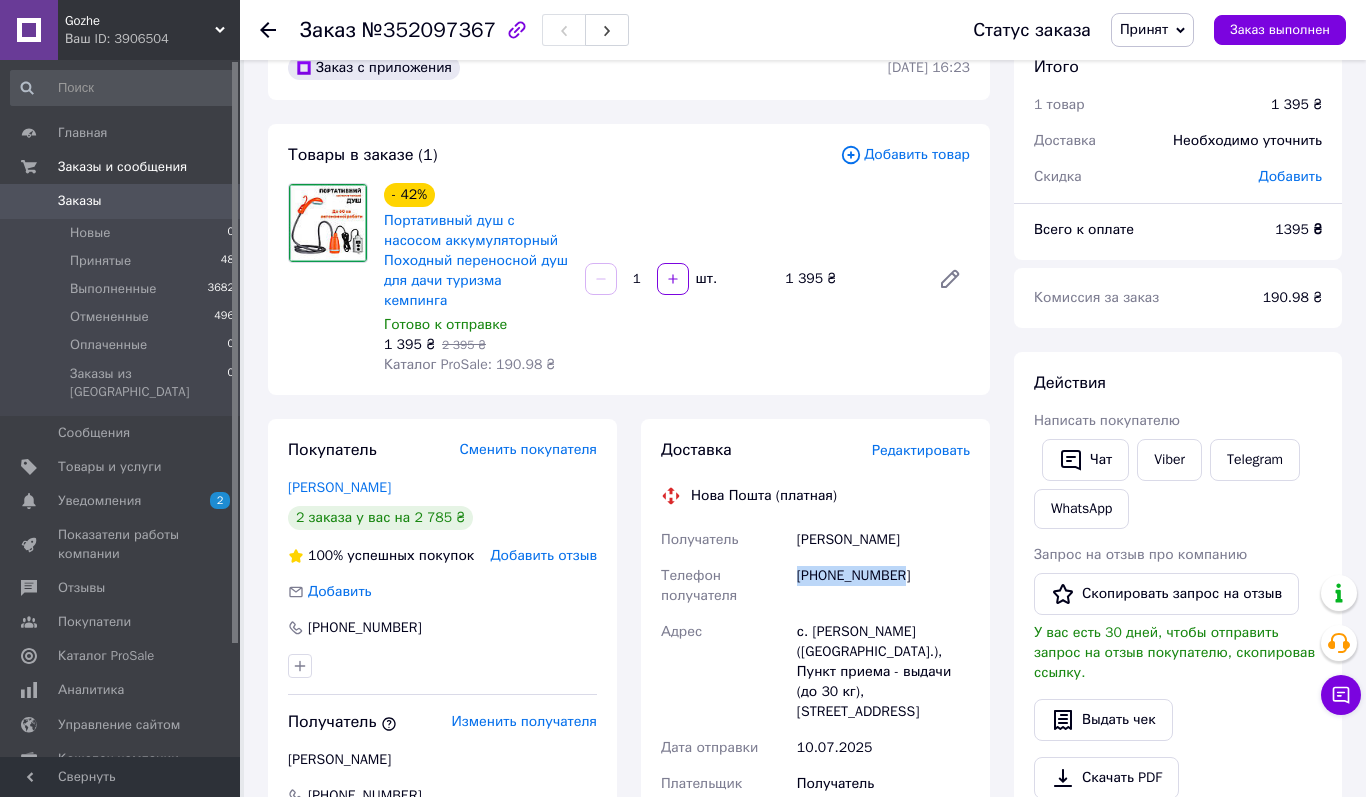 drag, startPoint x: 797, startPoint y: 570, endPoint x: 915, endPoint y: 570, distance: 118 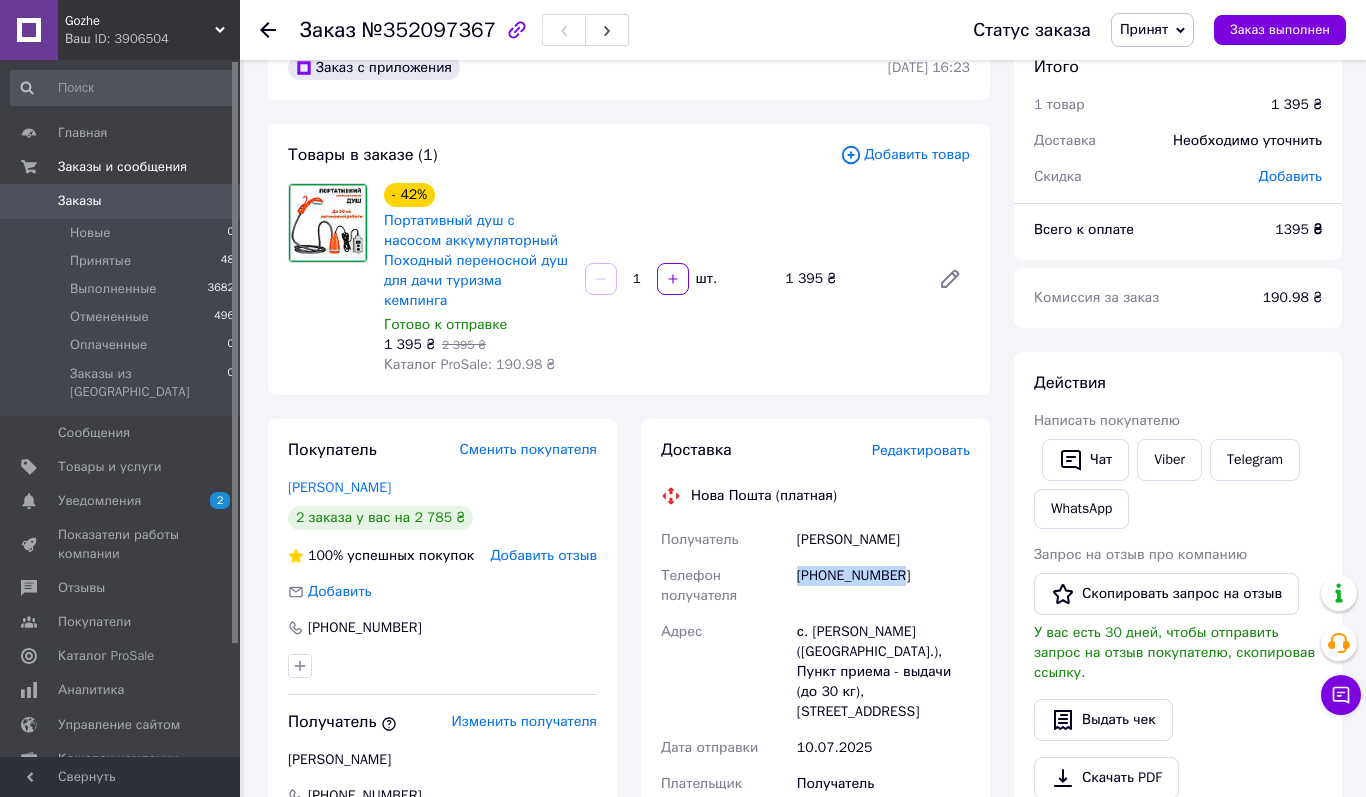 copy on "[PERSON_NAME]" 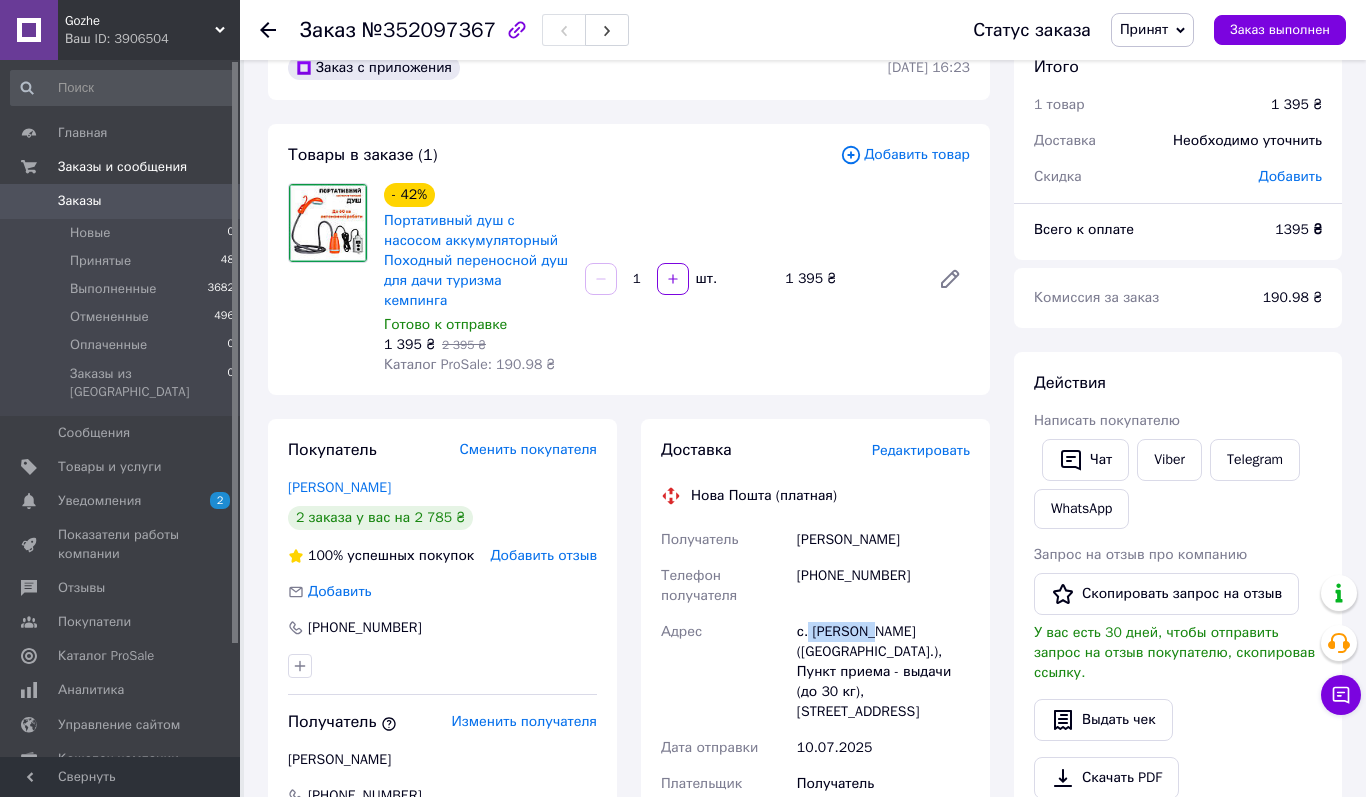 drag, startPoint x: 809, startPoint y: 629, endPoint x: 876, endPoint y: 628, distance: 67.00746 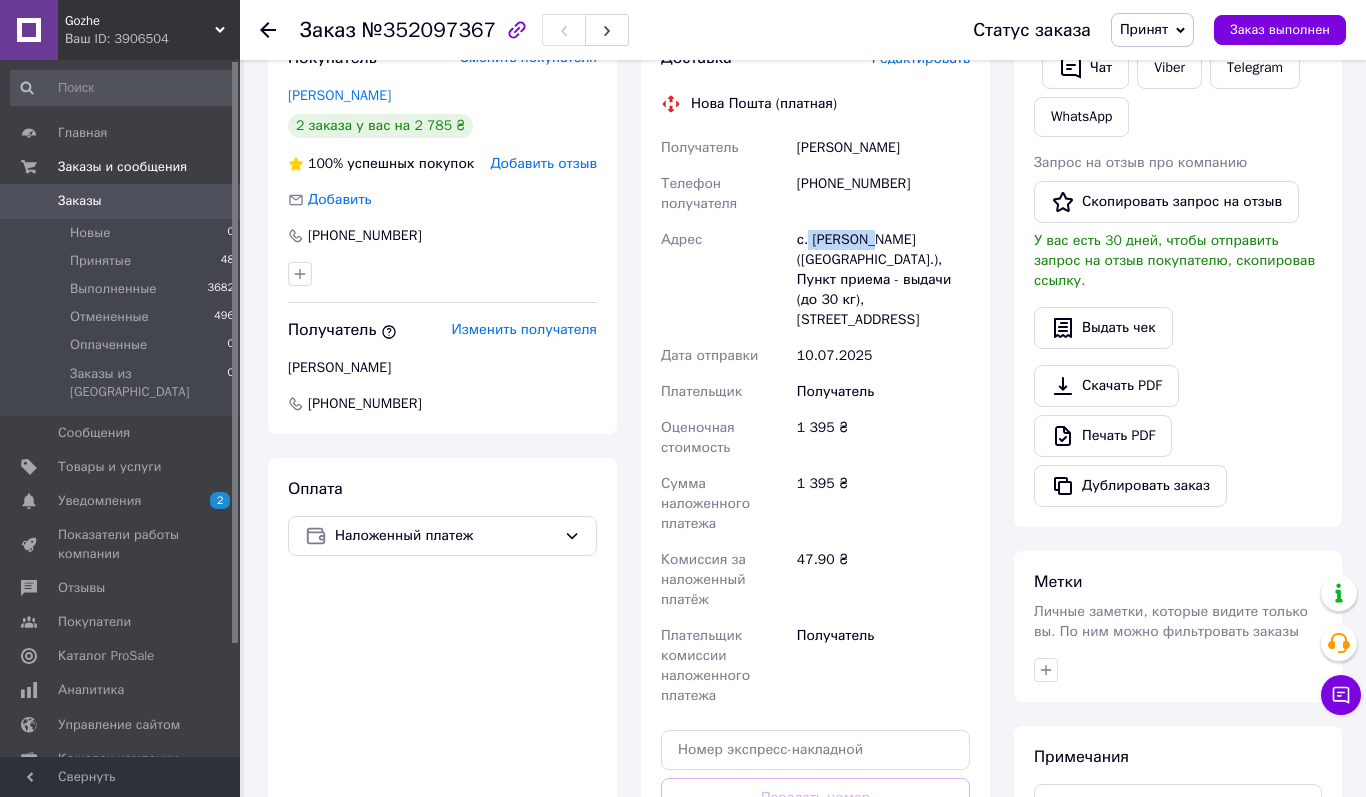 scroll, scrollTop: 494, scrollLeft: 0, axis: vertical 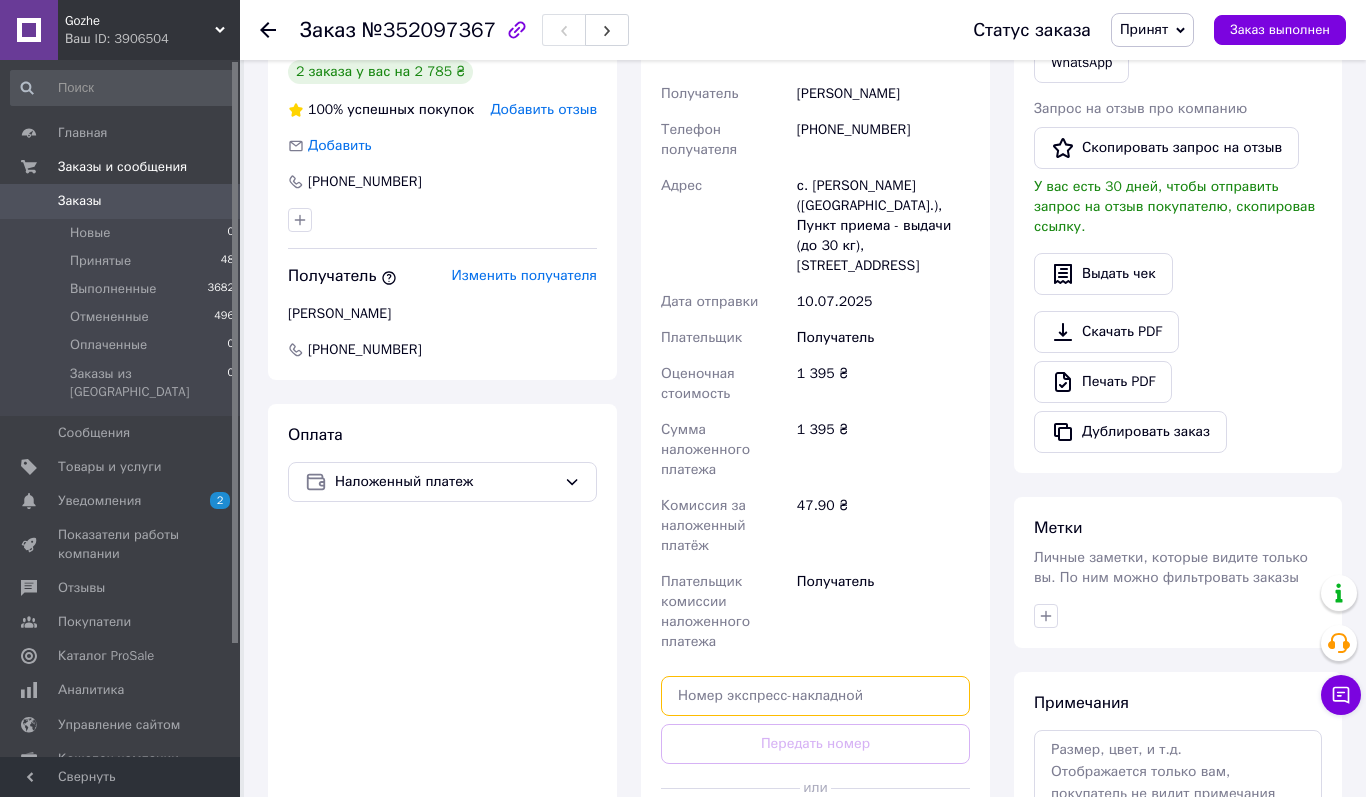 click at bounding box center [815, 696] 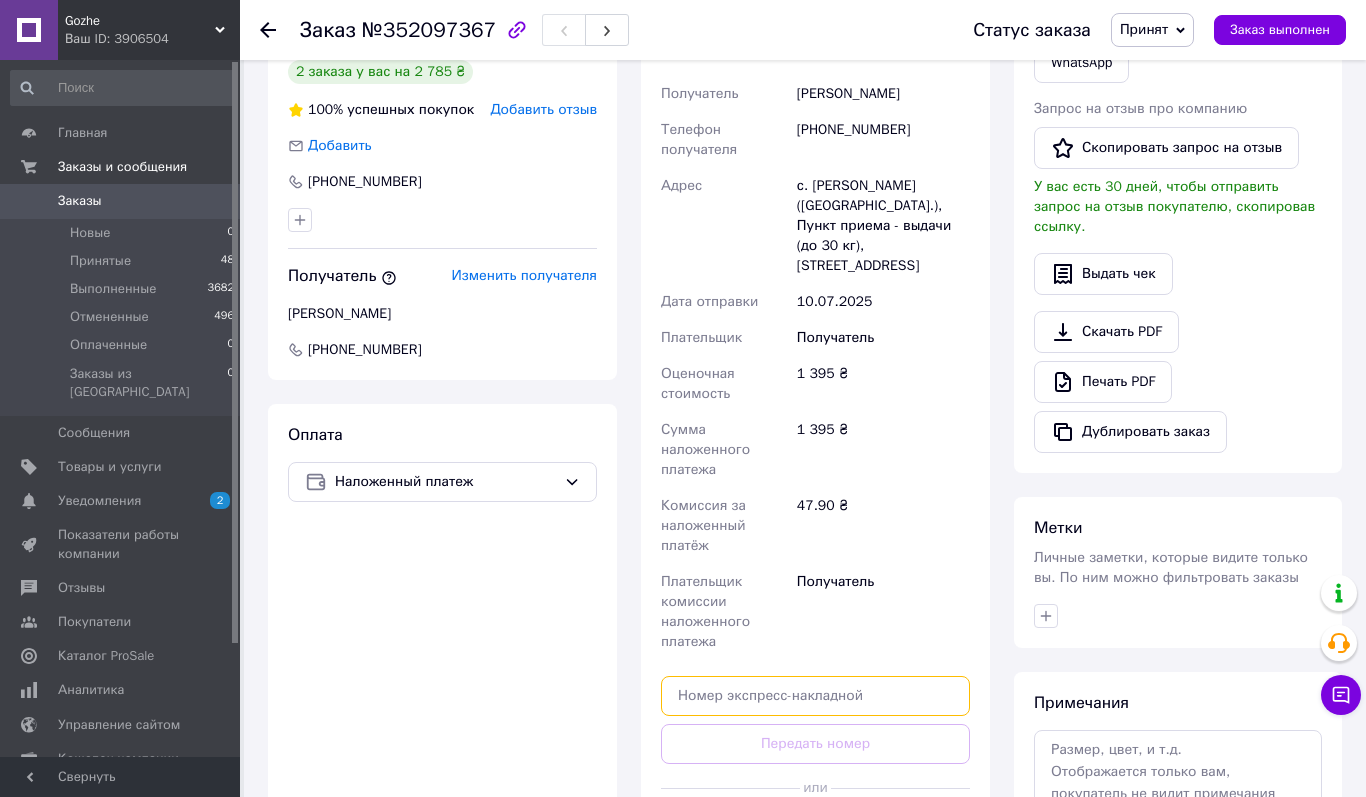 paste on "20451203286130" 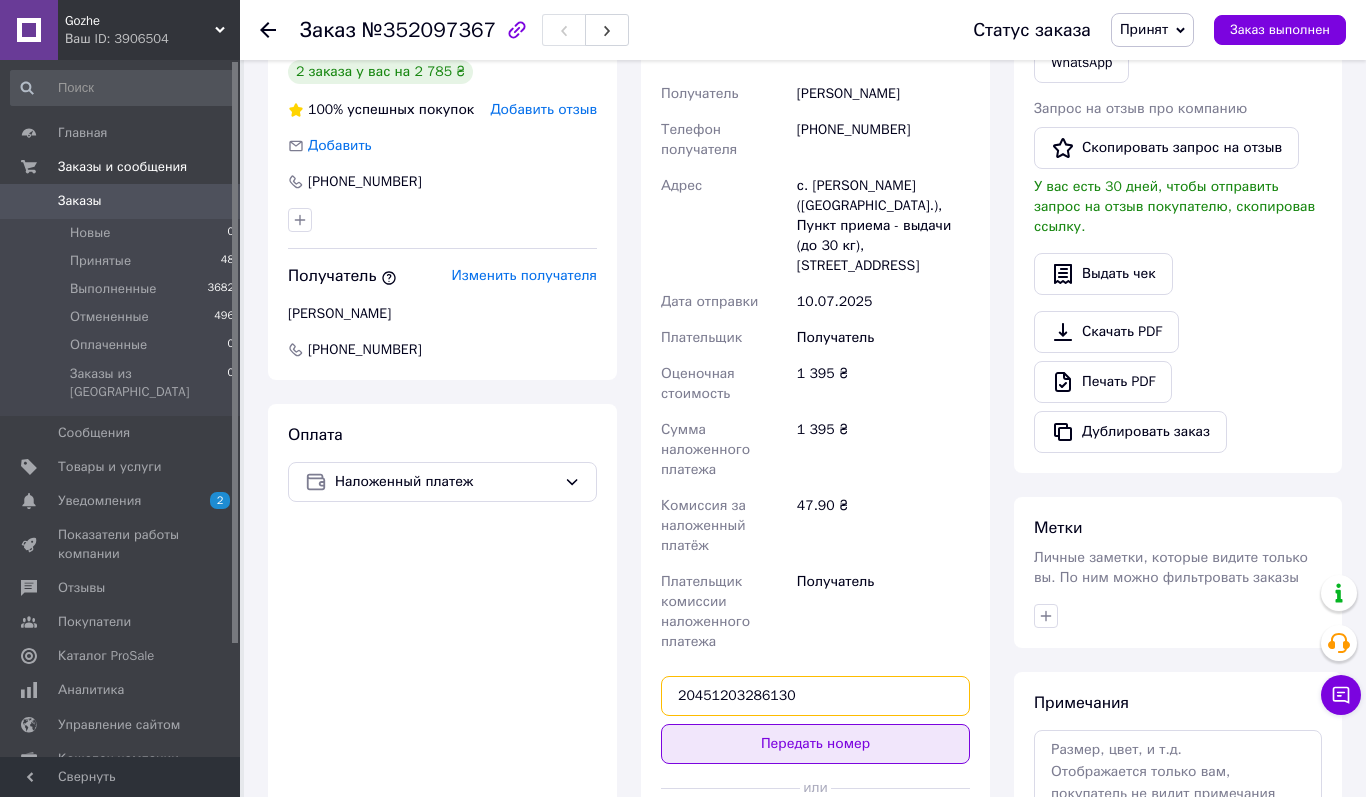 type on "20451203286130" 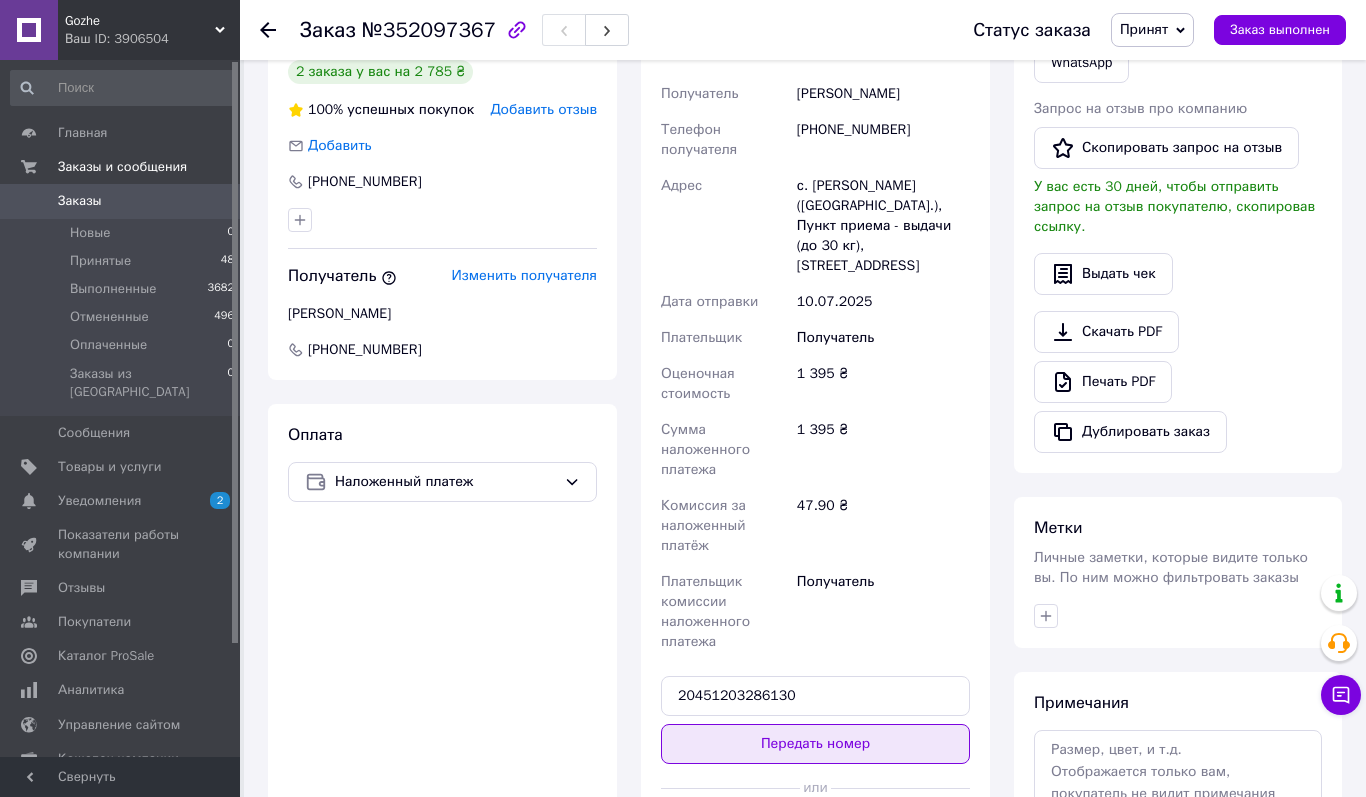click on "Передать номер" at bounding box center [815, 744] 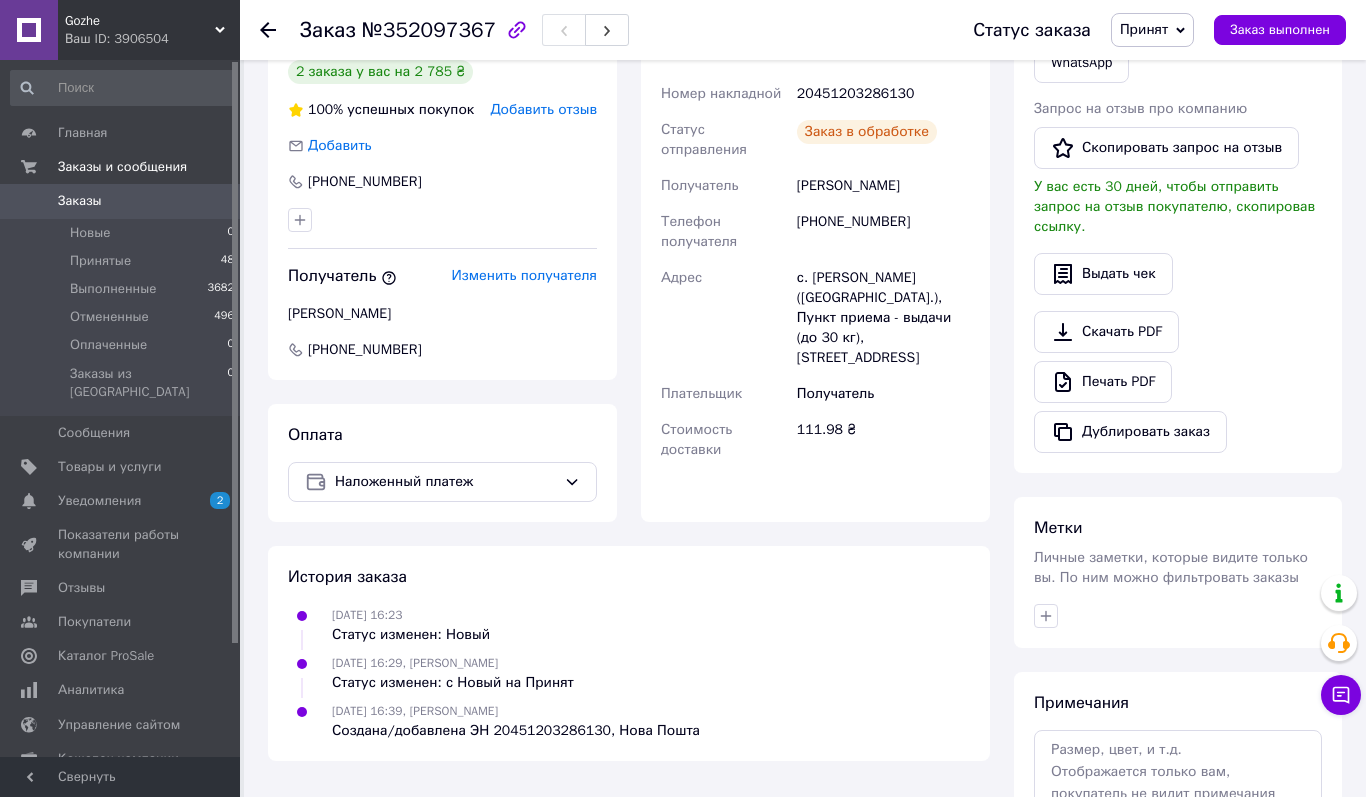 scroll, scrollTop: 0, scrollLeft: 0, axis: both 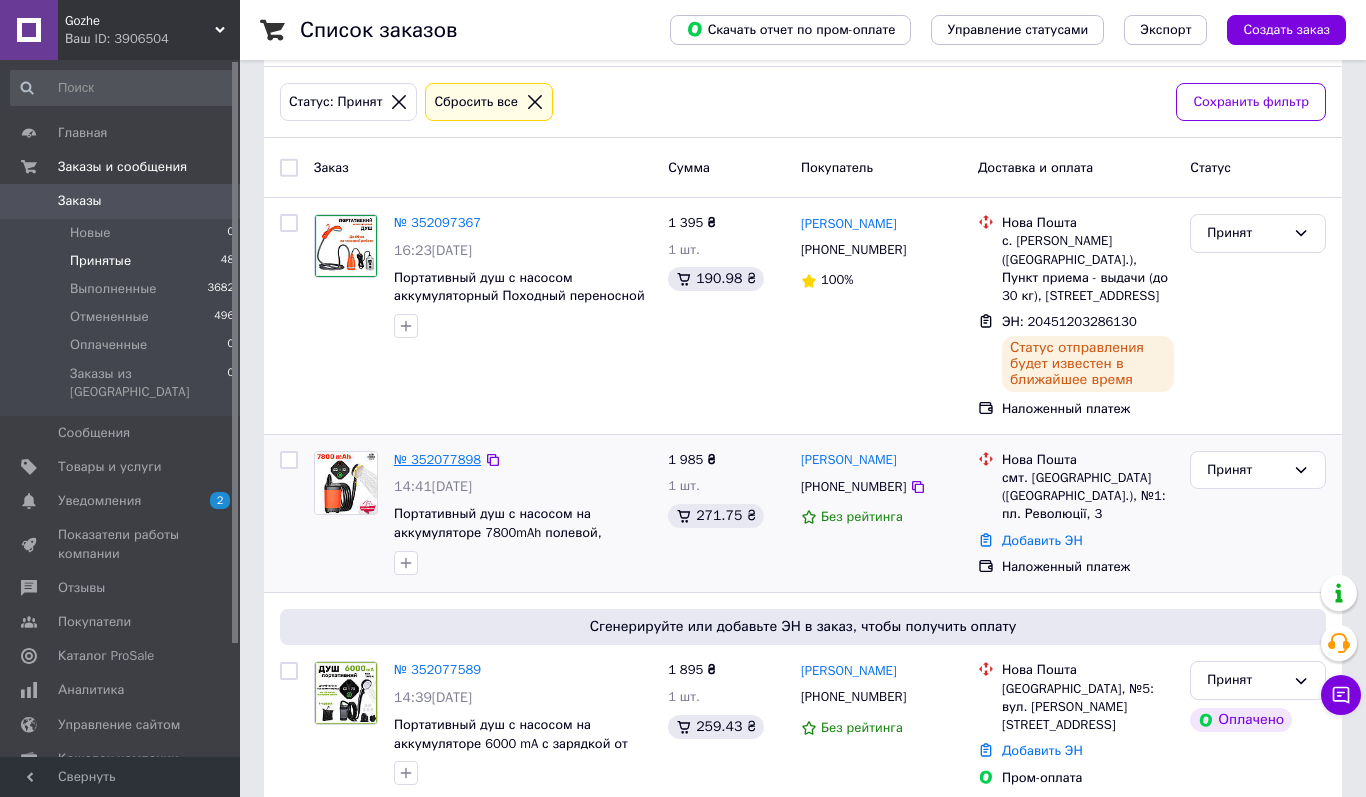 click on "№ 352077898" at bounding box center (437, 459) 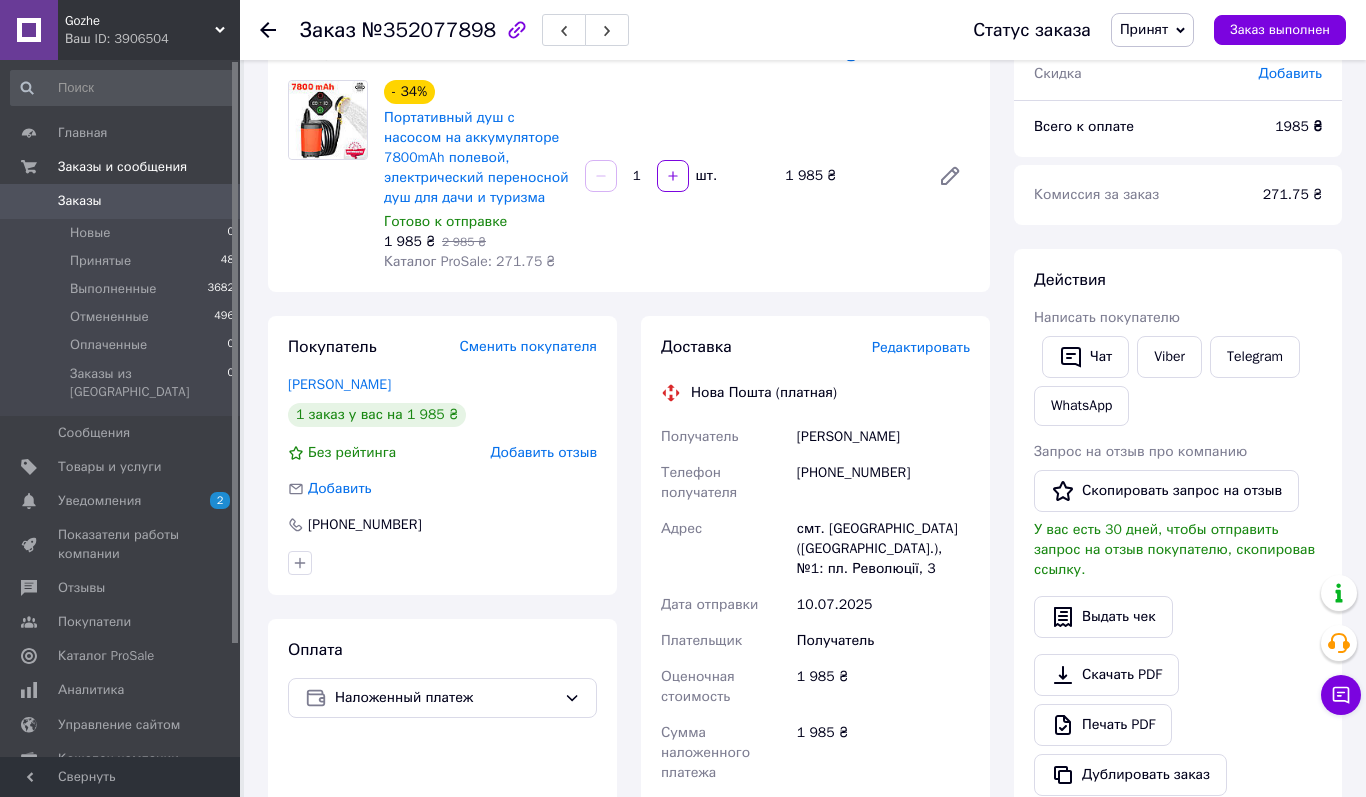 scroll, scrollTop: 297, scrollLeft: 0, axis: vertical 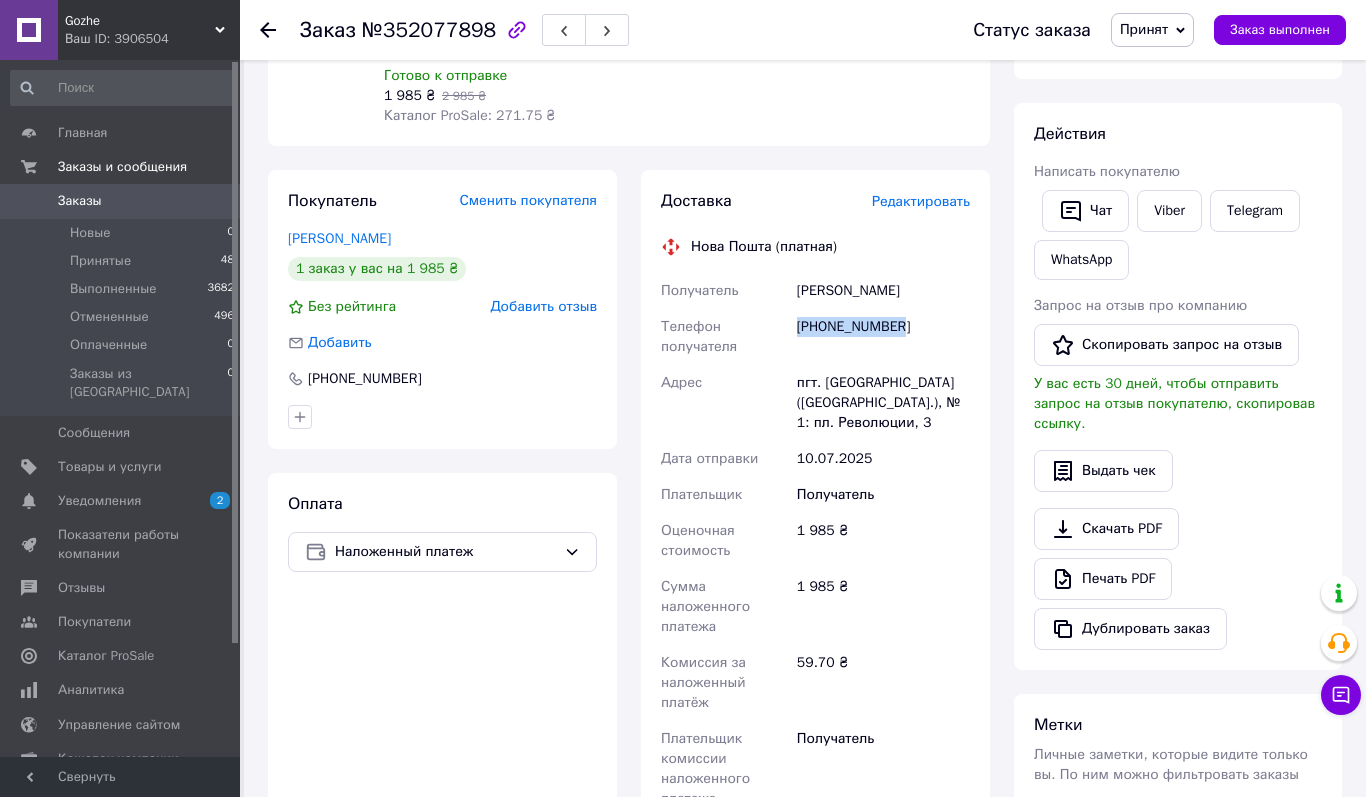 drag, startPoint x: 798, startPoint y: 321, endPoint x: 960, endPoint y: 324, distance: 162.02777 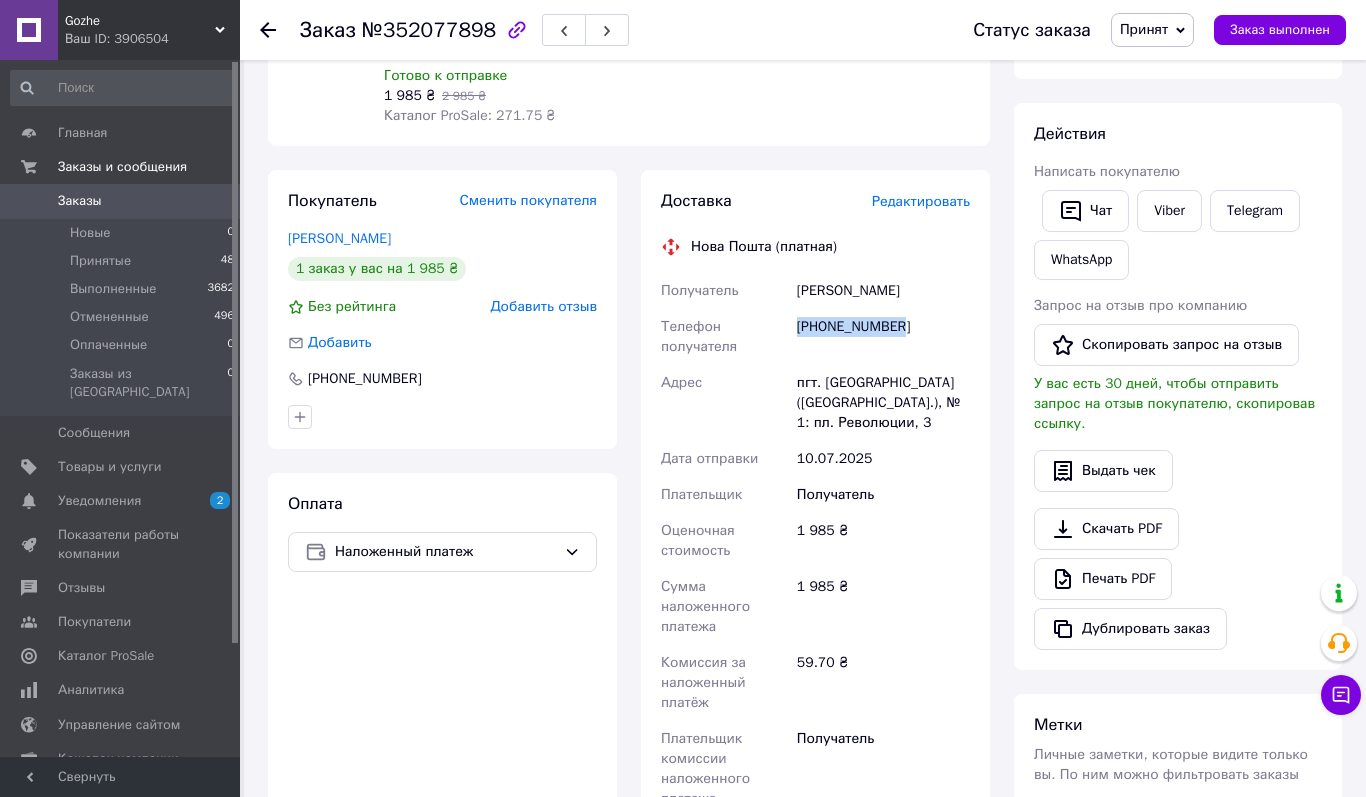 drag, startPoint x: 795, startPoint y: 291, endPoint x: 945, endPoint y: 292, distance: 150.00333 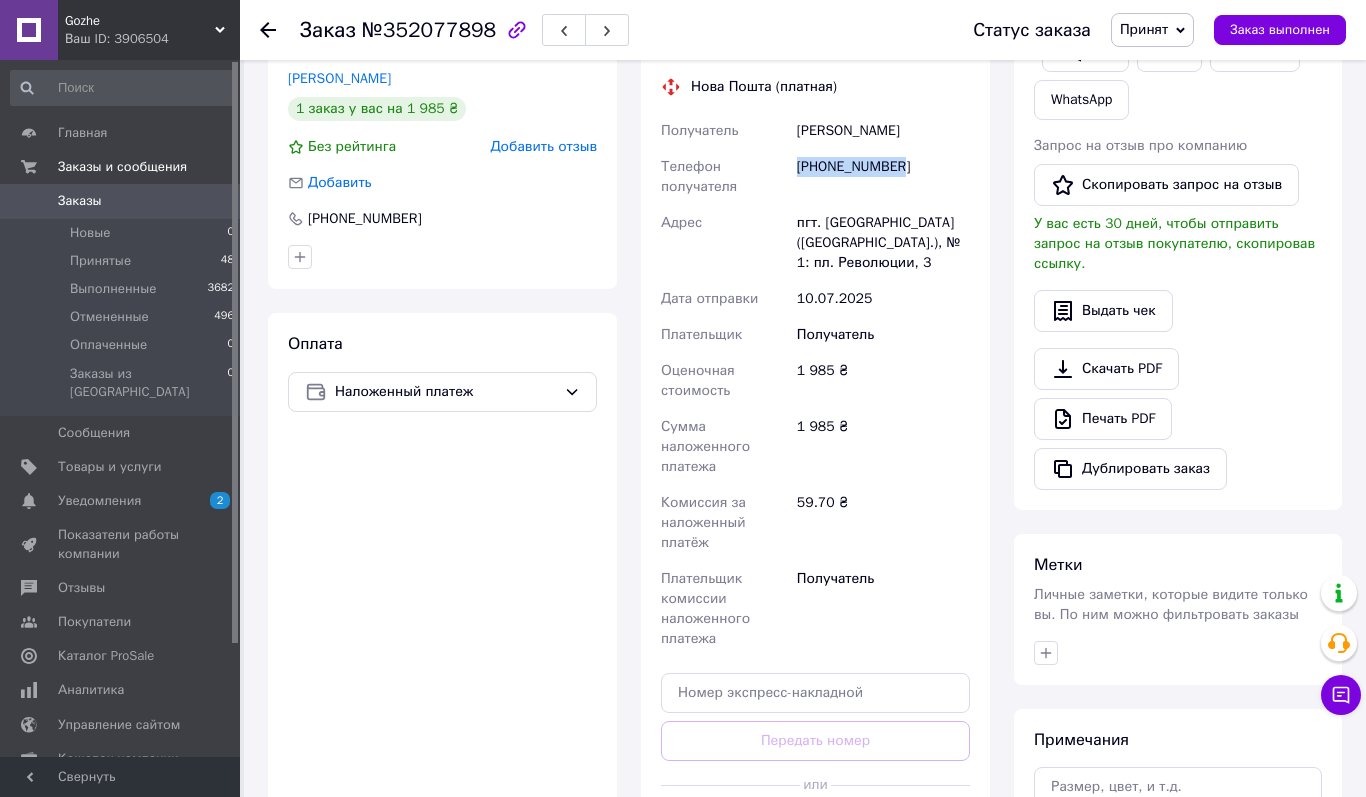 scroll, scrollTop: 464, scrollLeft: 0, axis: vertical 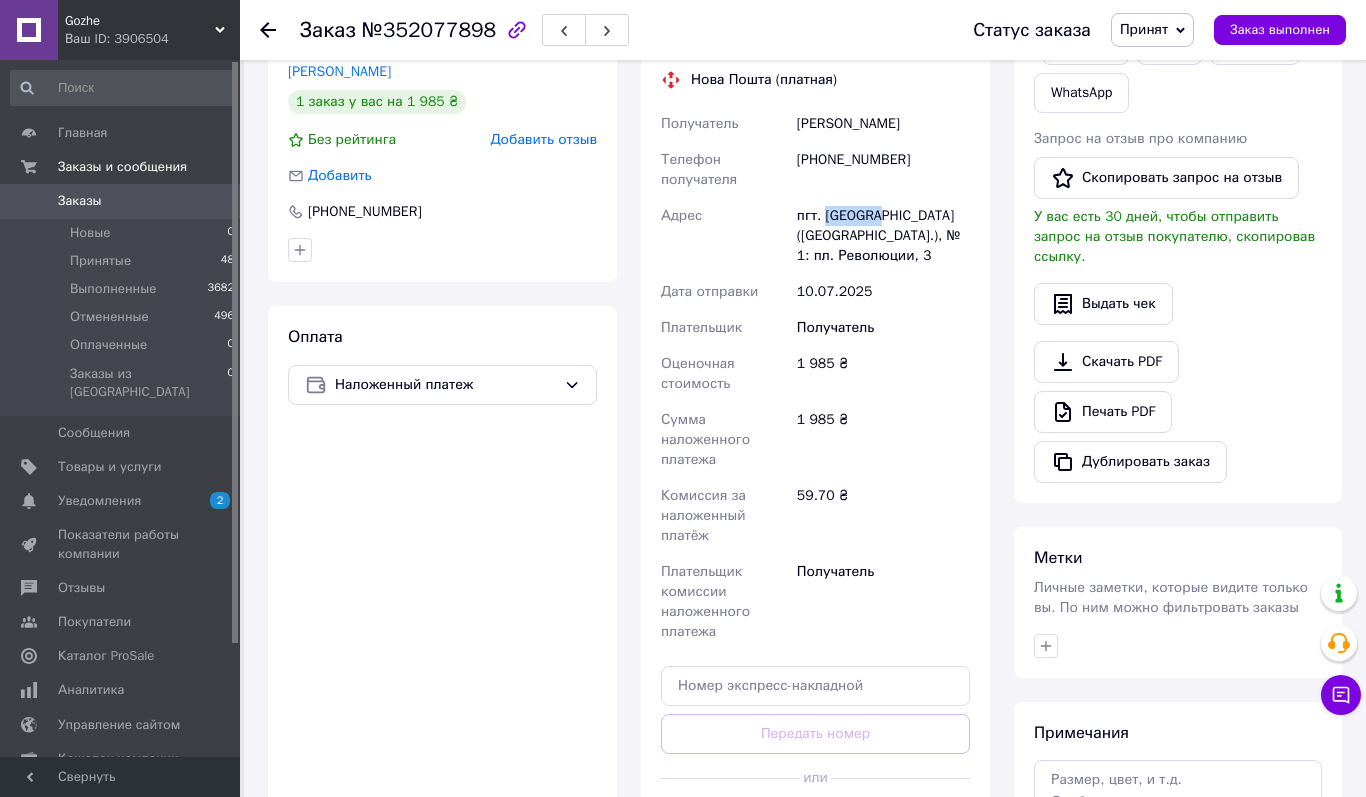 drag, startPoint x: 826, startPoint y: 213, endPoint x: 887, endPoint y: 212, distance: 61.008198 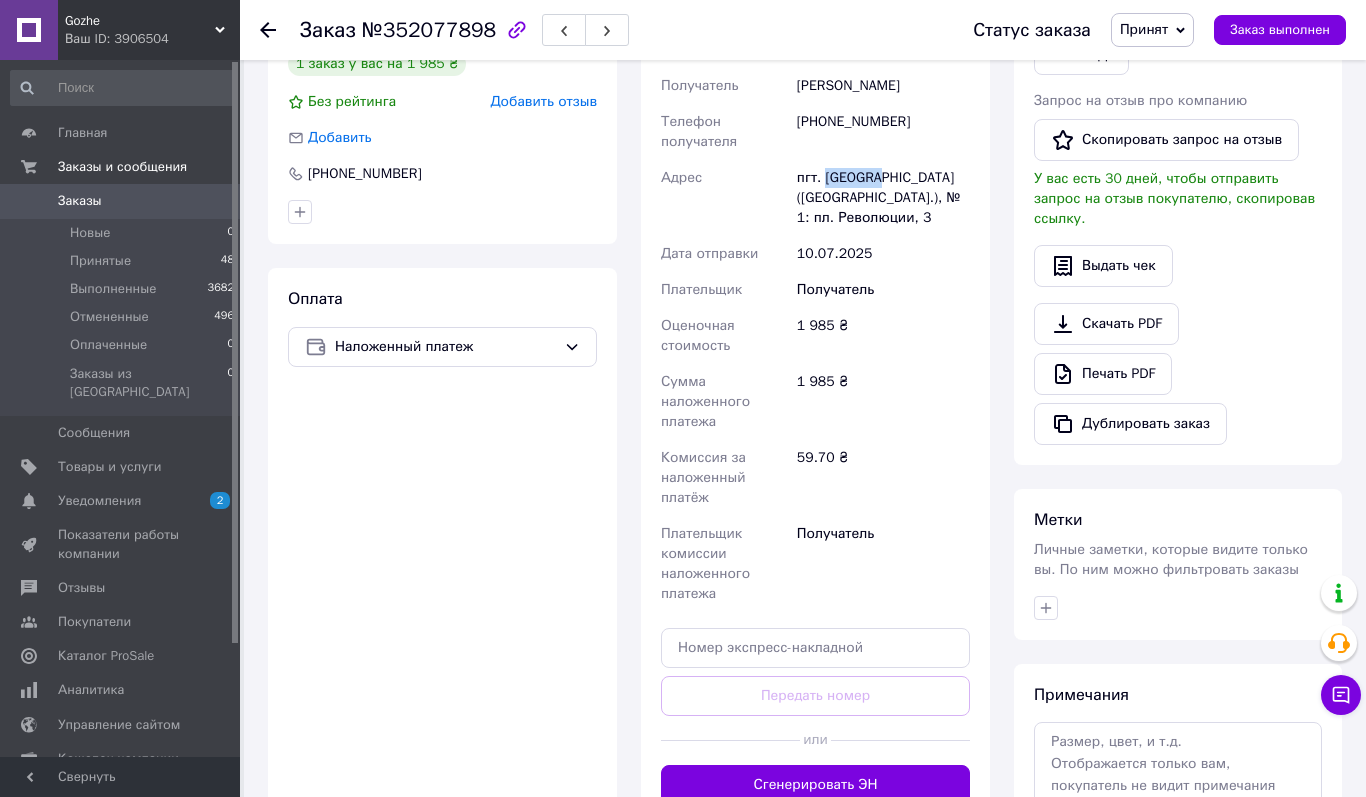 scroll, scrollTop: 510, scrollLeft: 0, axis: vertical 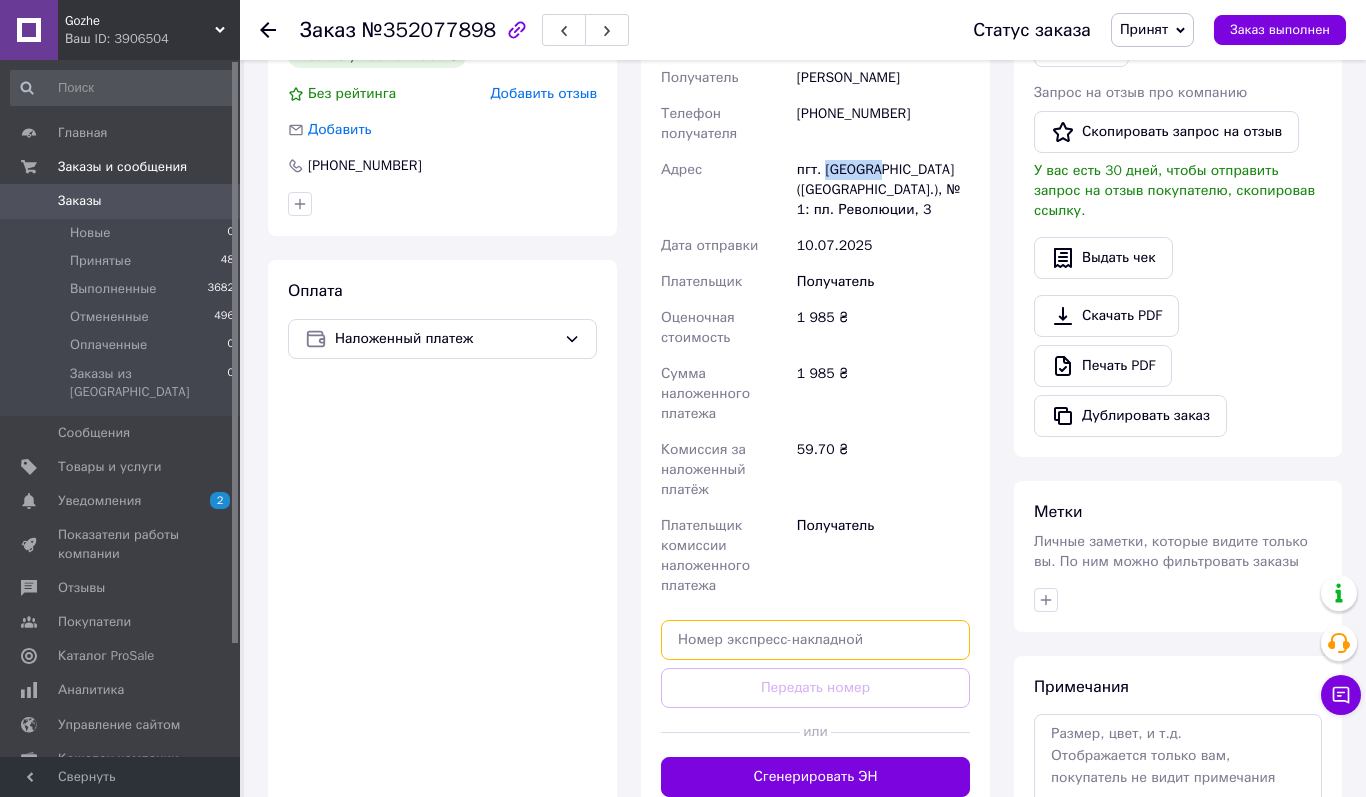 click at bounding box center [815, 640] 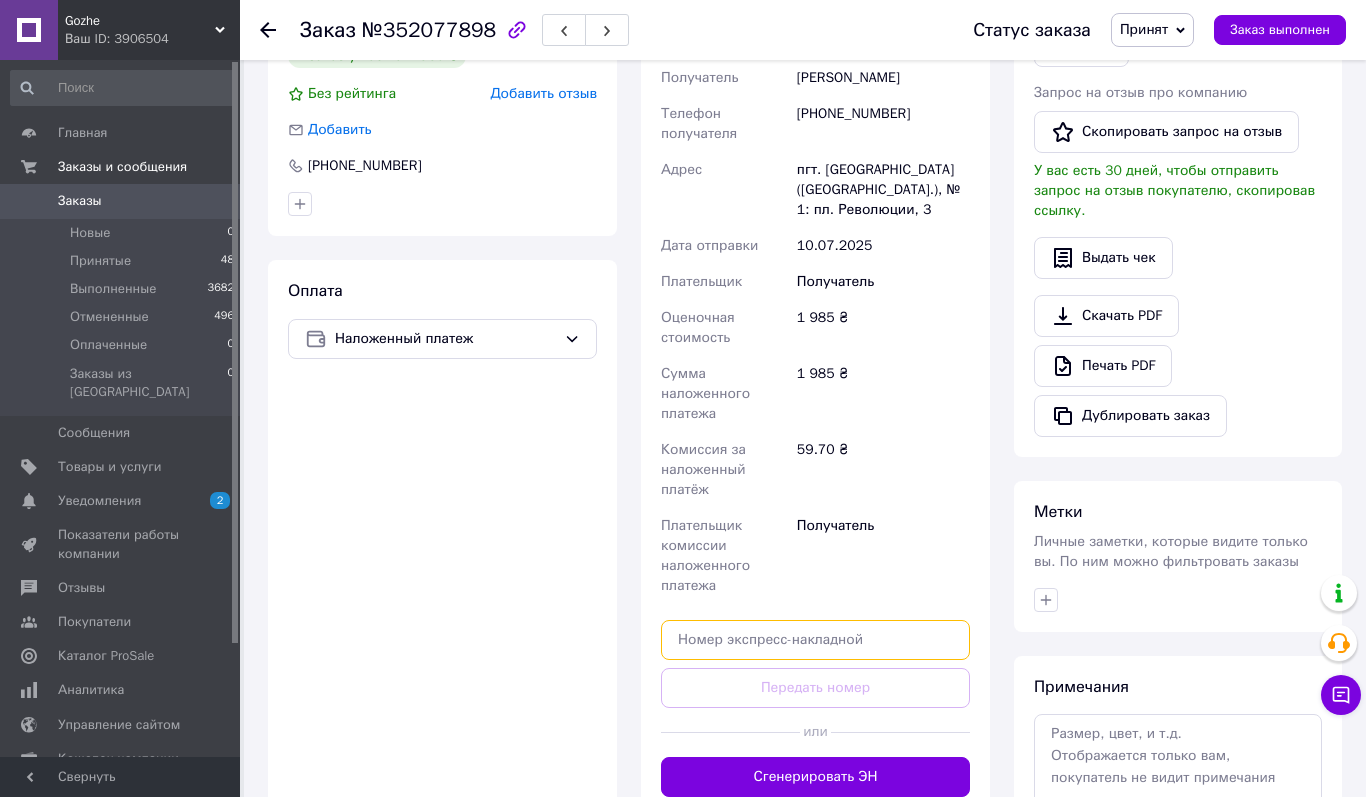 paste on "20451203288207" 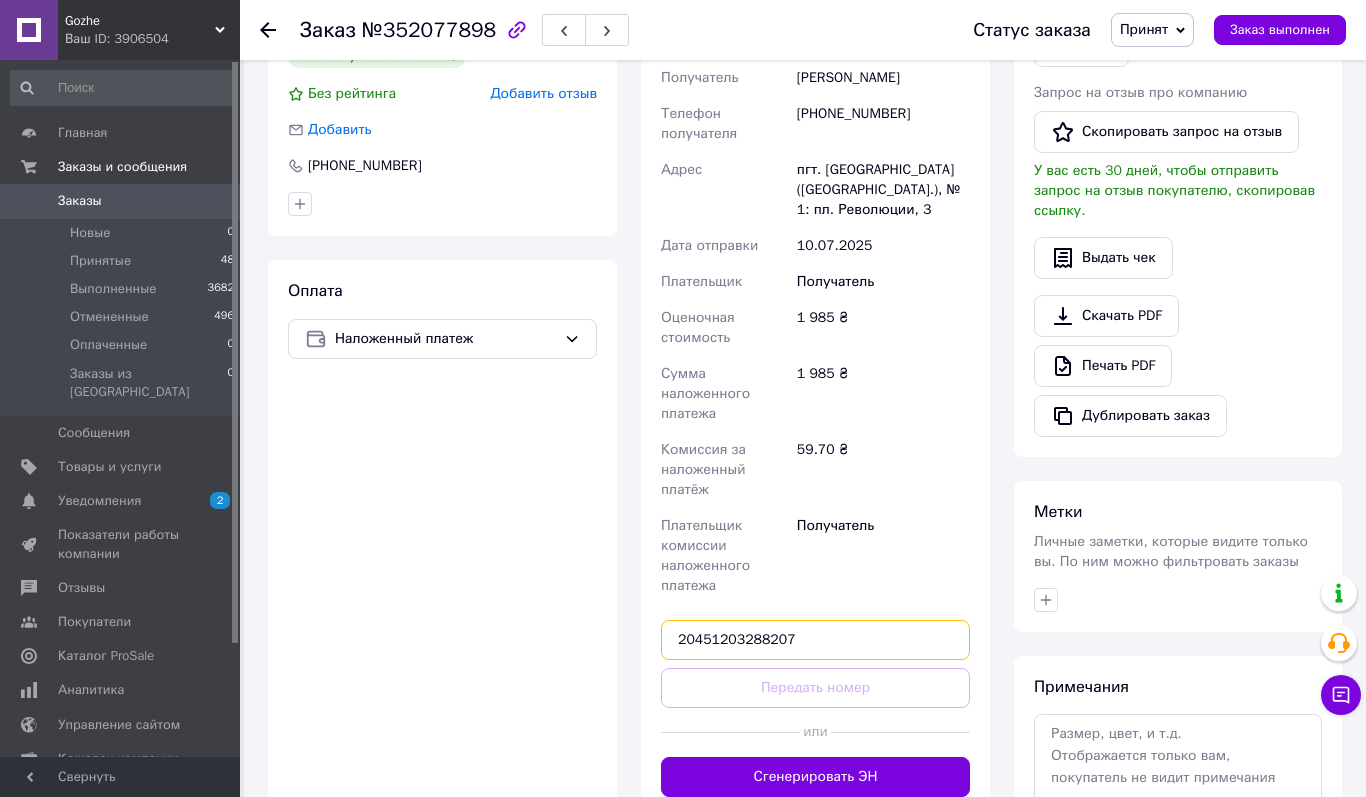 type on "20451203288207" 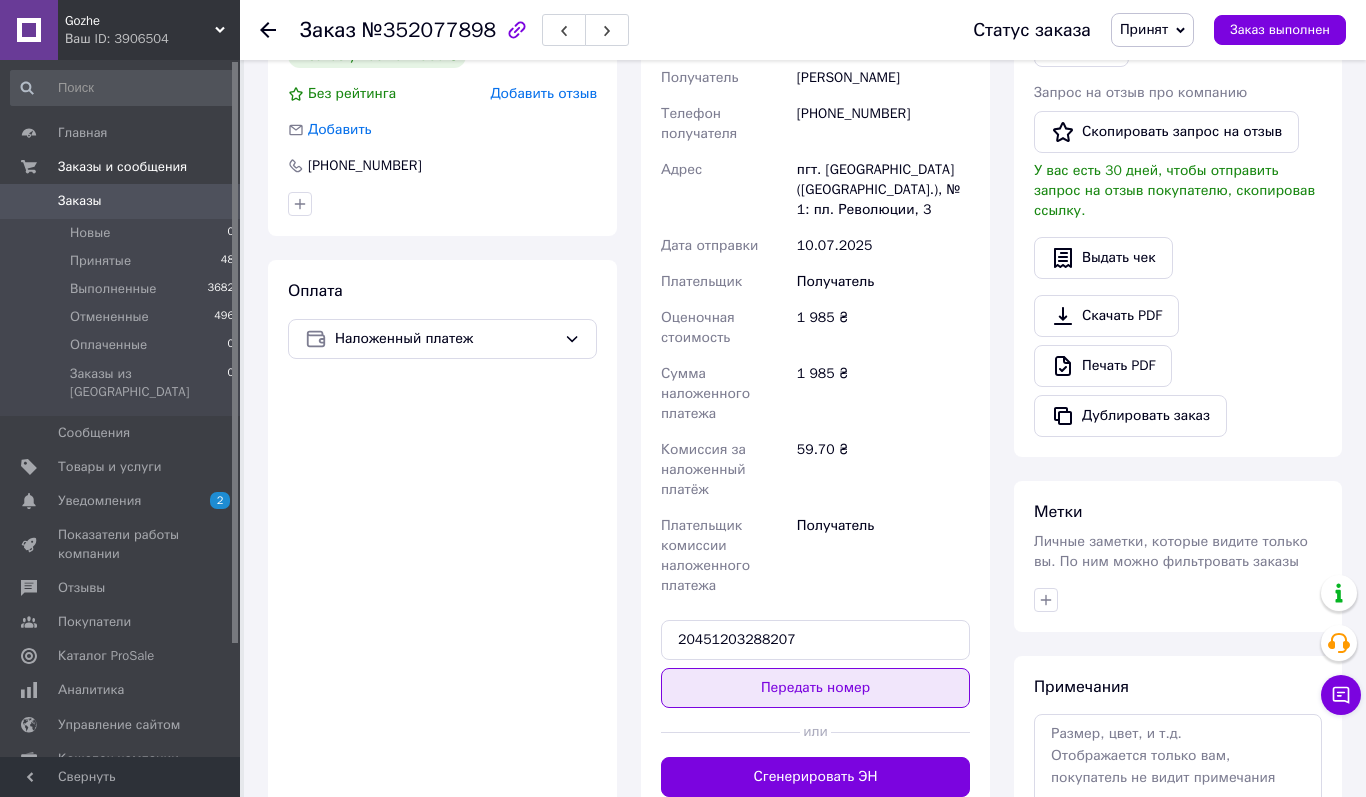 click on "Передать номер" at bounding box center (815, 688) 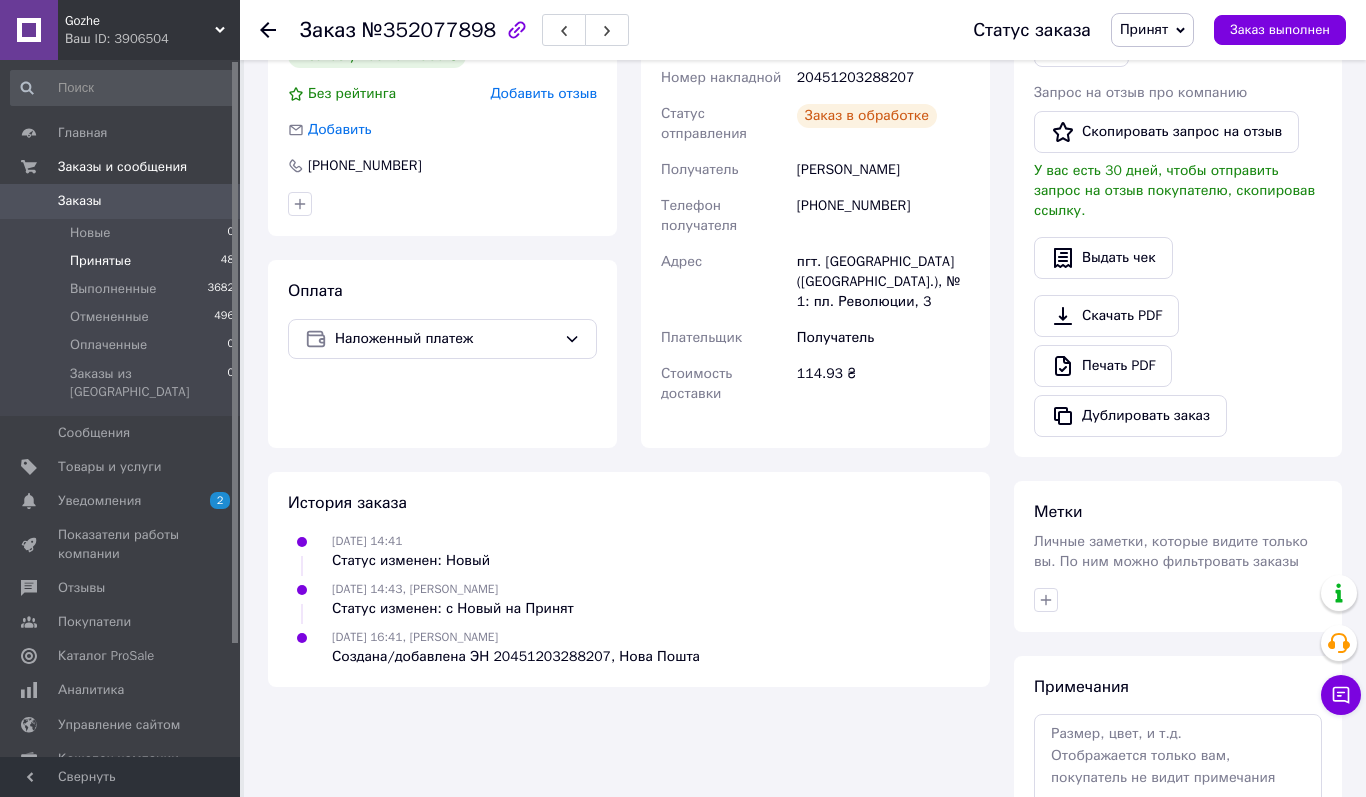 click on "Принятые" at bounding box center (100, 261) 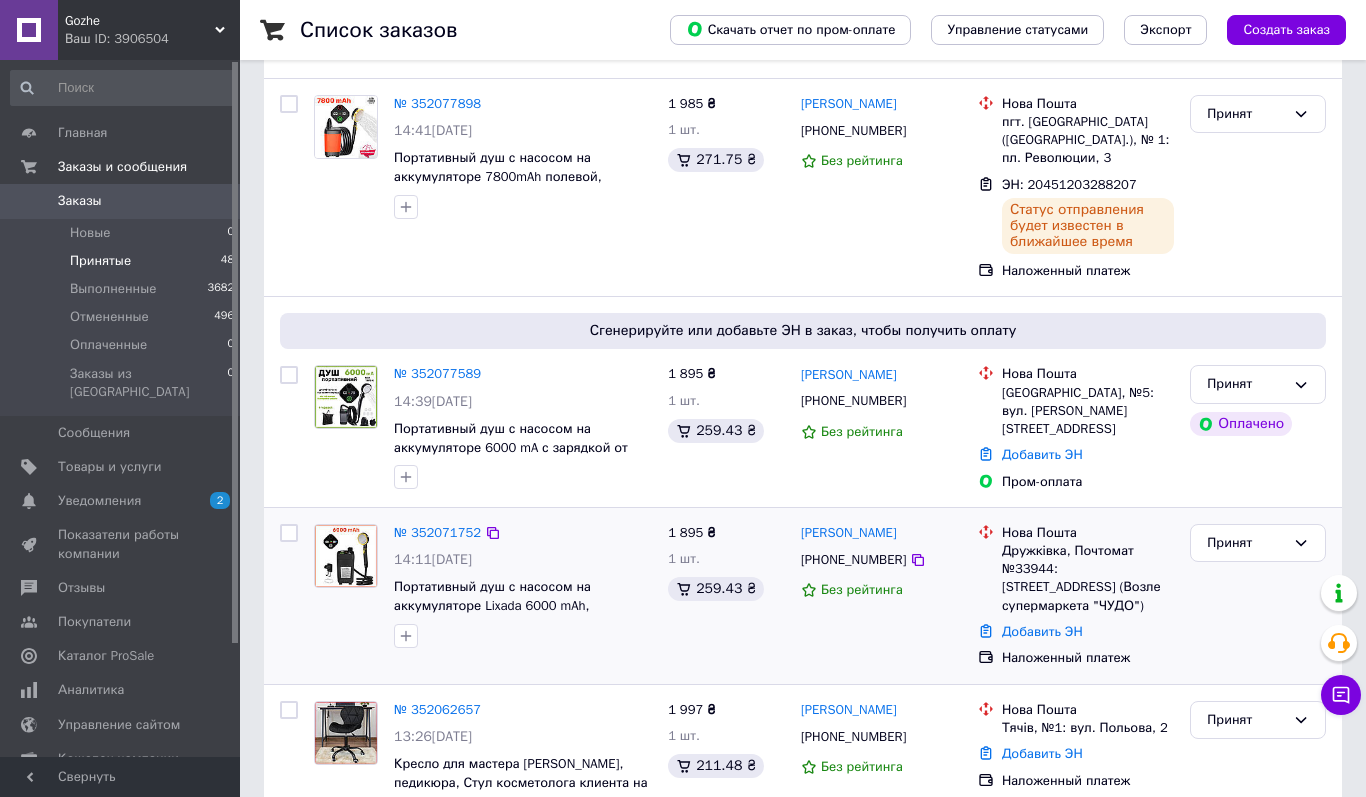 scroll, scrollTop: 451, scrollLeft: 0, axis: vertical 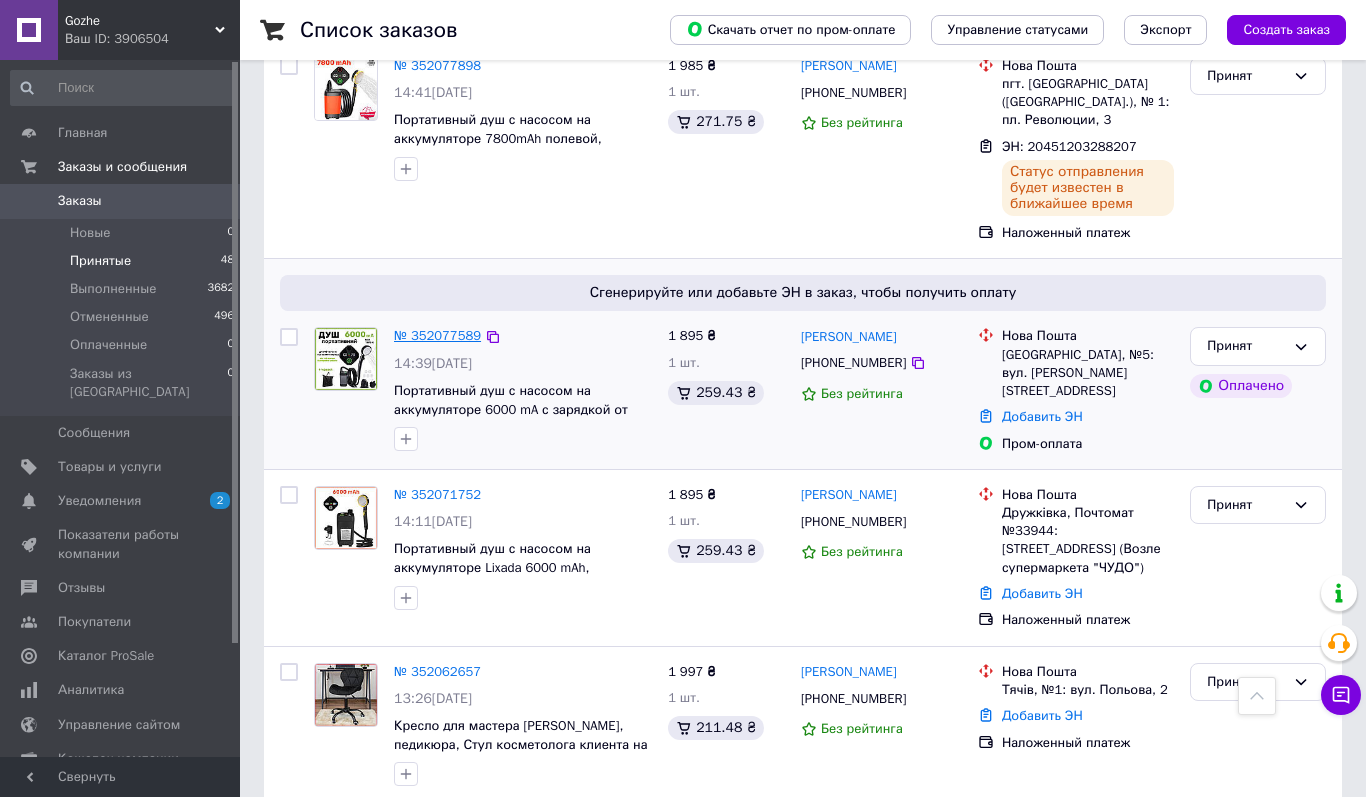 click on "№ 352077589" at bounding box center (437, 335) 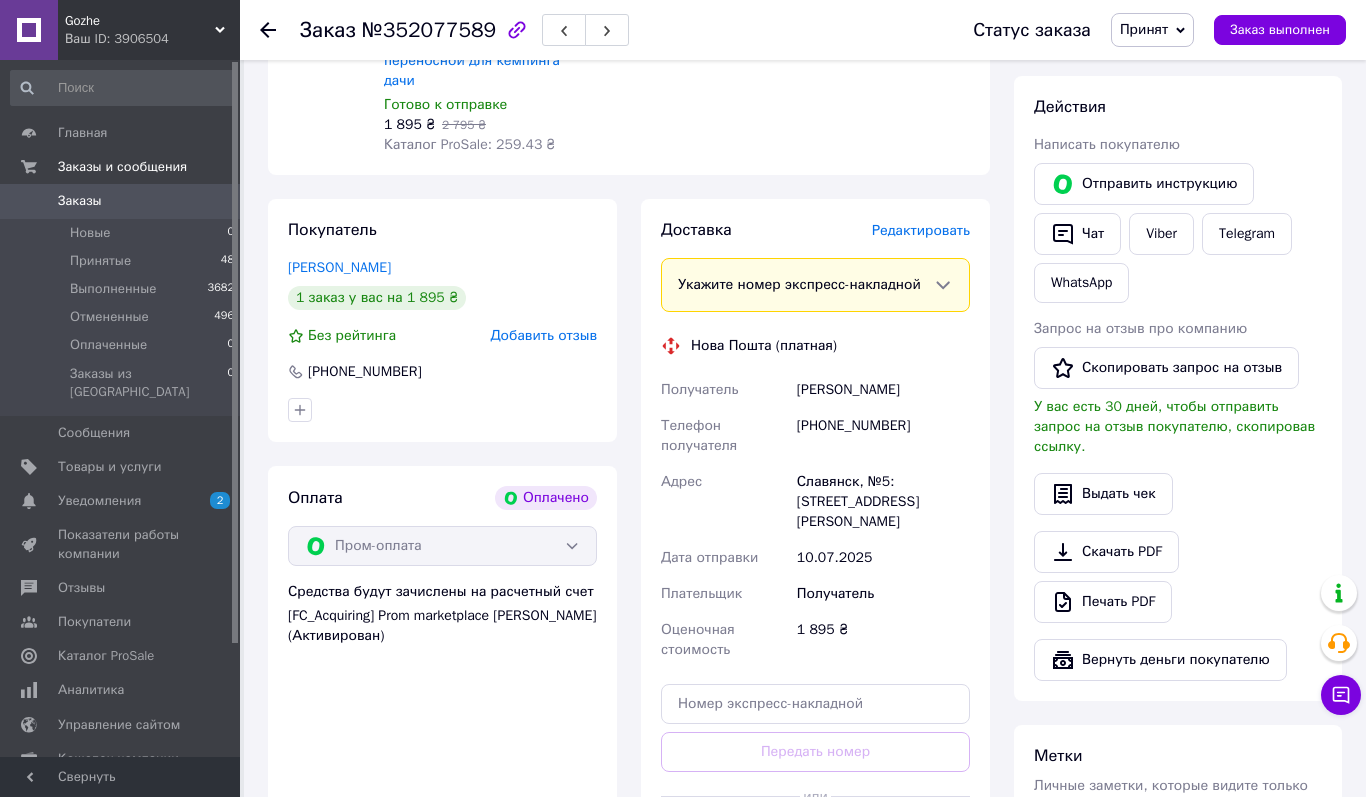 scroll, scrollTop: 899, scrollLeft: 0, axis: vertical 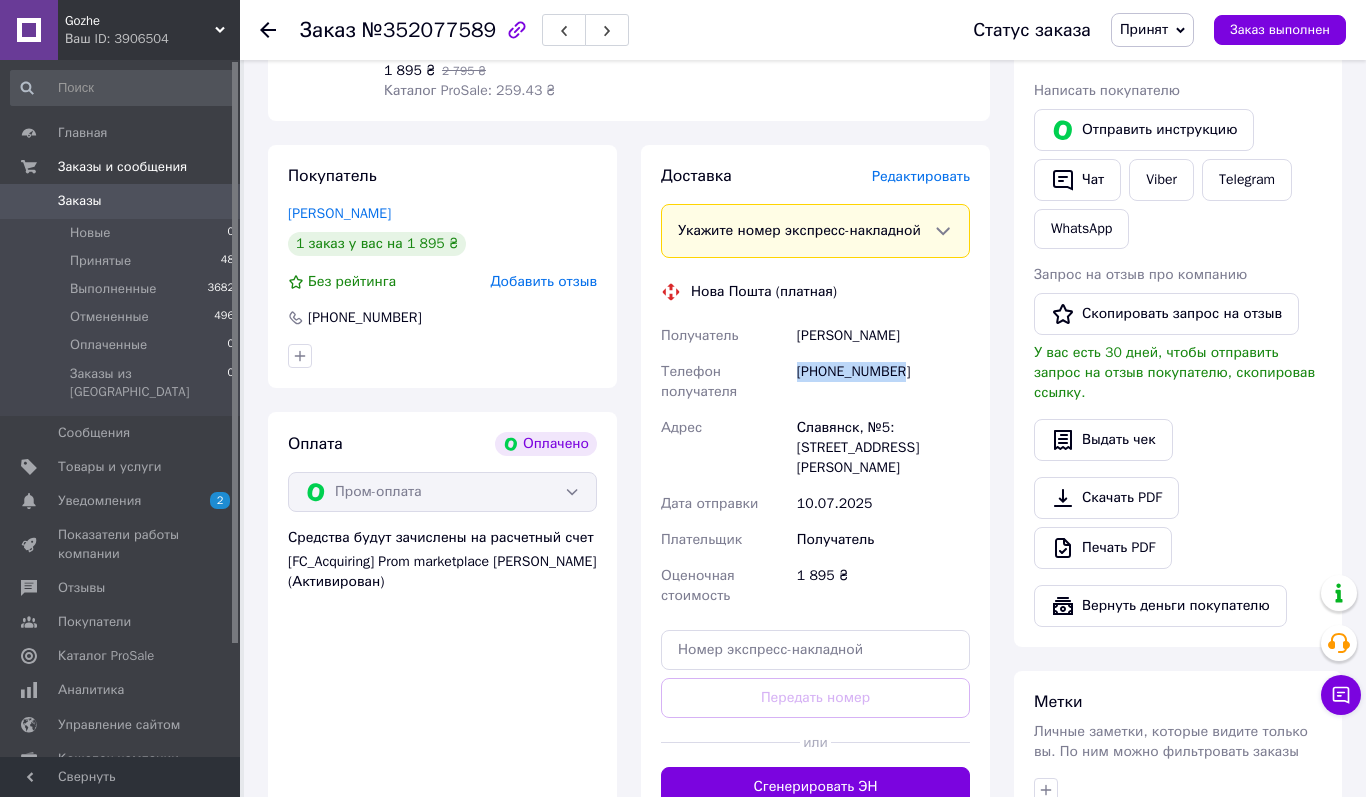 drag, startPoint x: 798, startPoint y: 375, endPoint x: 953, endPoint y: 375, distance: 155 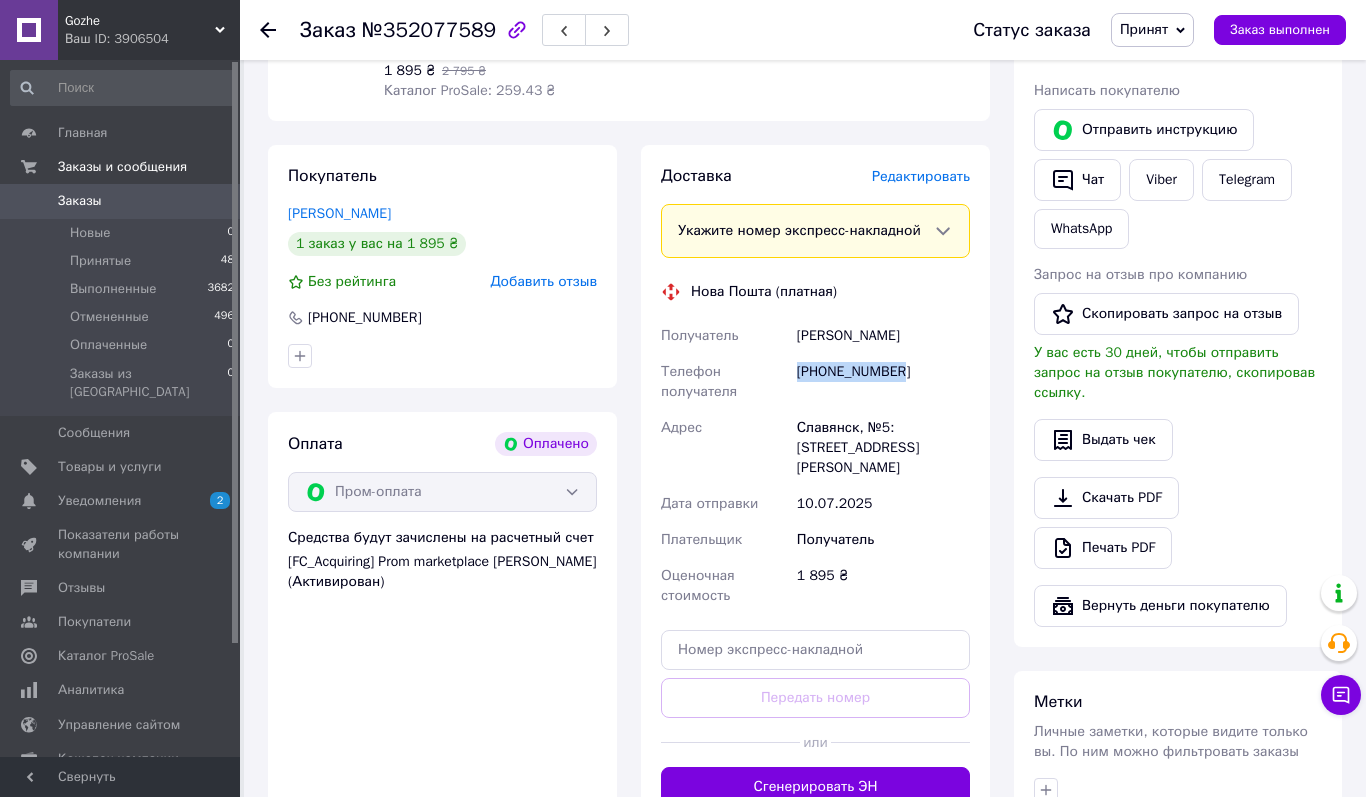 drag, startPoint x: 797, startPoint y: 331, endPoint x: 975, endPoint y: 331, distance: 178 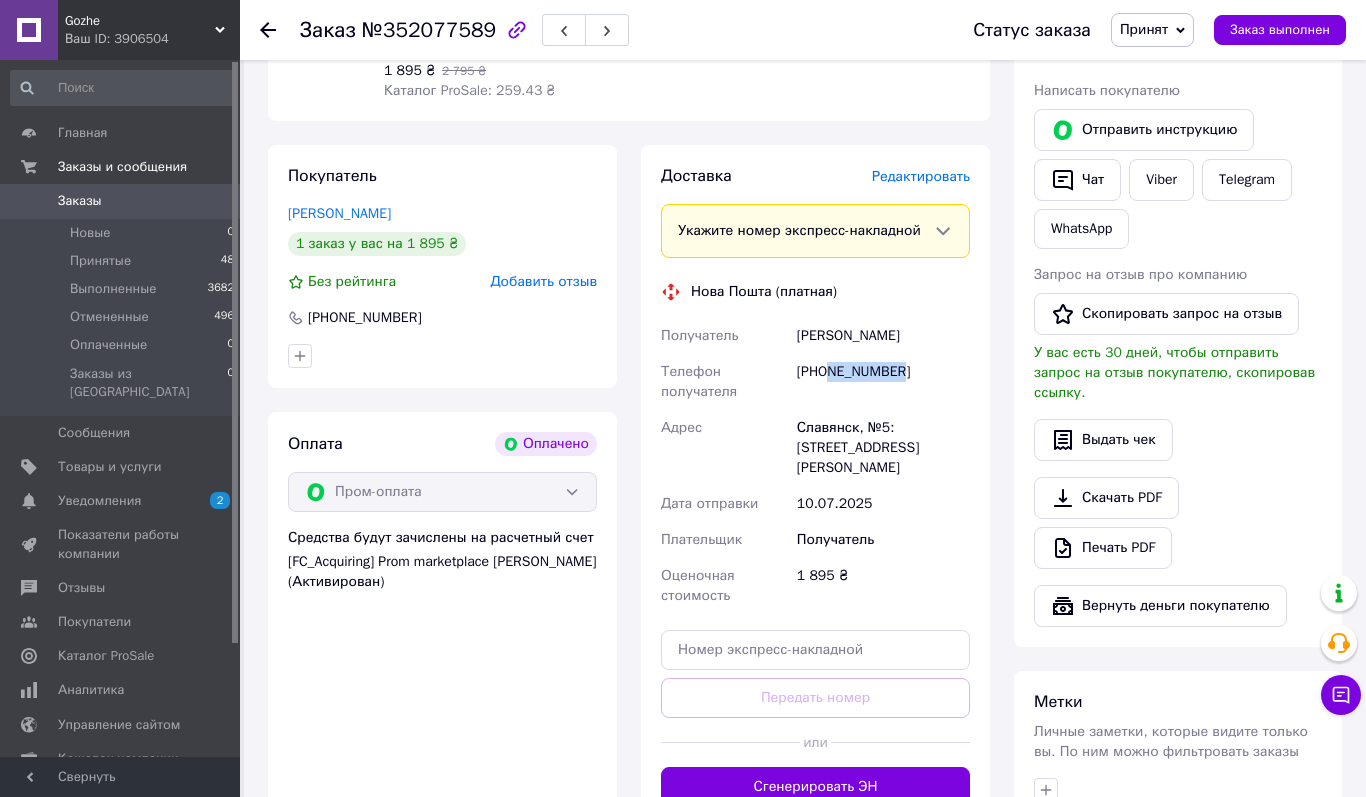 drag, startPoint x: 832, startPoint y: 370, endPoint x: 935, endPoint y: 370, distance: 103 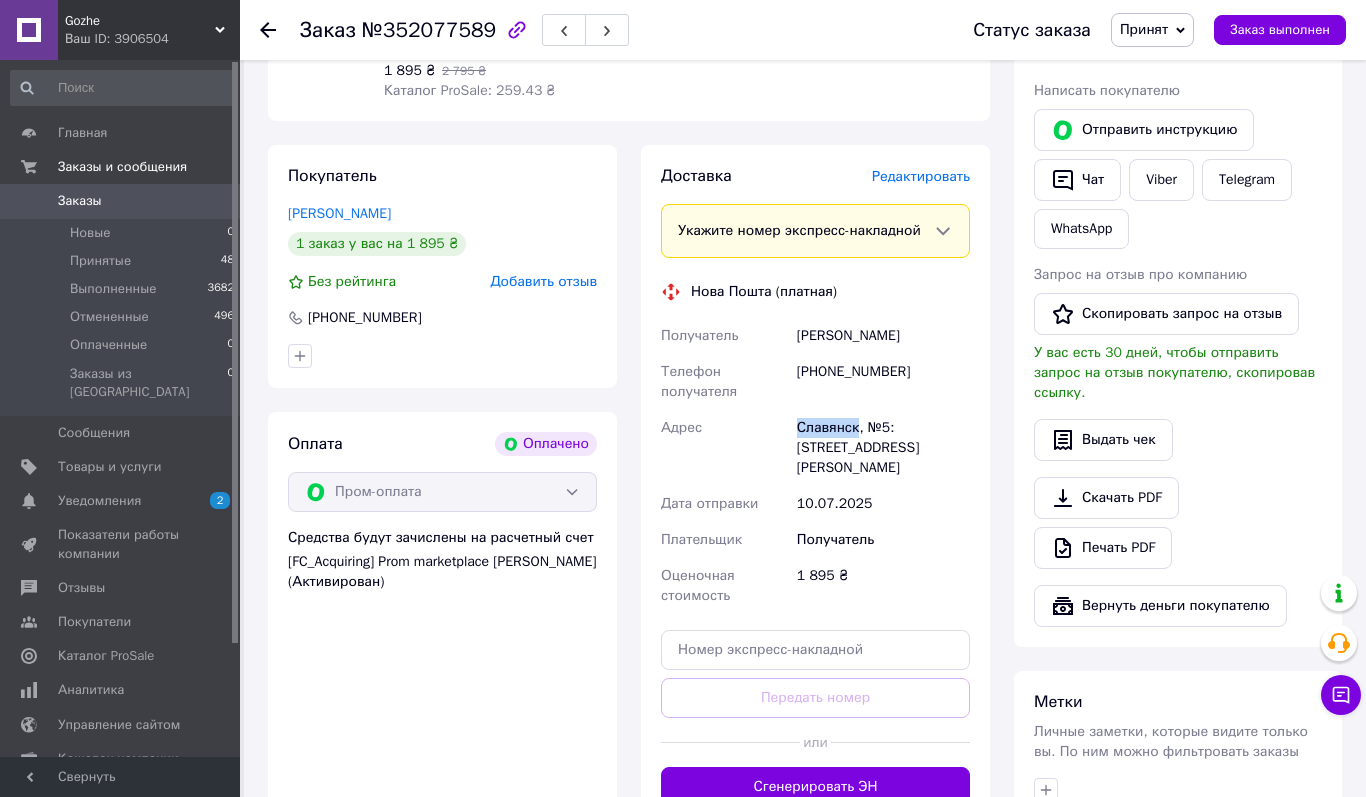 drag, startPoint x: 797, startPoint y: 429, endPoint x: 858, endPoint y: 432, distance: 61.073727 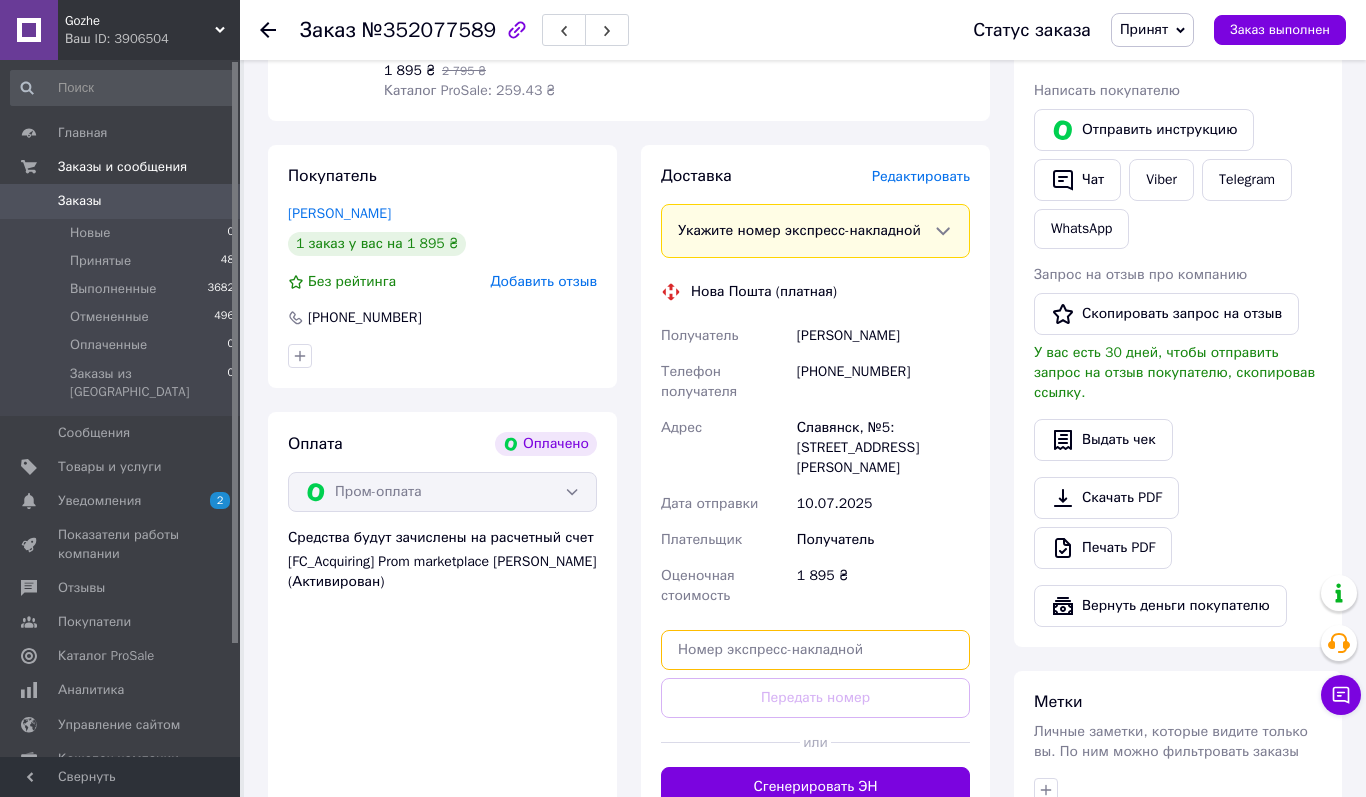 click at bounding box center [815, 650] 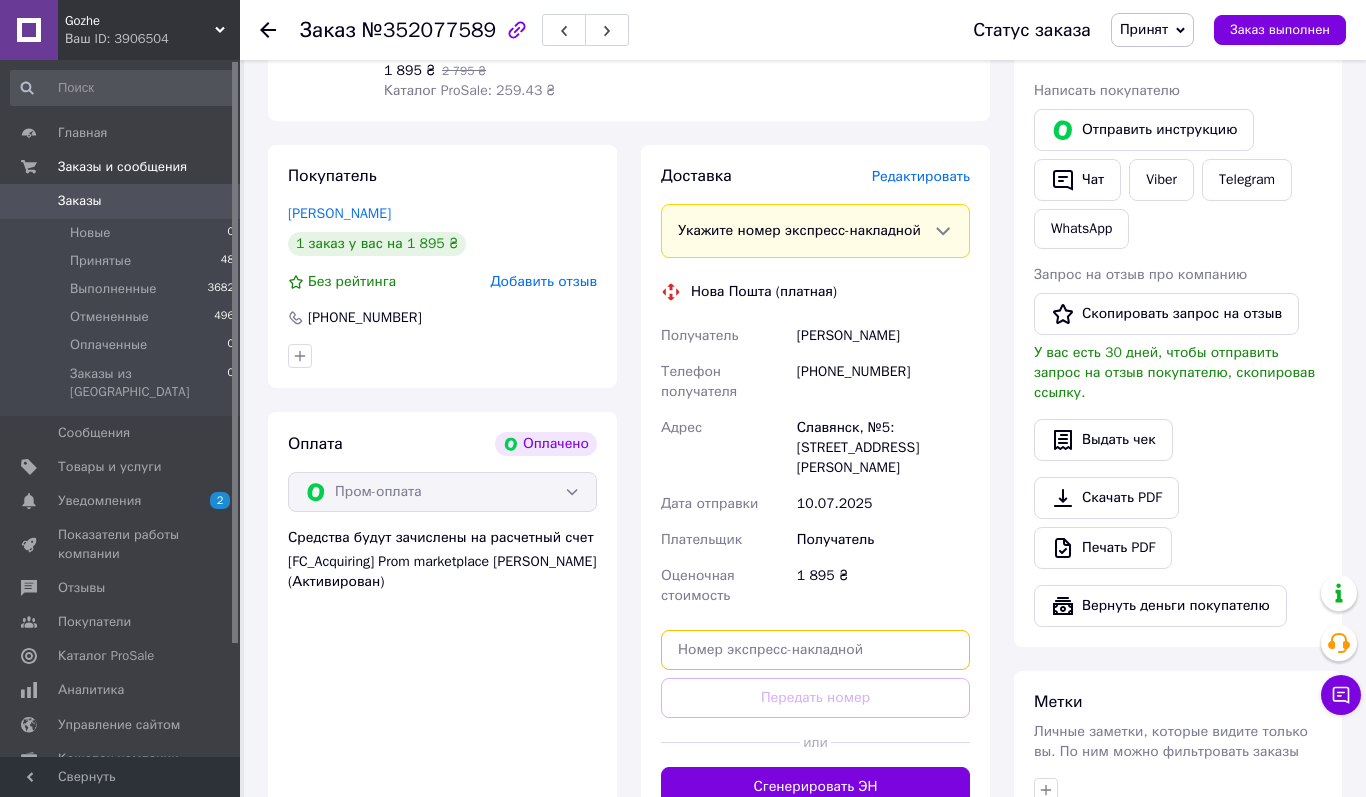 paste on "20451203290344" 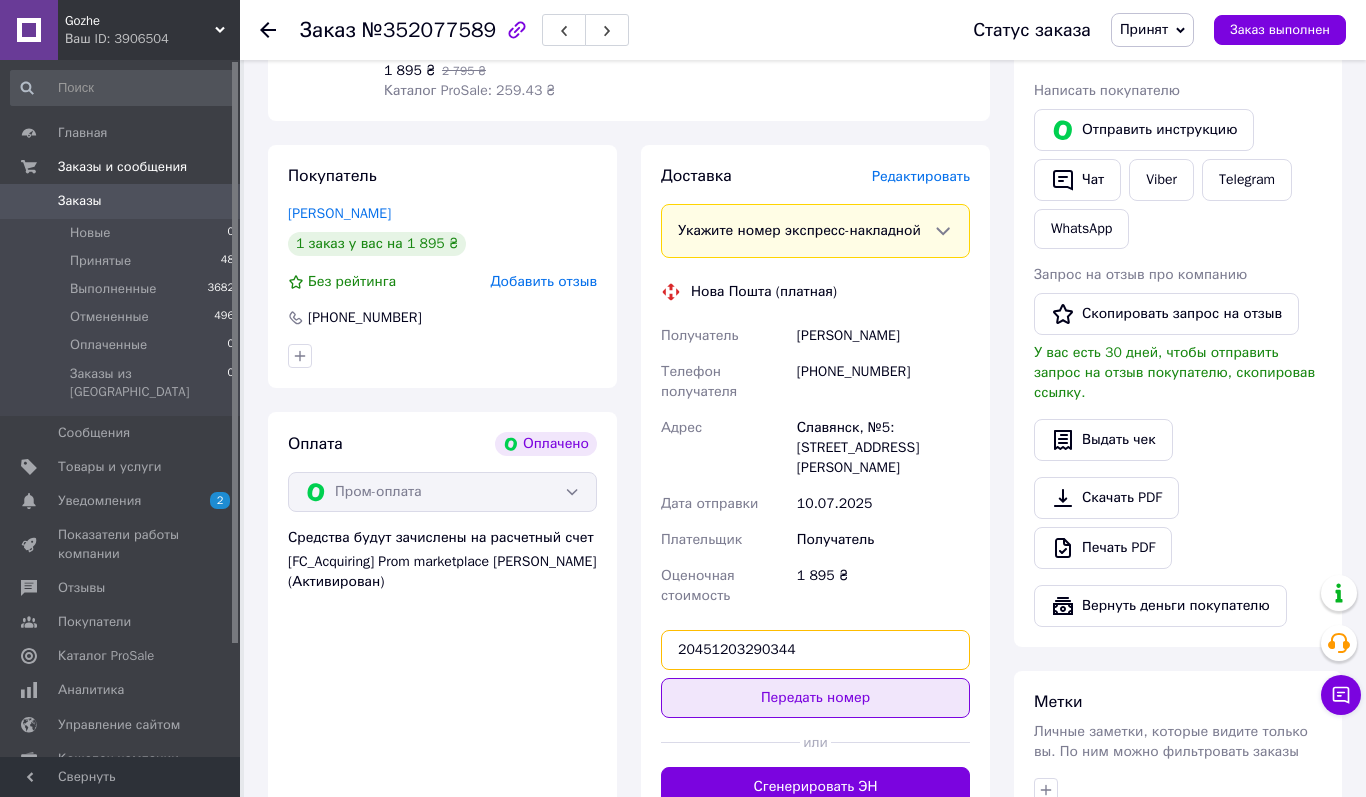 type on "20451203290344" 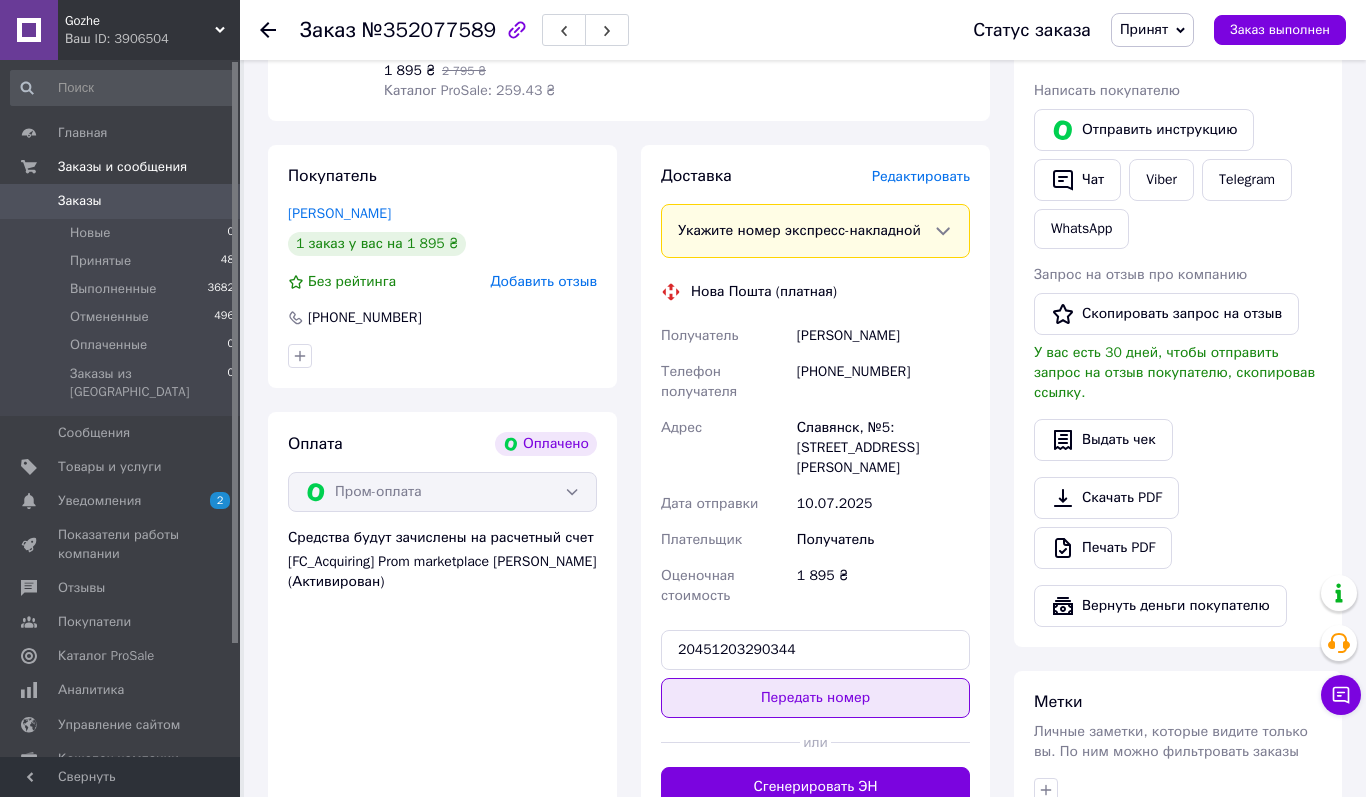 click on "Передать номер" at bounding box center [815, 698] 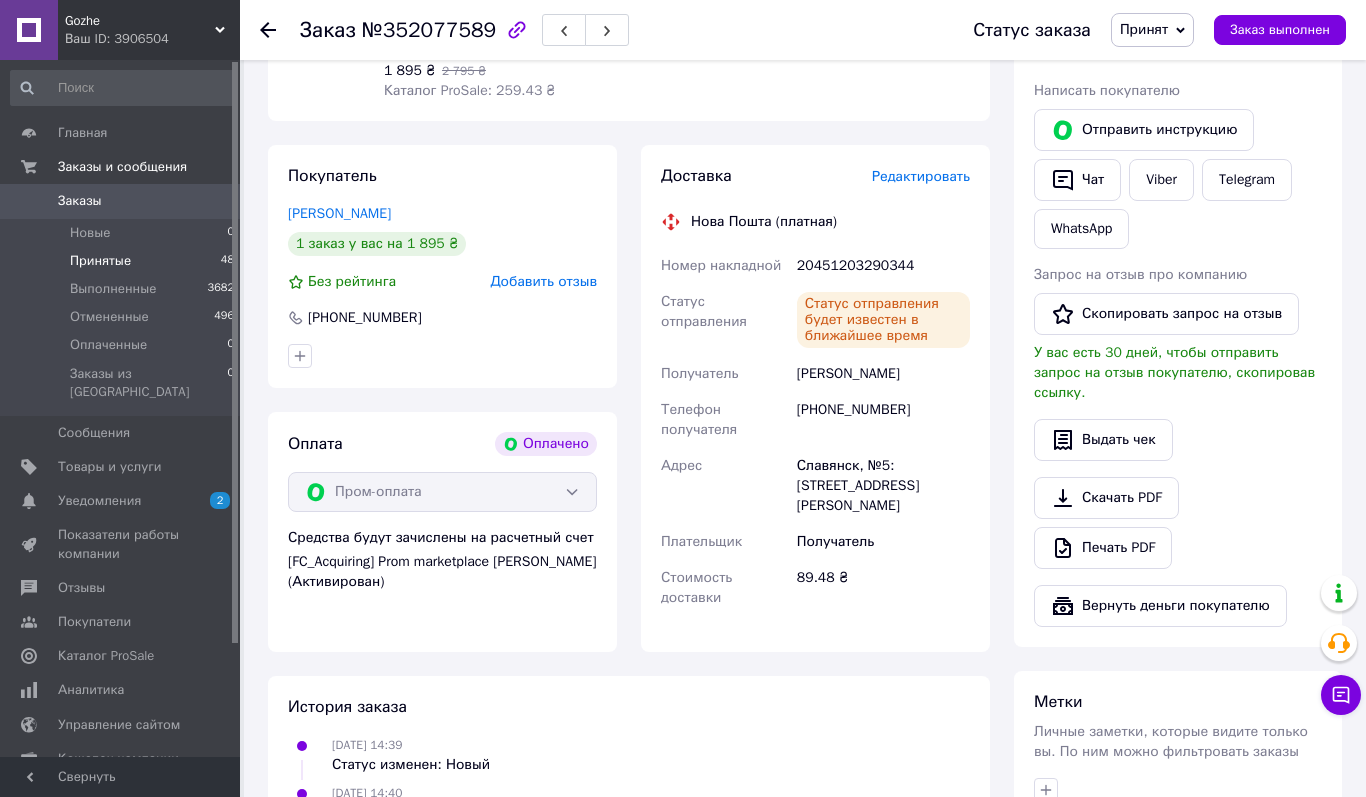 click on "Принятые 48" at bounding box center (123, 261) 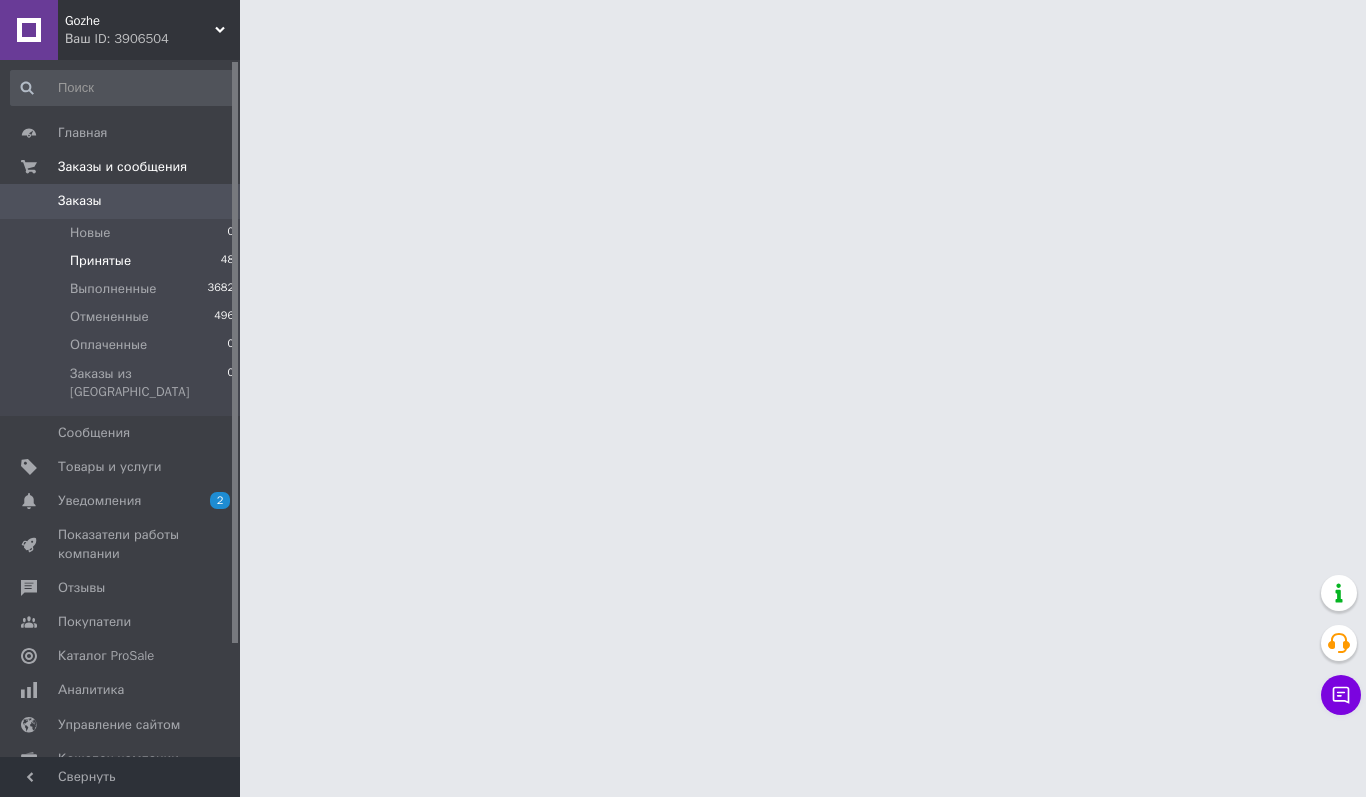 scroll, scrollTop: 0, scrollLeft: 0, axis: both 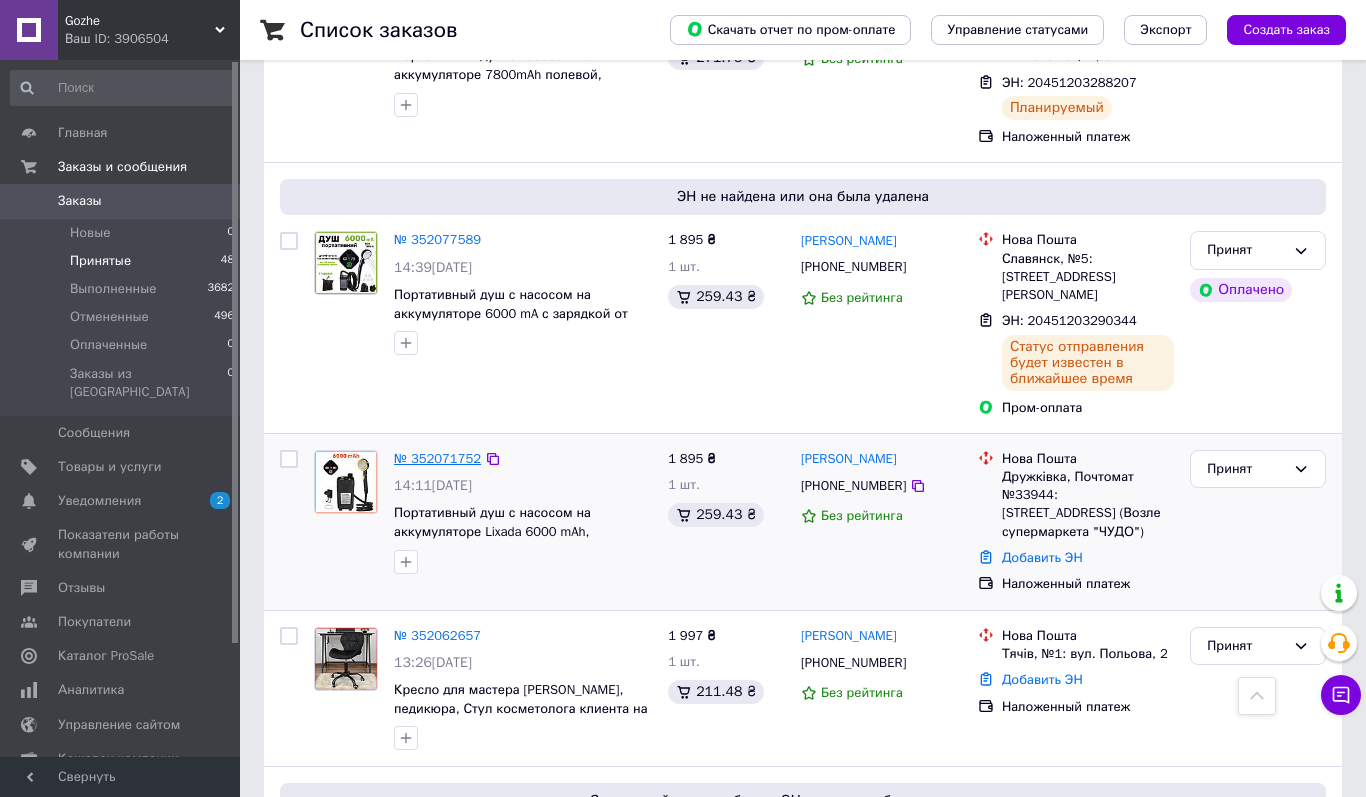 click on "№ 352071752" at bounding box center [437, 458] 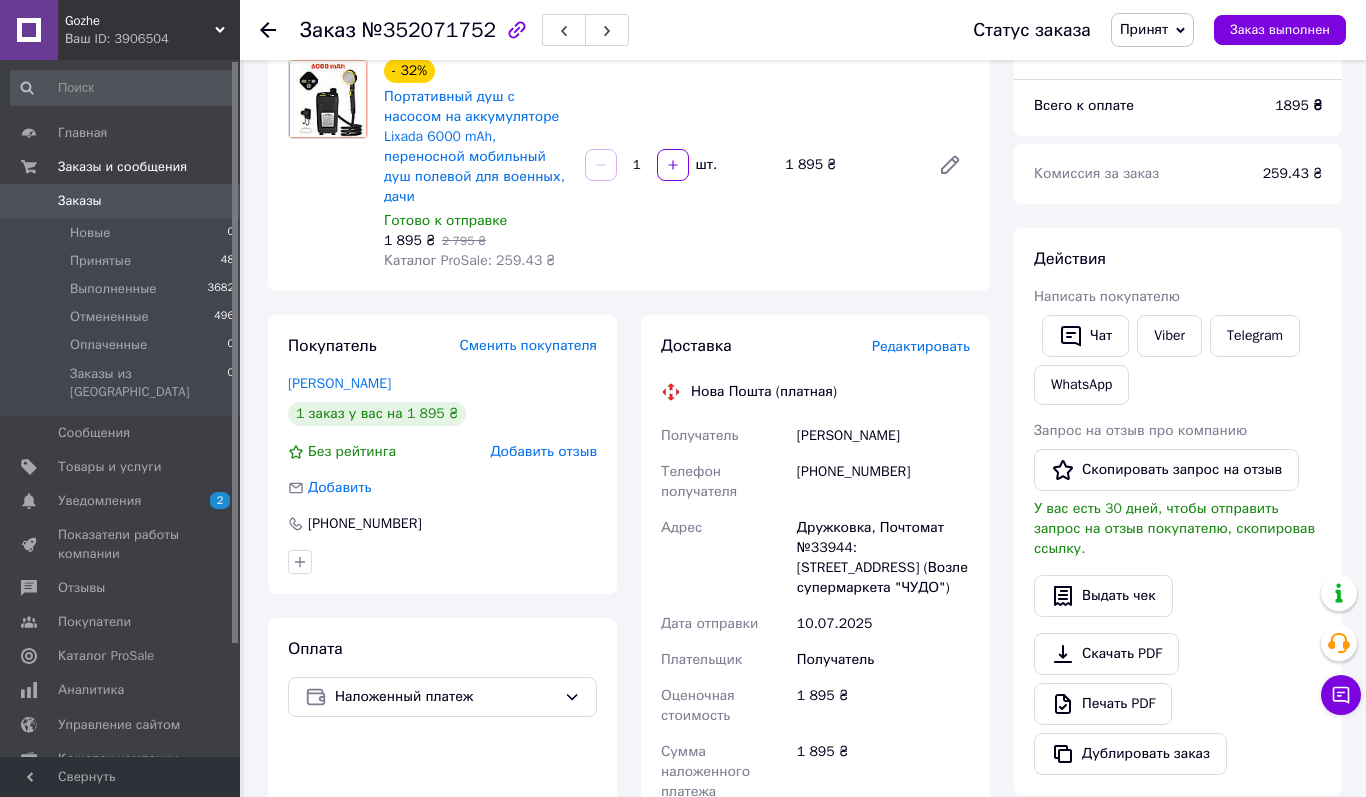 scroll, scrollTop: 271, scrollLeft: 0, axis: vertical 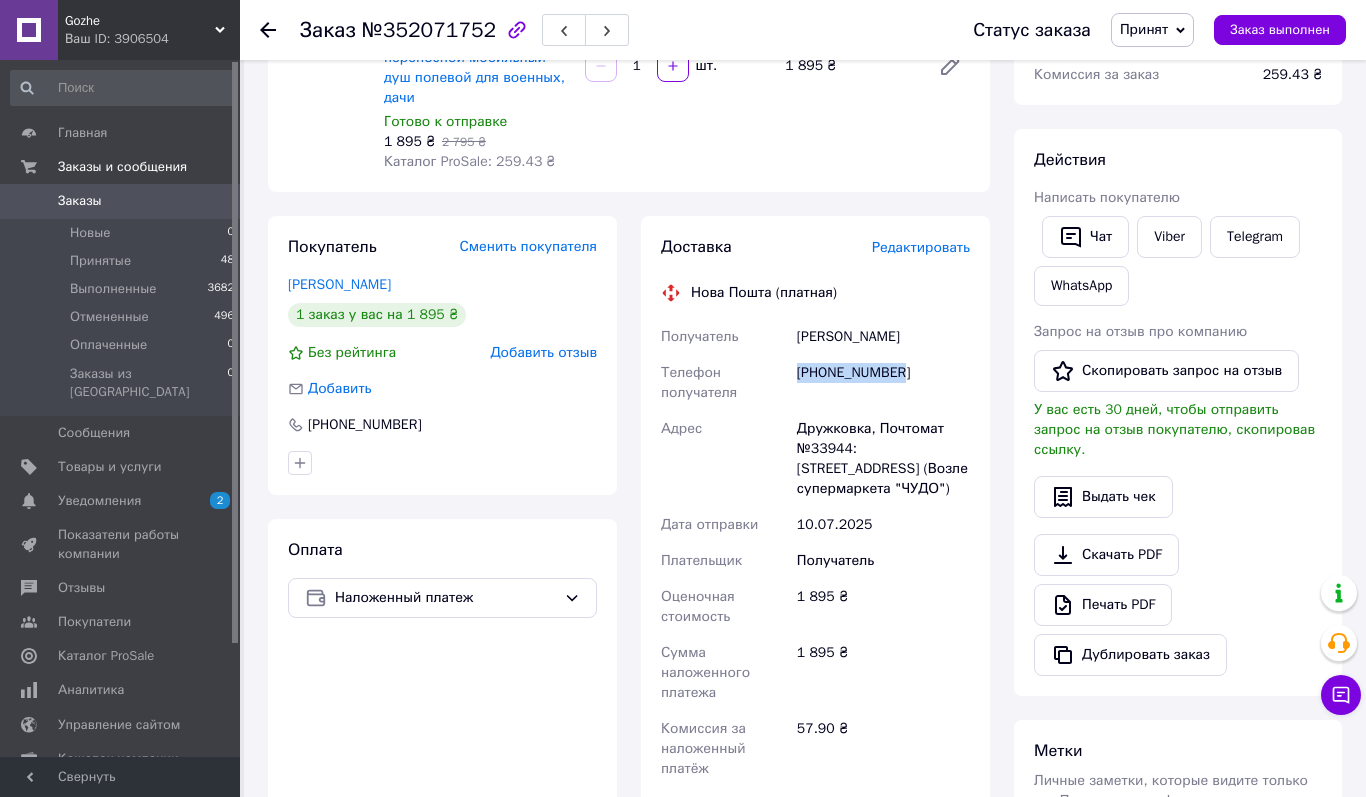 drag, startPoint x: 798, startPoint y: 352, endPoint x: 935, endPoint y: 352, distance: 137 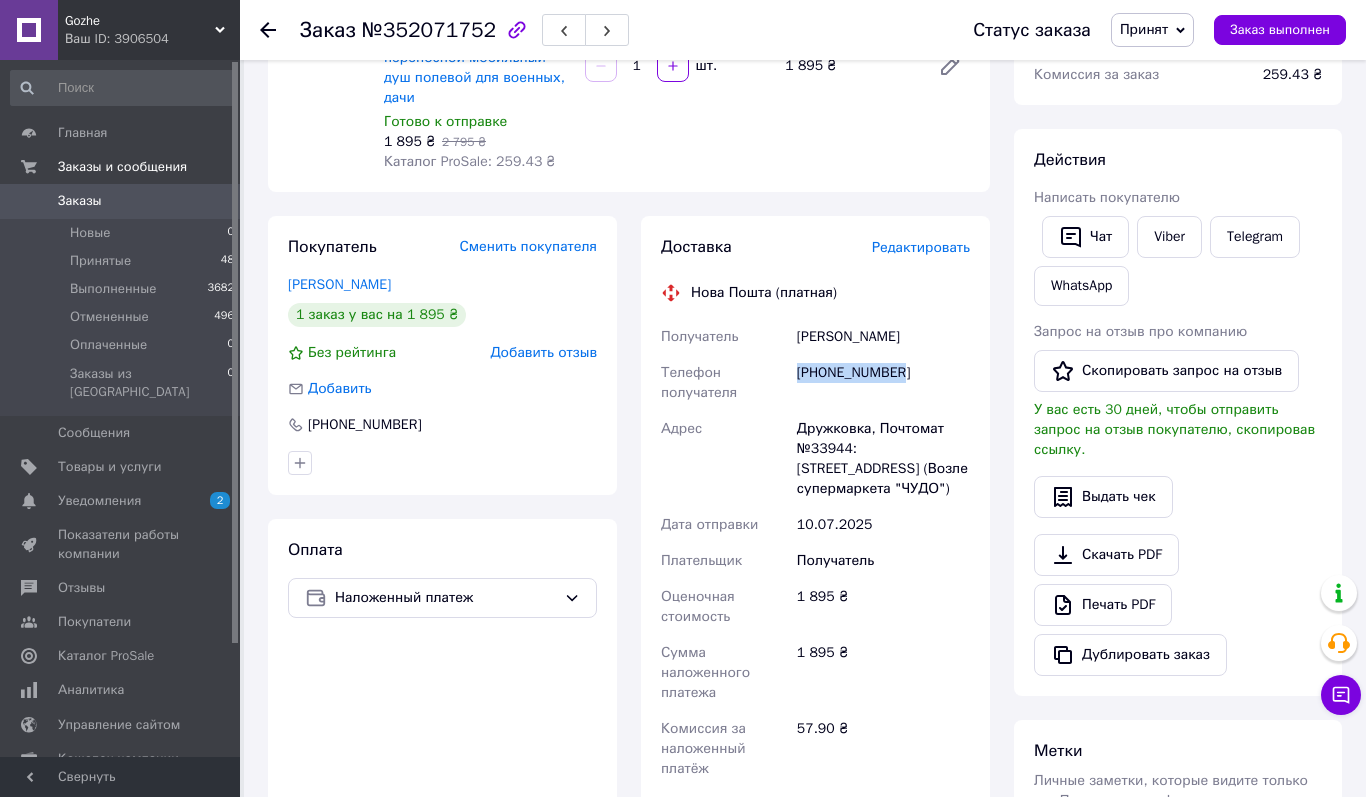 drag, startPoint x: 798, startPoint y: 315, endPoint x: 952, endPoint y: 316, distance: 154.00325 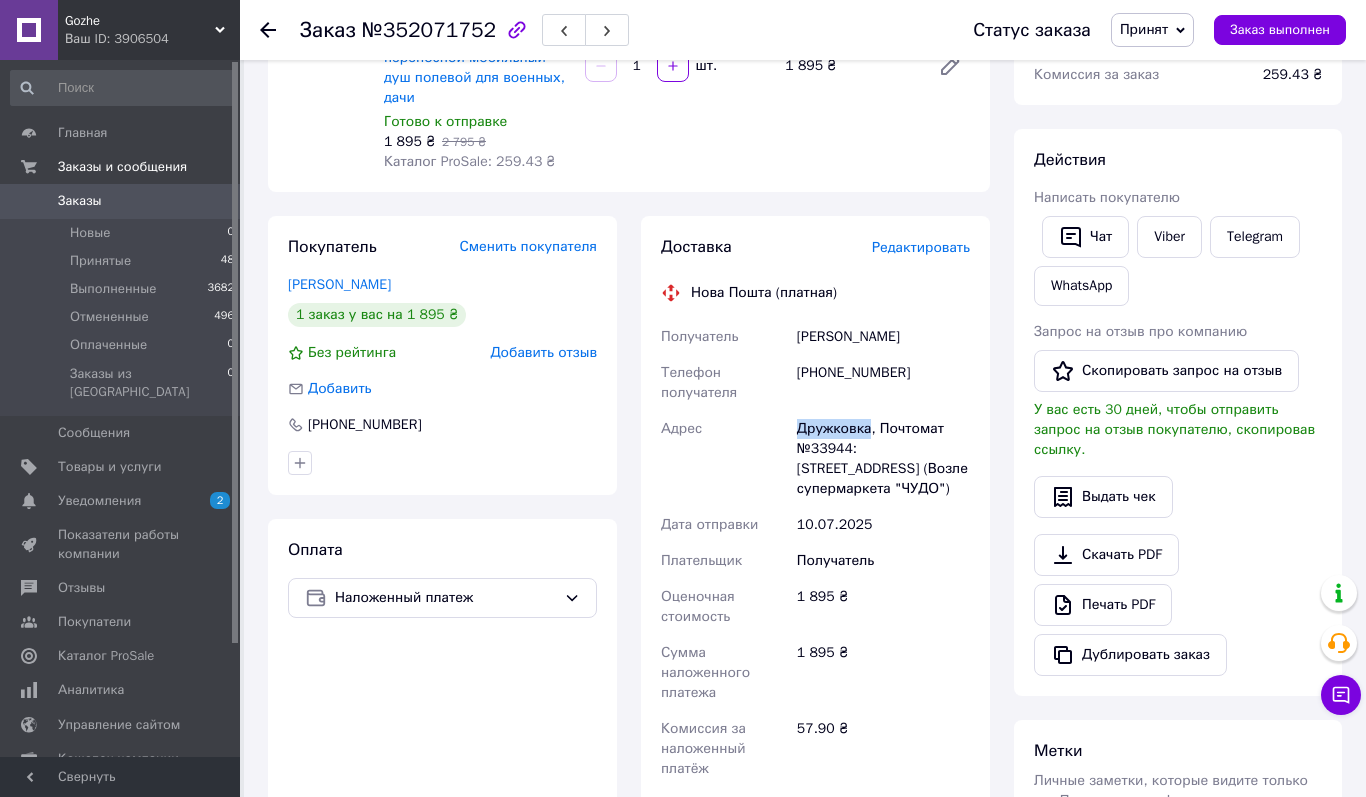 drag, startPoint x: 797, startPoint y: 404, endPoint x: 871, endPoint y: 410, distance: 74.24284 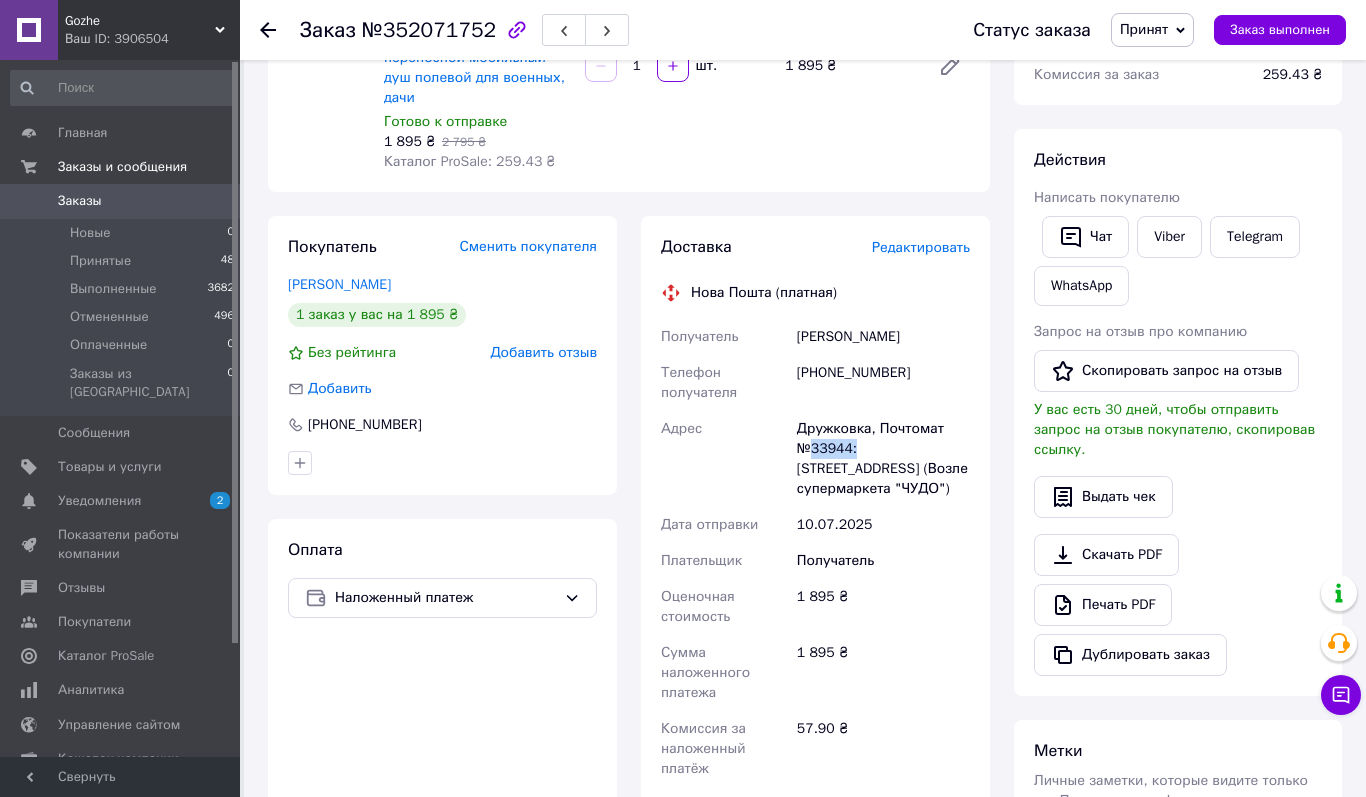 drag, startPoint x: 814, startPoint y: 428, endPoint x: 859, endPoint y: 430, distance: 45.044422 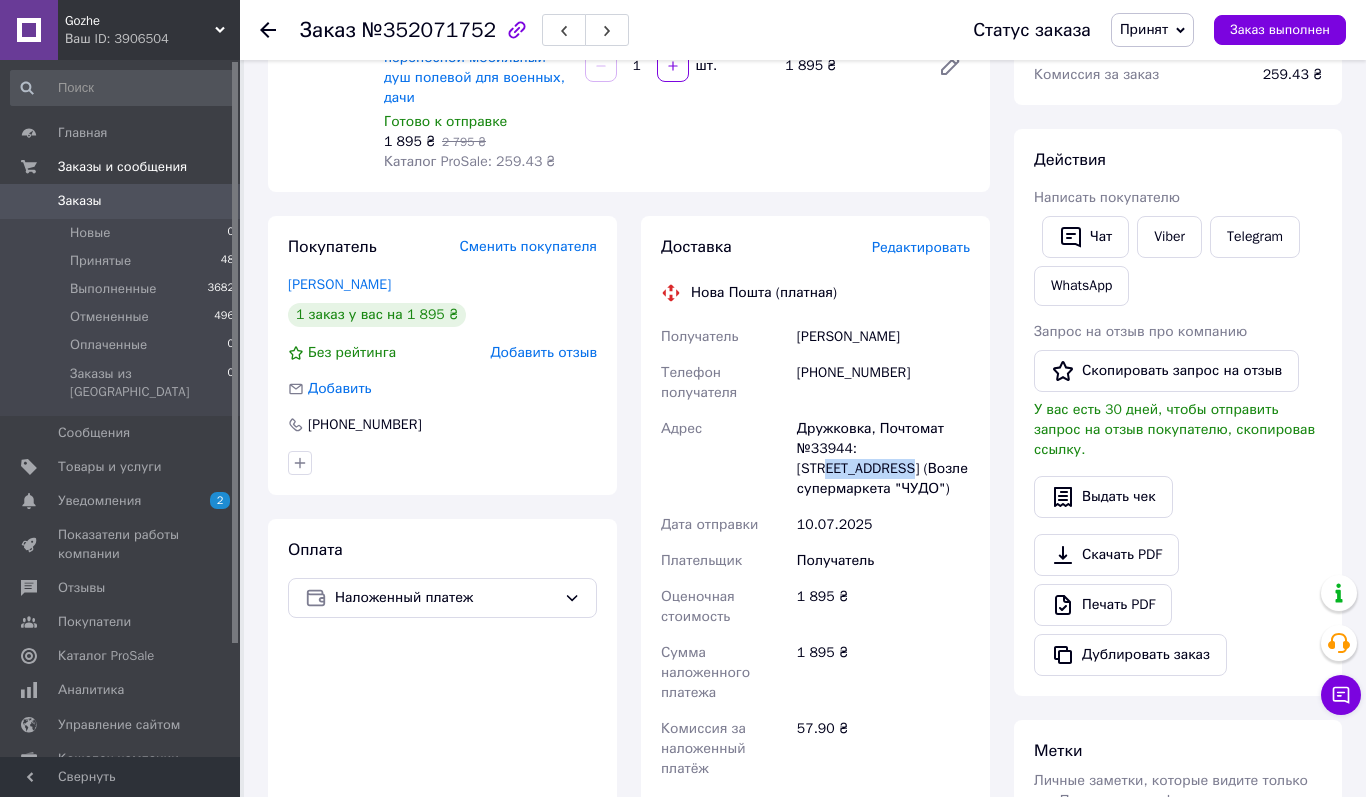 click on "Дружковка, Почтомат №33944: [STREET_ADDRESS] (Возле супермаркета "ЧУДО")" at bounding box center (883, 459) 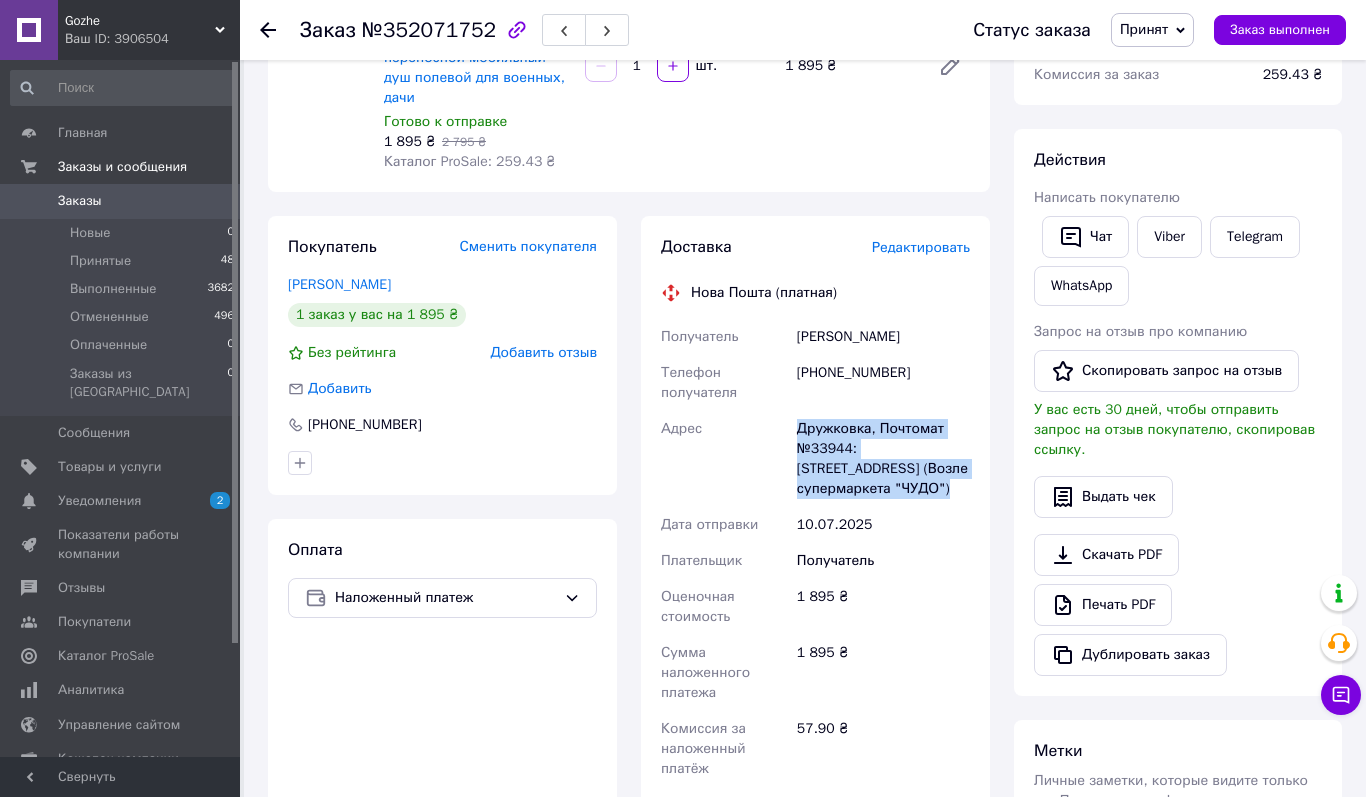 click on "Дружковка, Почтомат №33944: [STREET_ADDRESS] (Возле супермаркета "ЧУДО")" at bounding box center (883, 459) 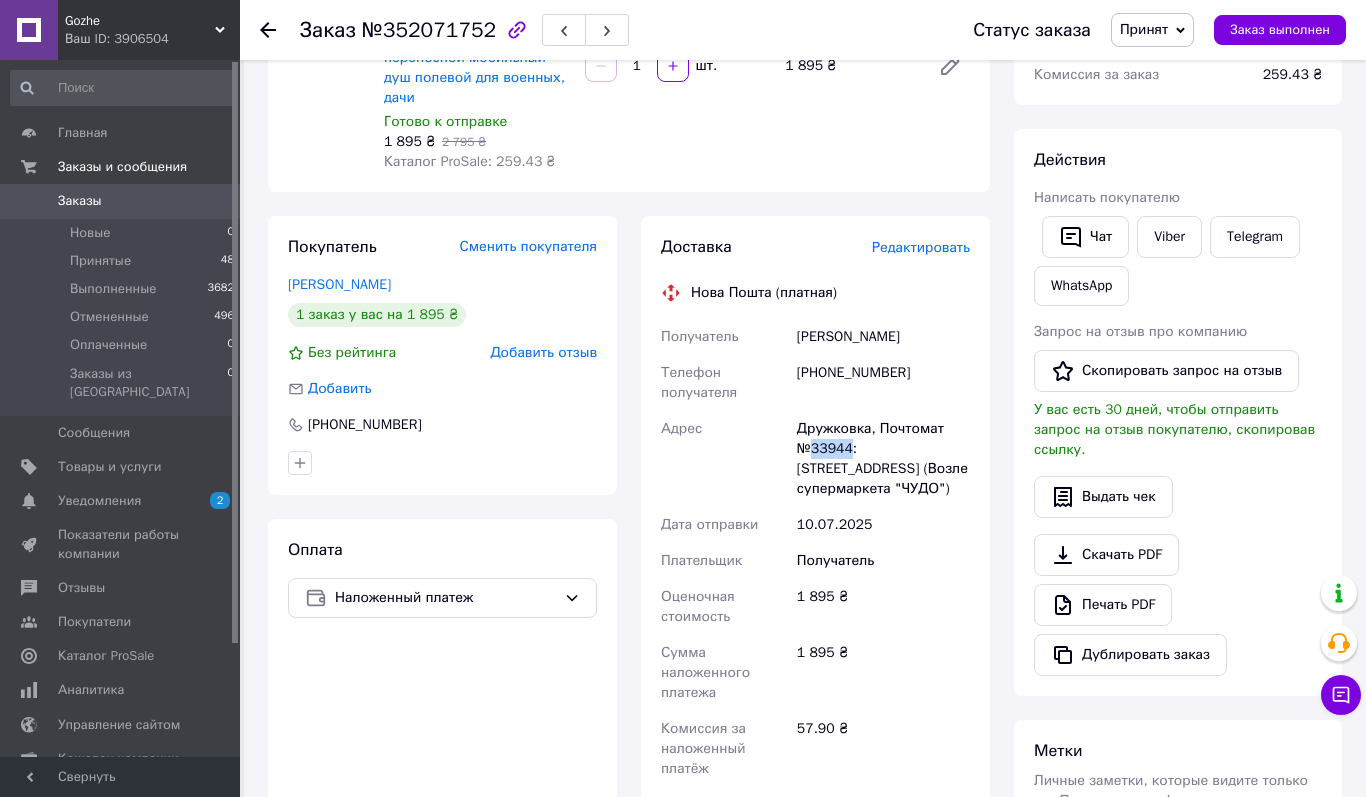 click on "Дружковка, Почтомат №33944: [STREET_ADDRESS] (Возле супермаркета "ЧУДО")" at bounding box center [883, 459] 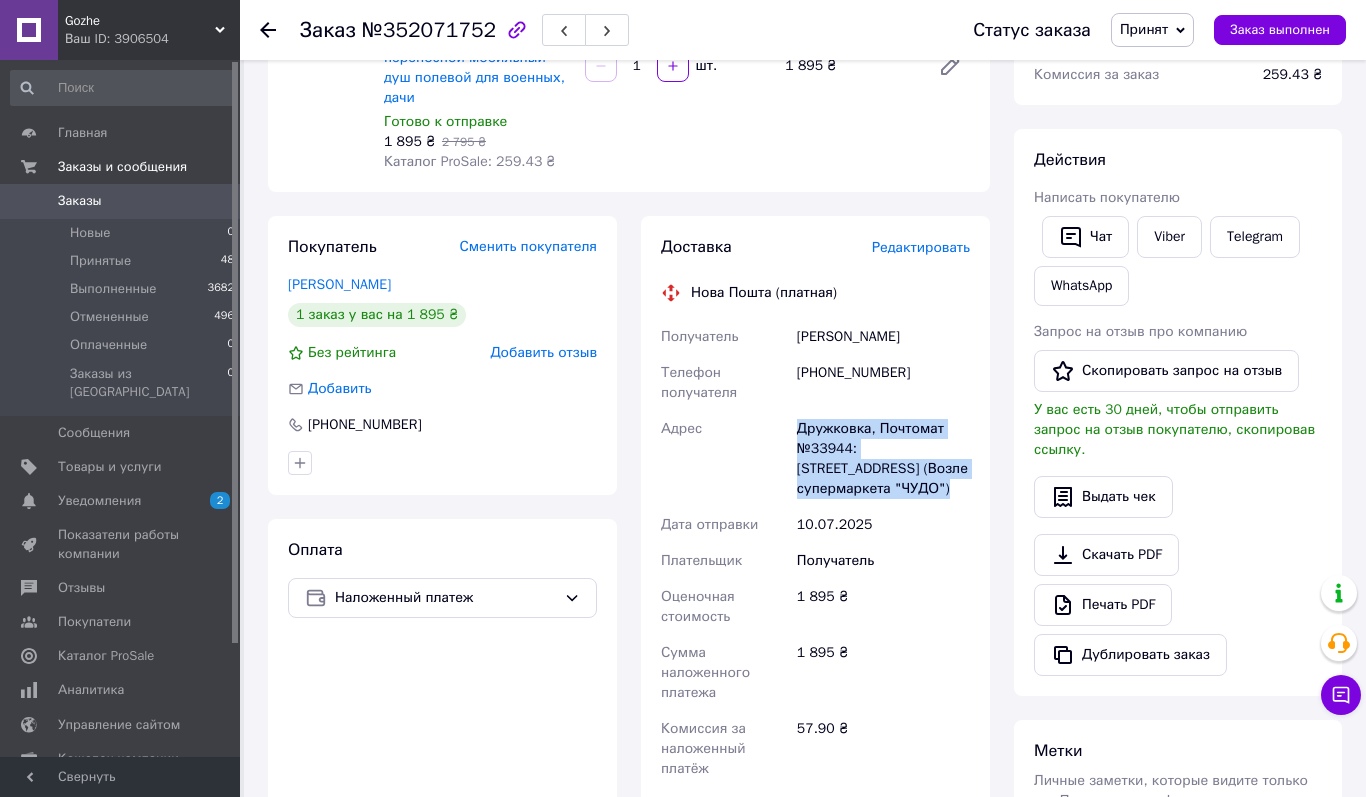 click on "Дружковка, Почтомат №33944: [STREET_ADDRESS] (Возле супермаркета "ЧУДО")" at bounding box center (883, 459) 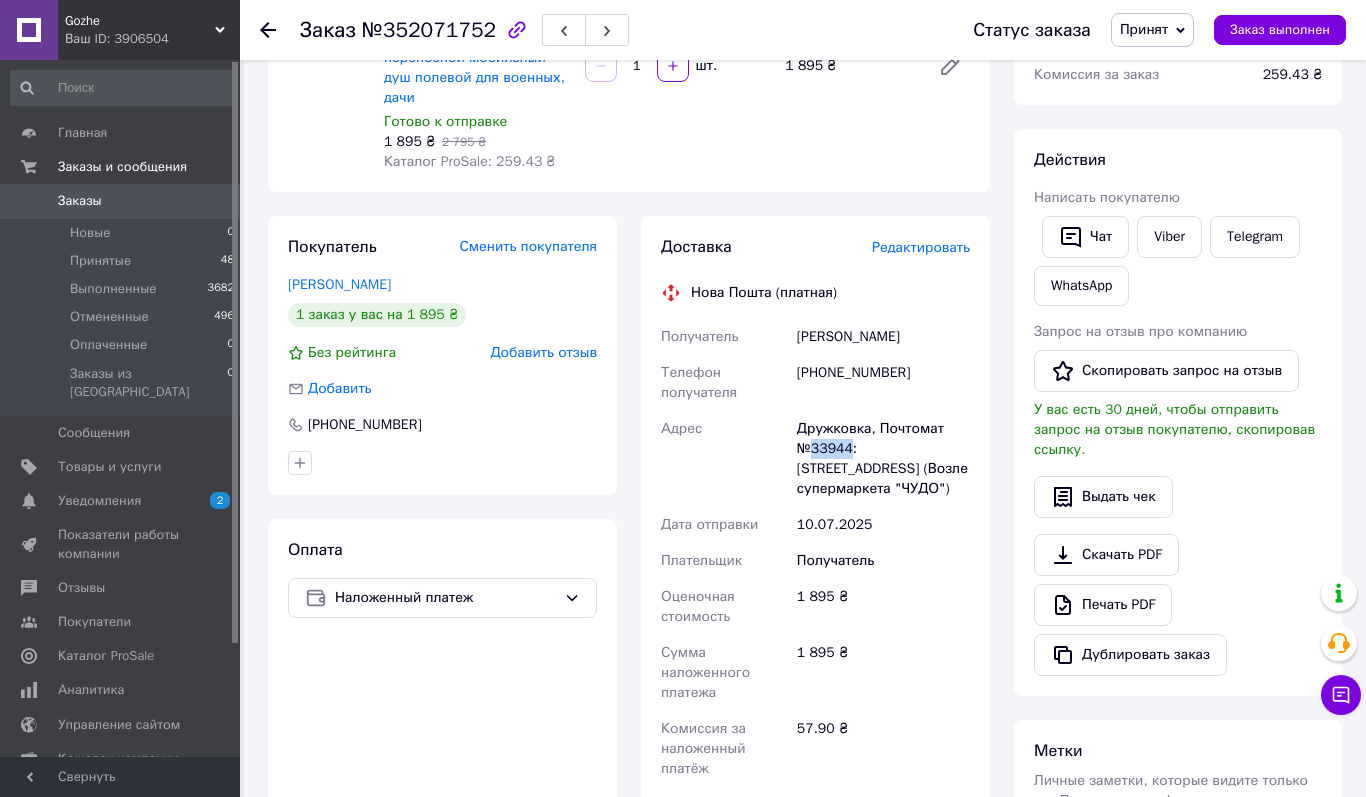click on "Дружковка, Почтомат №33944: [STREET_ADDRESS] (Возле супермаркета "ЧУДО")" at bounding box center (883, 459) 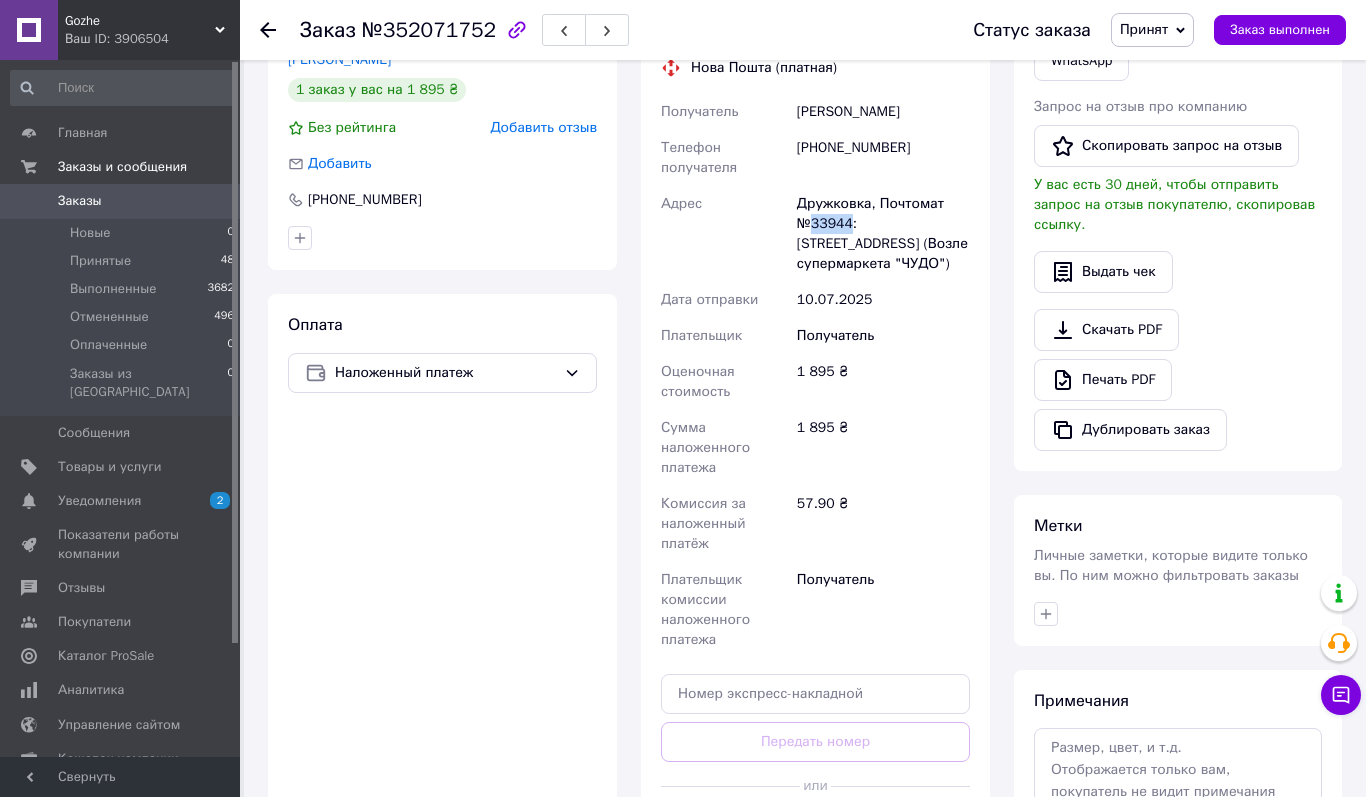 scroll, scrollTop: 707, scrollLeft: 0, axis: vertical 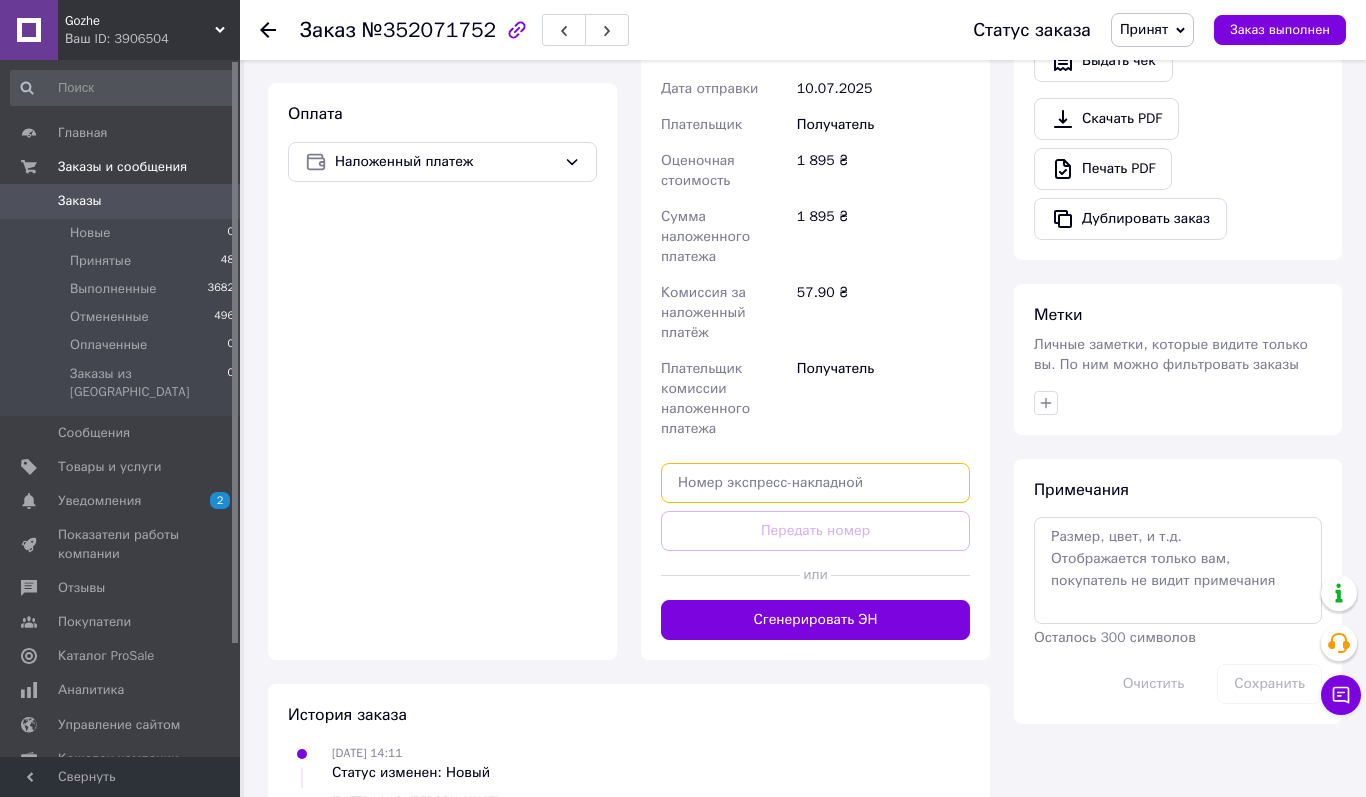 click at bounding box center (815, 483) 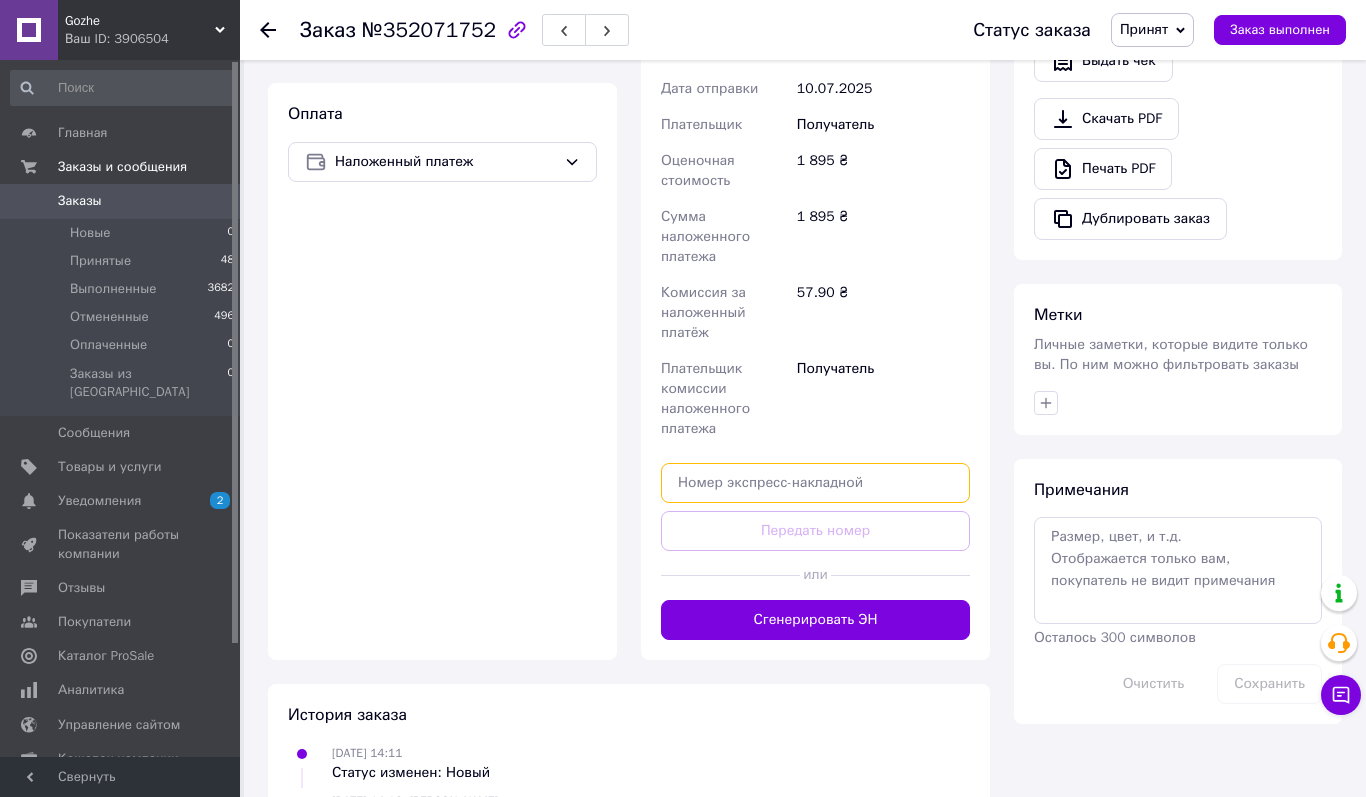 paste on "20451203292307" 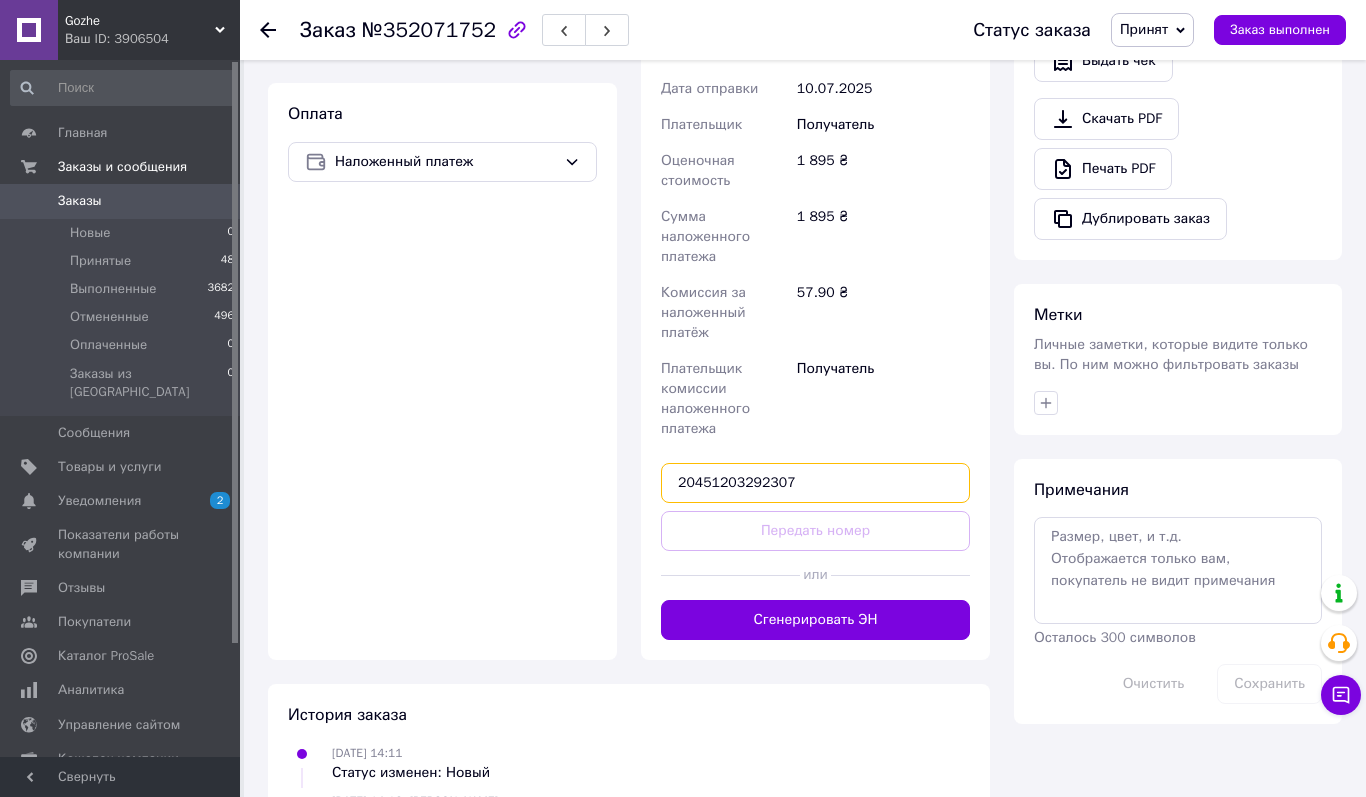 type on "20451203292307" 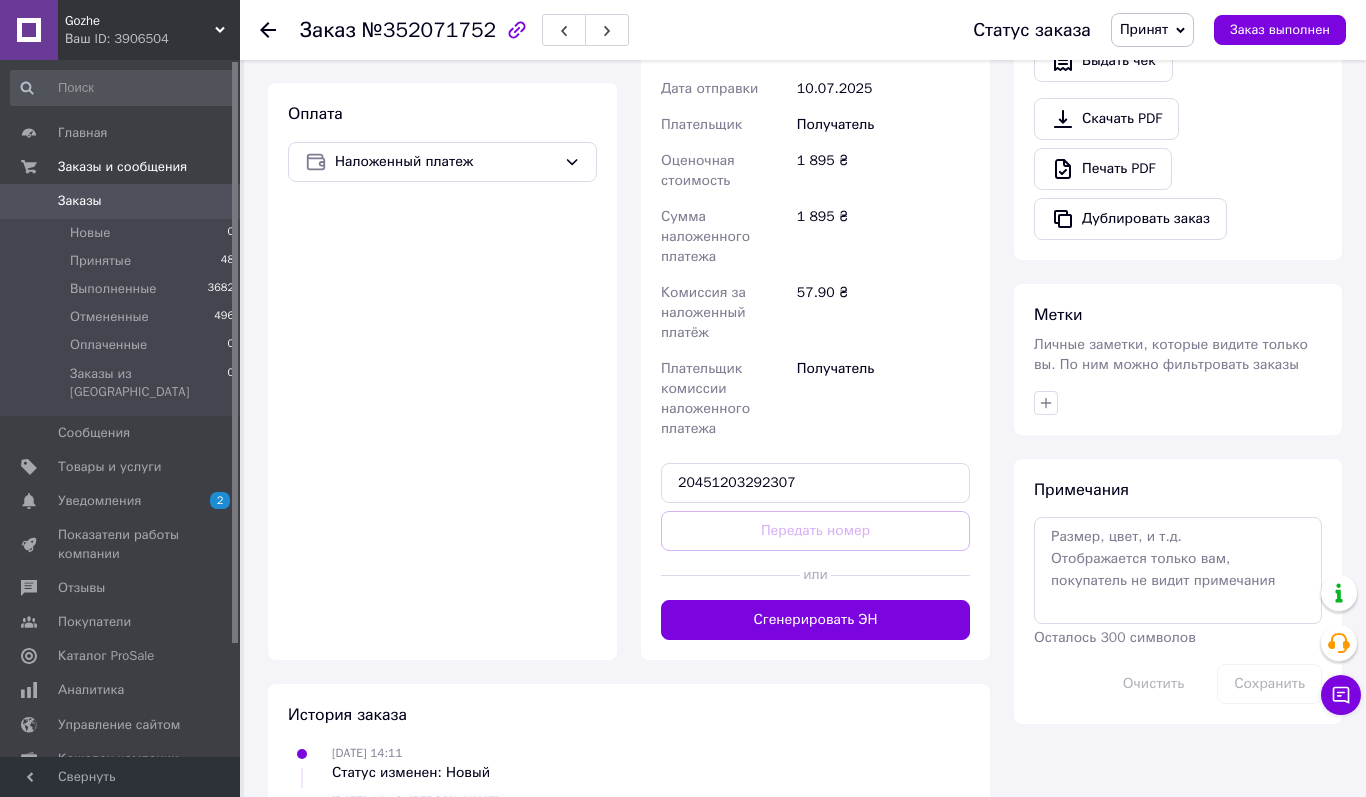 click on "Передать номер" at bounding box center (815, 531) 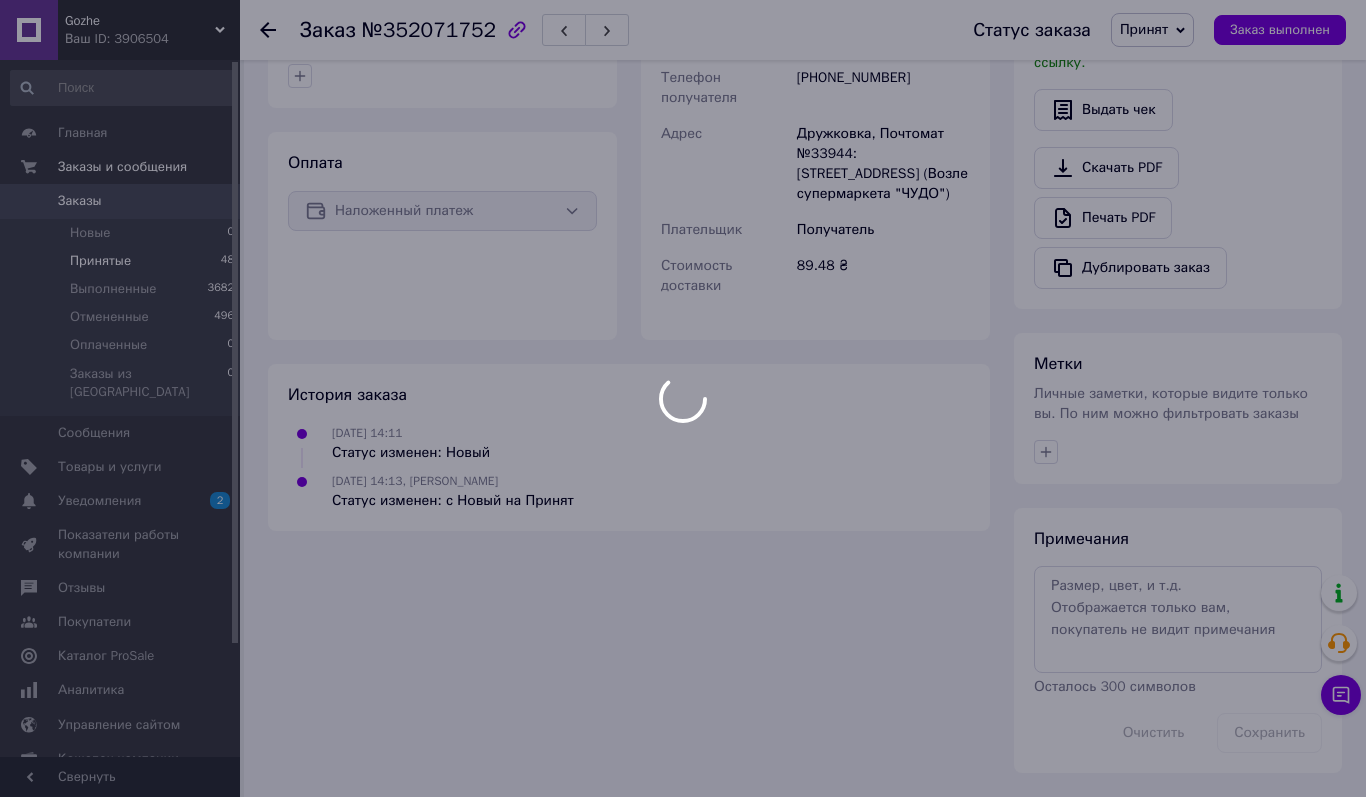 scroll, scrollTop: 655, scrollLeft: 0, axis: vertical 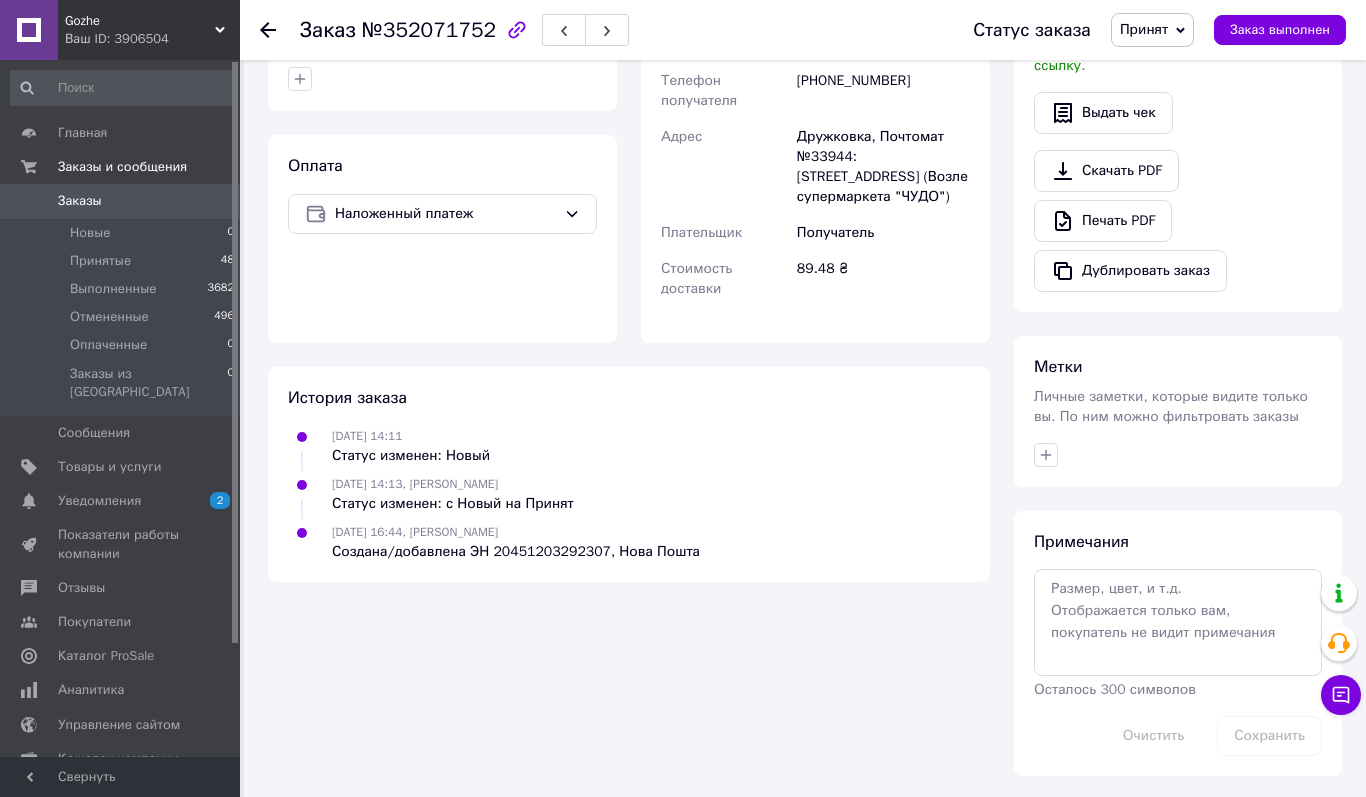 click on "Принятые 48" at bounding box center (123, 261) 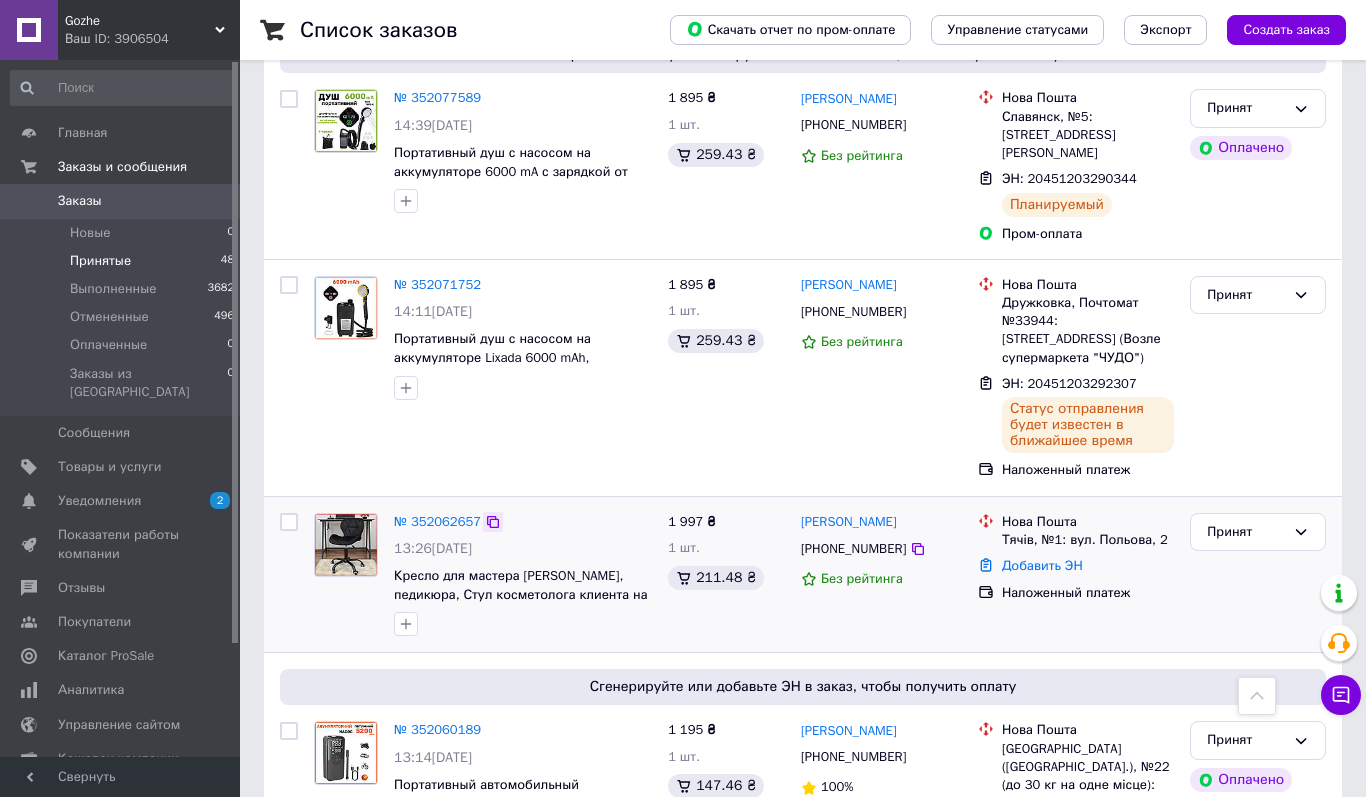 scroll, scrollTop: 658, scrollLeft: 0, axis: vertical 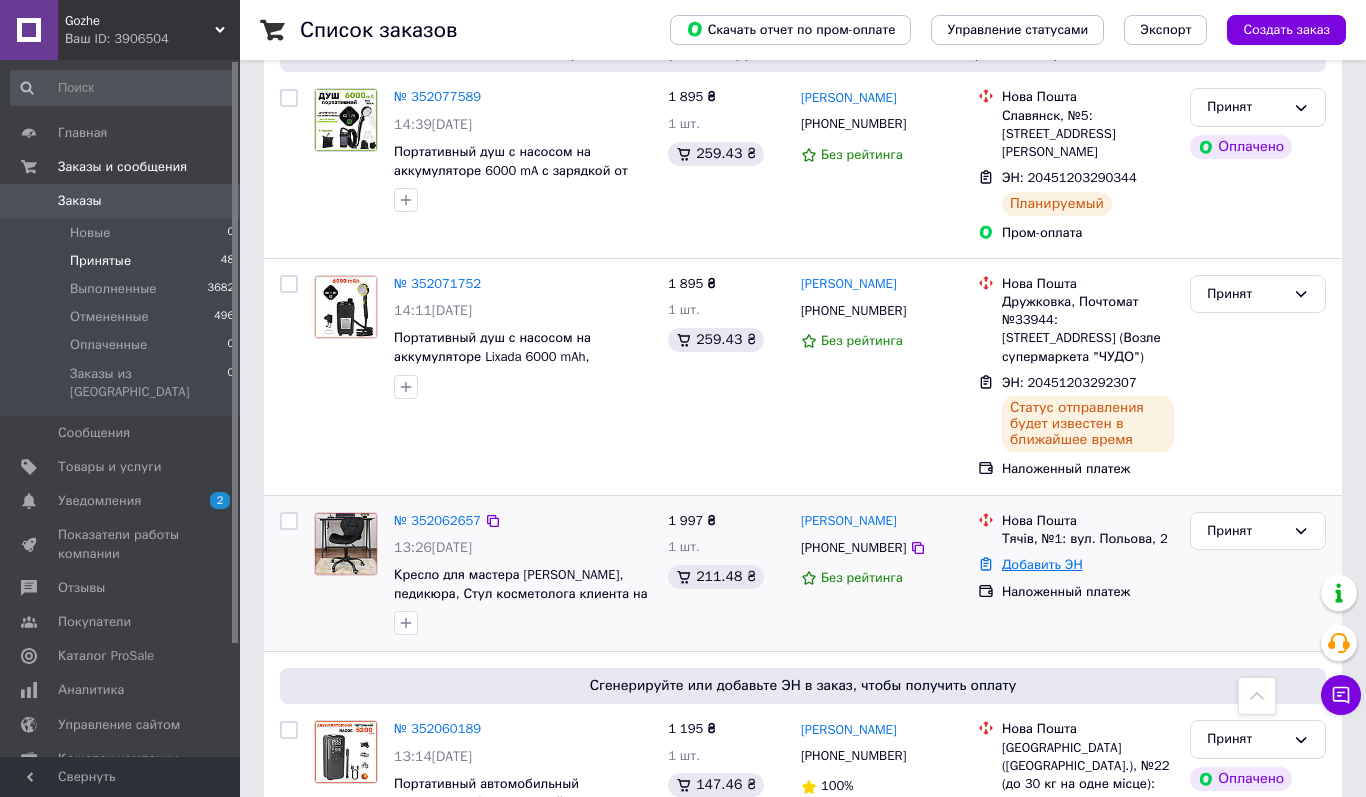 click on "Добавить ЭН" at bounding box center (1042, 564) 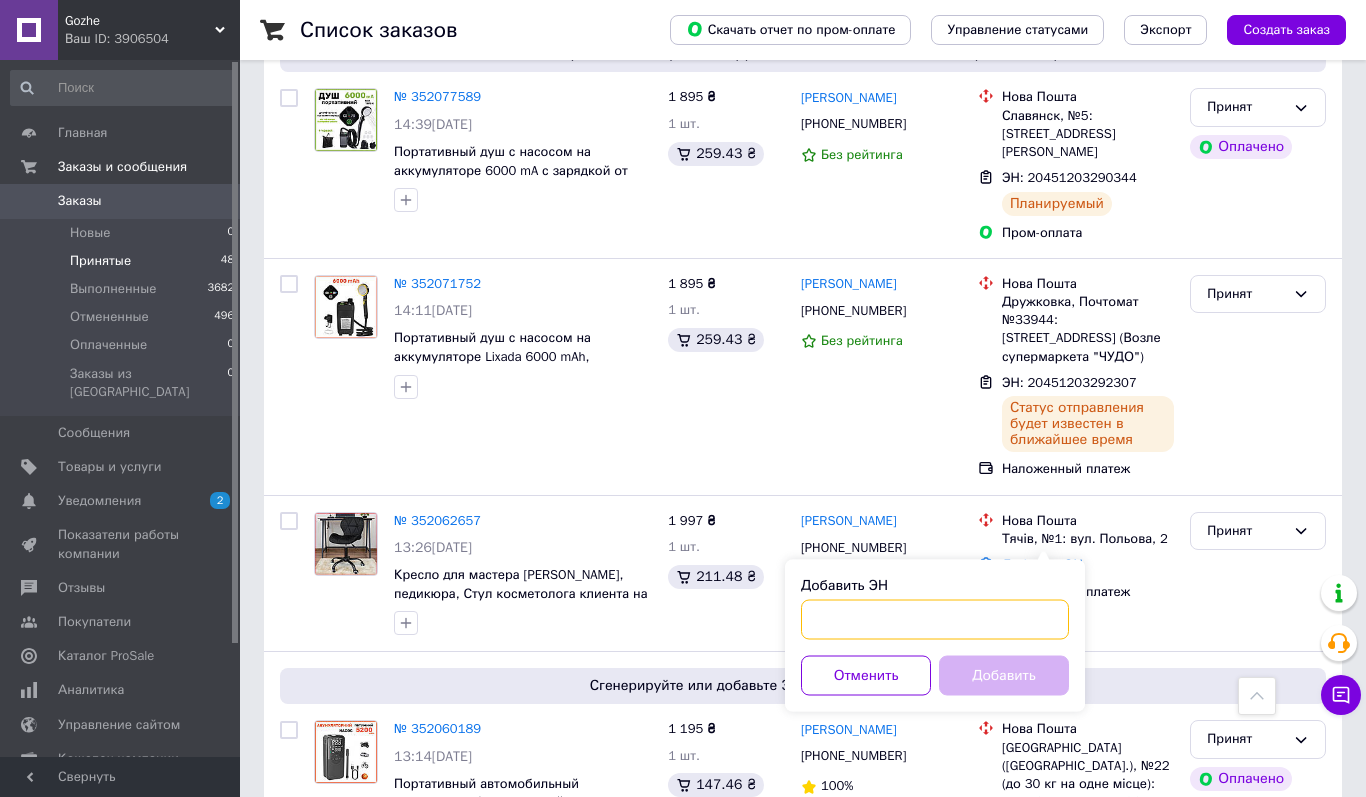 click on "Добавить ЭН" at bounding box center [935, 620] 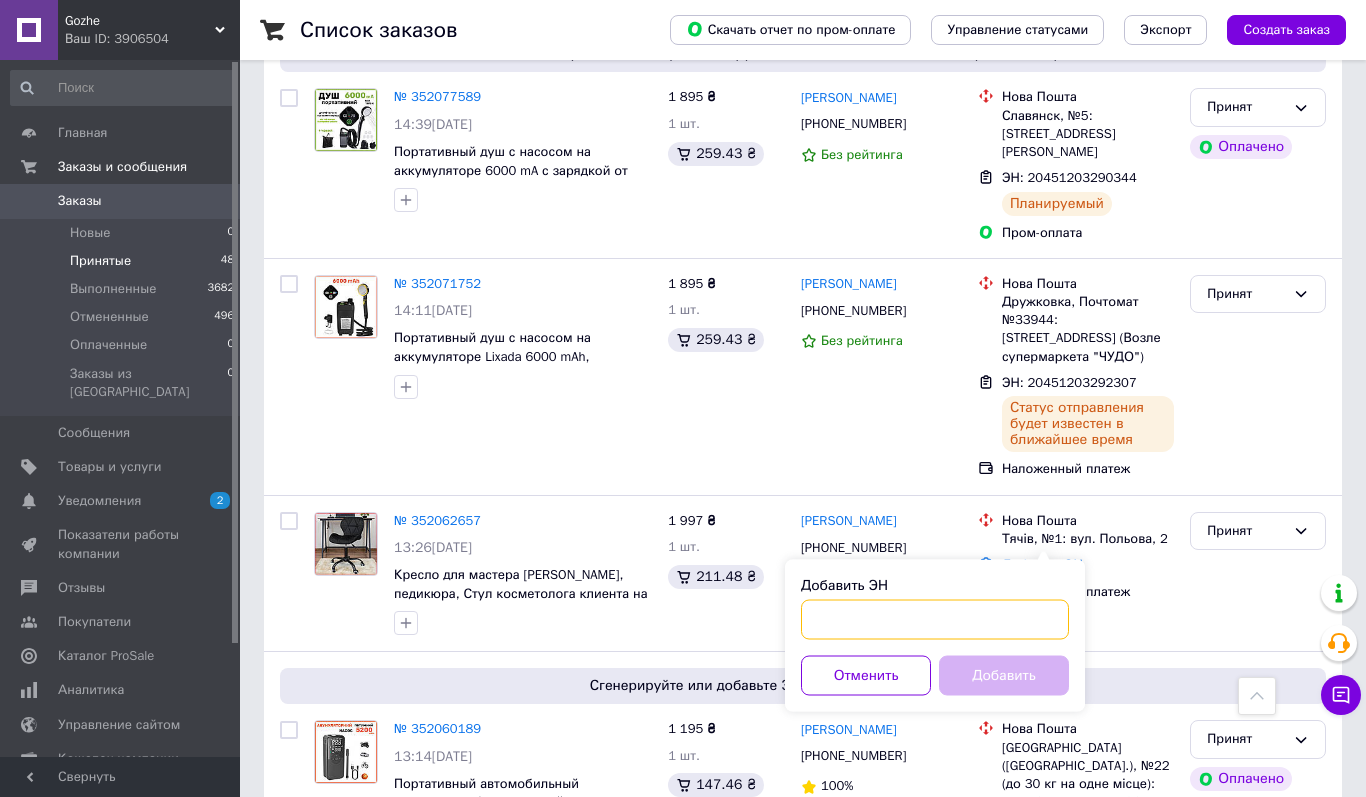 paste on "20451203124437" 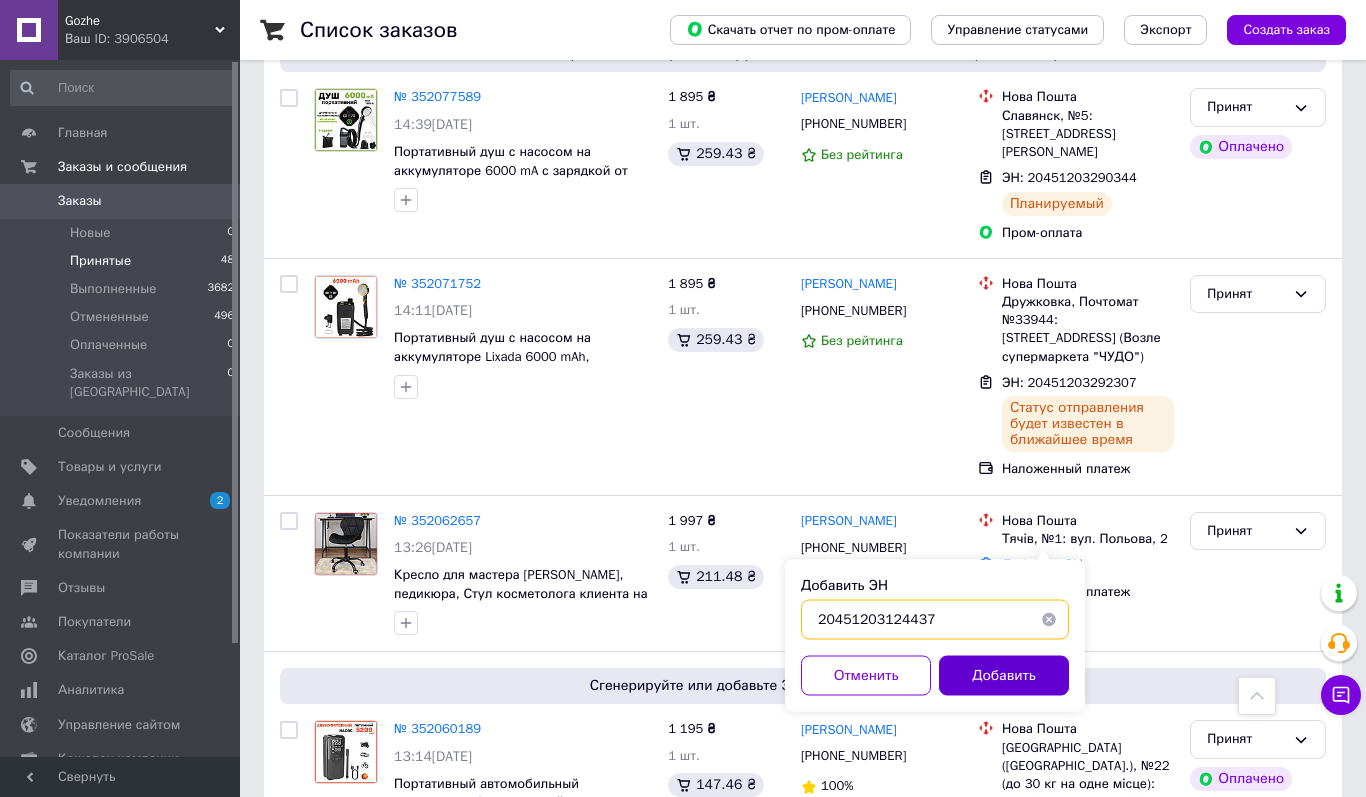 type on "20451203124437" 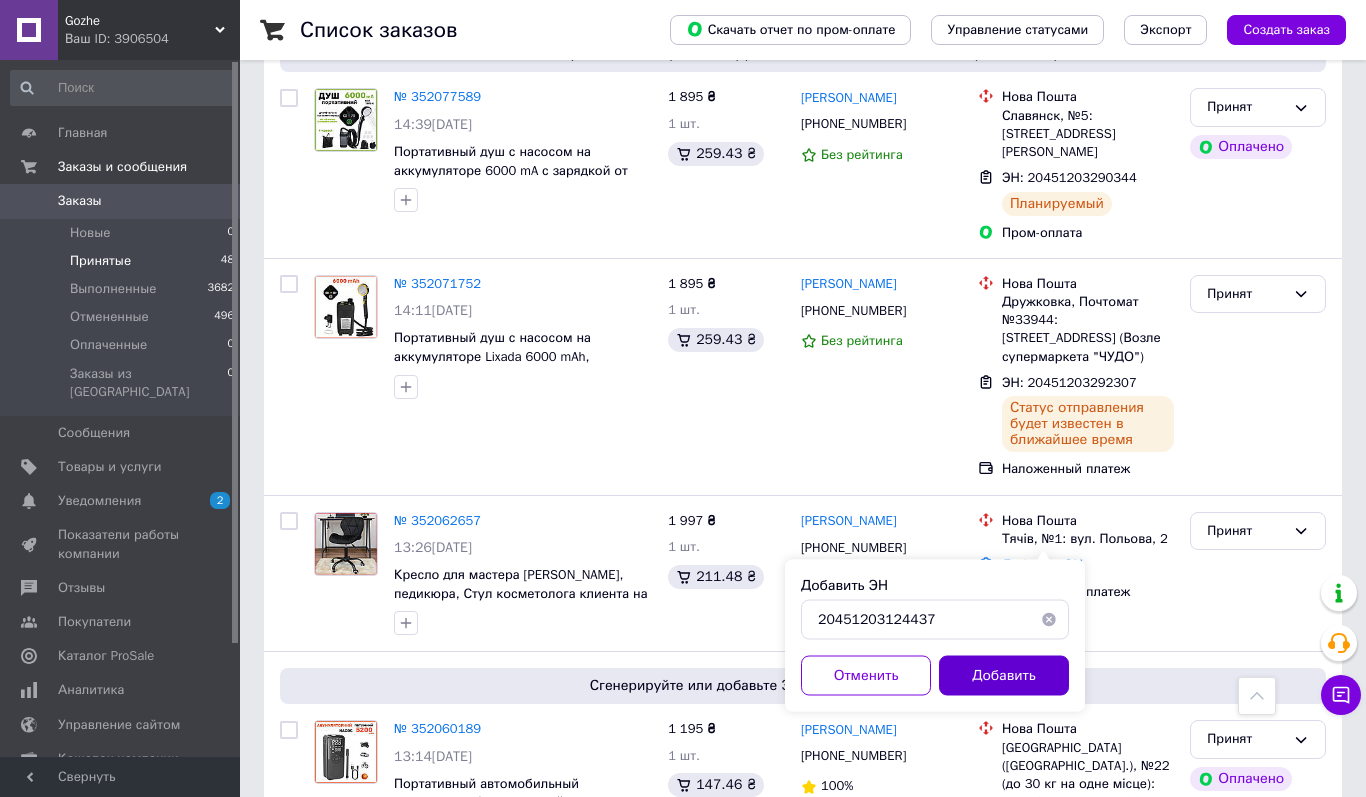 click on "Добавить" at bounding box center [1004, 676] 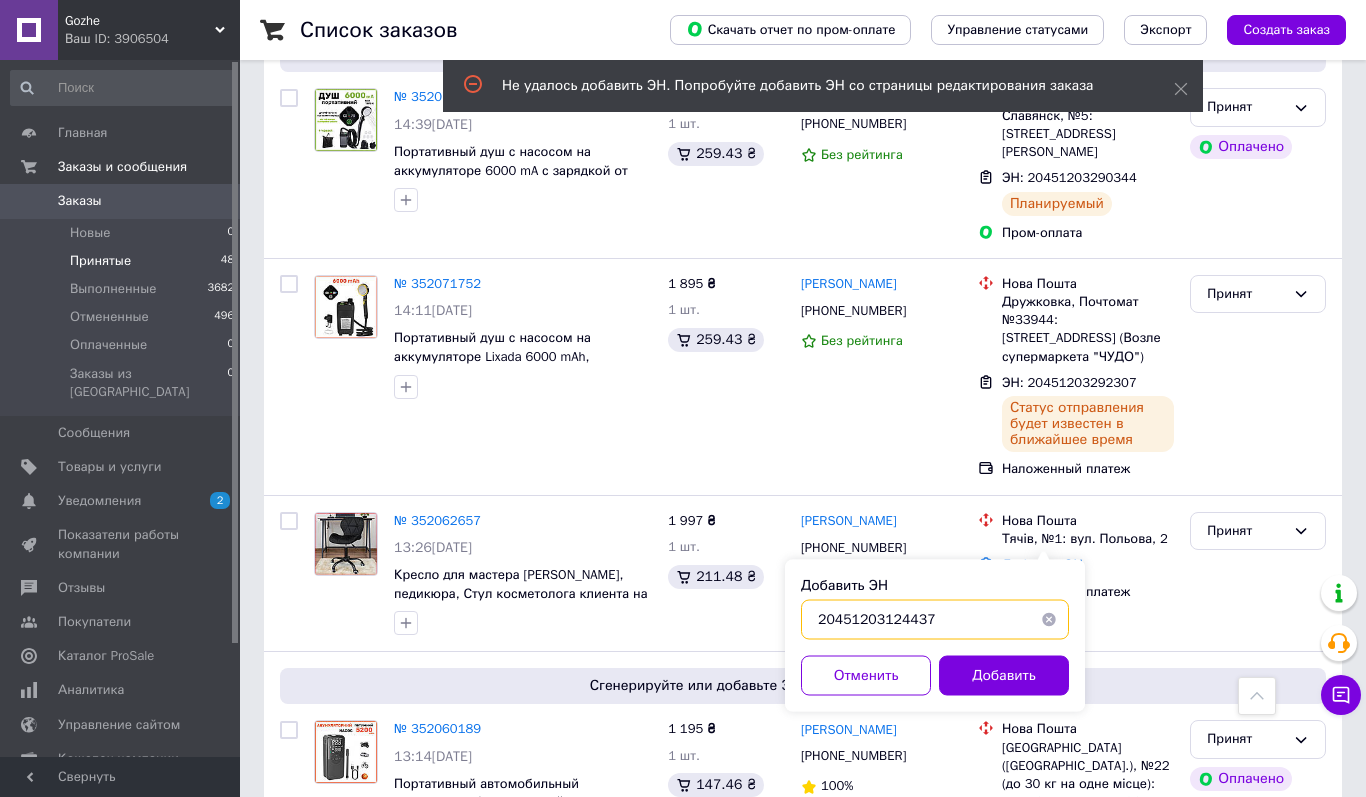 click on "20451203124437" at bounding box center (935, 620) 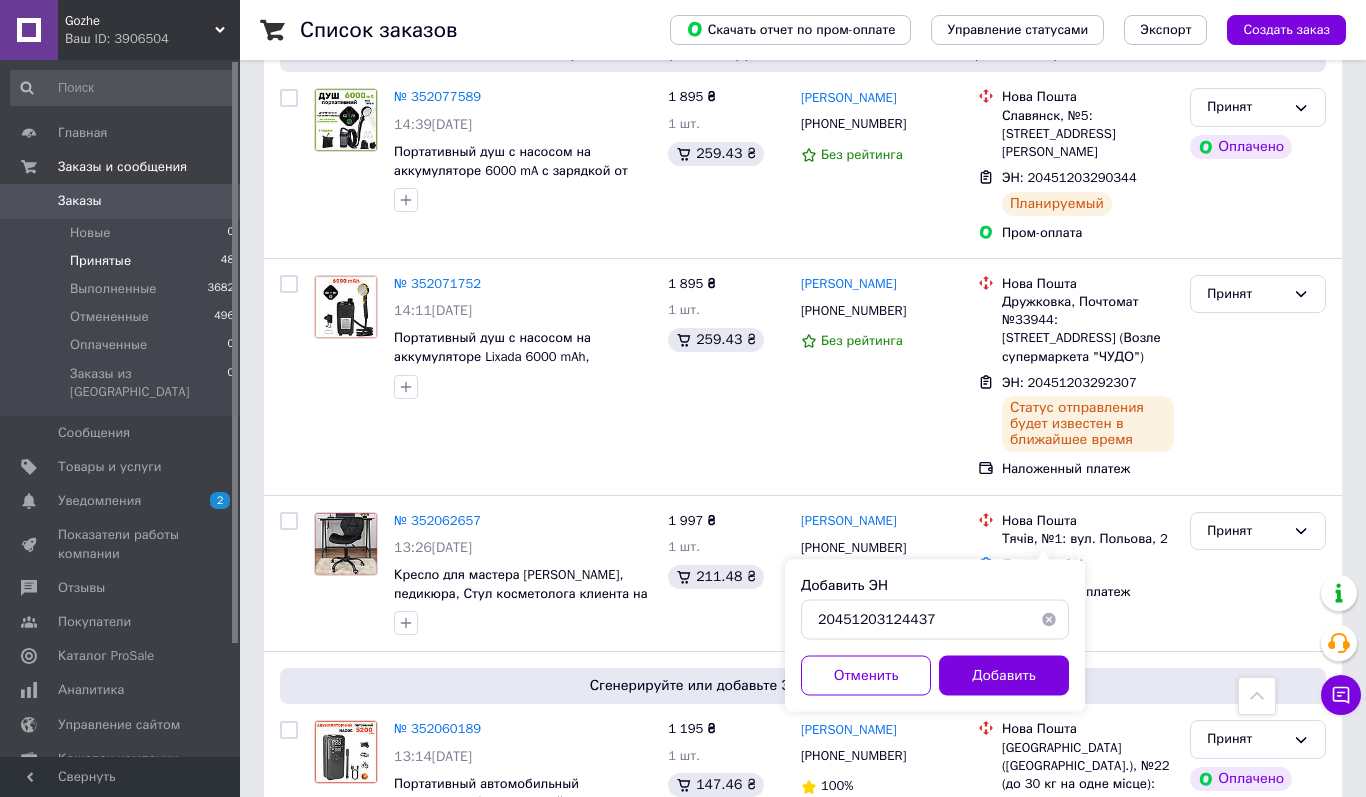 click at bounding box center [1049, 620] 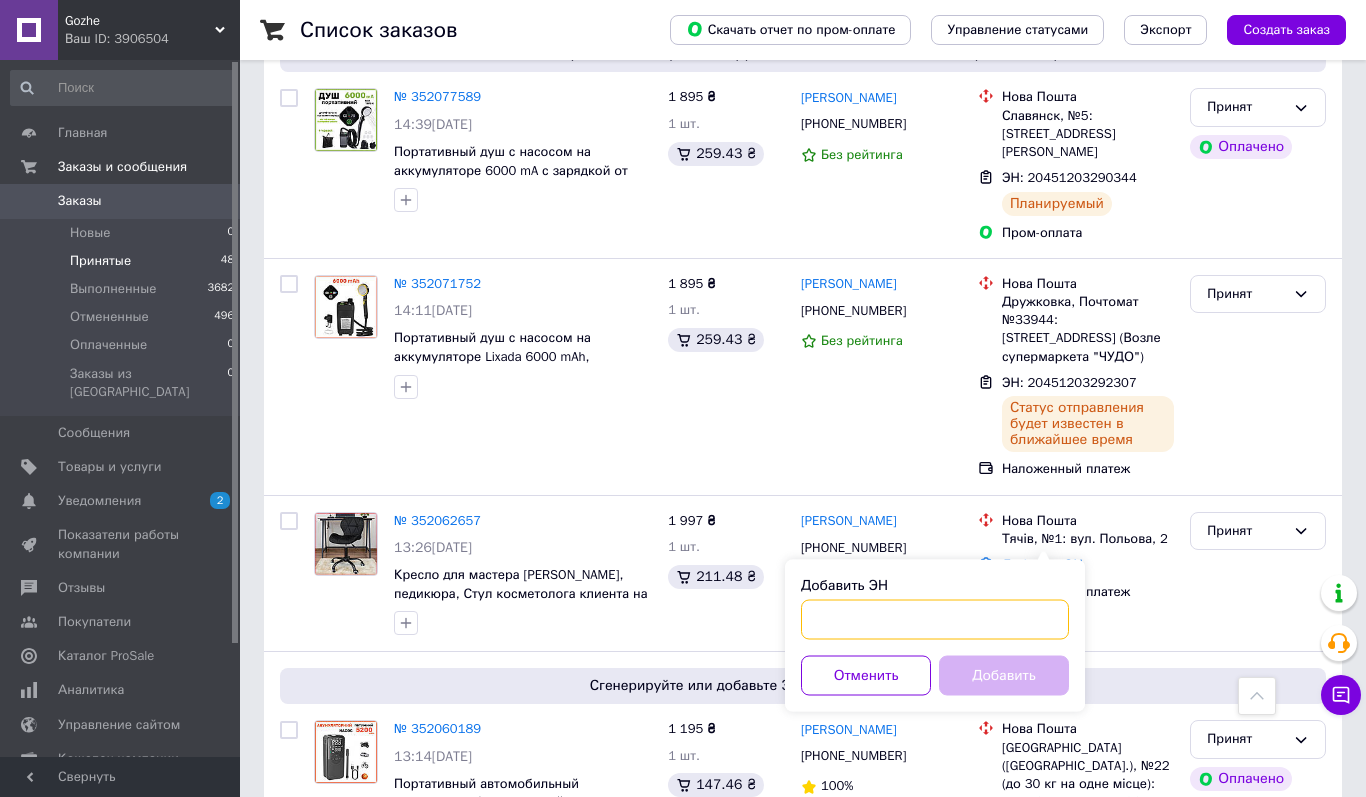 click on "Добавить ЭН" at bounding box center [935, 620] 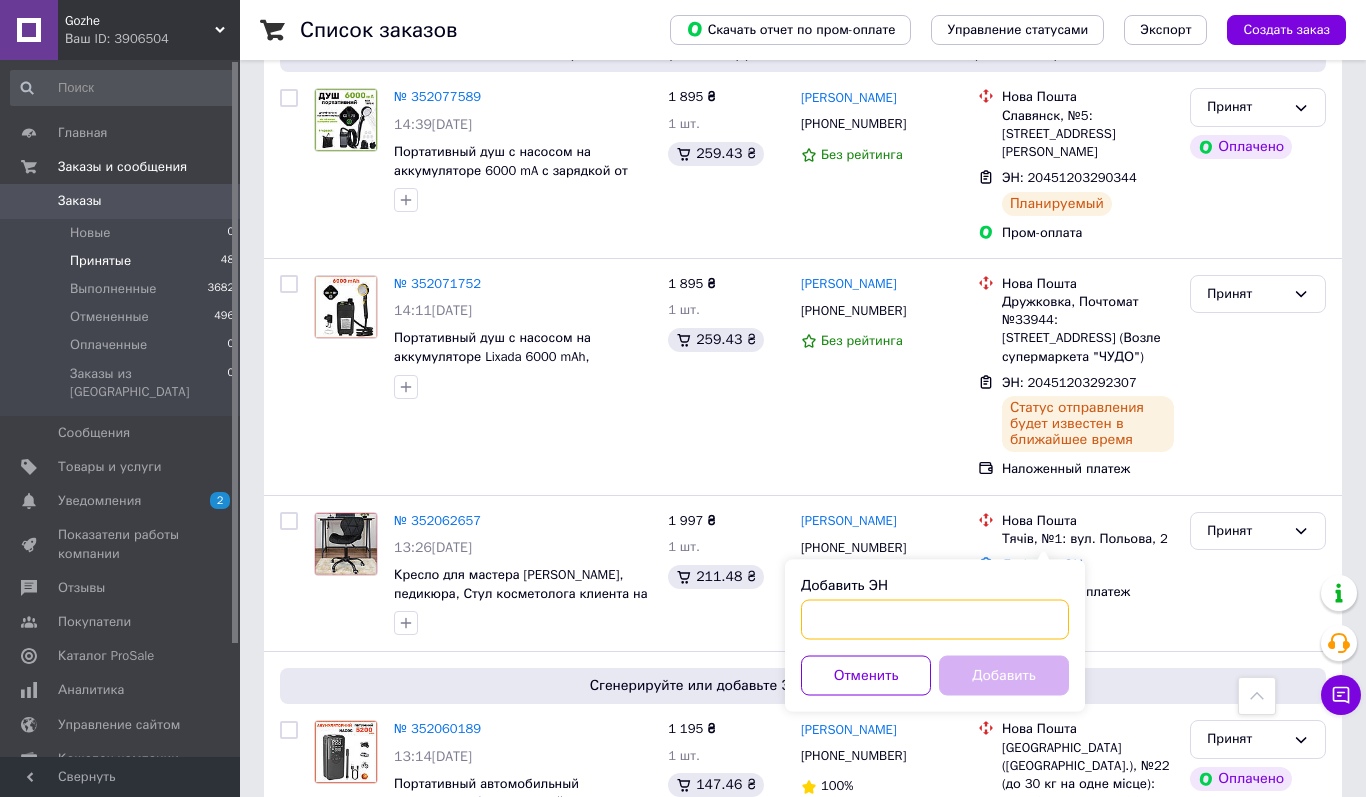 paste on "20451203105212" 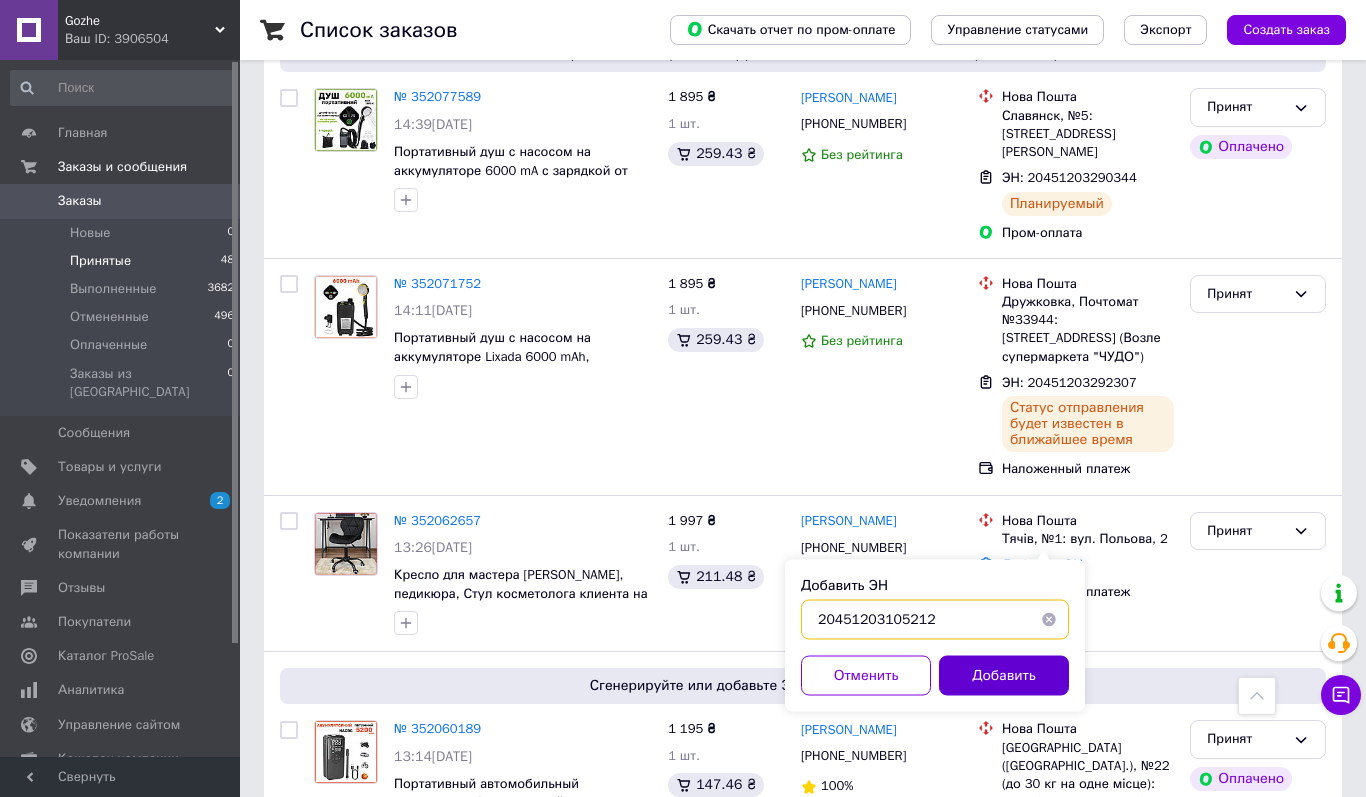 type on "20451203105212" 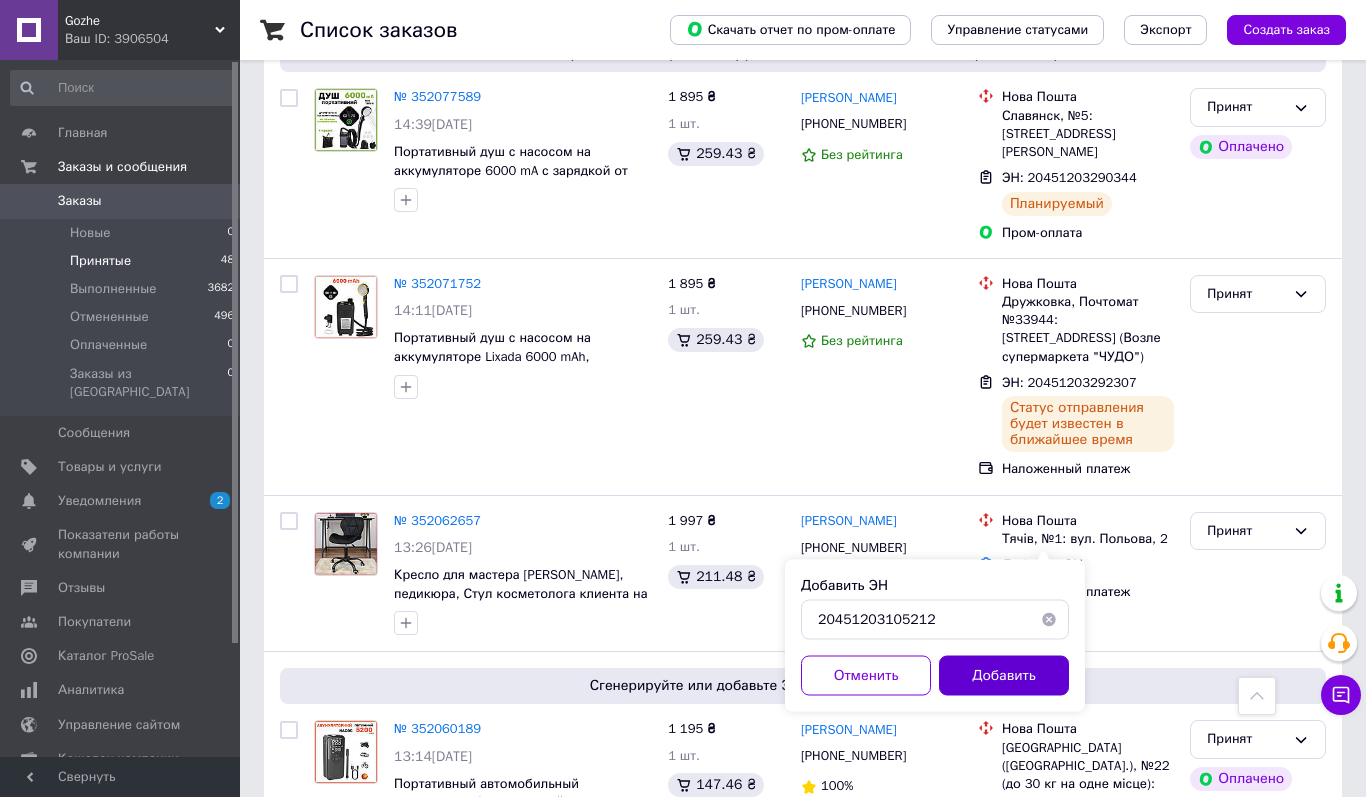 click on "Добавить" at bounding box center (1004, 676) 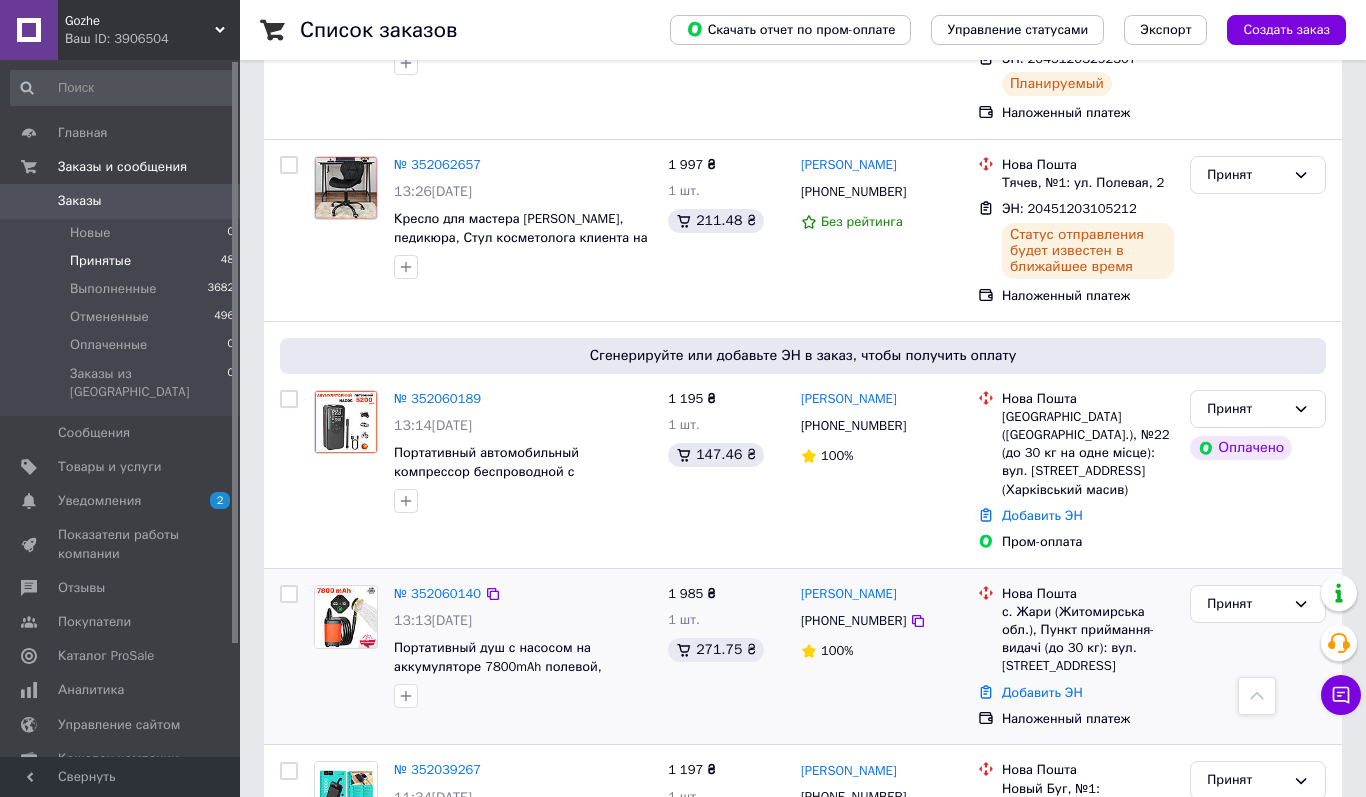scroll, scrollTop: 996, scrollLeft: 0, axis: vertical 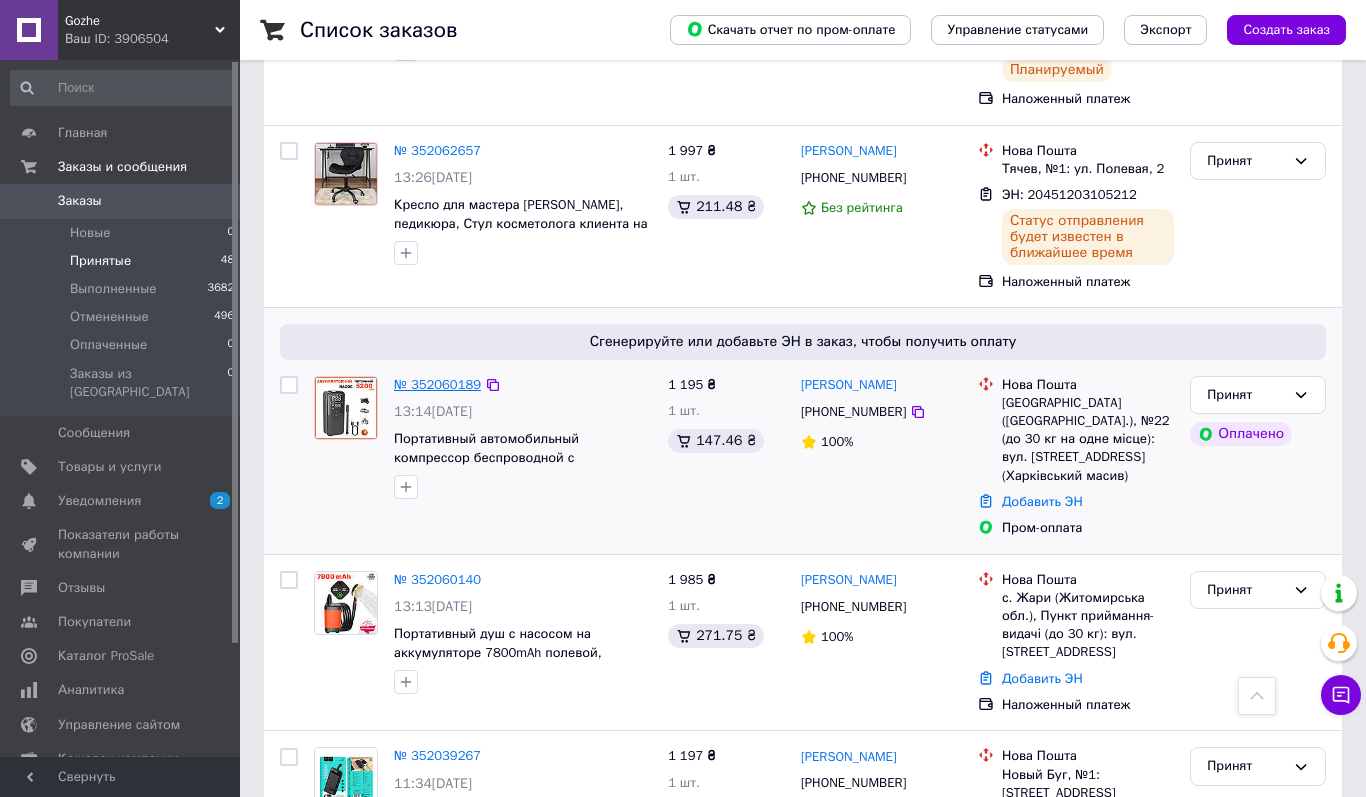 click on "№ 352060189" at bounding box center (437, 384) 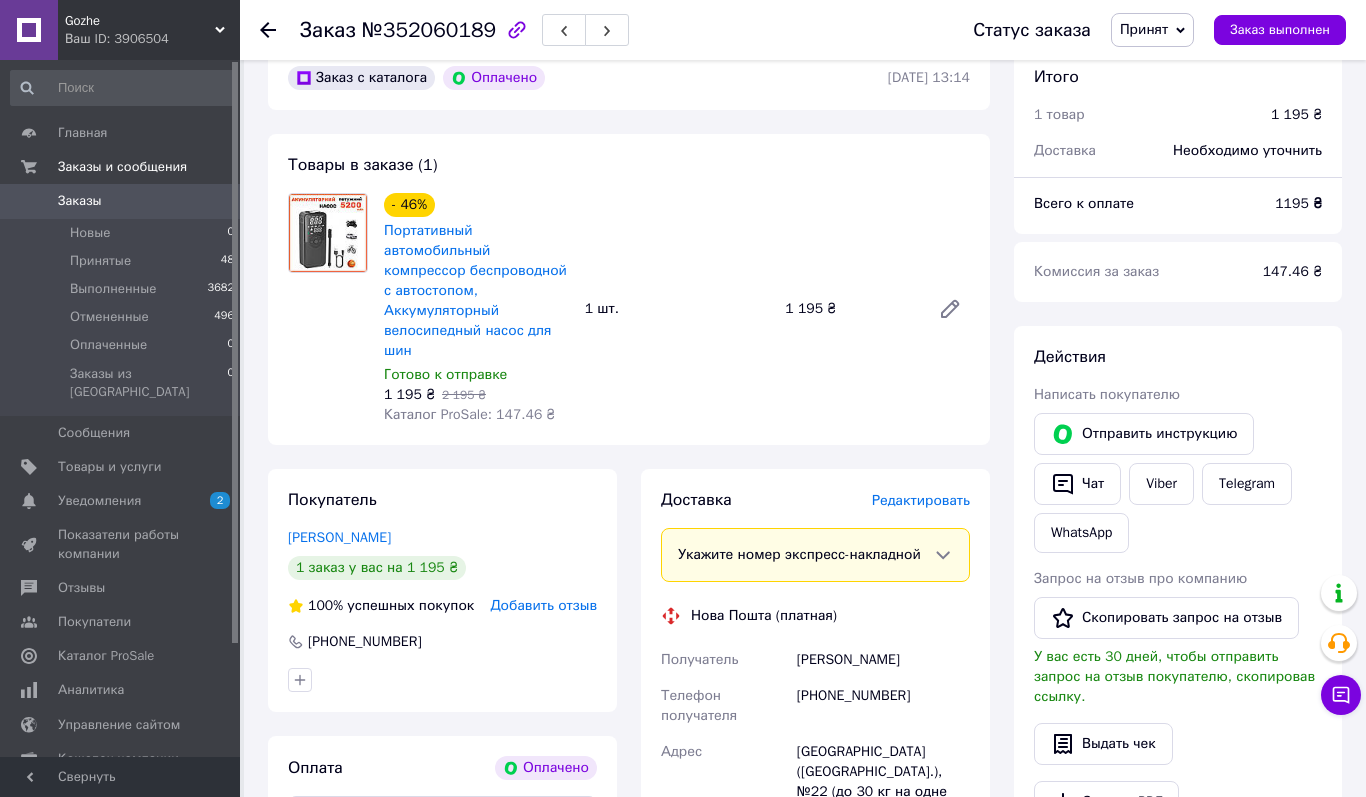 scroll, scrollTop: 598, scrollLeft: 0, axis: vertical 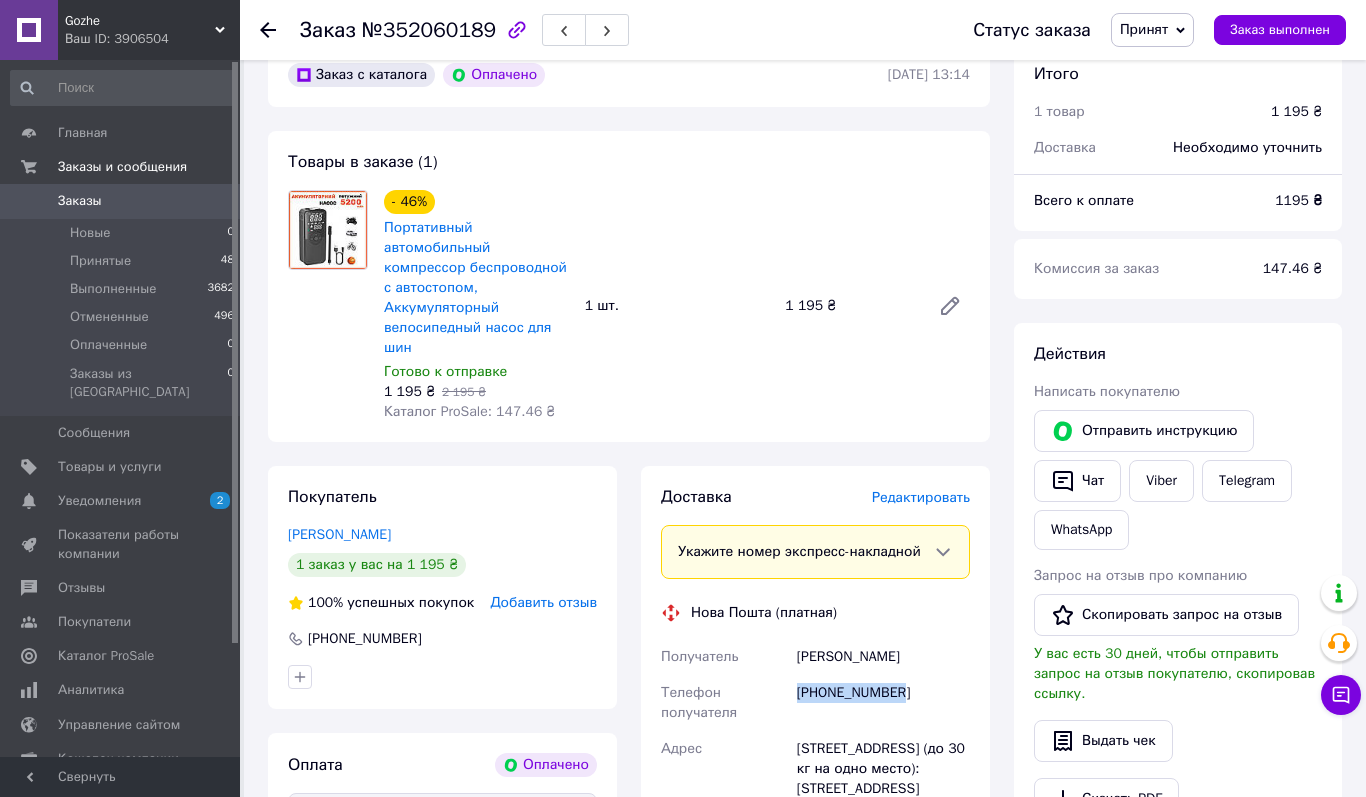 drag, startPoint x: 799, startPoint y: 671, endPoint x: 925, endPoint y: 671, distance: 126 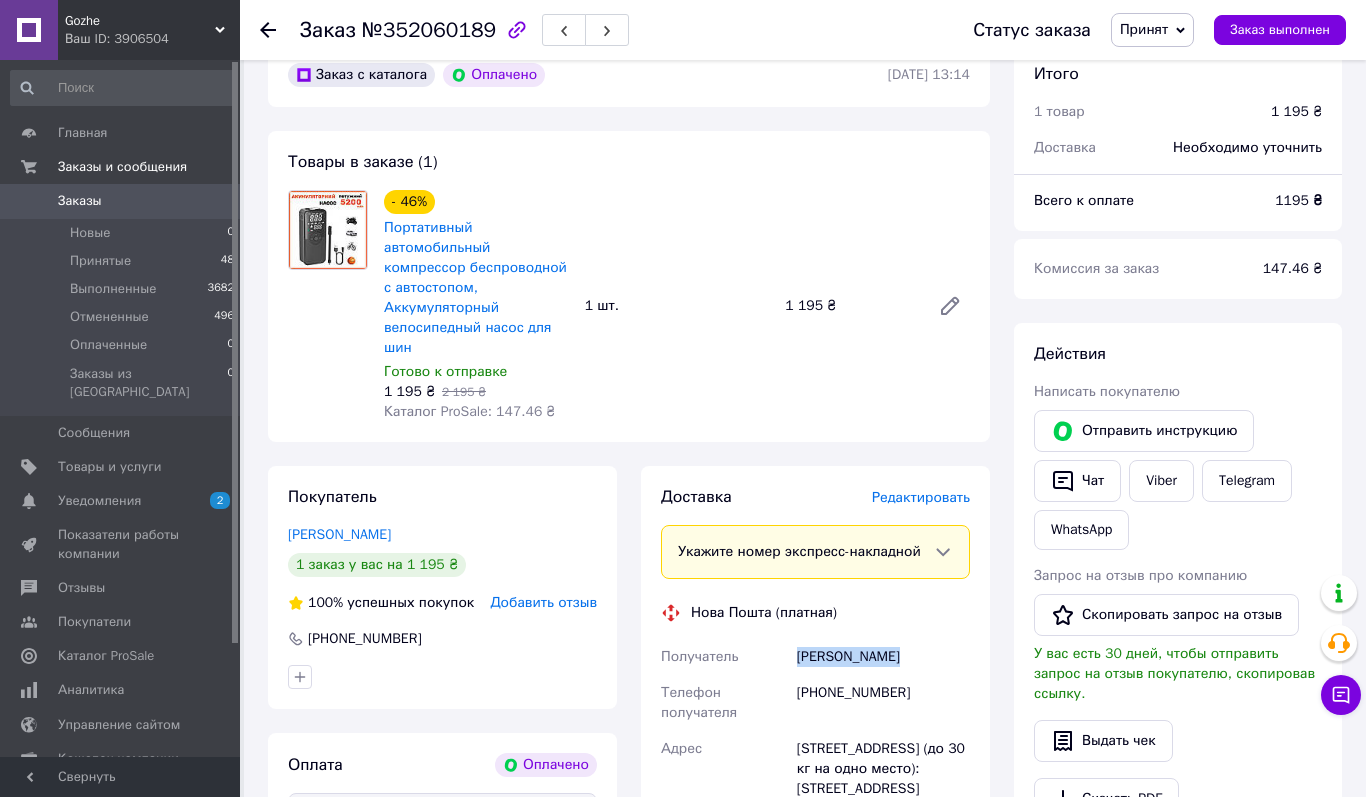 drag, startPoint x: 796, startPoint y: 635, endPoint x: 945, endPoint y: 635, distance: 149 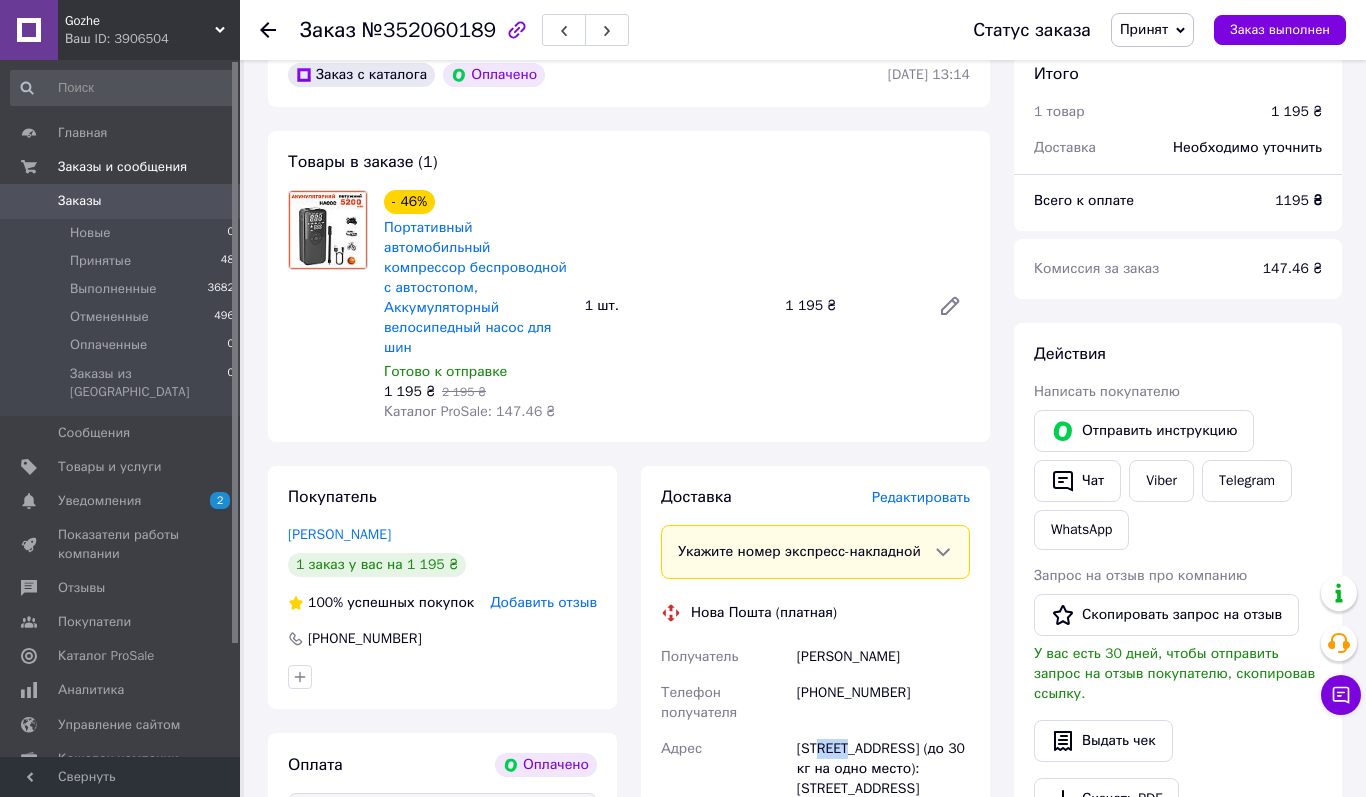 drag, startPoint x: 810, startPoint y: 729, endPoint x: 844, endPoint y: 729, distance: 34 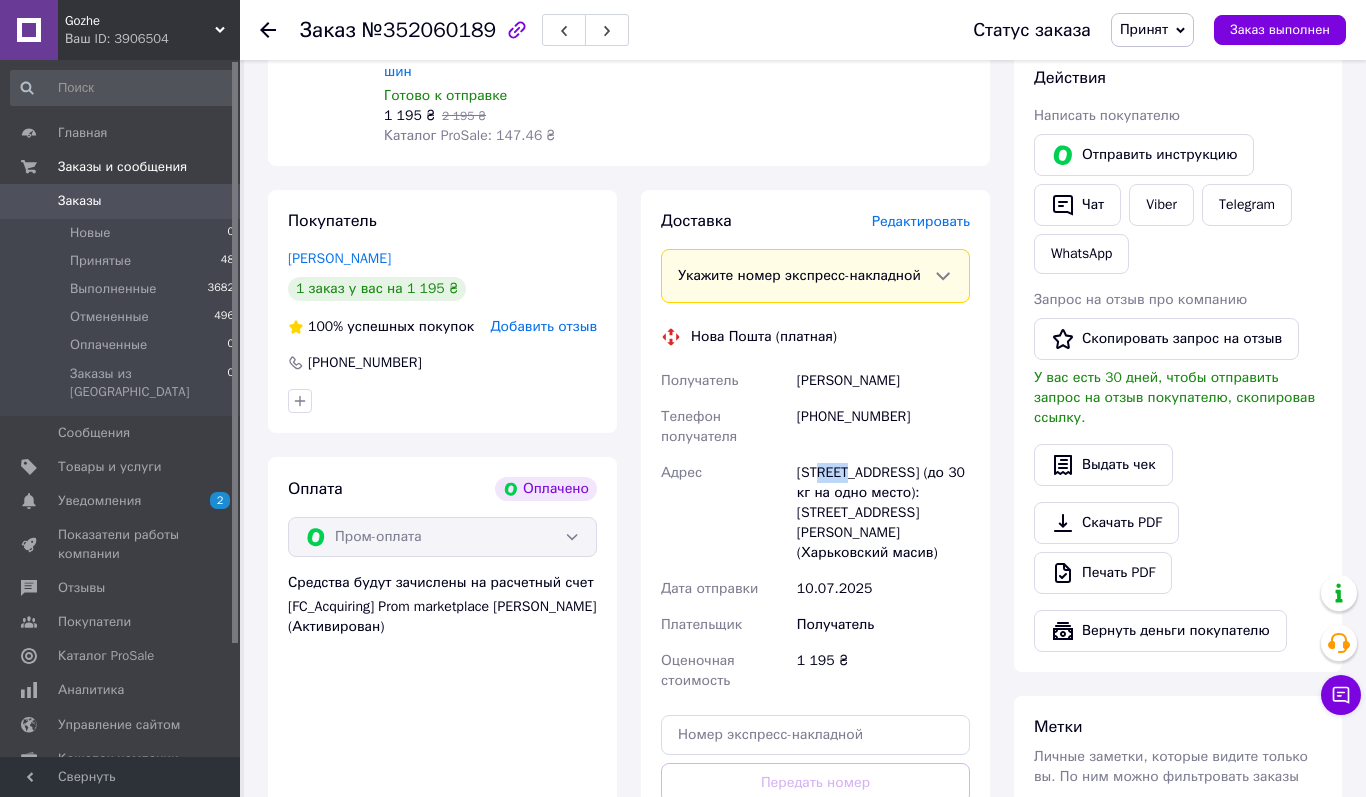 scroll, scrollTop: 913, scrollLeft: 0, axis: vertical 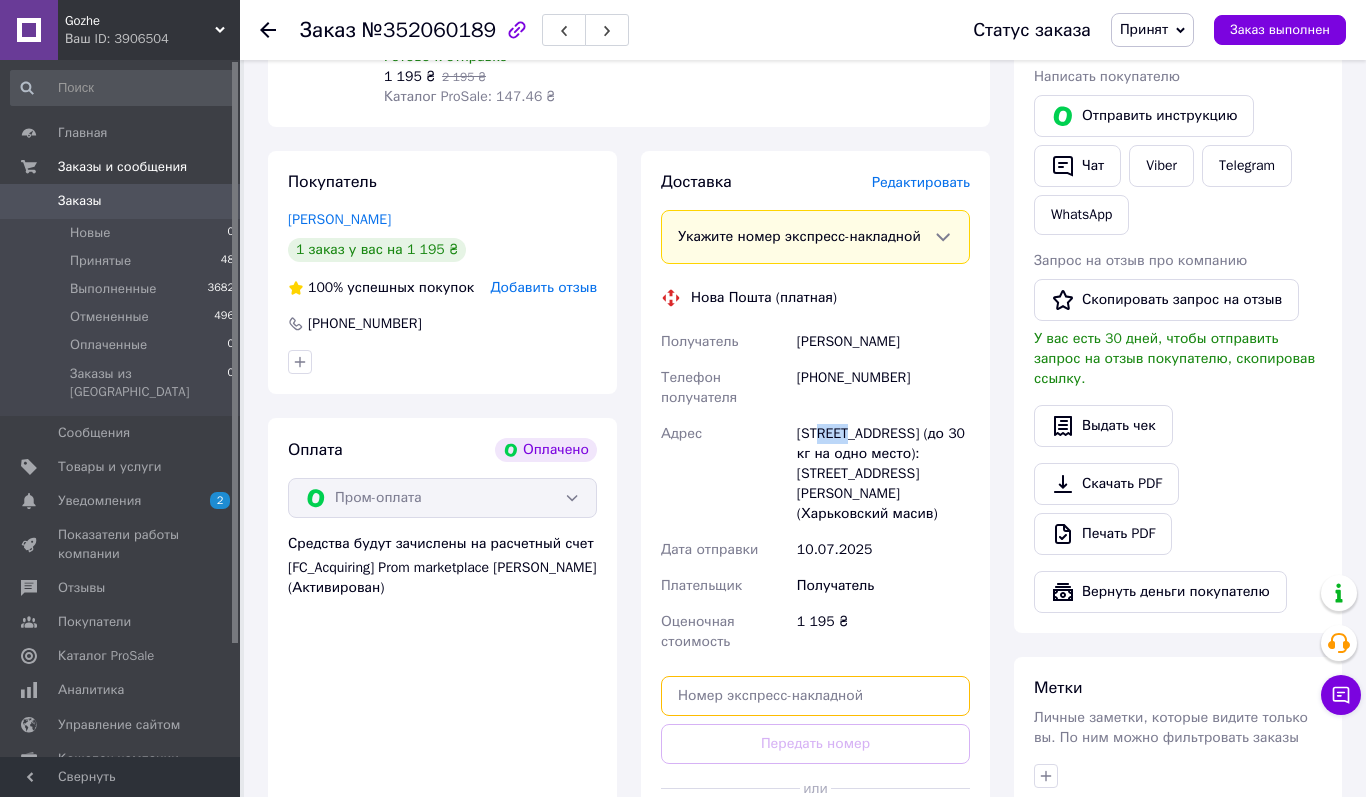 click at bounding box center (815, 696) 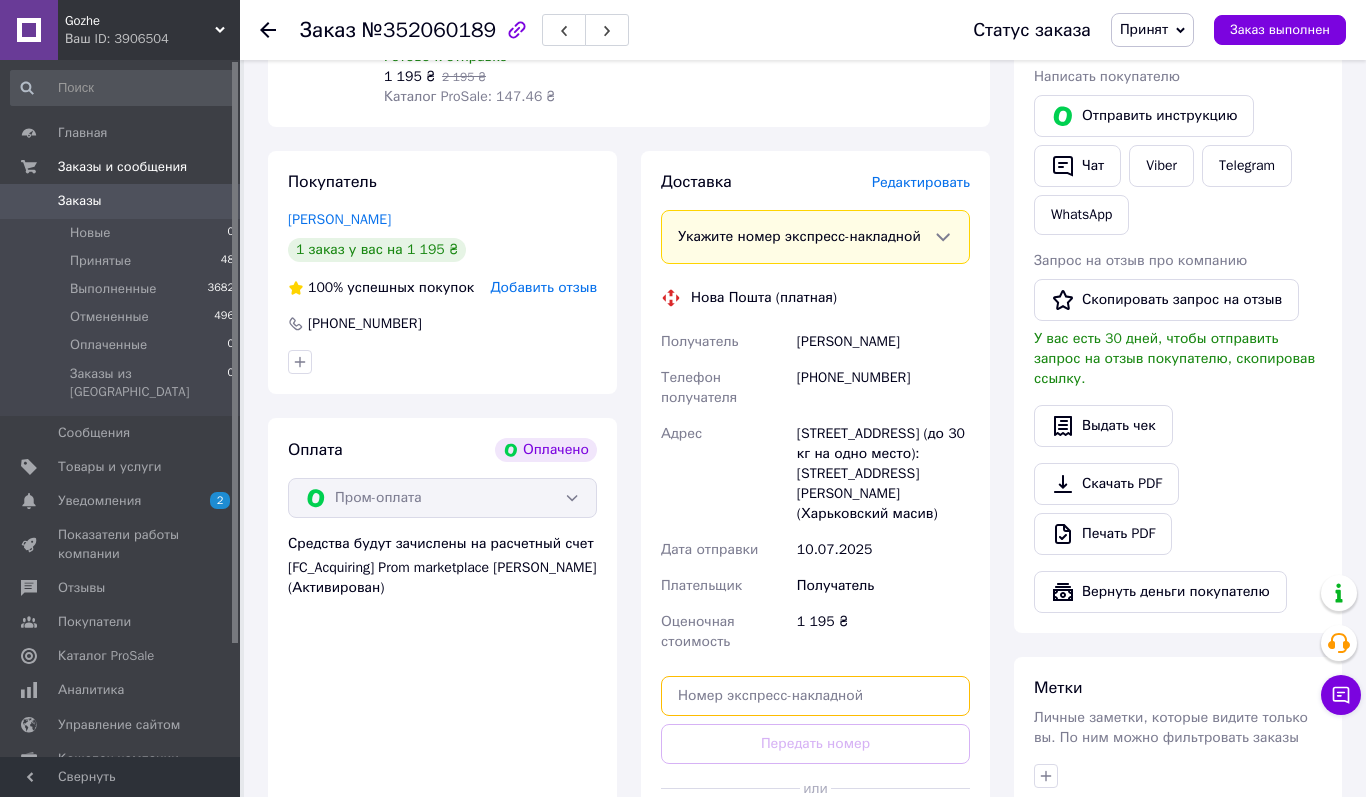 click at bounding box center [815, 696] 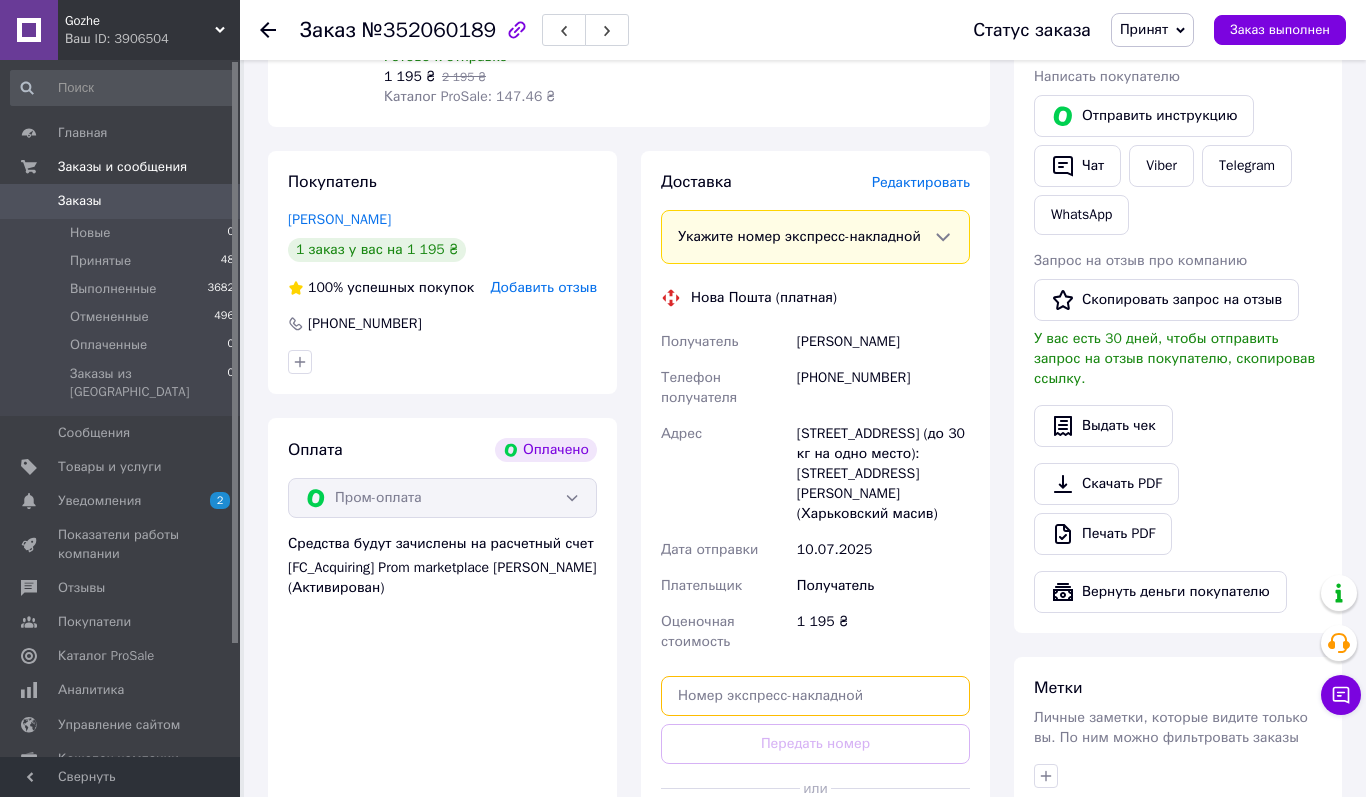 paste on "20451203296016" 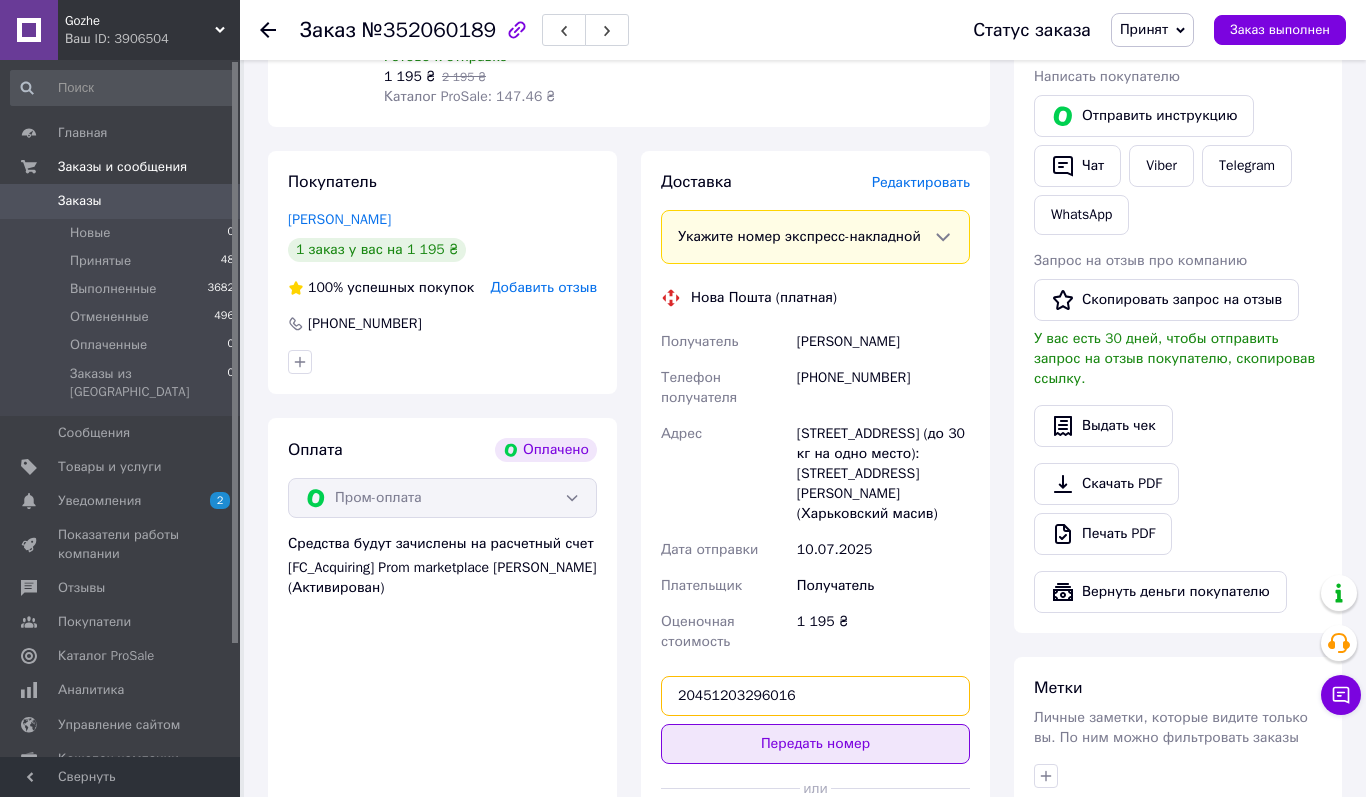 type on "20451203296016" 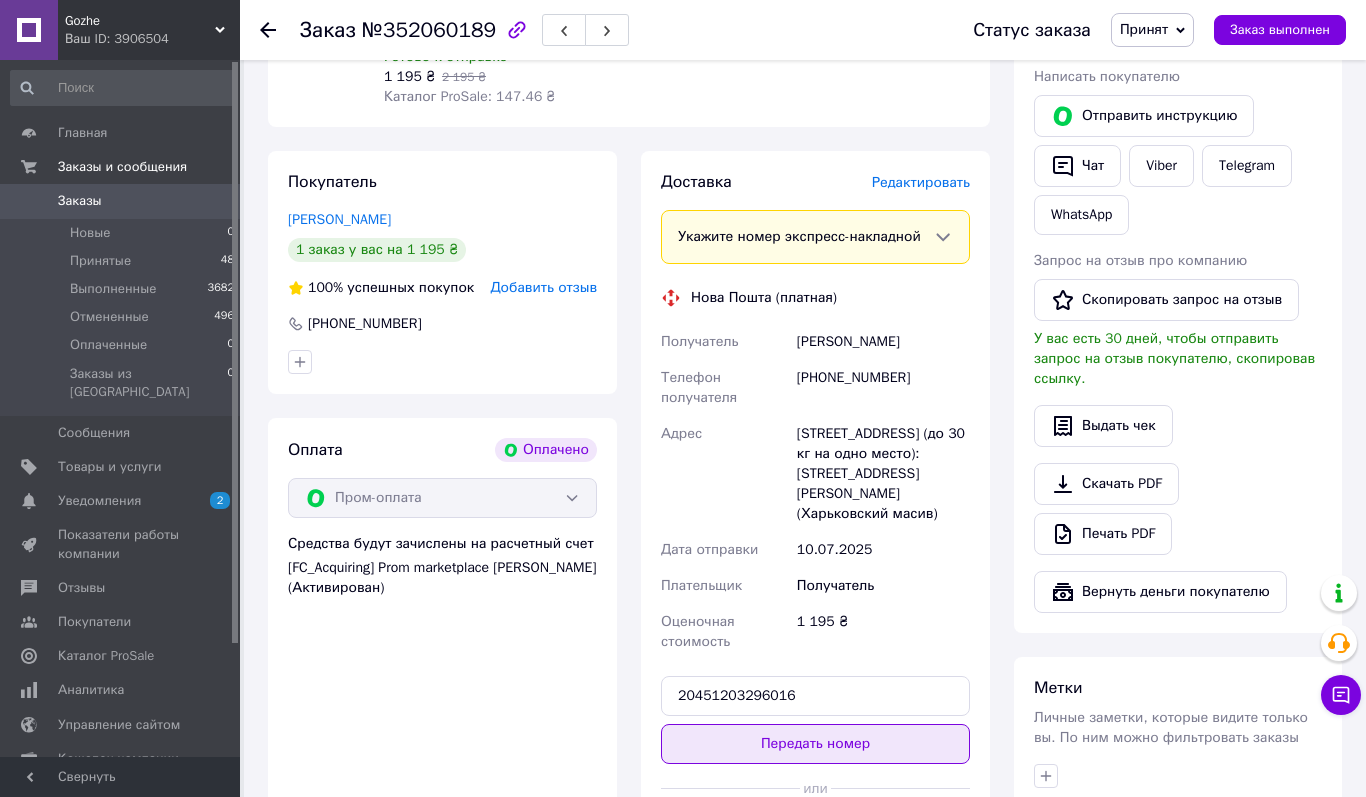 click on "Передать номер" at bounding box center [815, 744] 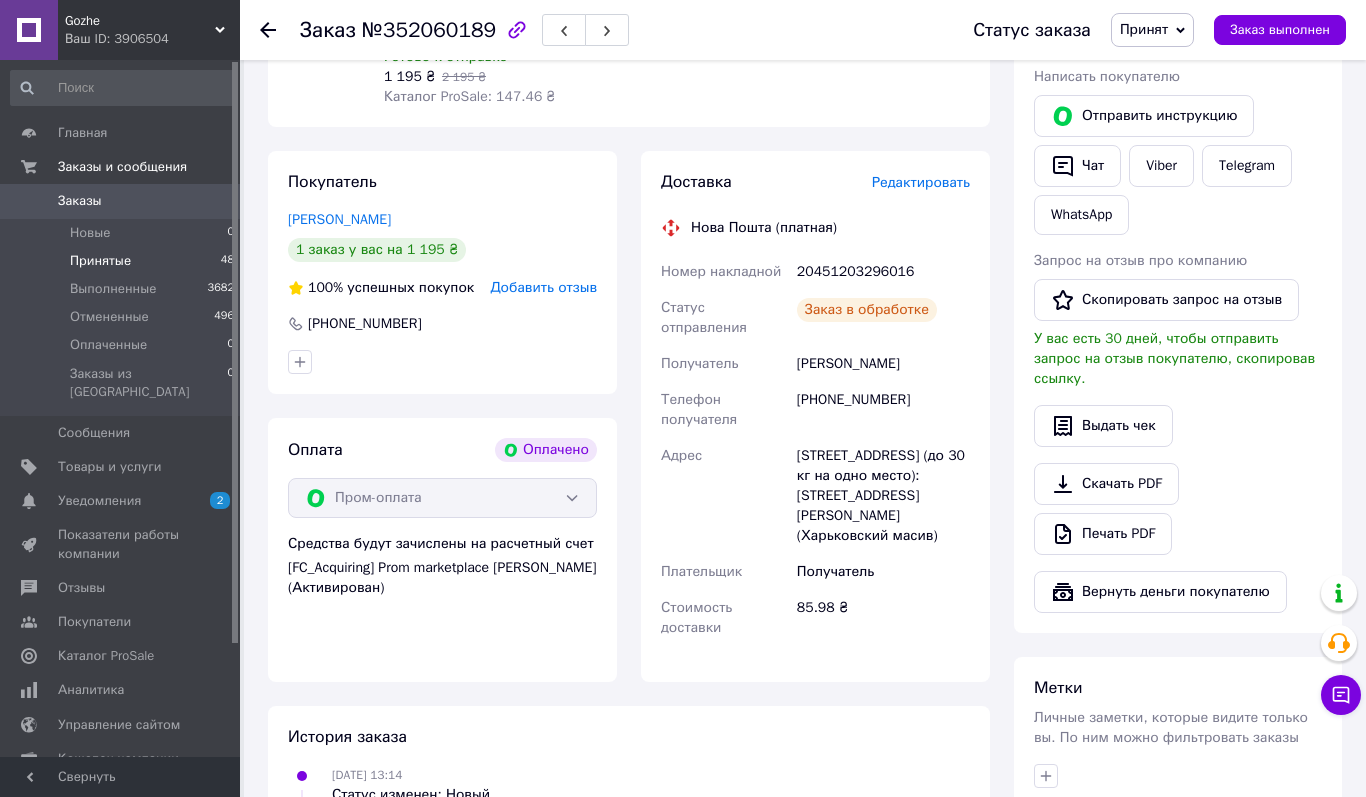 click on "Принятые 48" at bounding box center (123, 261) 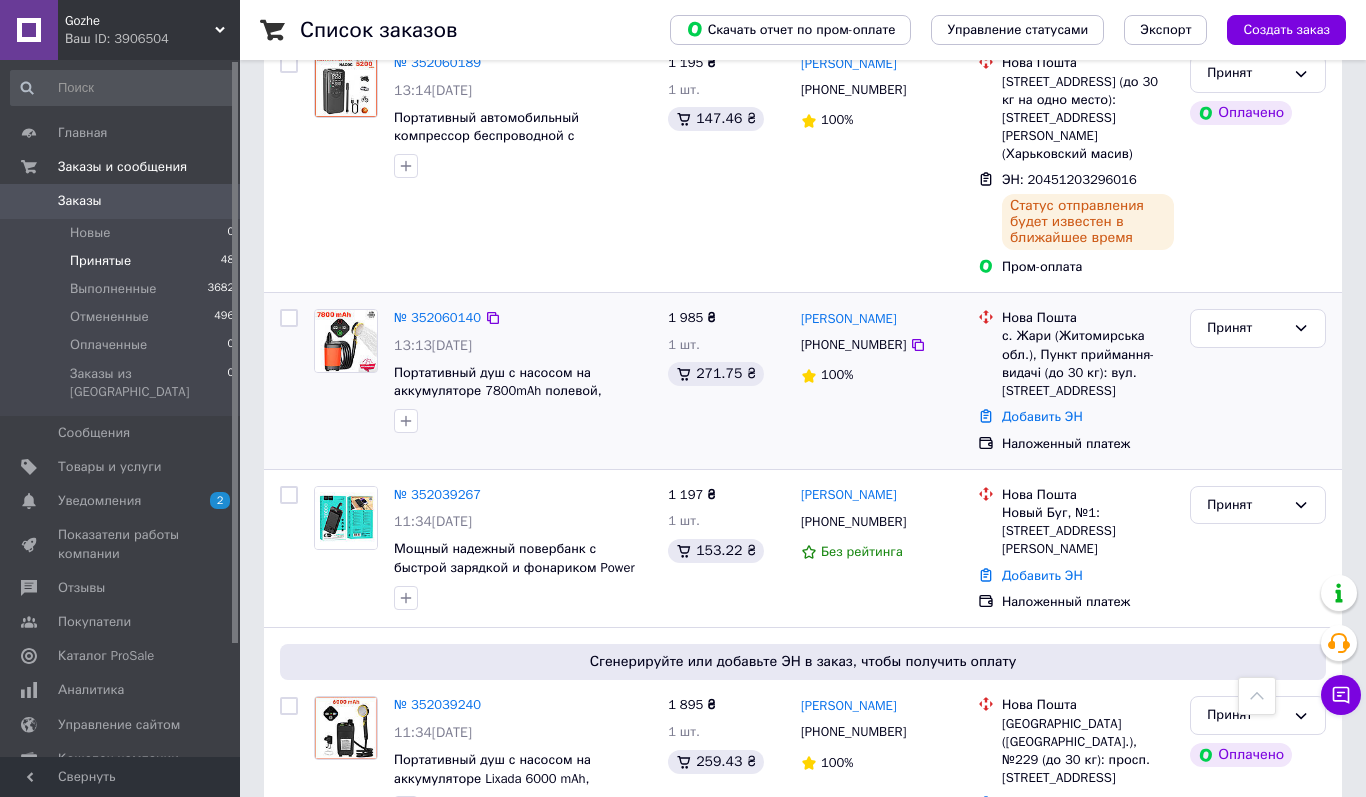 scroll, scrollTop: 1303, scrollLeft: 0, axis: vertical 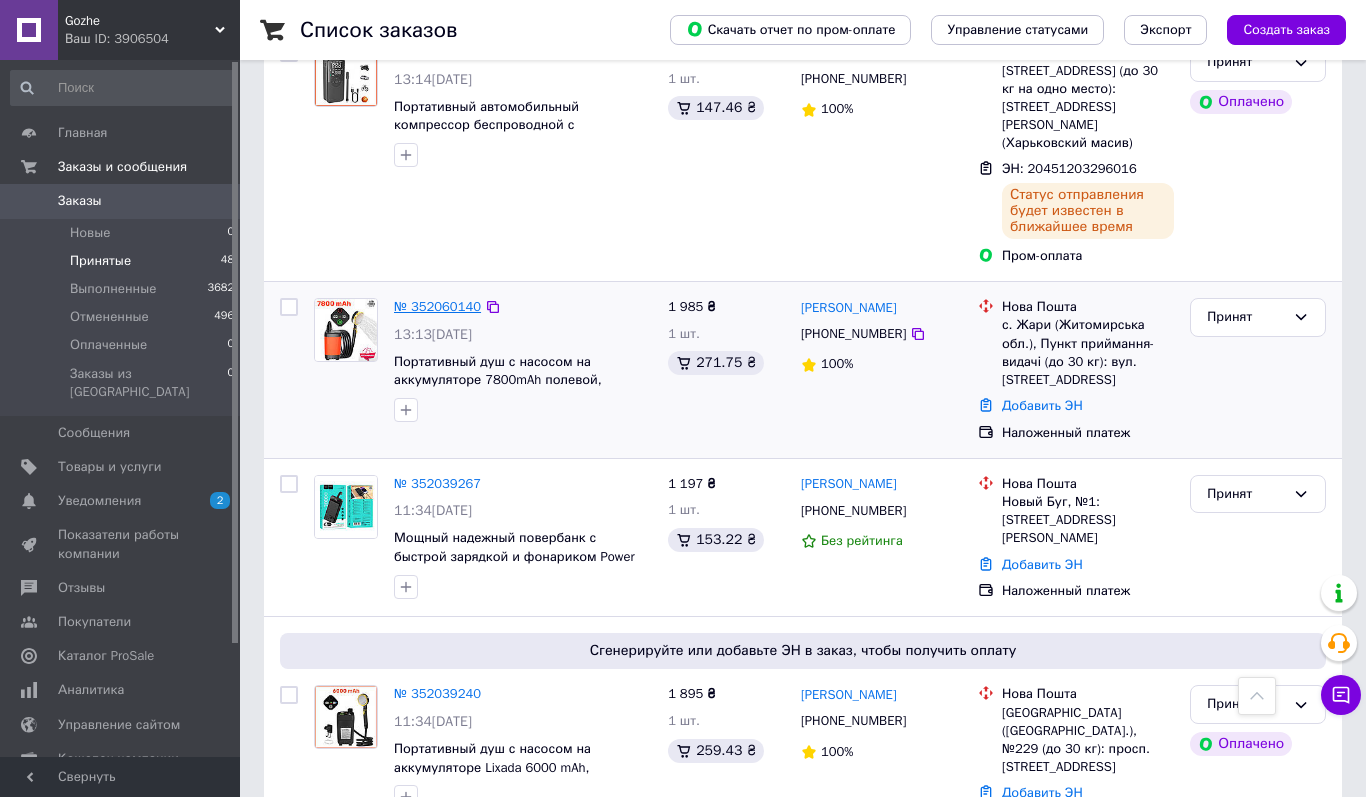 click on "№ 352060140" at bounding box center [437, 306] 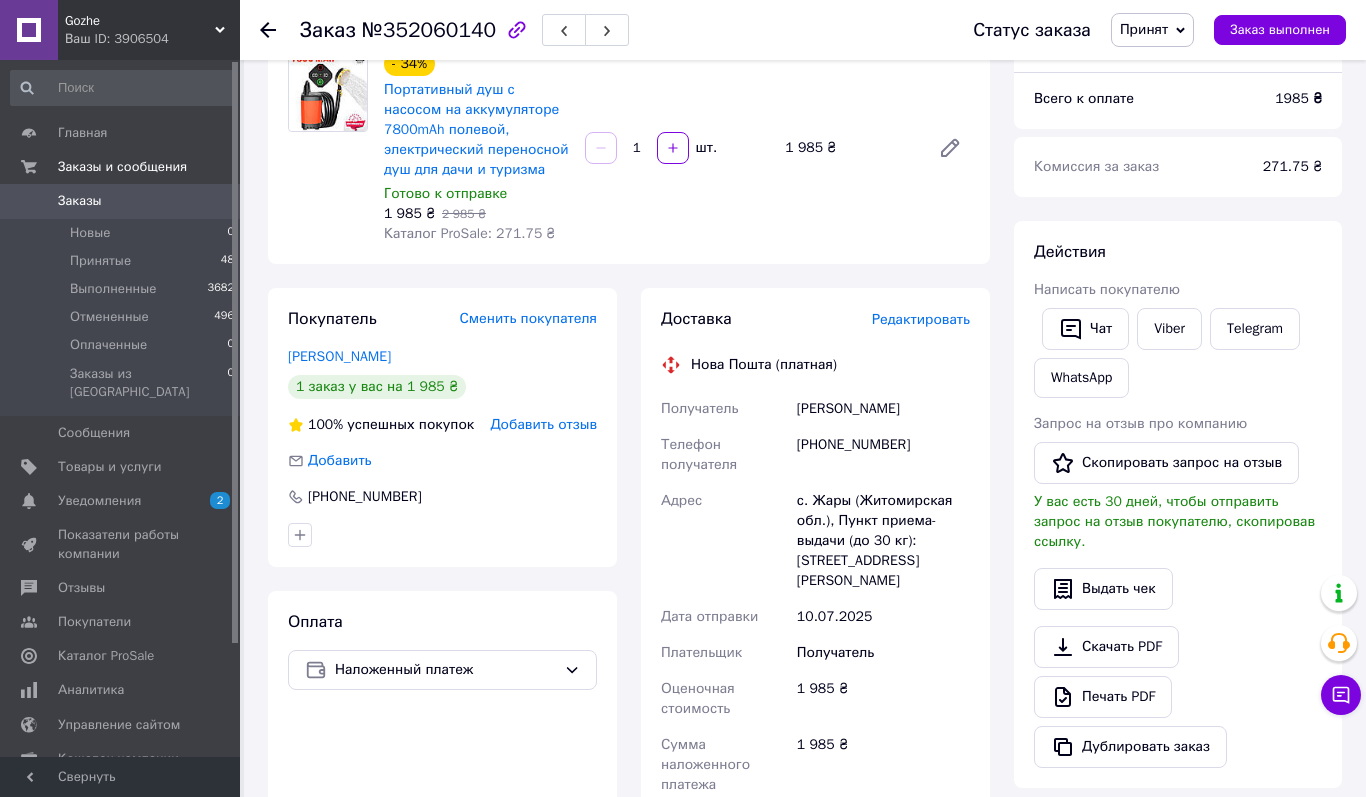 scroll, scrollTop: 217, scrollLeft: 0, axis: vertical 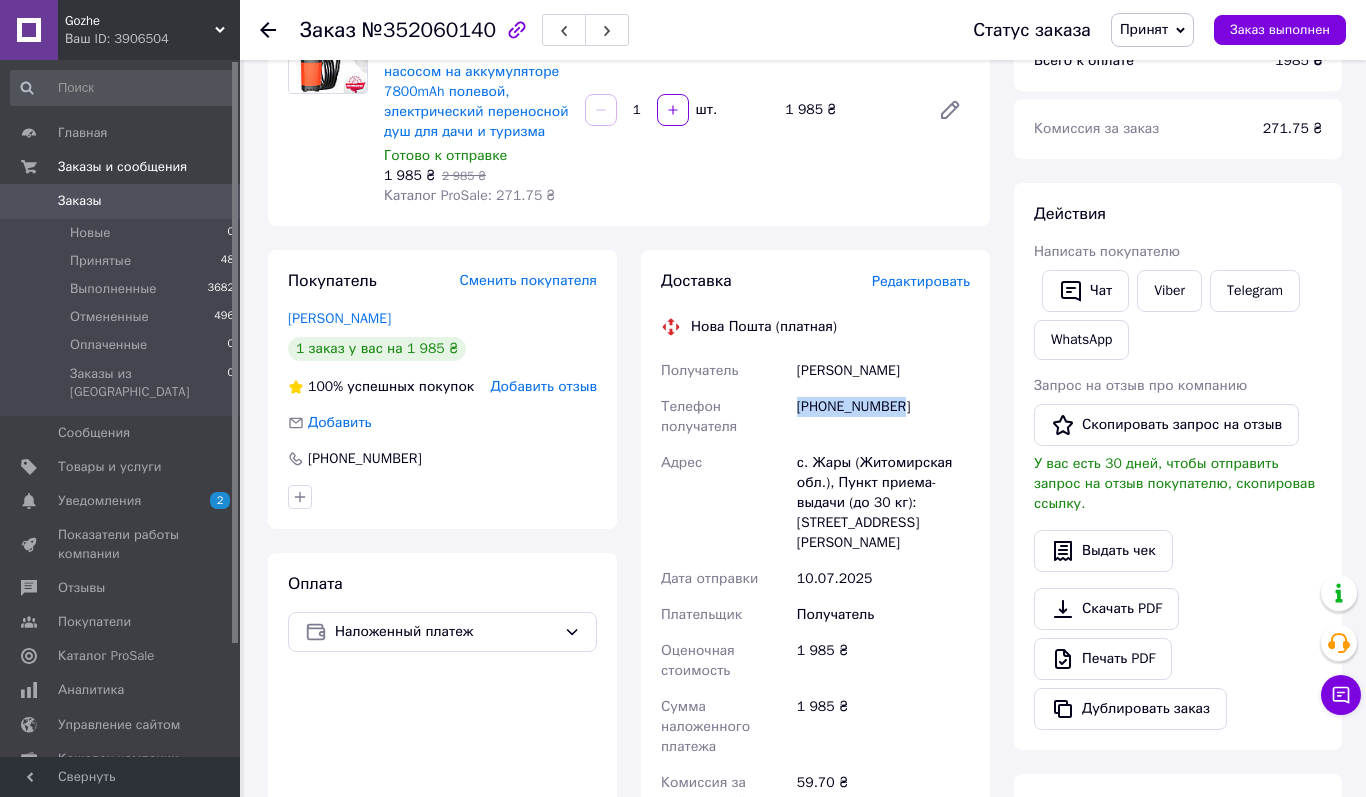 drag, startPoint x: 795, startPoint y: 407, endPoint x: 949, endPoint y: 407, distance: 154 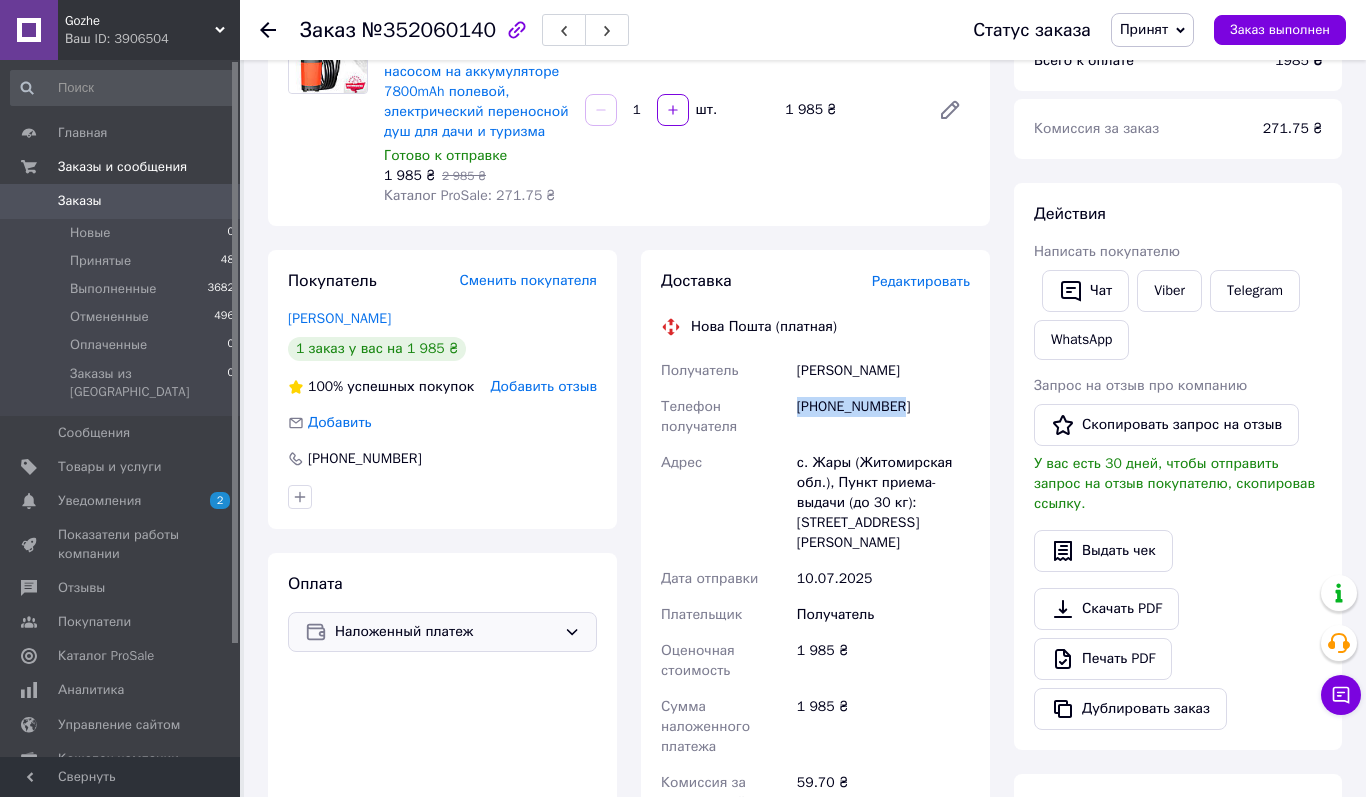 scroll, scrollTop: 207, scrollLeft: 0, axis: vertical 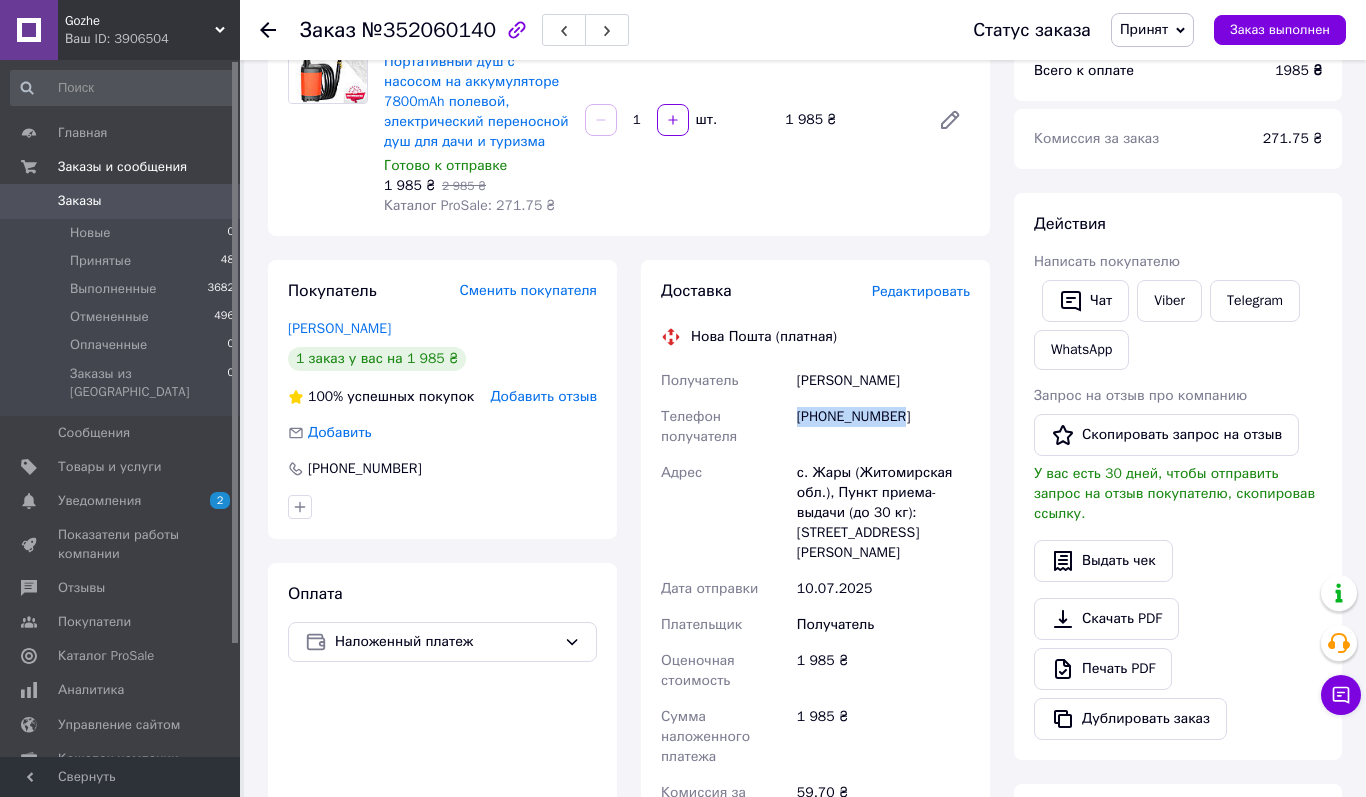 drag, startPoint x: 797, startPoint y: 375, endPoint x: 913, endPoint y: 375, distance: 116 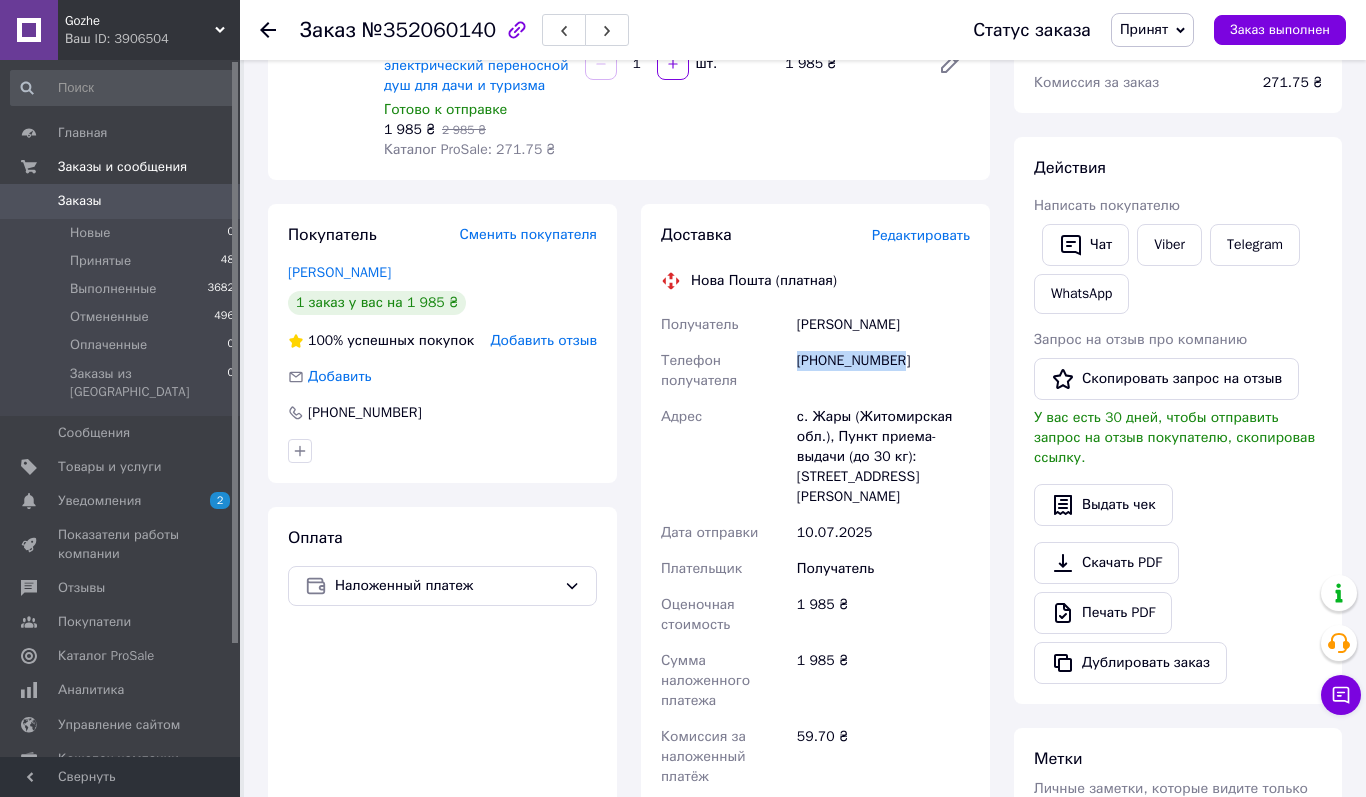 scroll, scrollTop: 278, scrollLeft: 0, axis: vertical 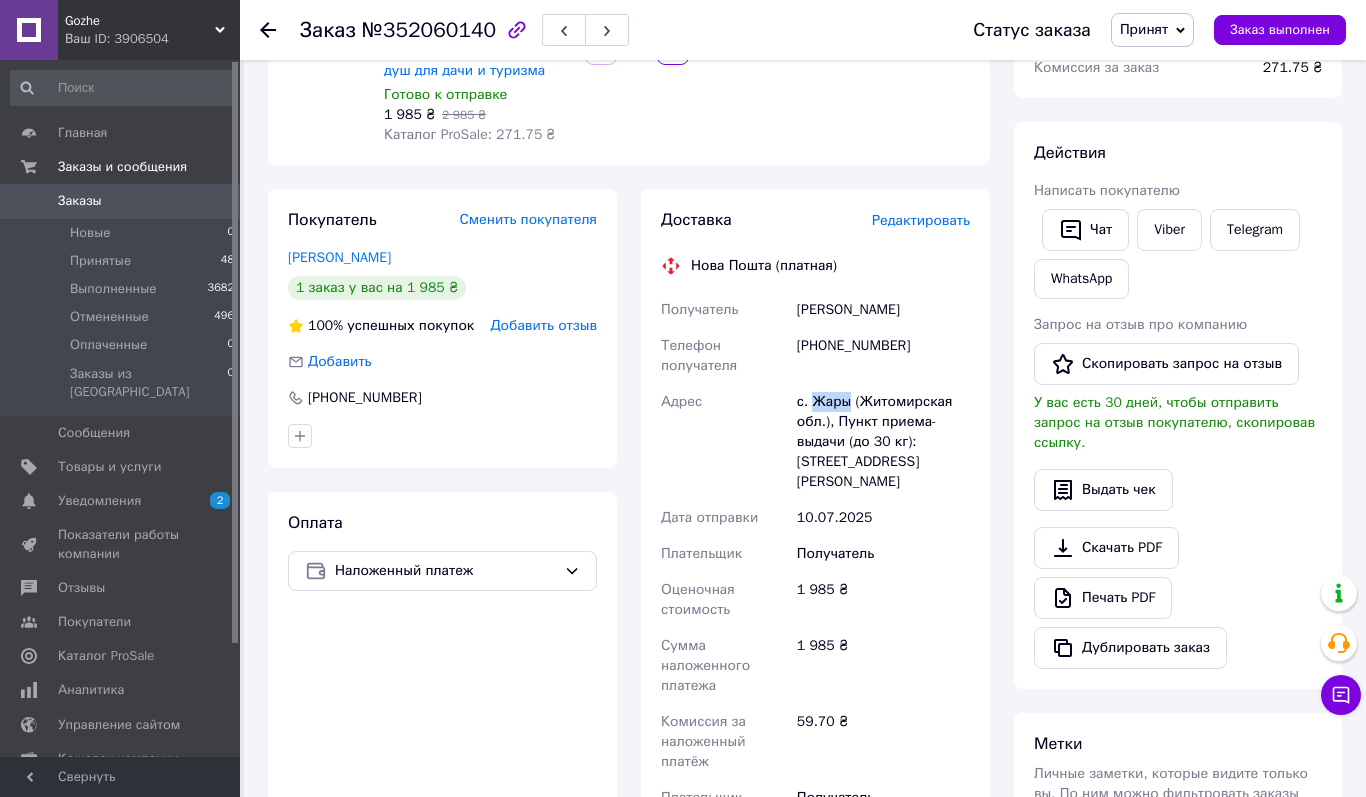 drag, startPoint x: 815, startPoint y: 400, endPoint x: 850, endPoint y: 404, distance: 35.22783 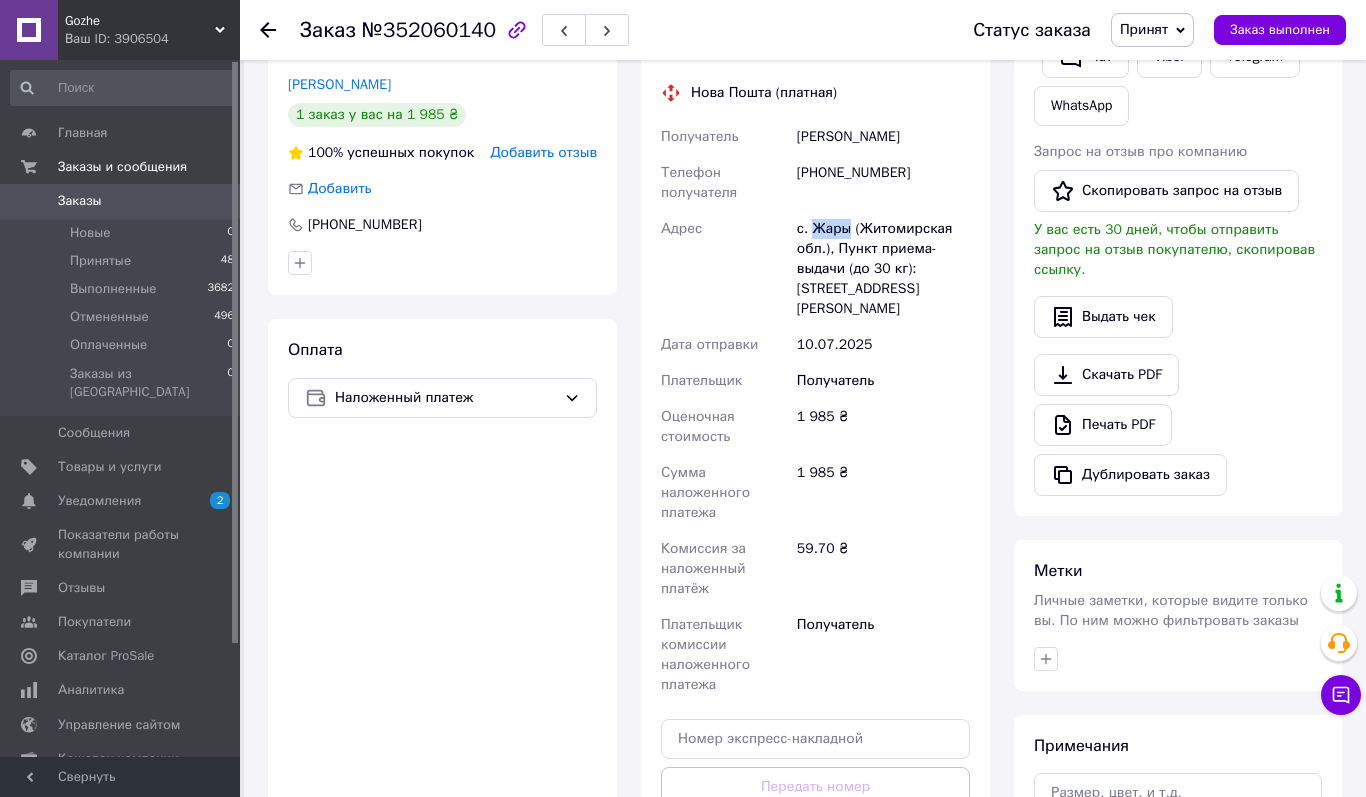 scroll, scrollTop: 555, scrollLeft: 0, axis: vertical 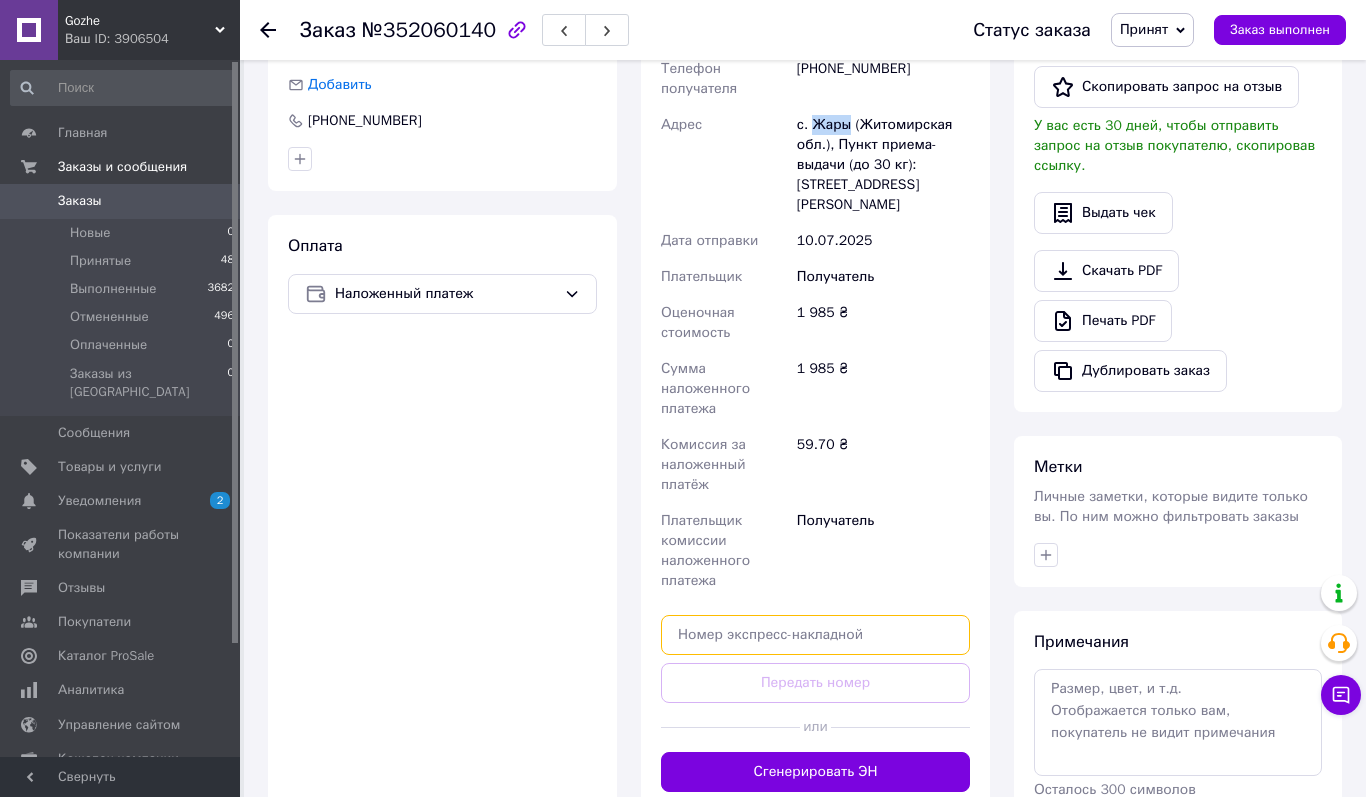 click at bounding box center [815, 635] 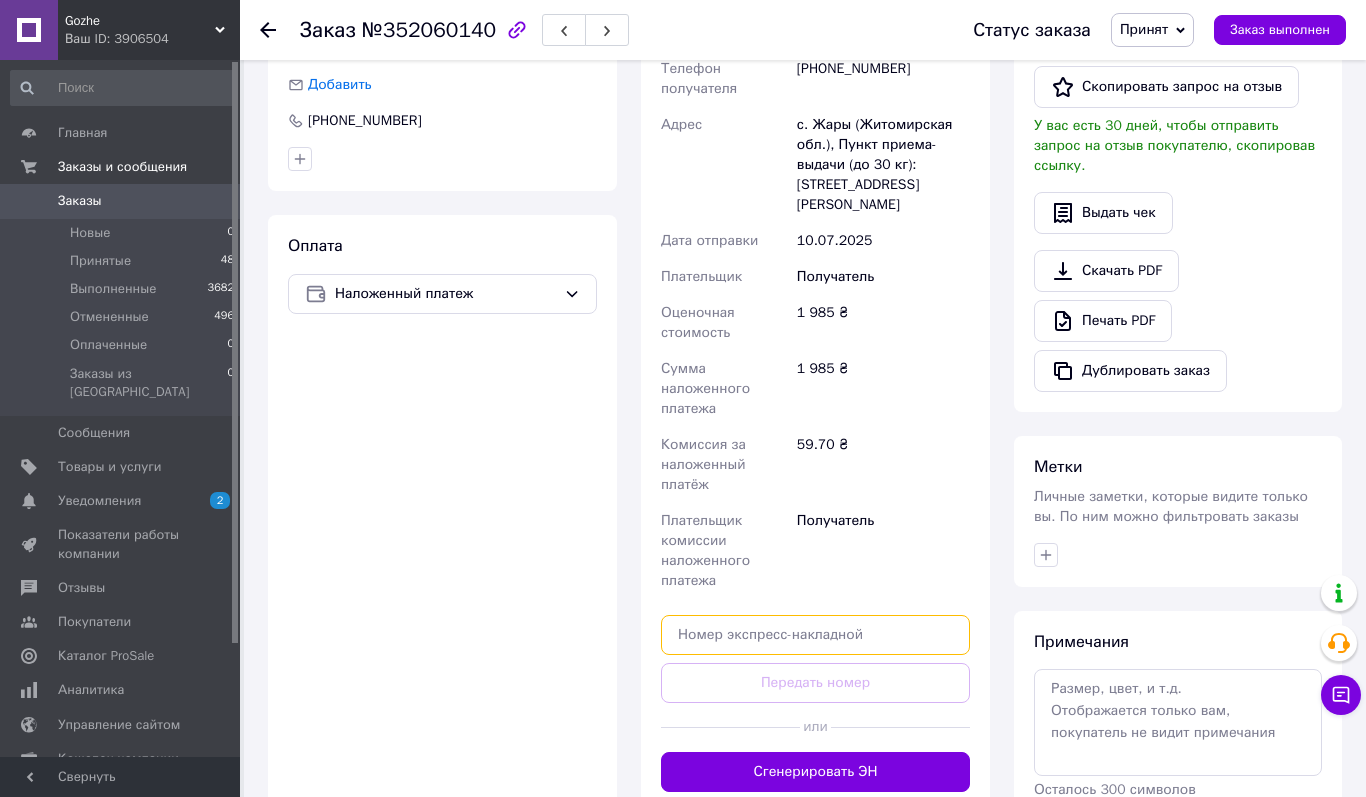 paste on "20451203298026" 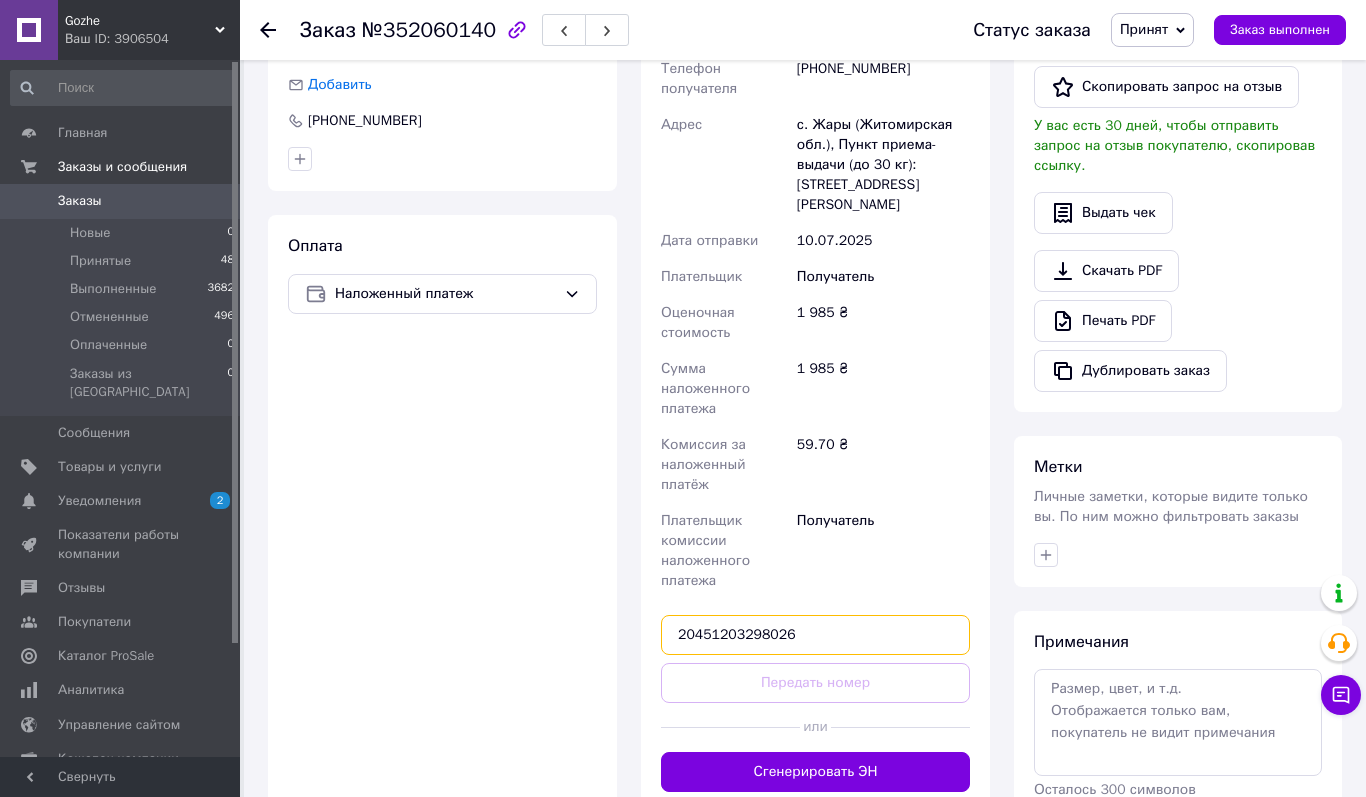 type on "20451203298026" 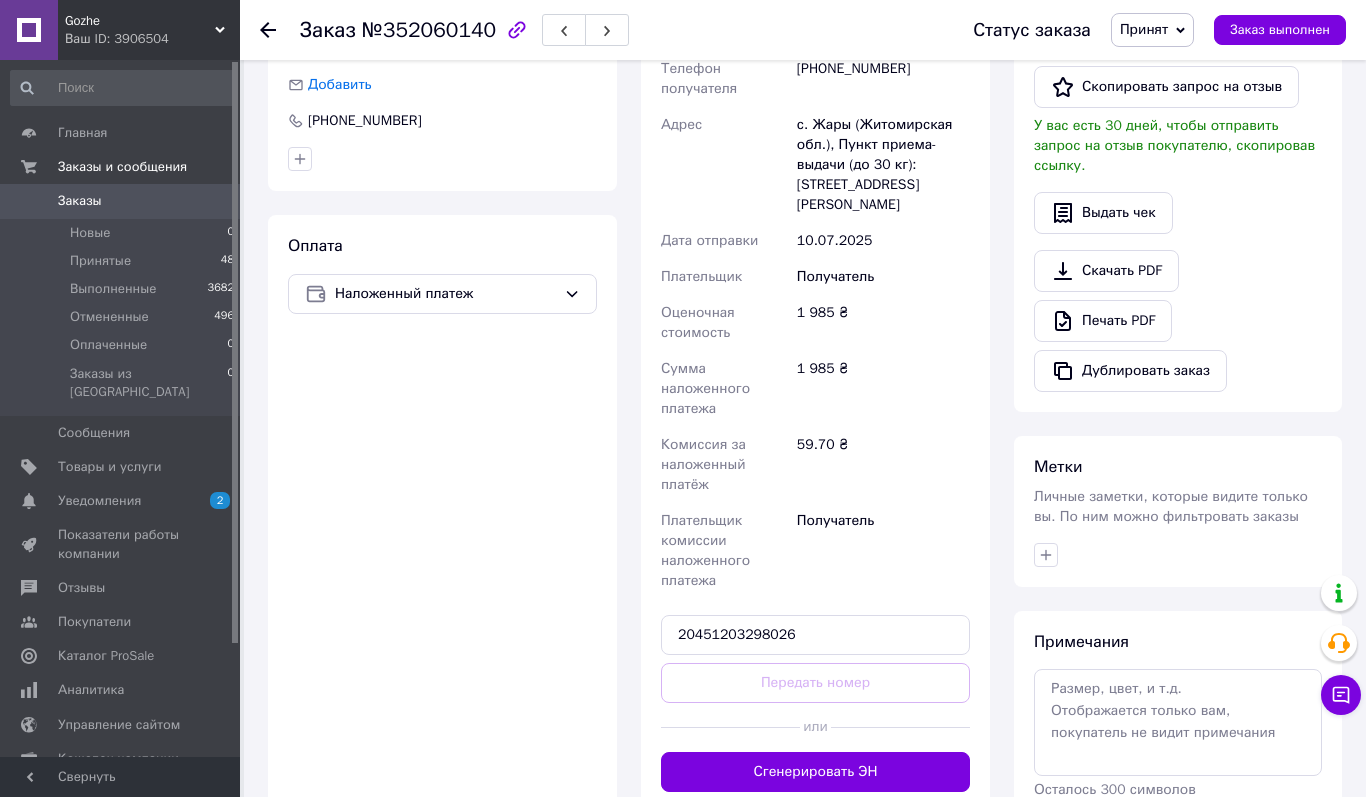 click on "Передать номер" at bounding box center [815, 683] 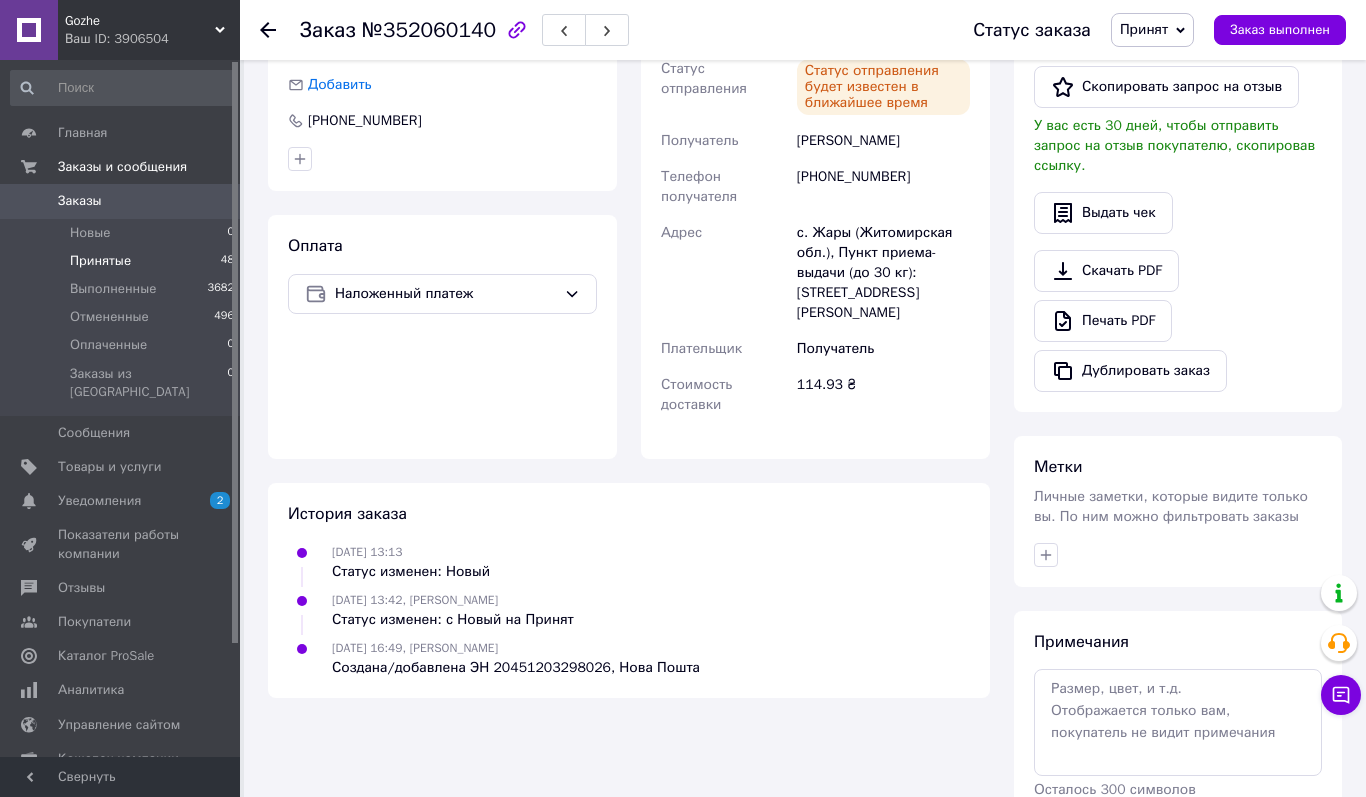 click on "Принятые 48" at bounding box center (123, 261) 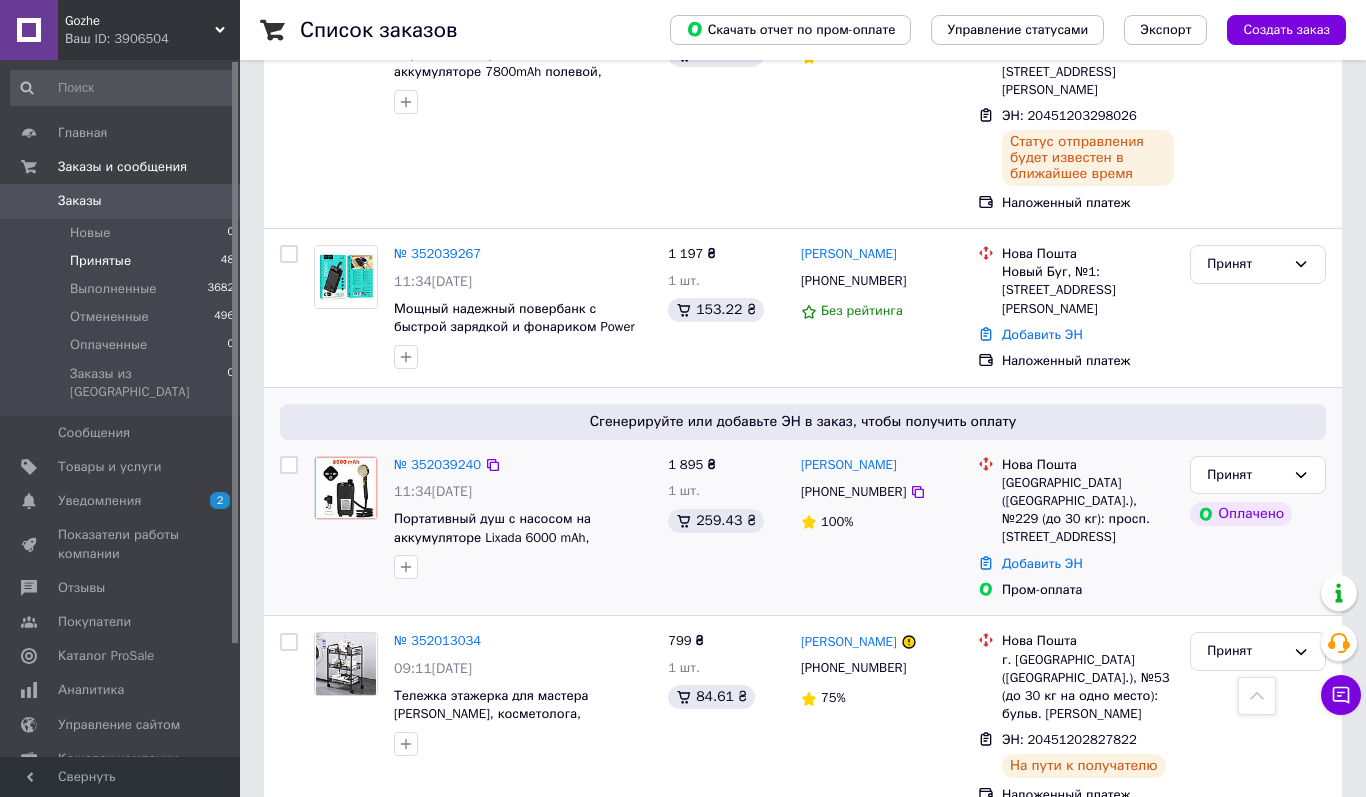 scroll, scrollTop: 1560, scrollLeft: 0, axis: vertical 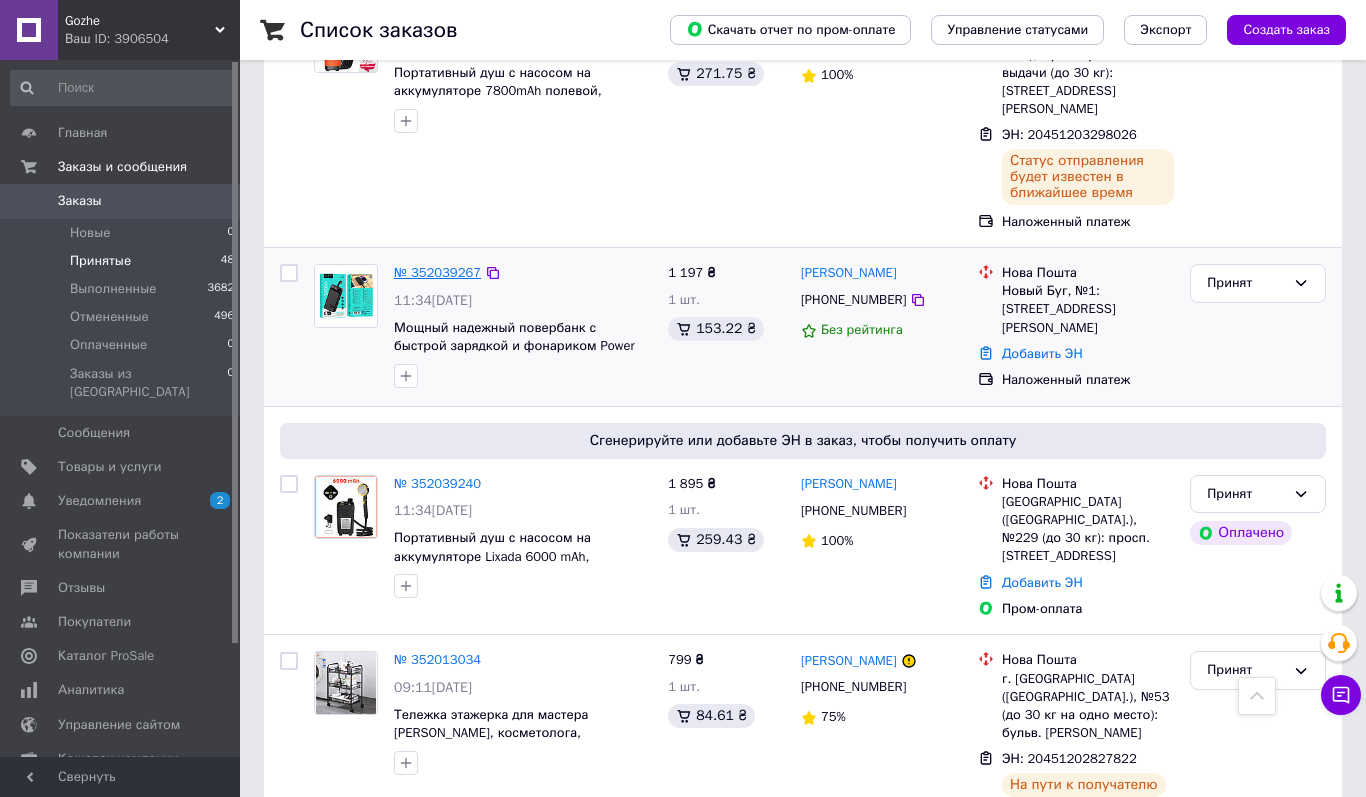 click on "№ 352039267" at bounding box center (437, 272) 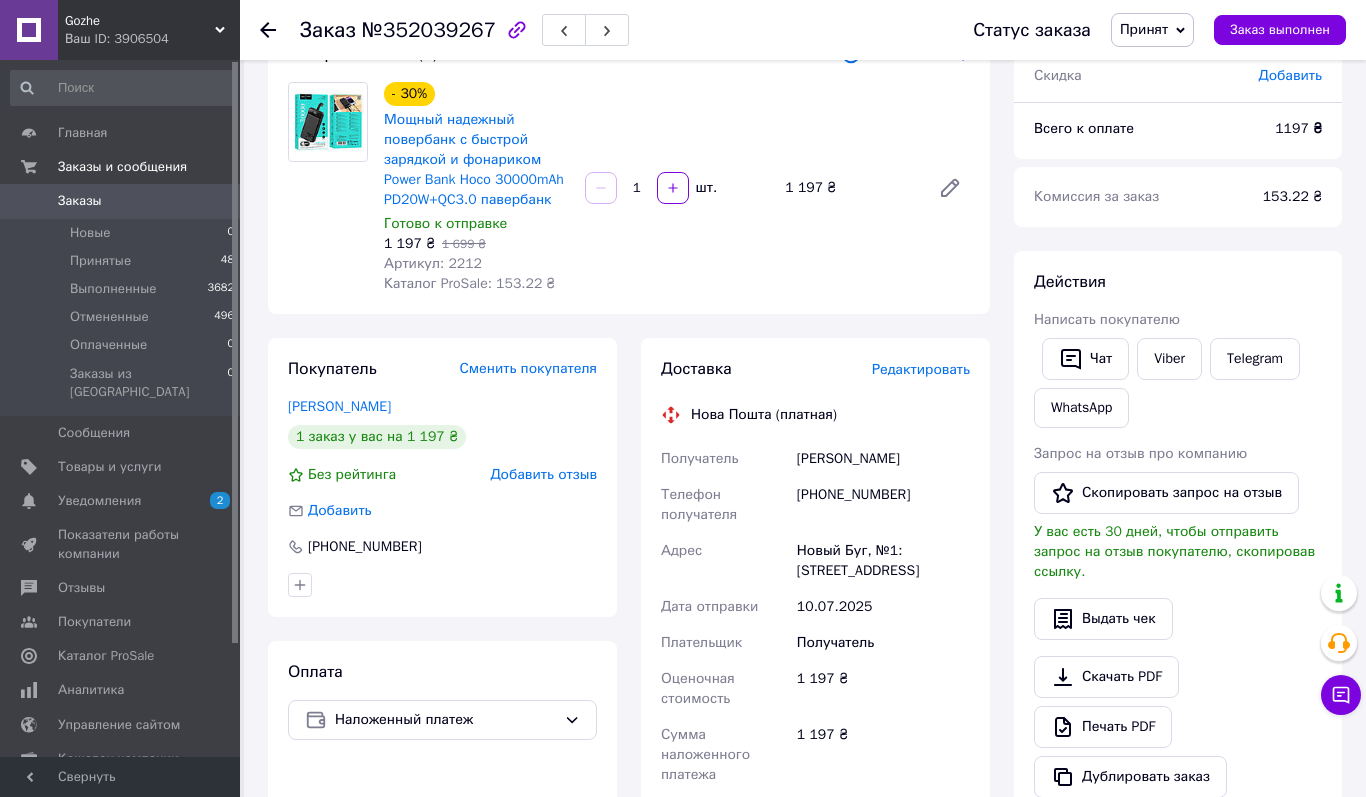scroll, scrollTop: 171, scrollLeft: 0, axis: vertical 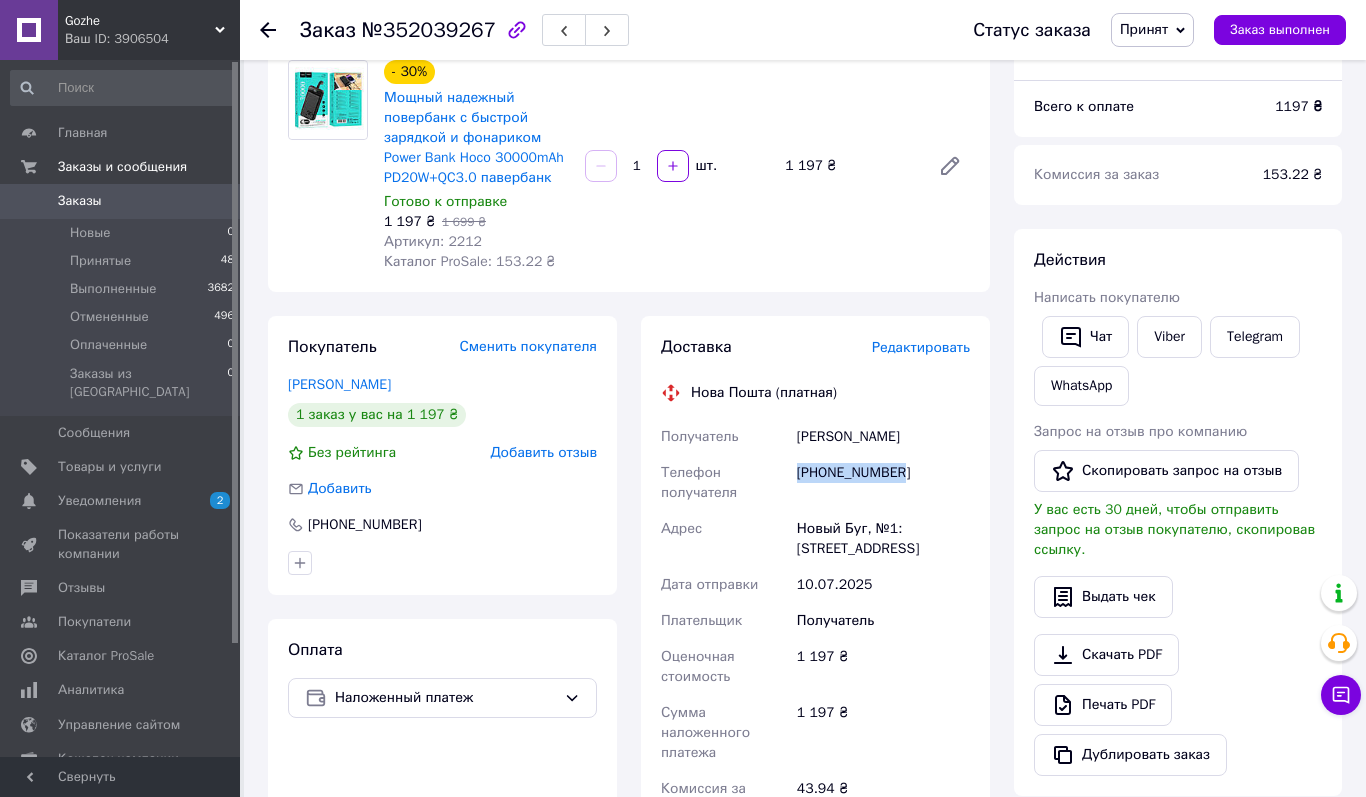 drag, startPoint x: 798, startPoint y: 471, endPoint x: 905, endPoint y: 471, distance: 107 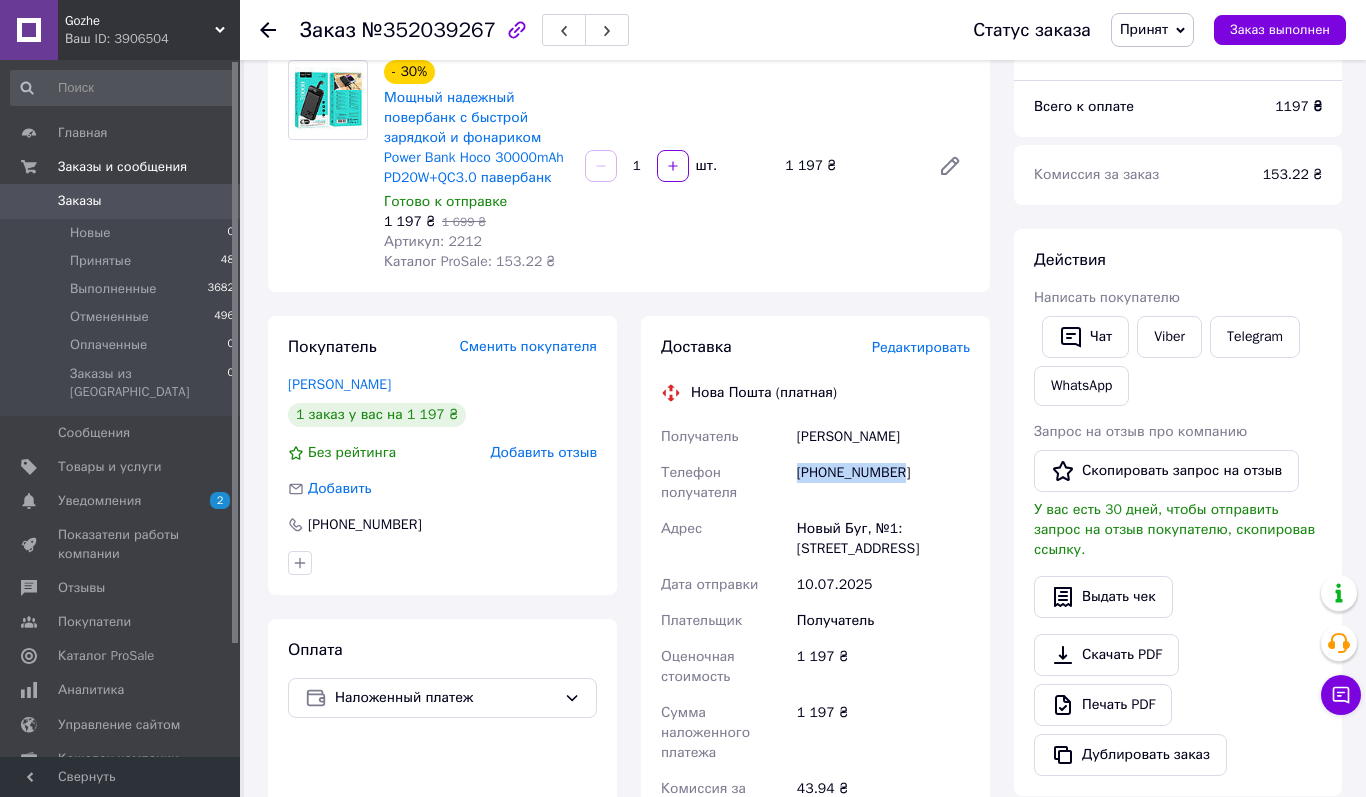 drag, startPoint x: 797, startPoint y: 435, endPoint x: 942, endPoint y: 435, distance: 145 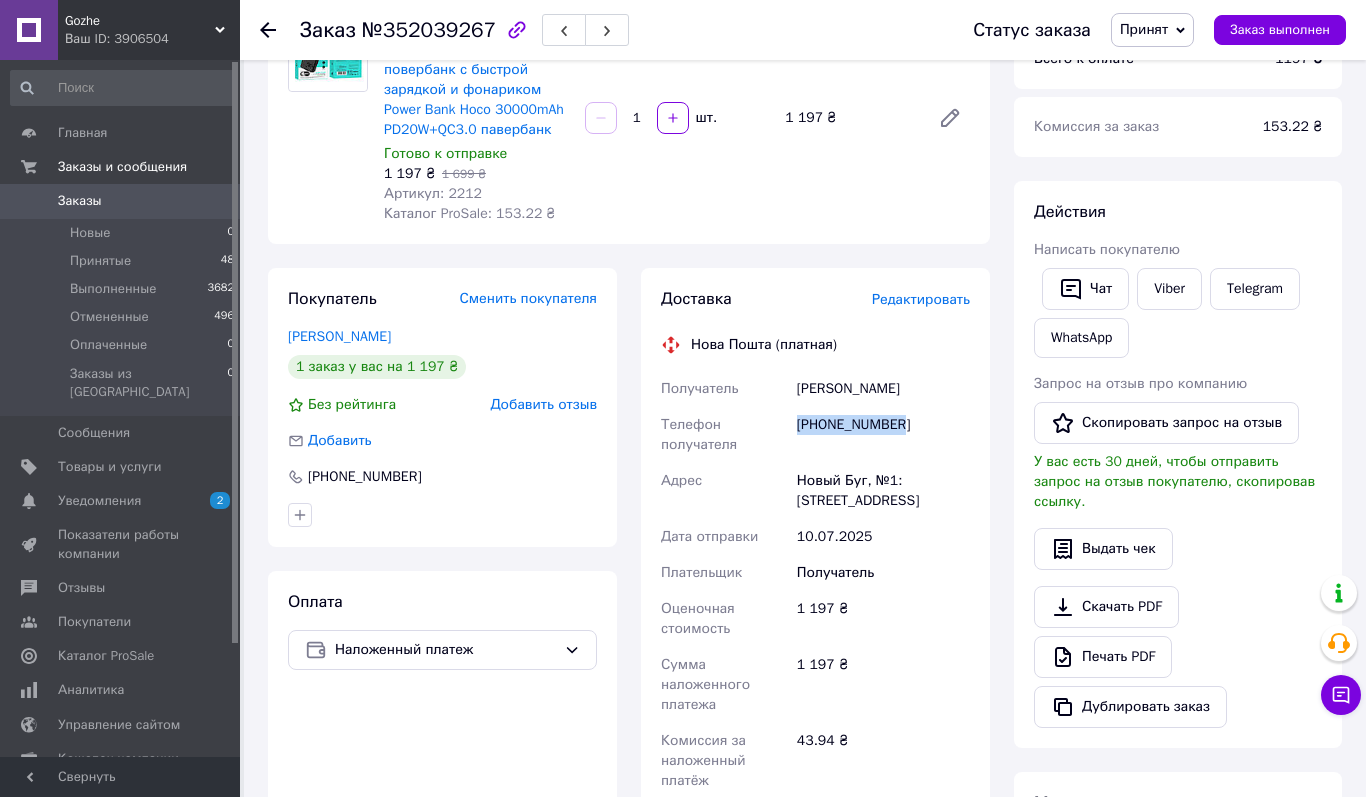 scroll, scrollTop: 246, scrollLeft: 0, axis: vertical 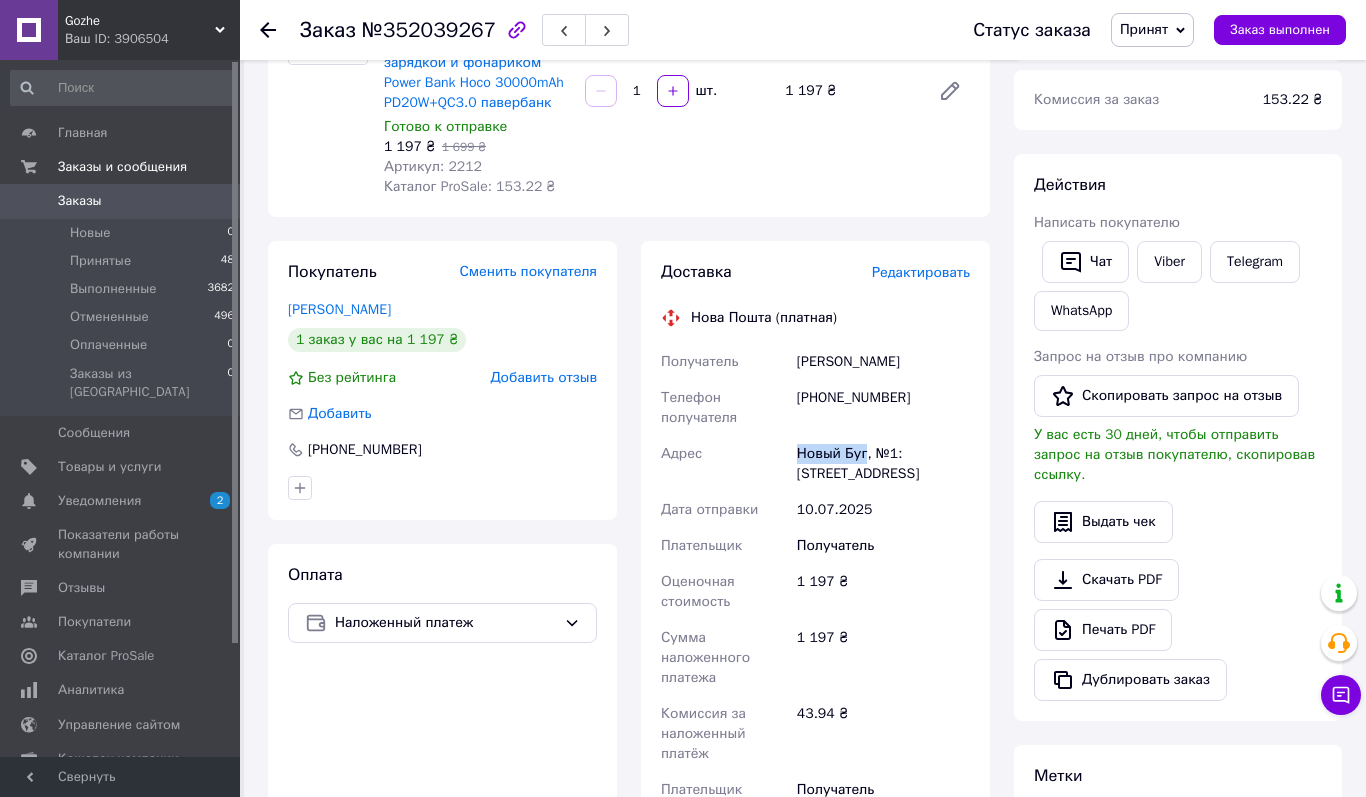 drag, startPoint x: 798, startPoint y: 449, endPoint x: 866, endPoint y: 450, distance: 68.007355 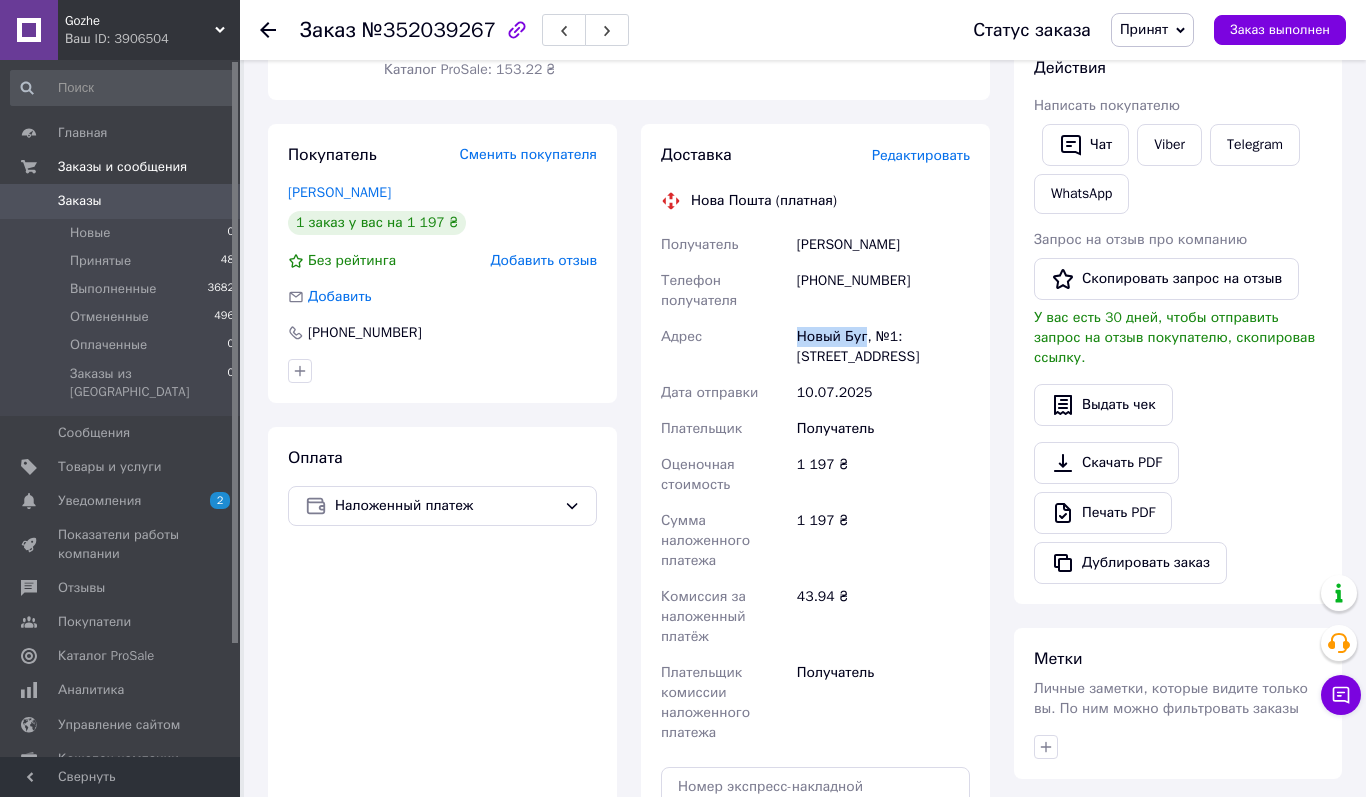 scroll, scrollTop: 438, scrollLeft: 0, axis: vertical 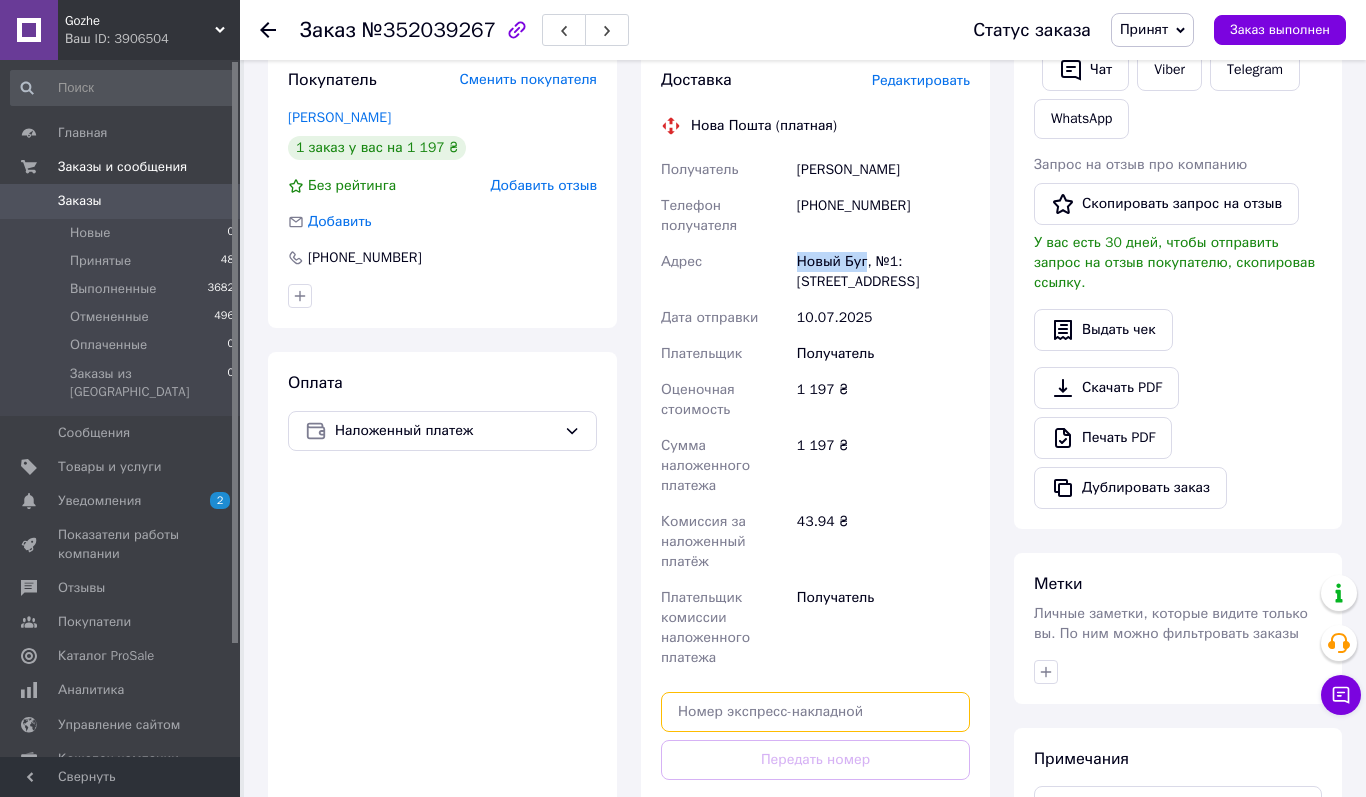 click at bounding box center (815, 712) 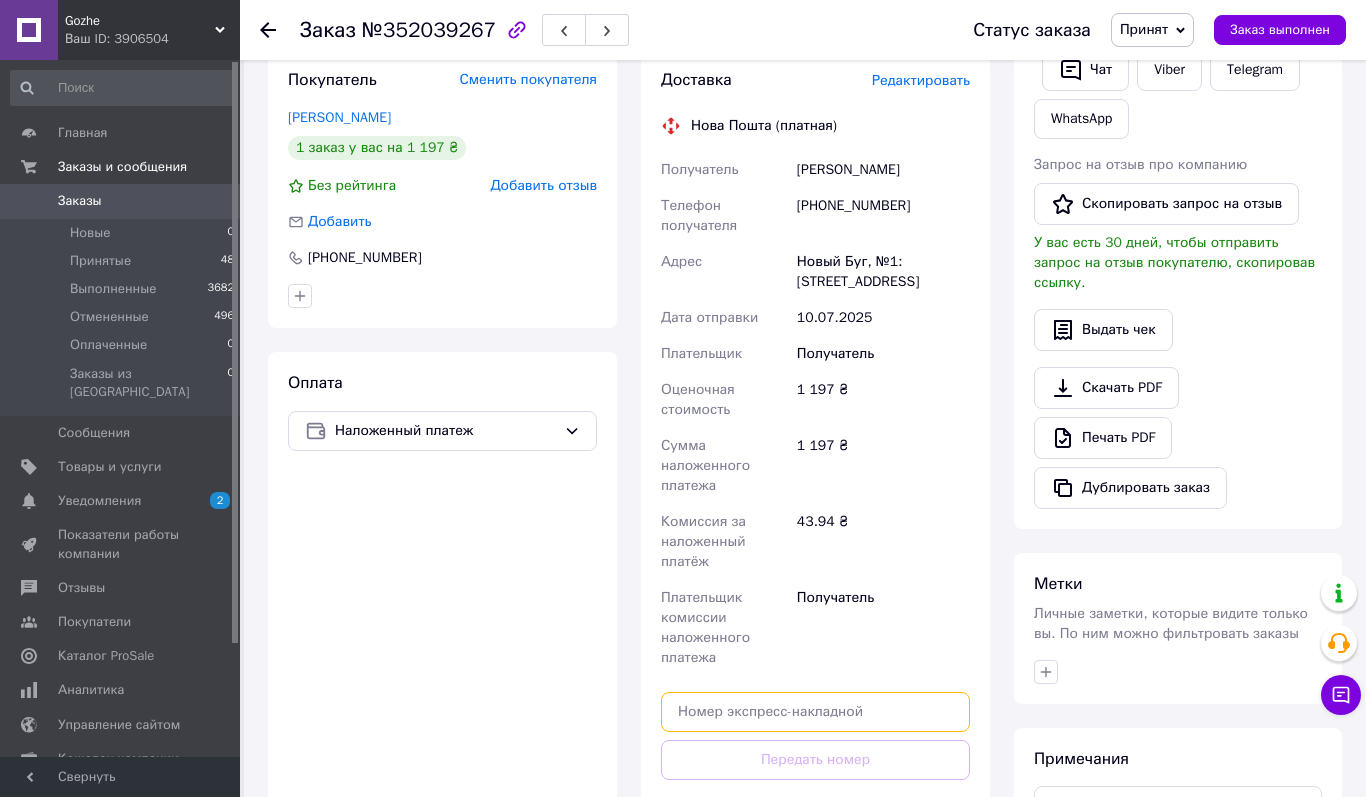 paste on "20451203300114" 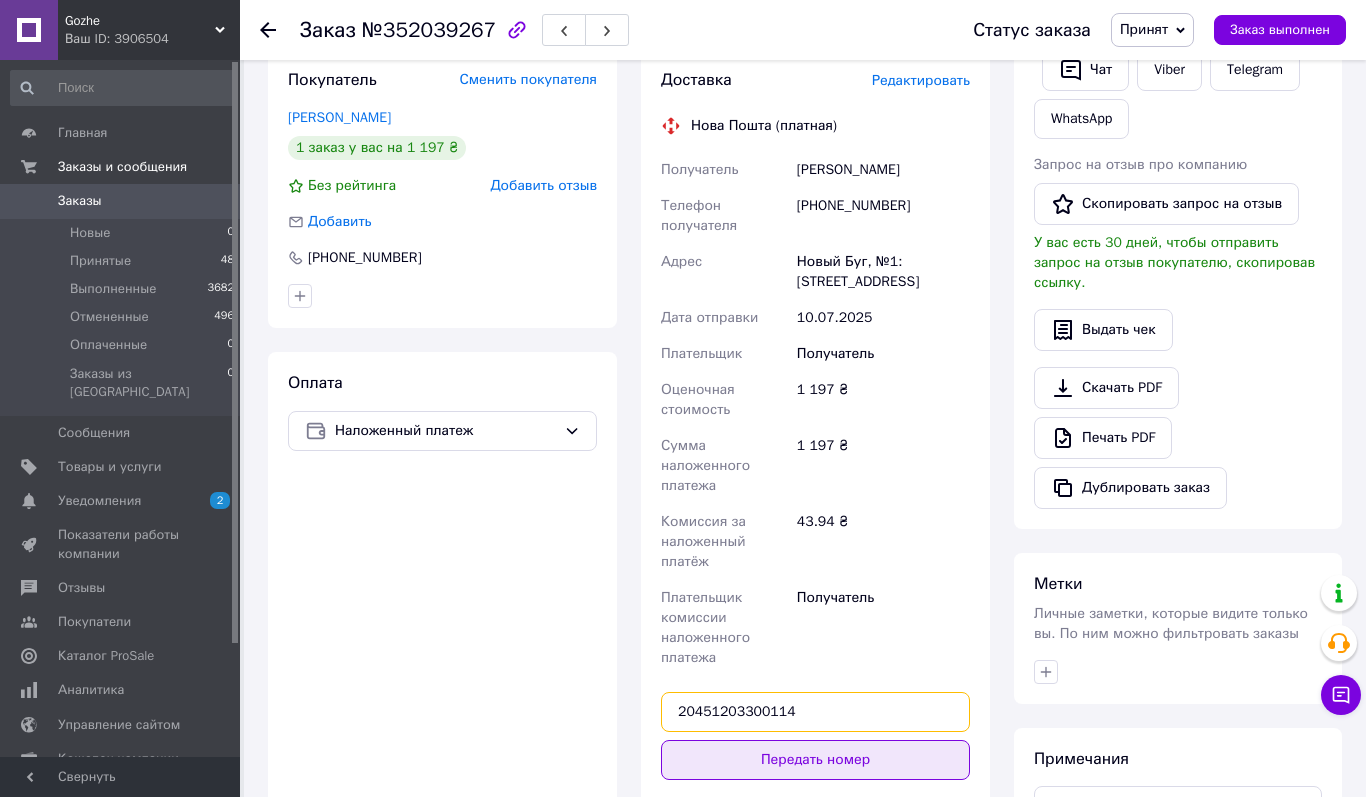 type on "20451203300114" 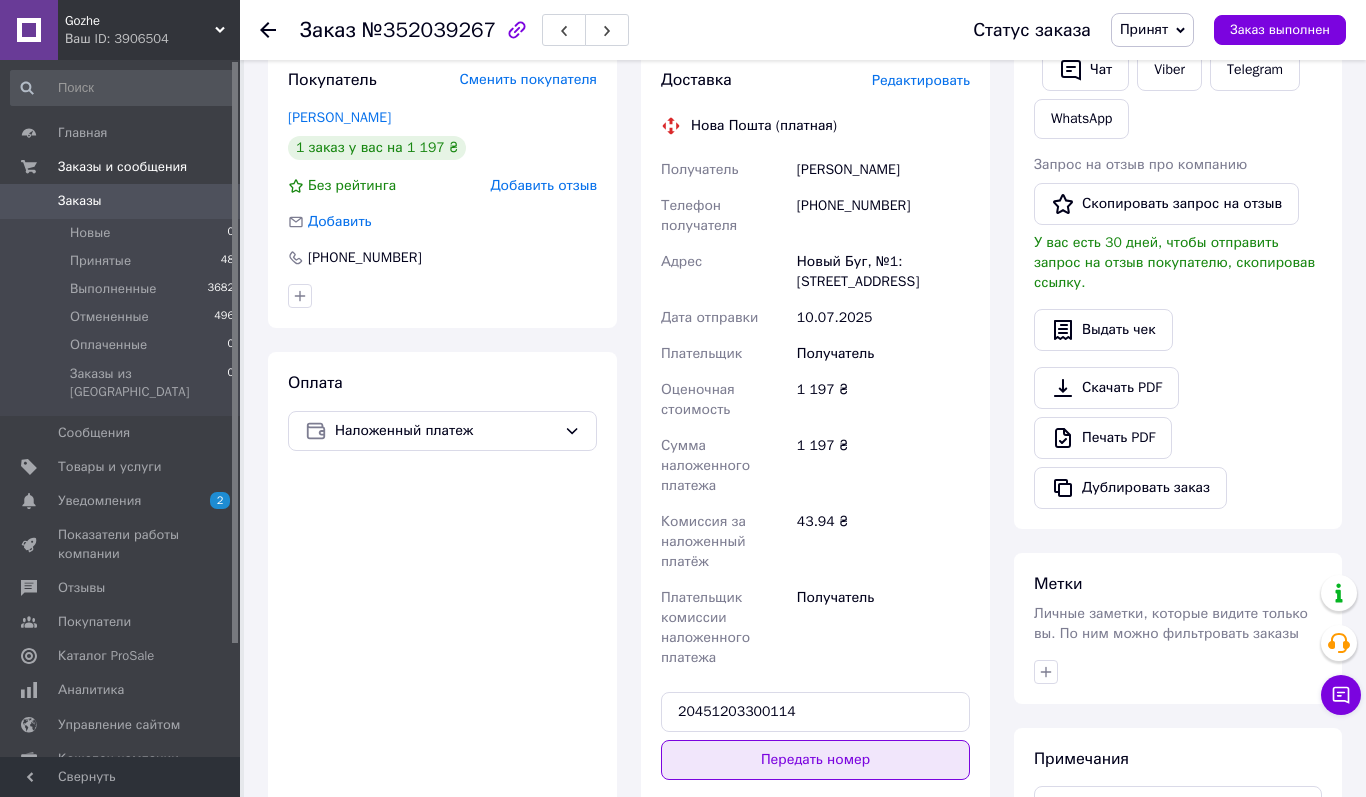 click on "Передать номер" at bounding box center (815, 760) 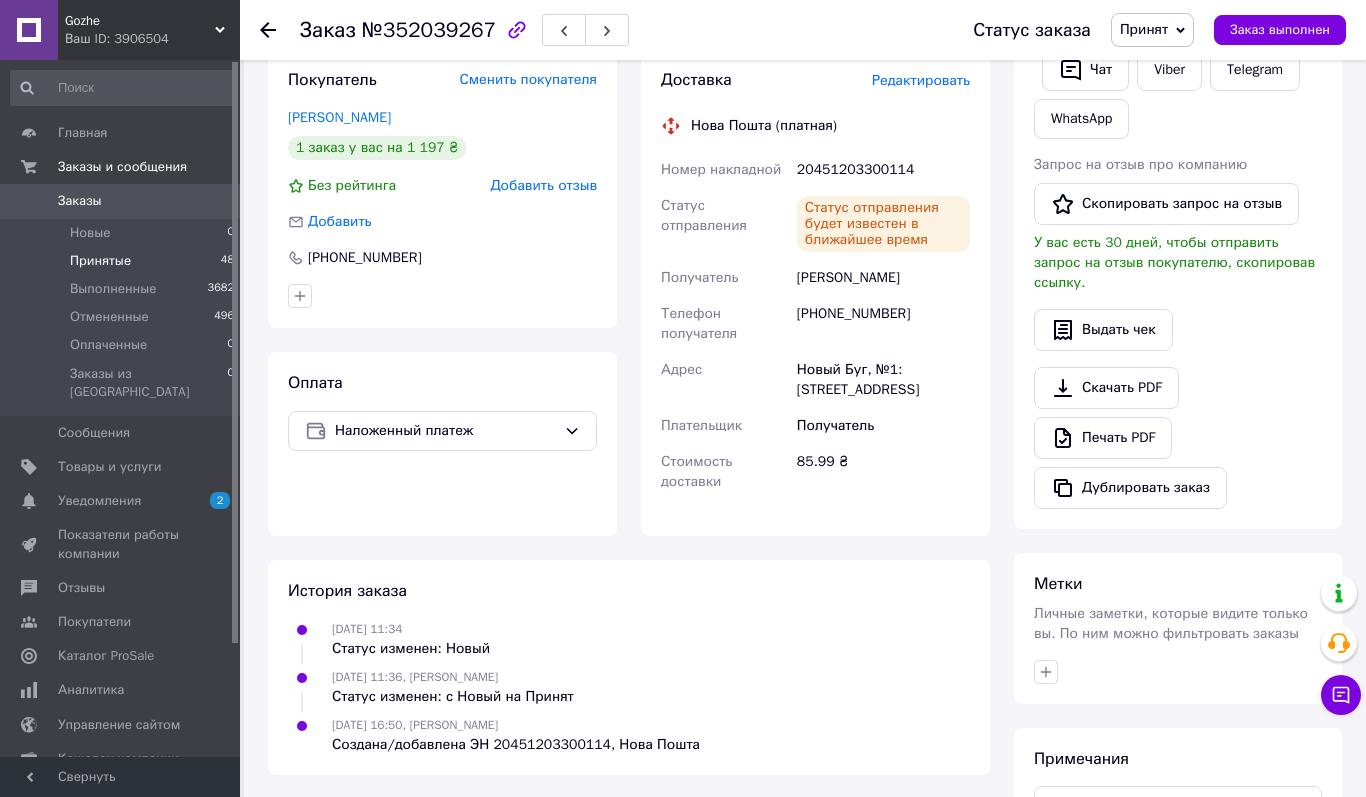 click on "Принятые 48" at bounding box center (123, 261) 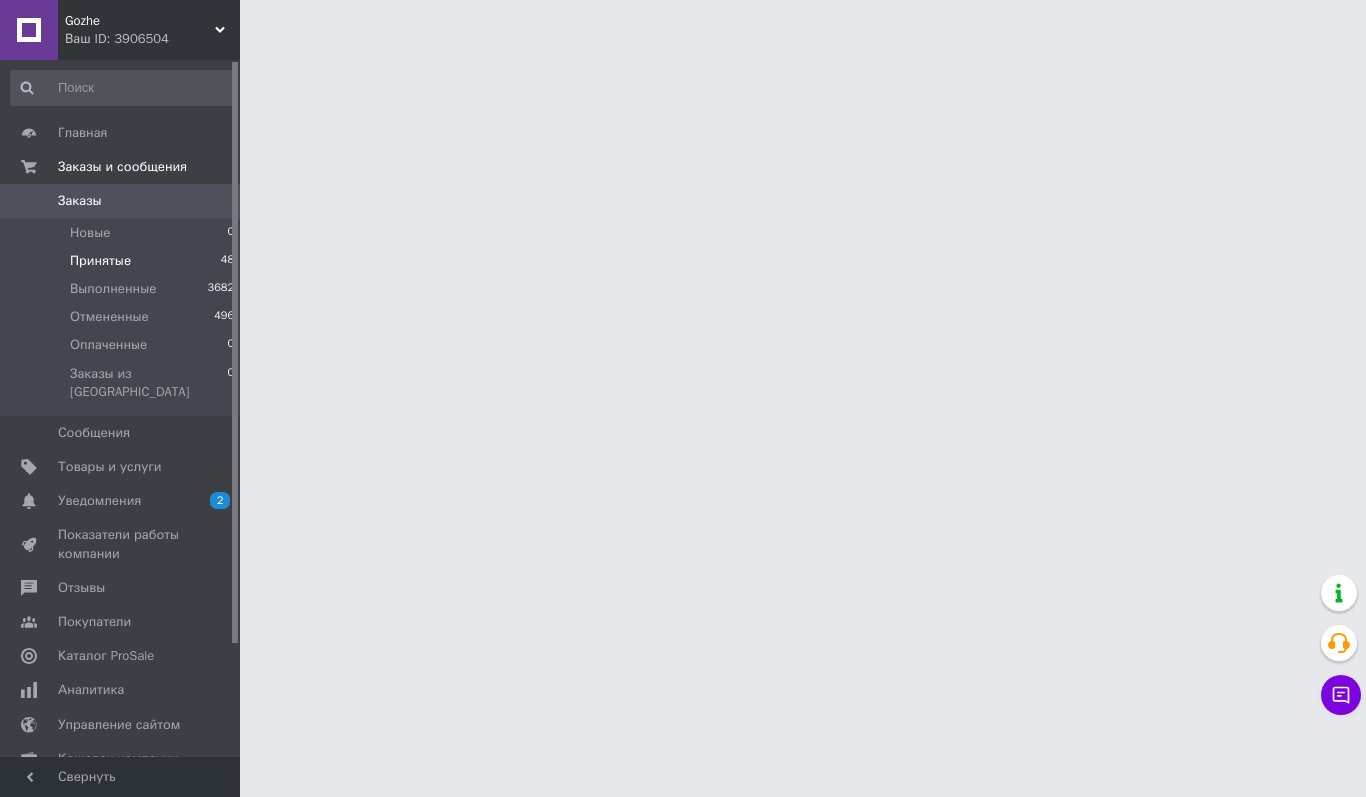 scroll, scrollTop: 0, scrollLeft: 0, axis: both 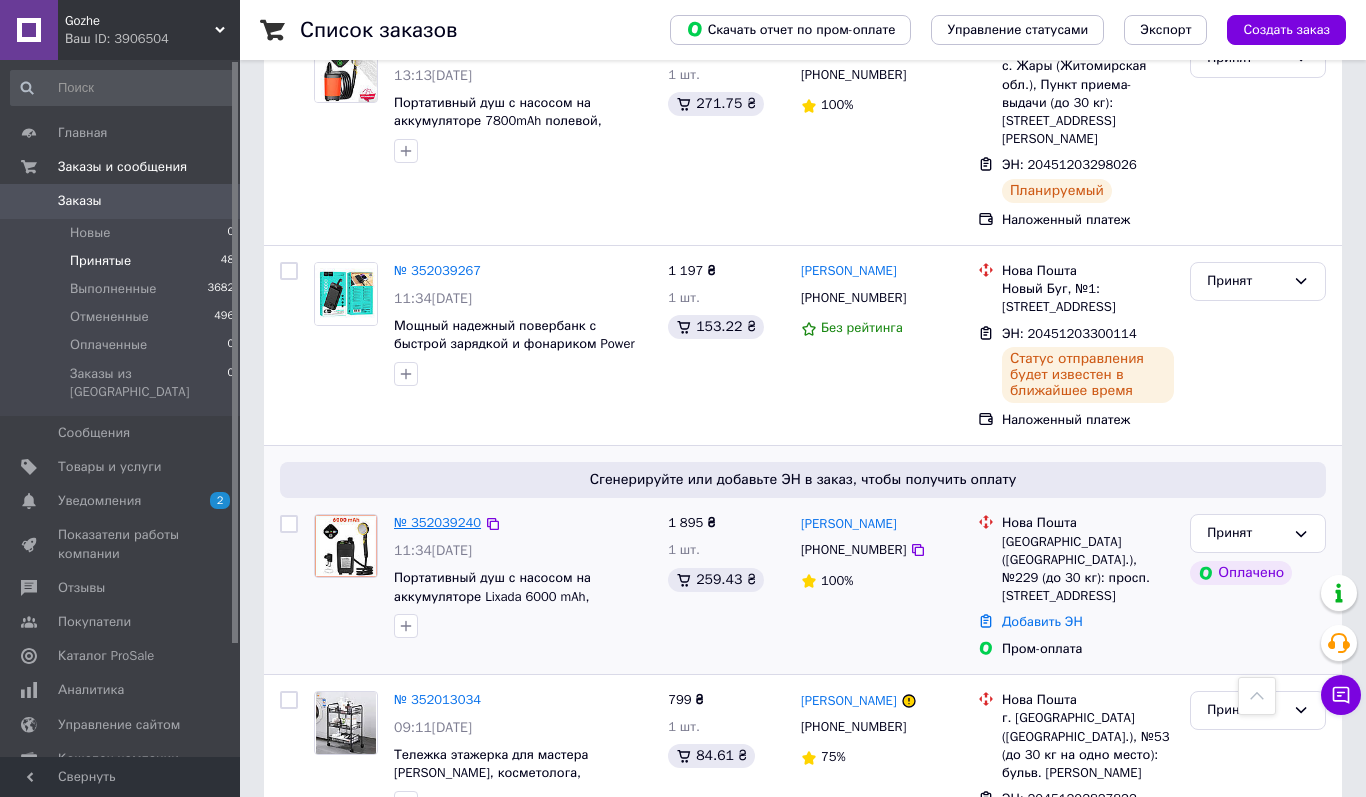 click on "№ 352039240" at bounding box center [437, 522] 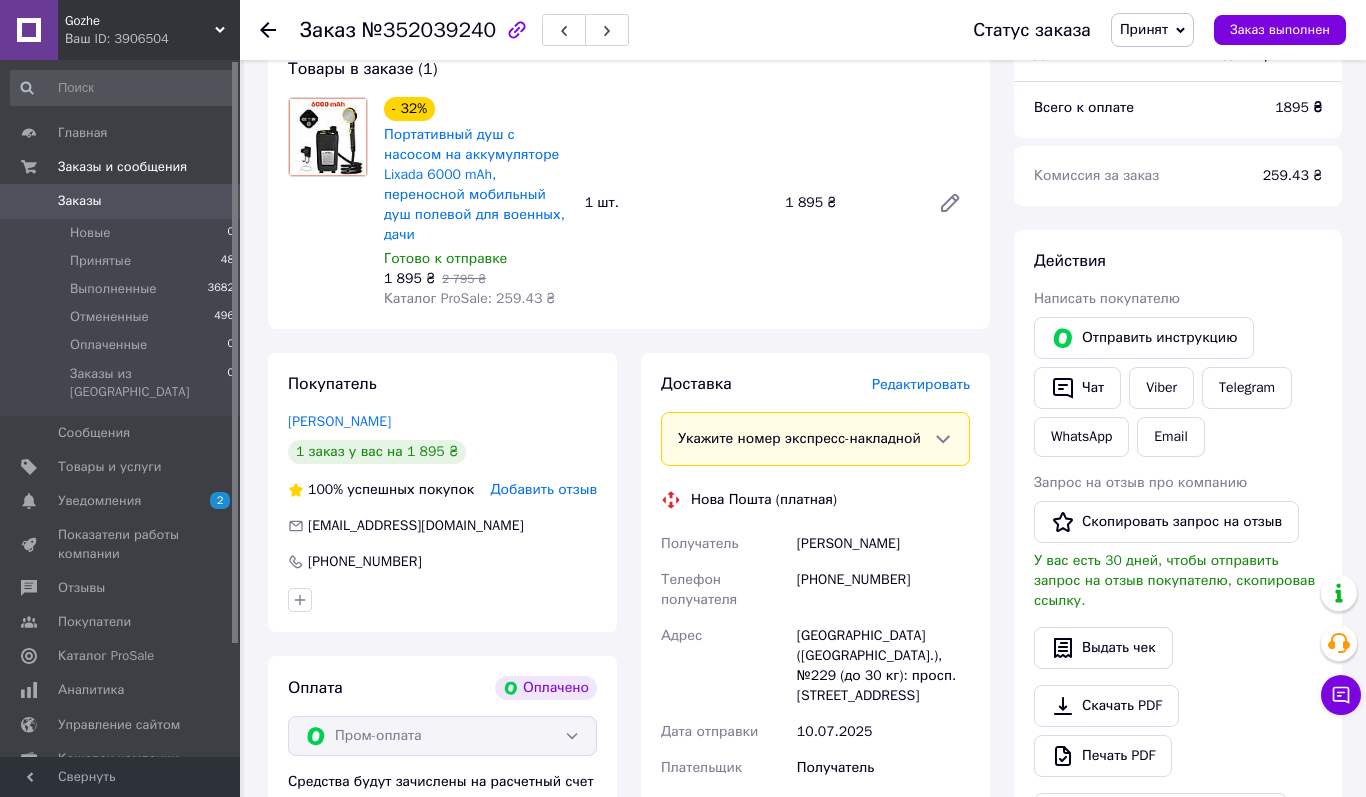scroll, scrollTop: 779, scrollLeft: 0, axis: vertical 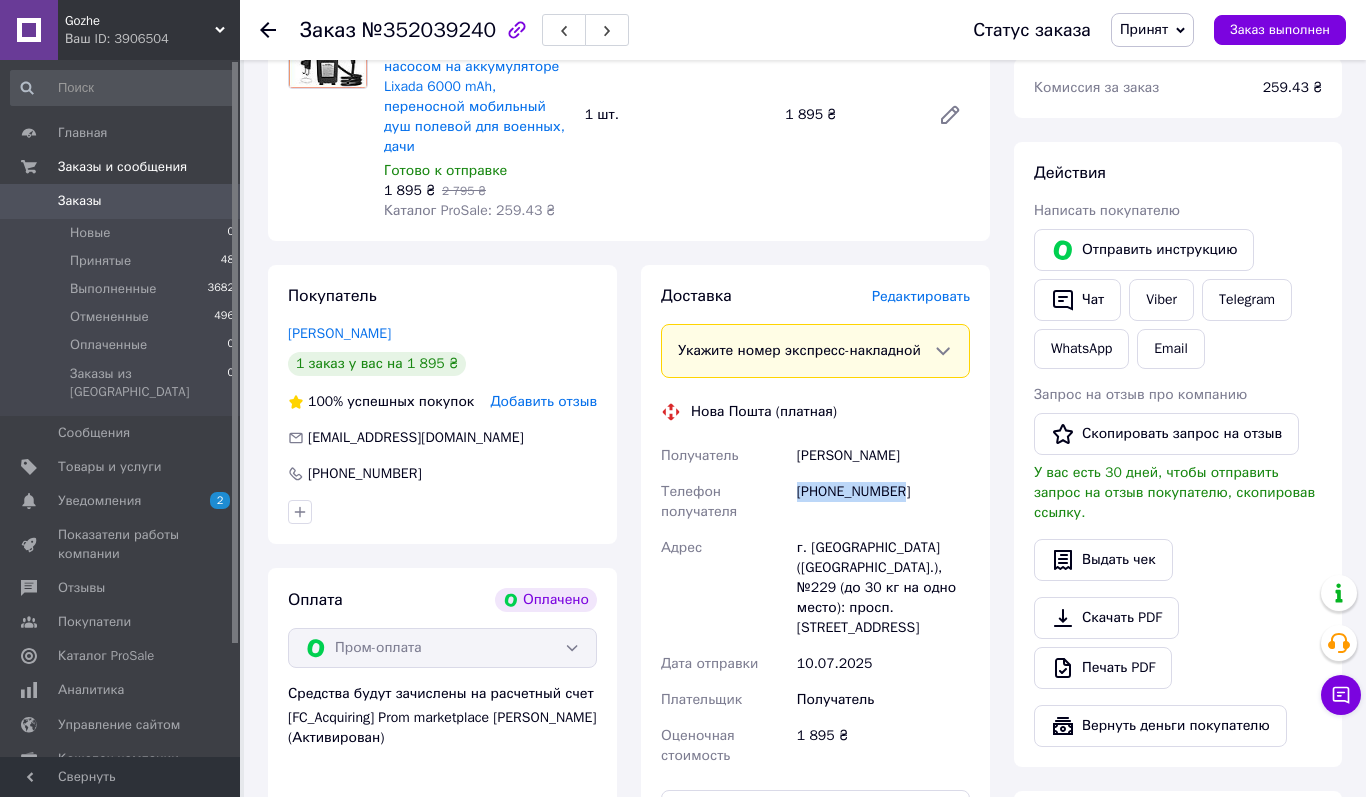 drag, startPoint x: 798, startPoint y: 491, endPoint x: 936, endPoint y: 491, distance: 138 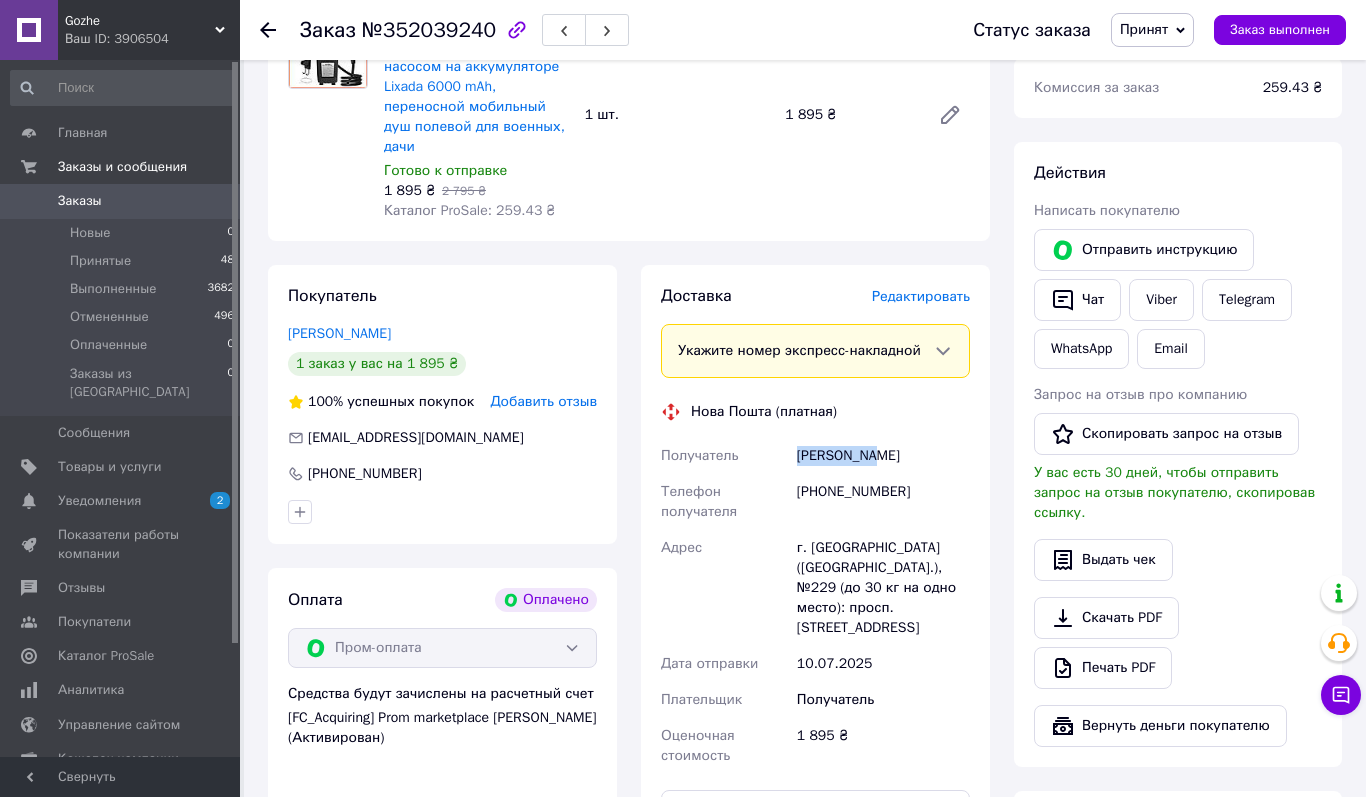 drag, startPoint x: 796, startPoint y: 456, endPoint x: 930, endPoint y: 456, distance: 134 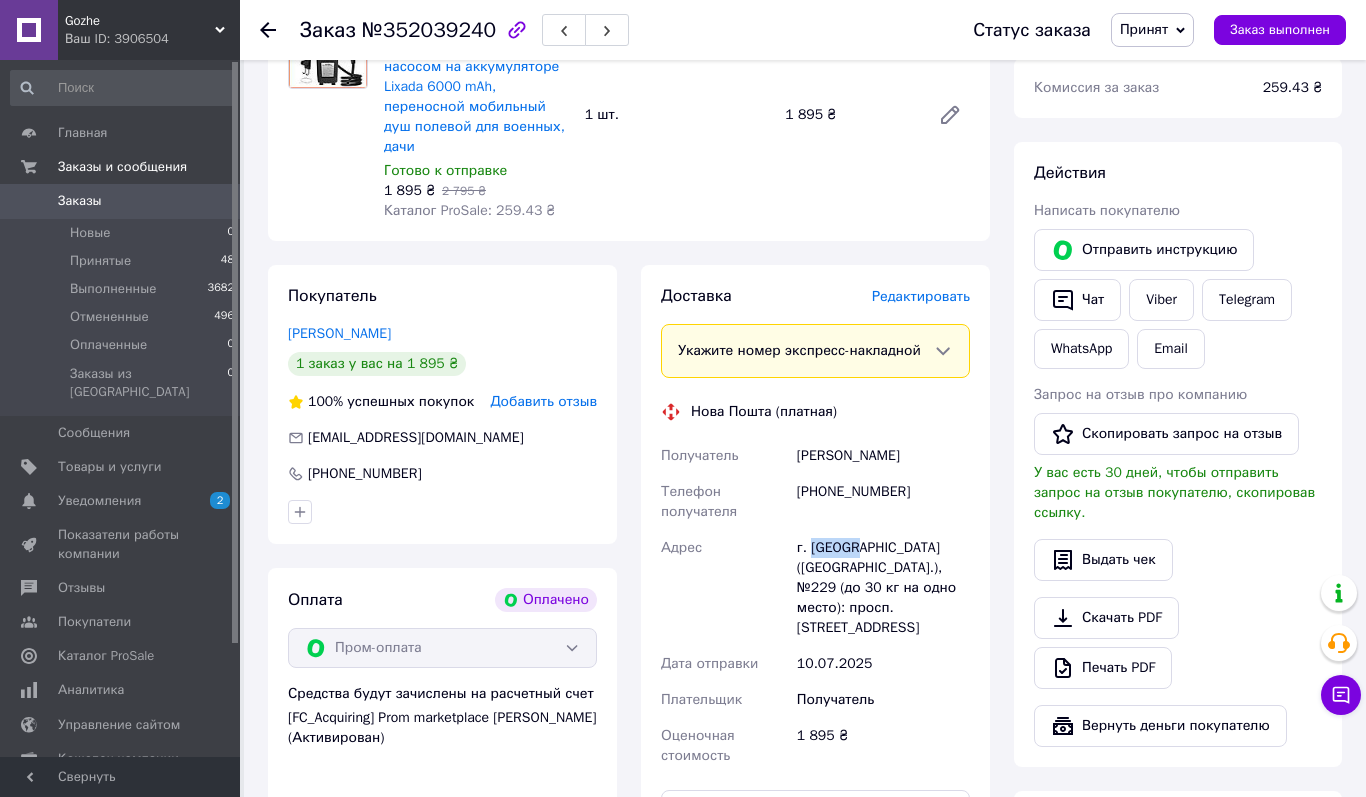 drag, startPoint x: 810, startPoint y: 546, endPoint x: 850, endPoint y: 546, distance: 40 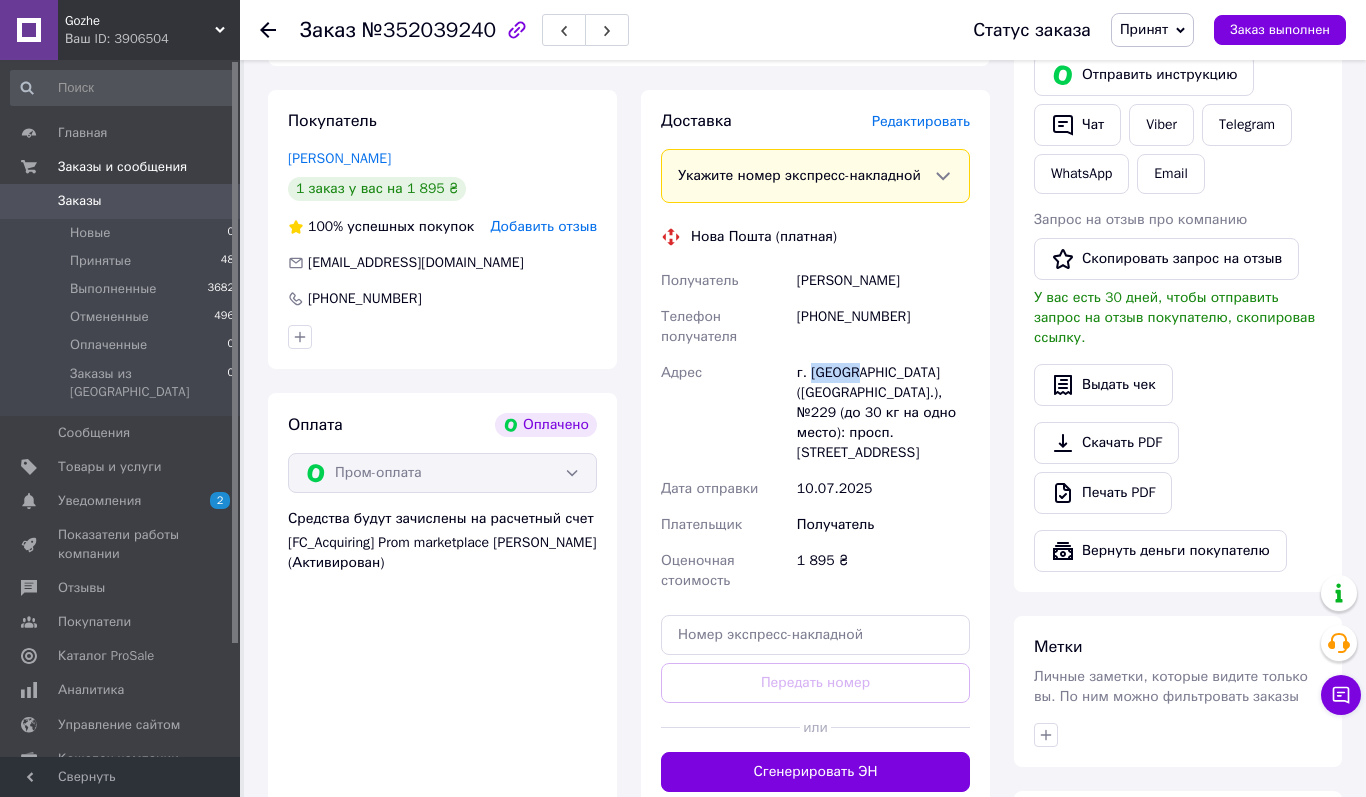 scroll, scrollTop: 1034, scrollLeft: 0, axis: vertical 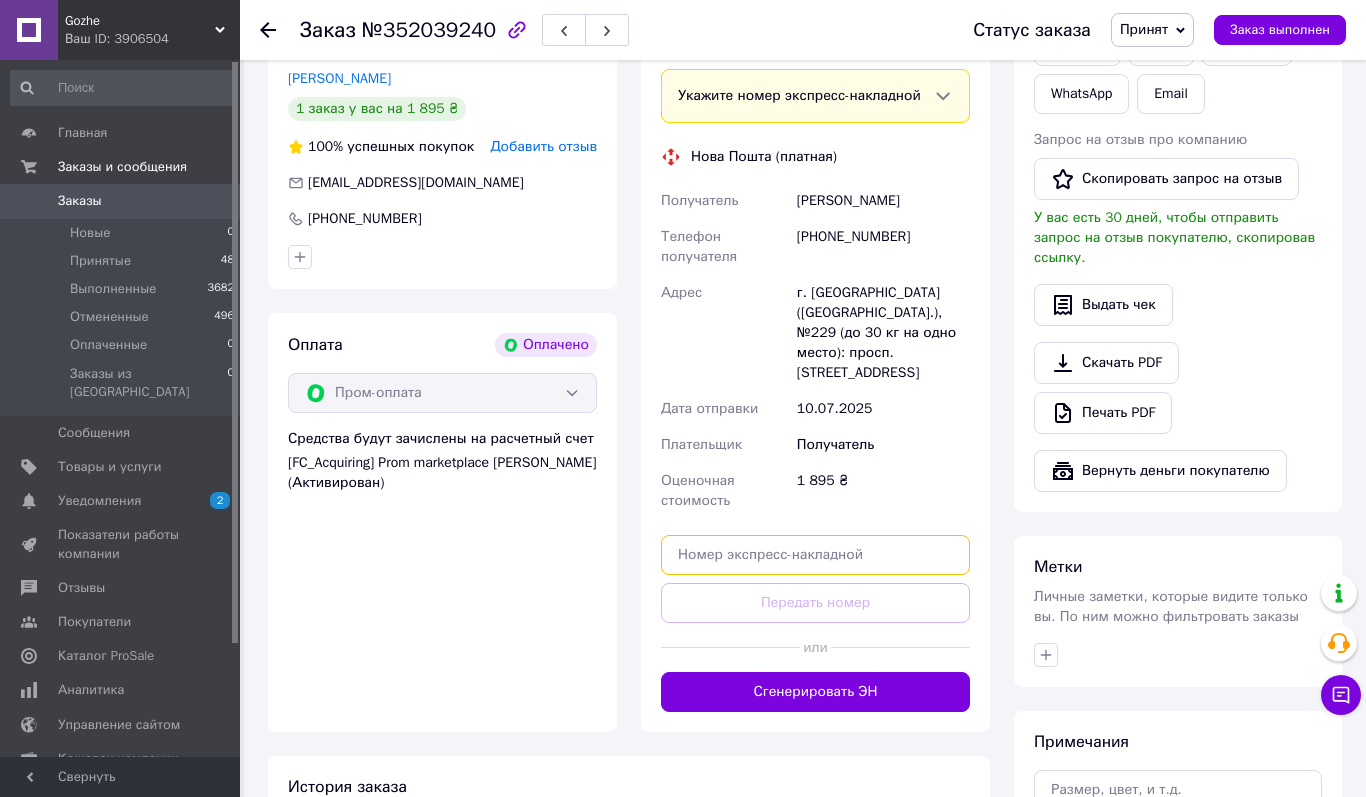 click at bounding box center [815, 555] 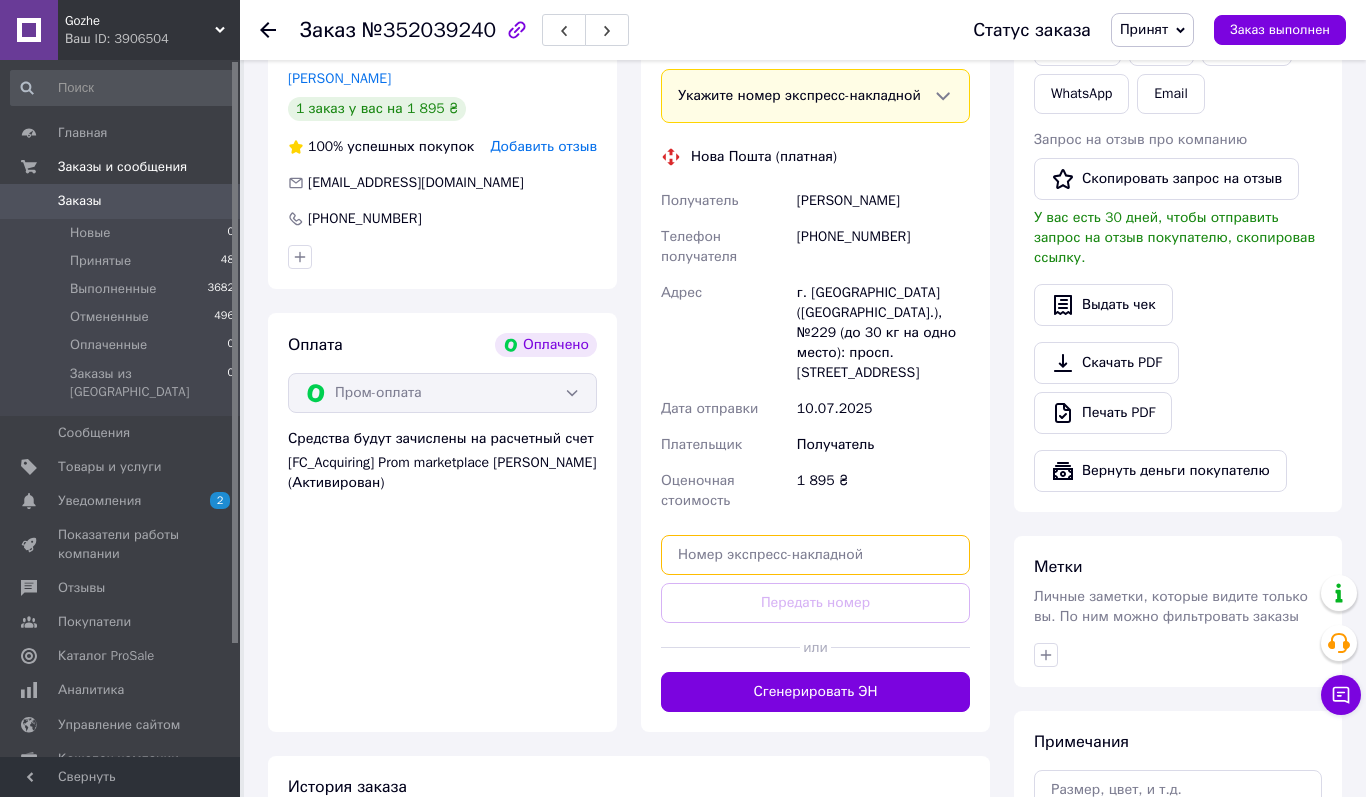 paste on "20451203301901" 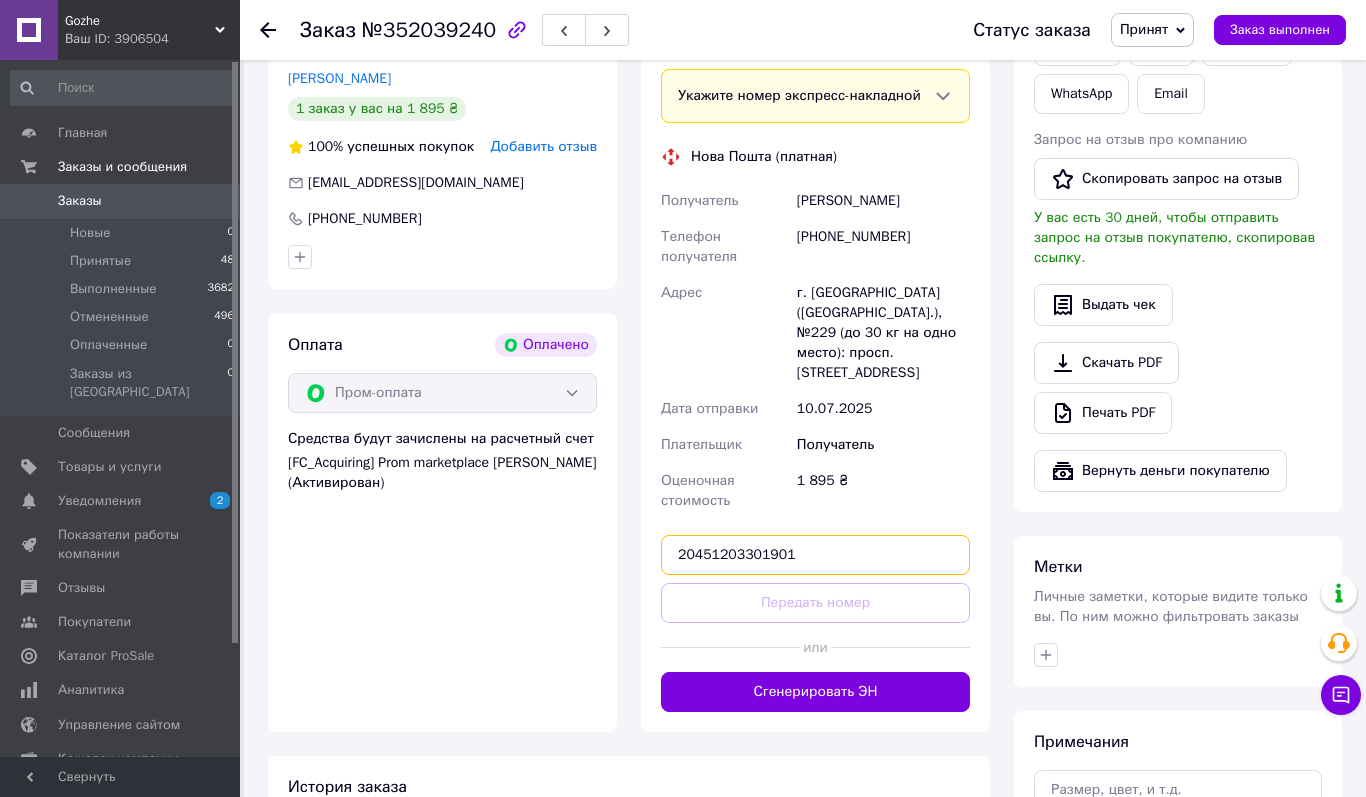 type on "20451203301901" 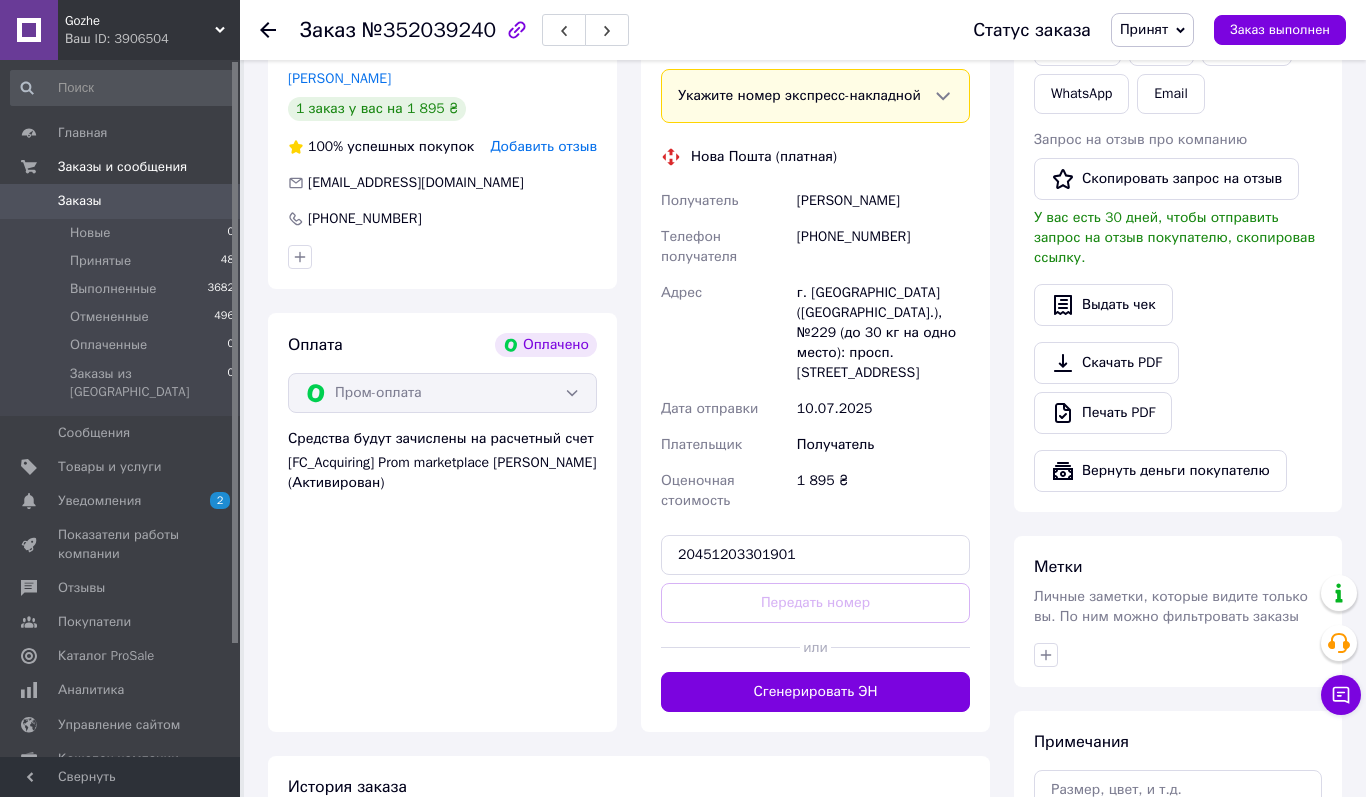 click on "Передать номер" at bounding box center (815, 603) 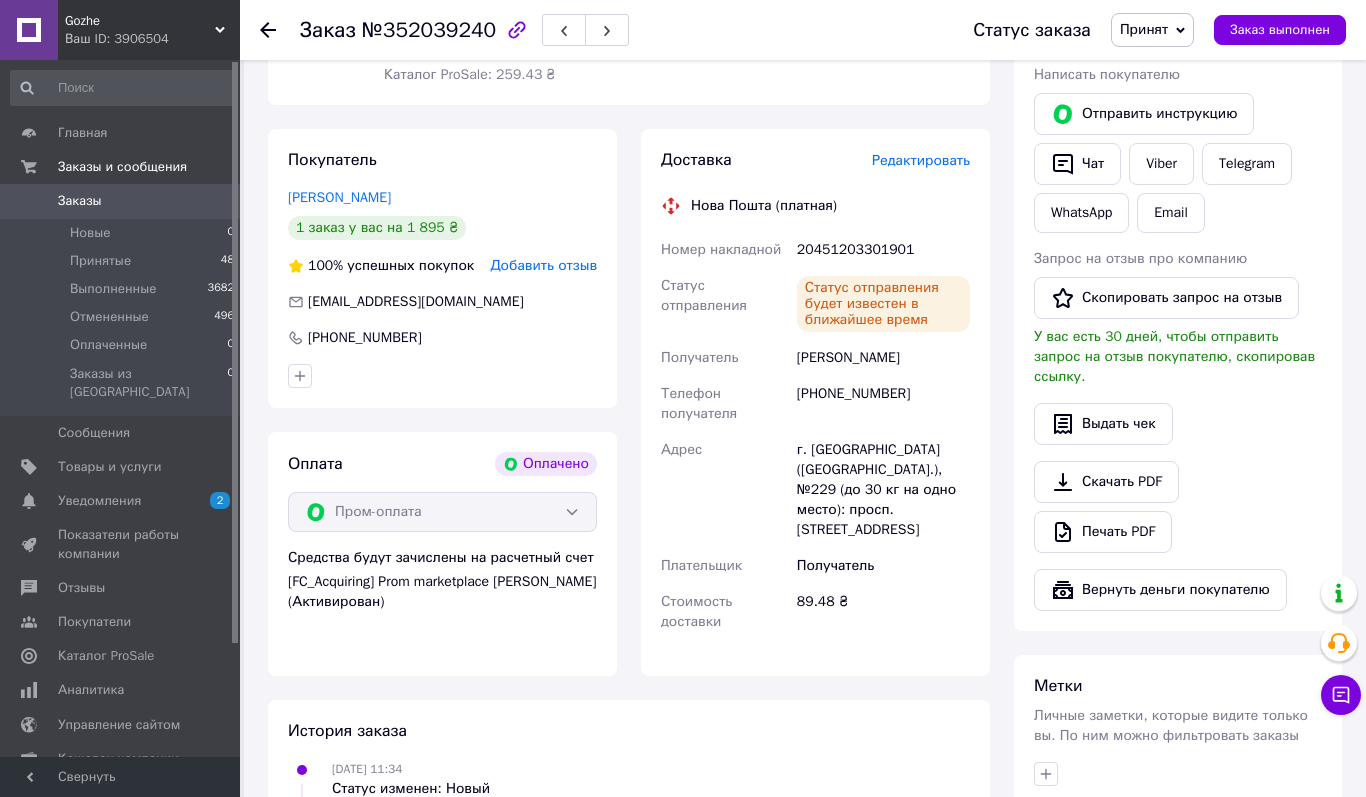 scroll, scrollTop: 860, scrollLeft: 0, axis: vertical 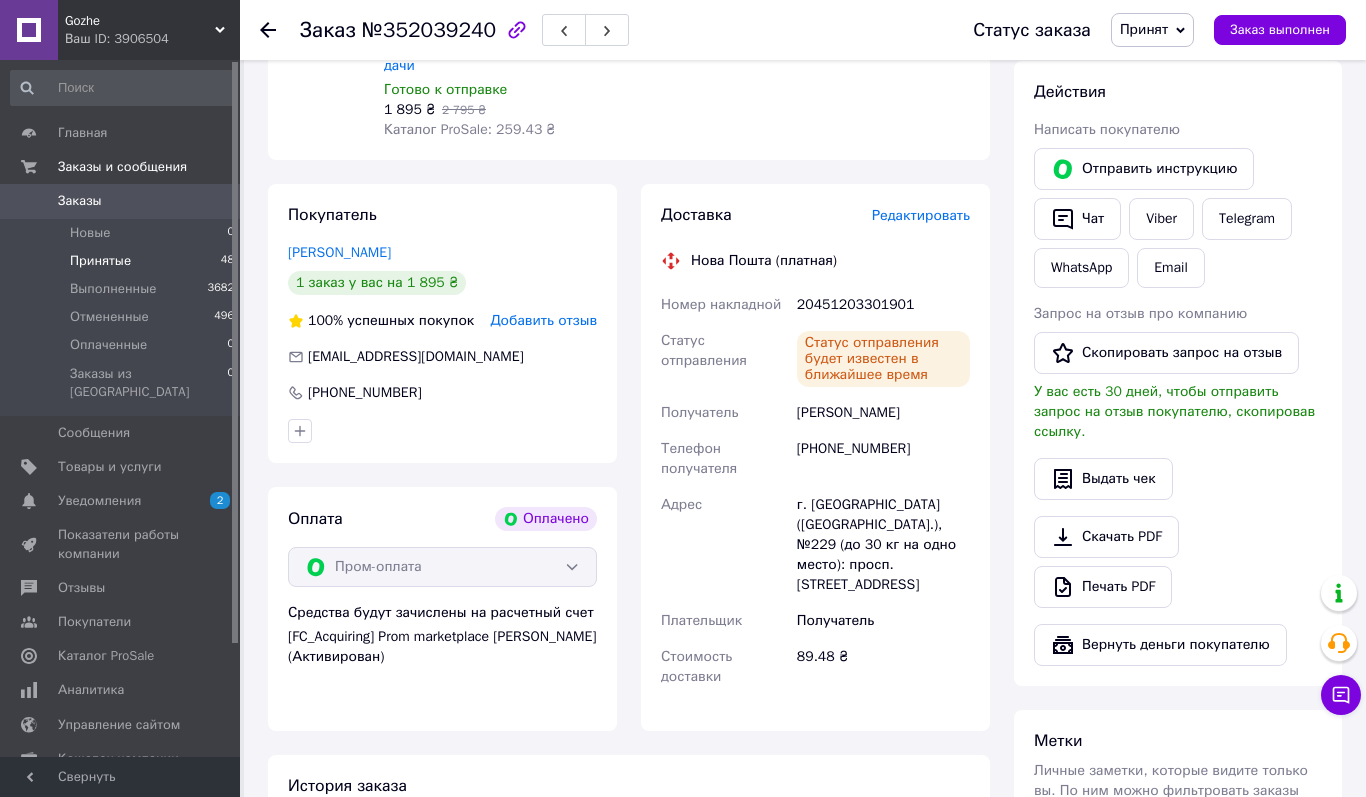 click on "Принятые" at bounding box center [100, 261] 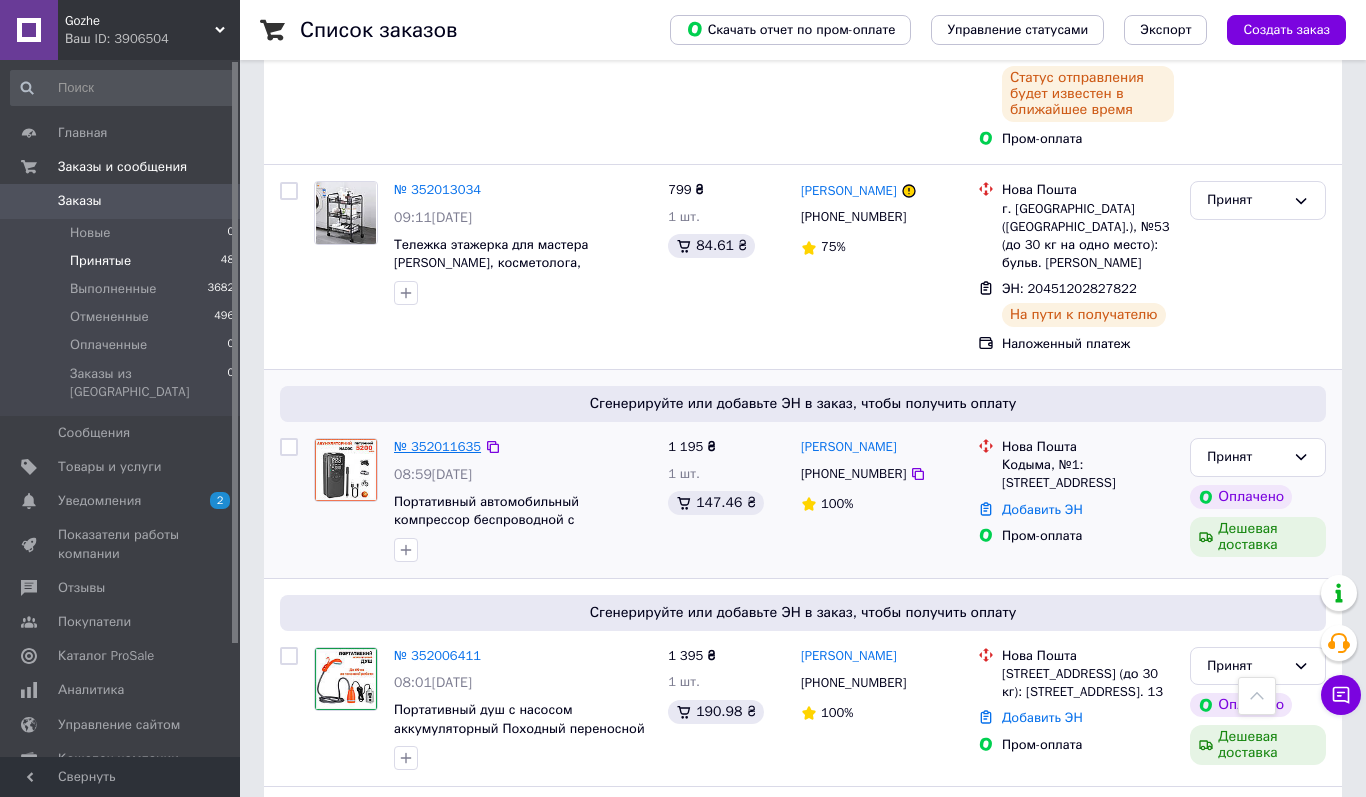 click on "№ 352011635" at bounding box center [437, 446] 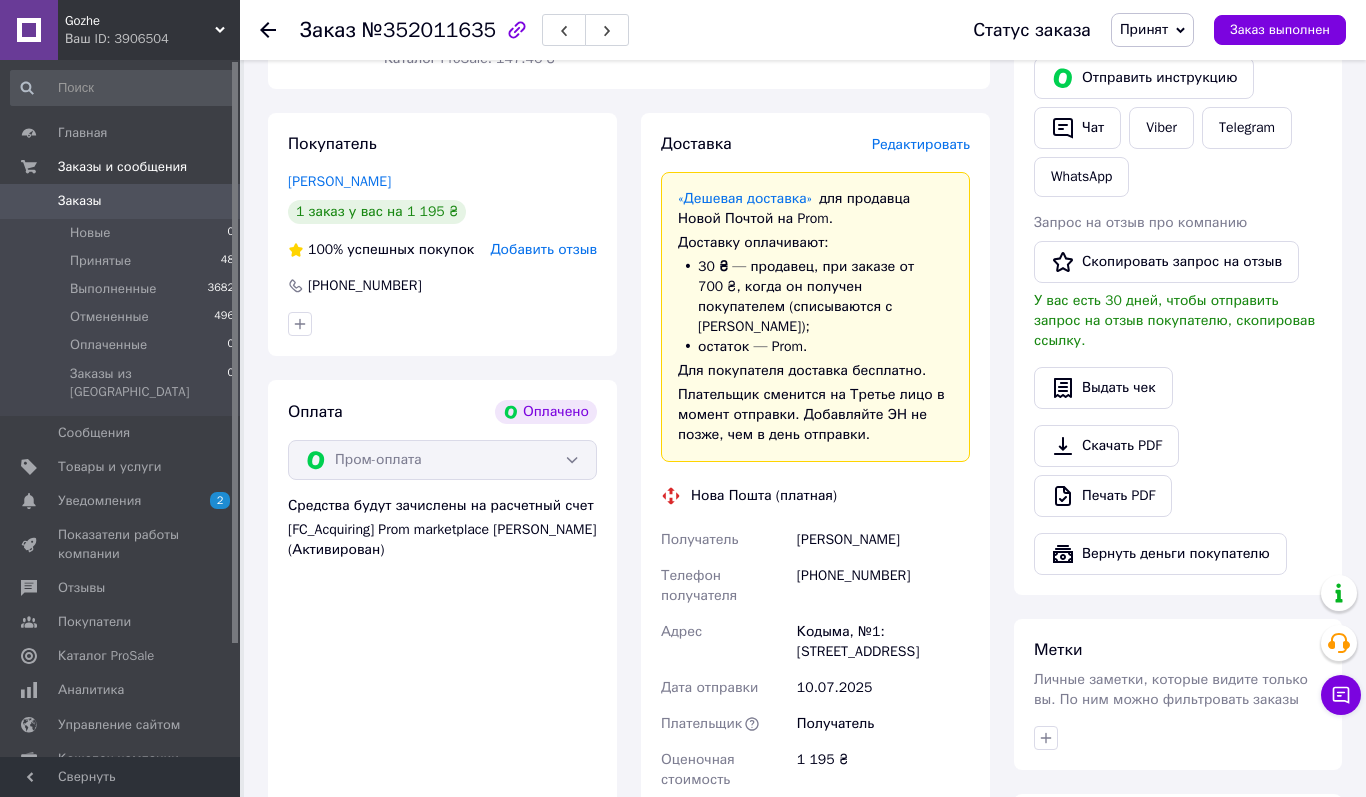 scroll, scrollTop: 1000, scrollLeft: 0, axis: vertical 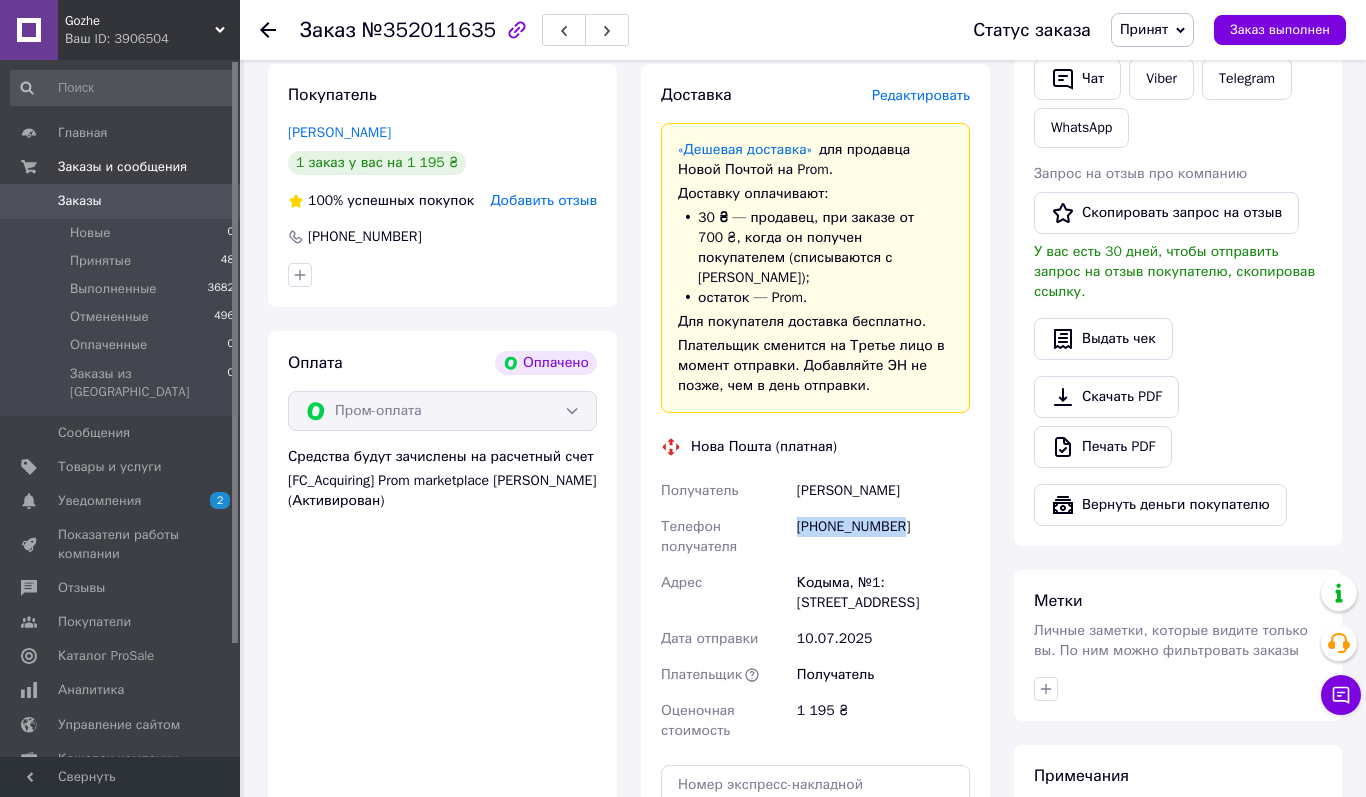 drag, startPoint x: 796, startPoint y: 471, endPoint x: 932, endPoint y: 471, distance: 136 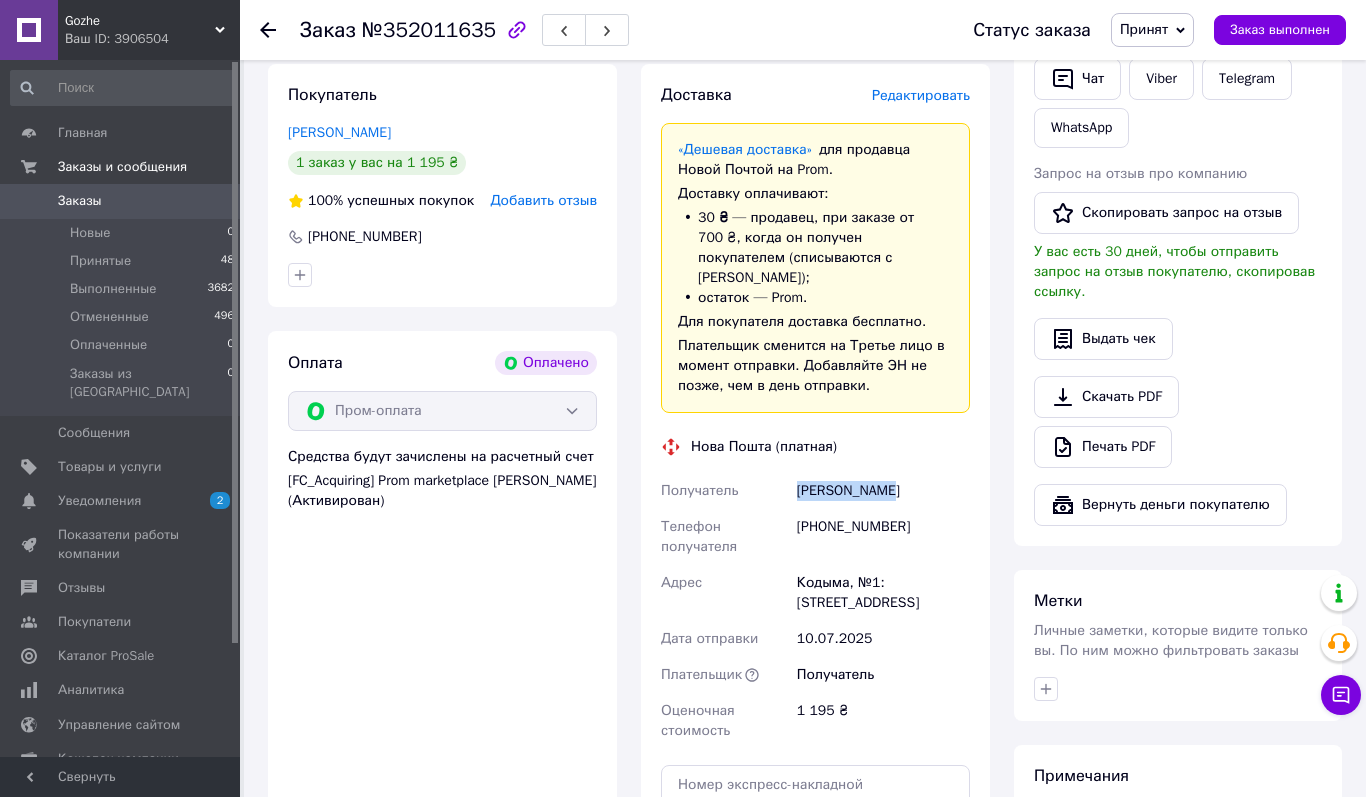 drag, startPoint x: 798, startPoint y: 424, endPoint x: 919, endPoint y: 425, distance: 121.004135 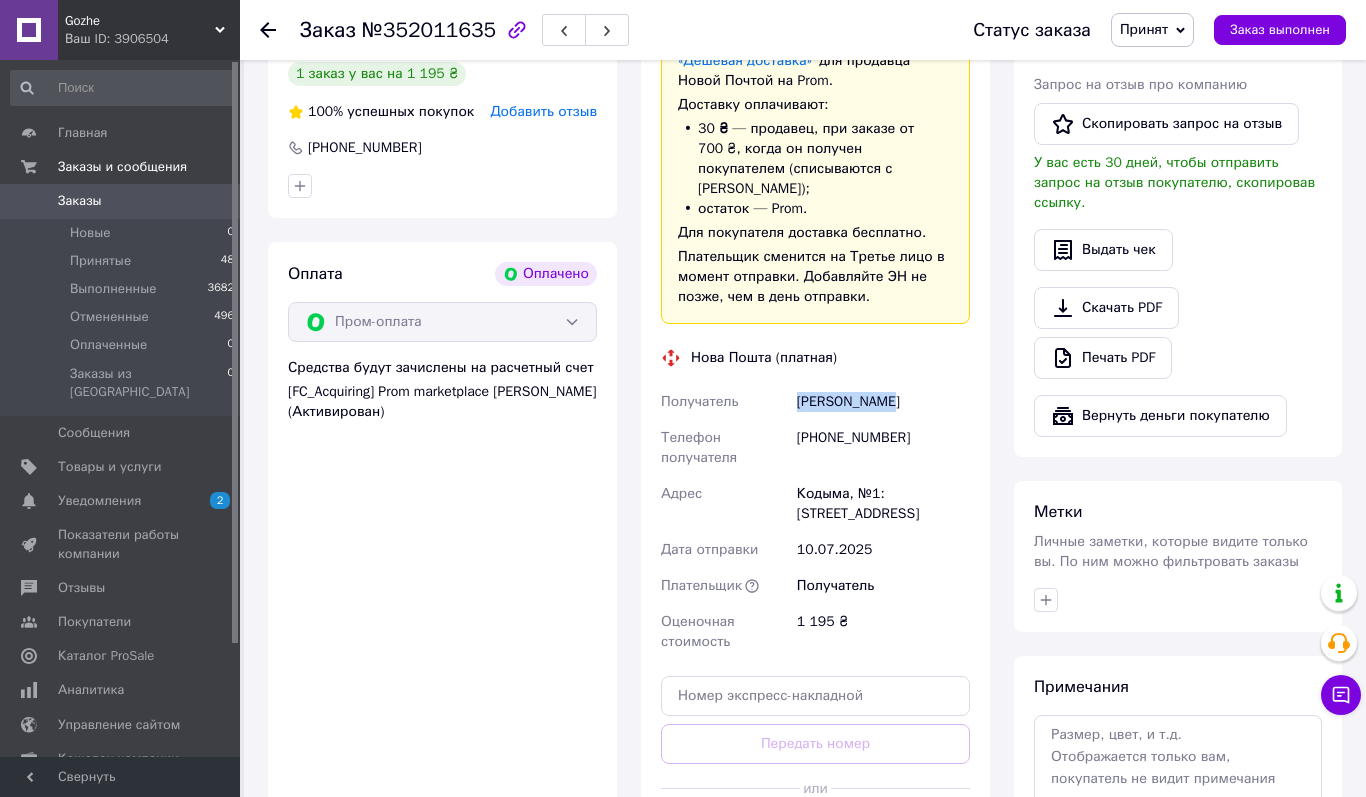 scroll, scrollTop: 1090, scrollLeft: 0, axis: vertical 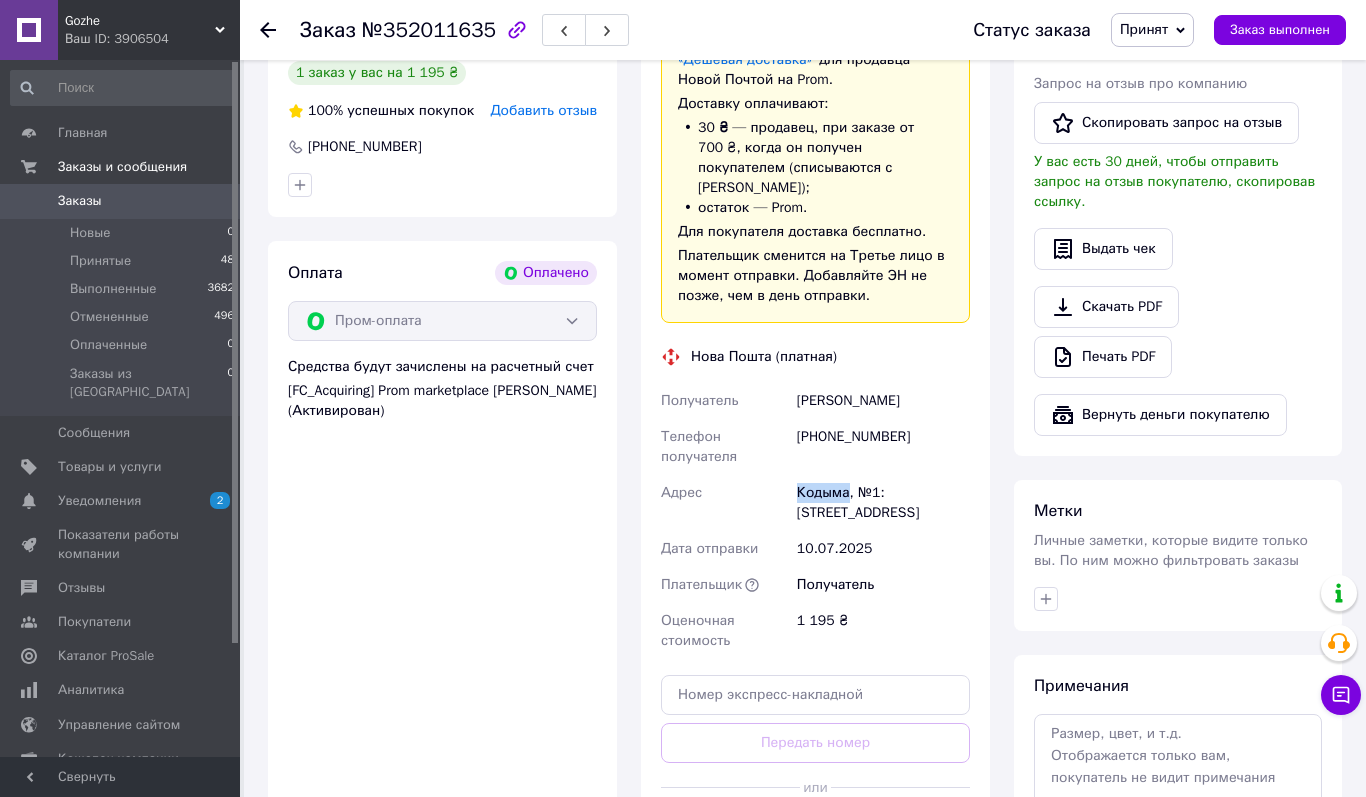 drag, startPoint x: 799, startPoint y: 427, endPoint x: 850, endPoint y: 425, distance: 51.0392 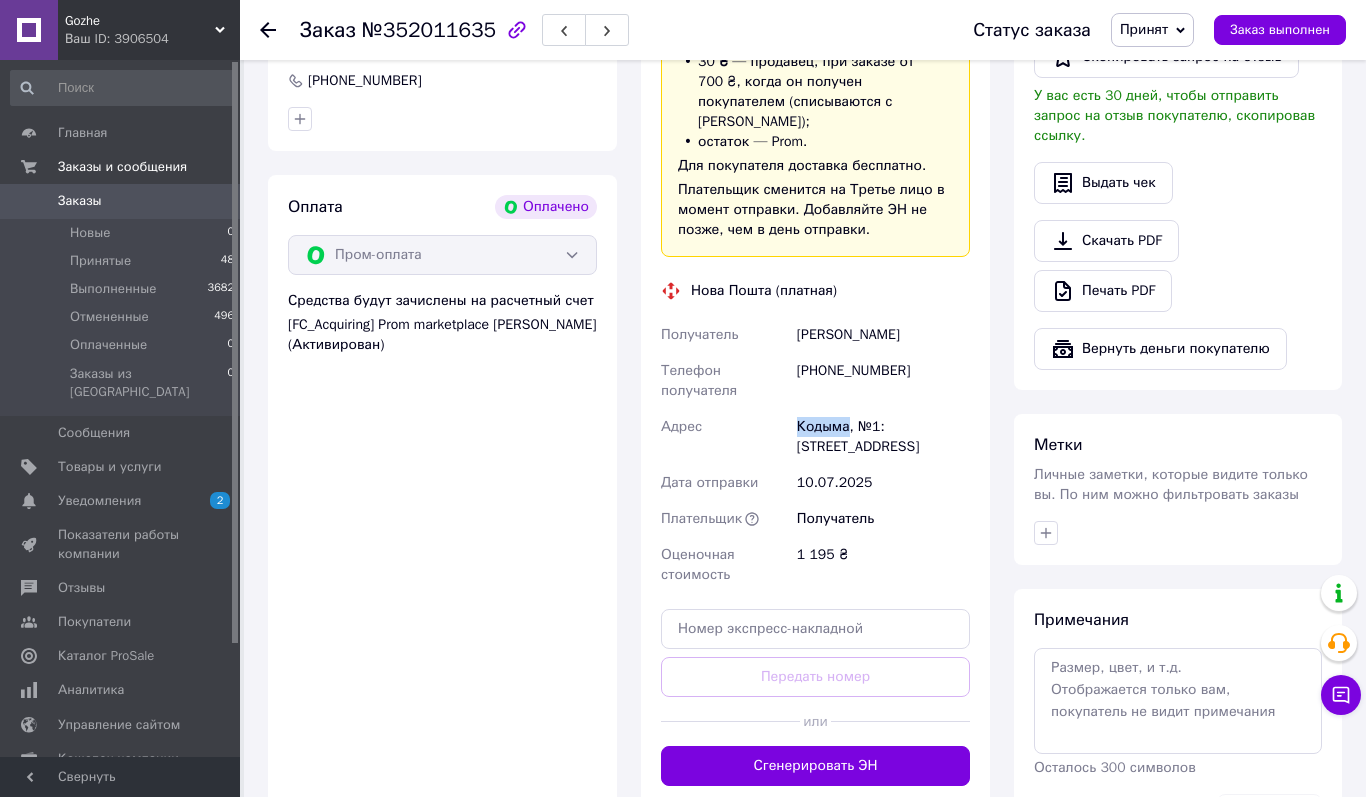 scroll, scrollTop: 1177, scrollLeft: 0, axis: vertical 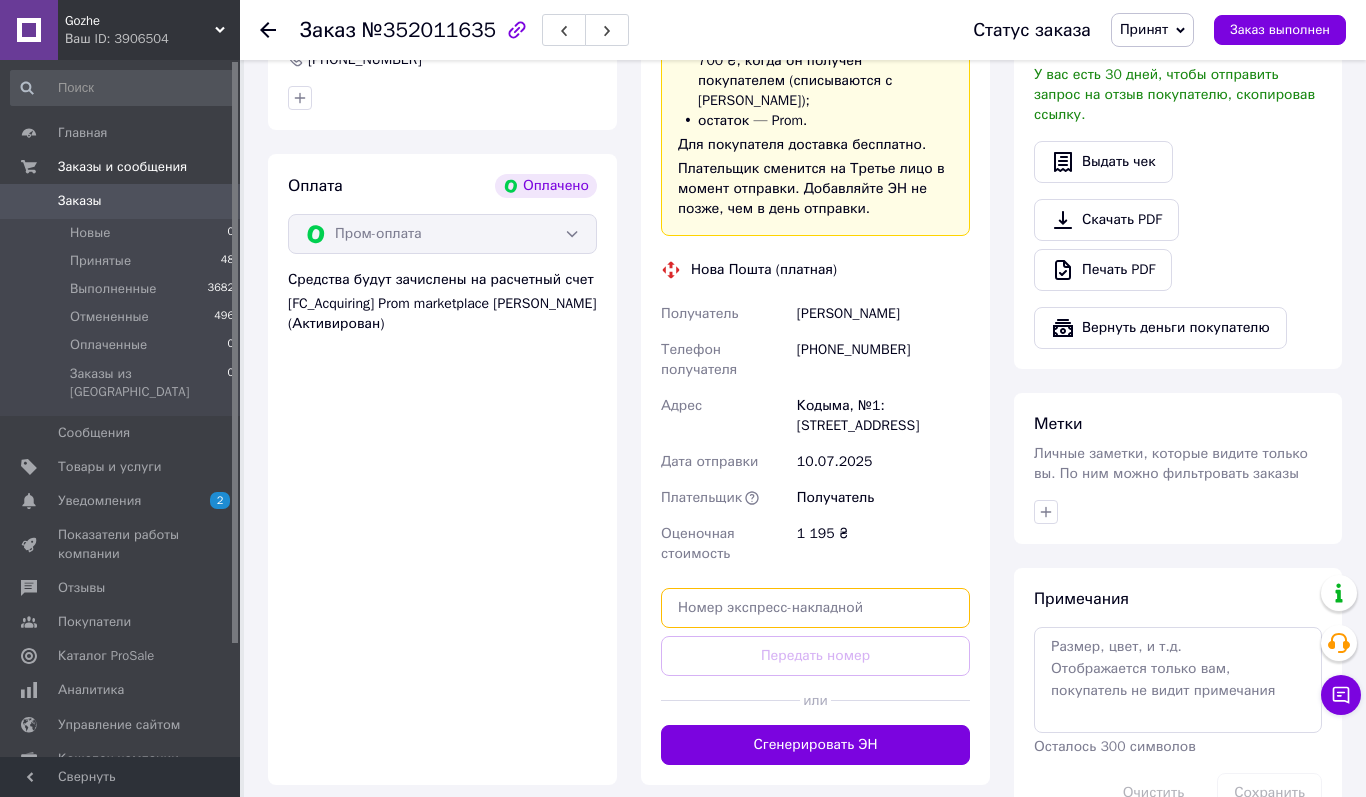 click at bounding box center (815, 608) 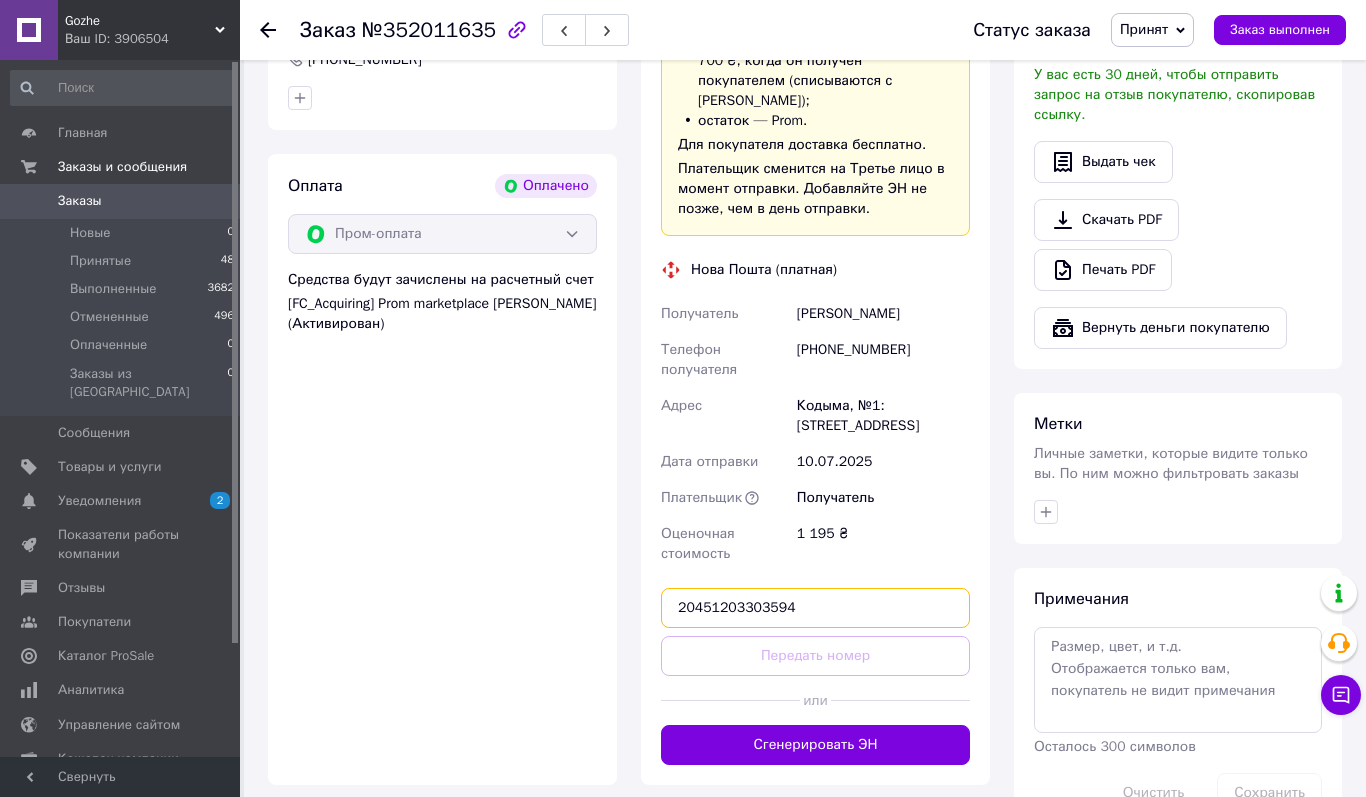 type on "20451203303594" 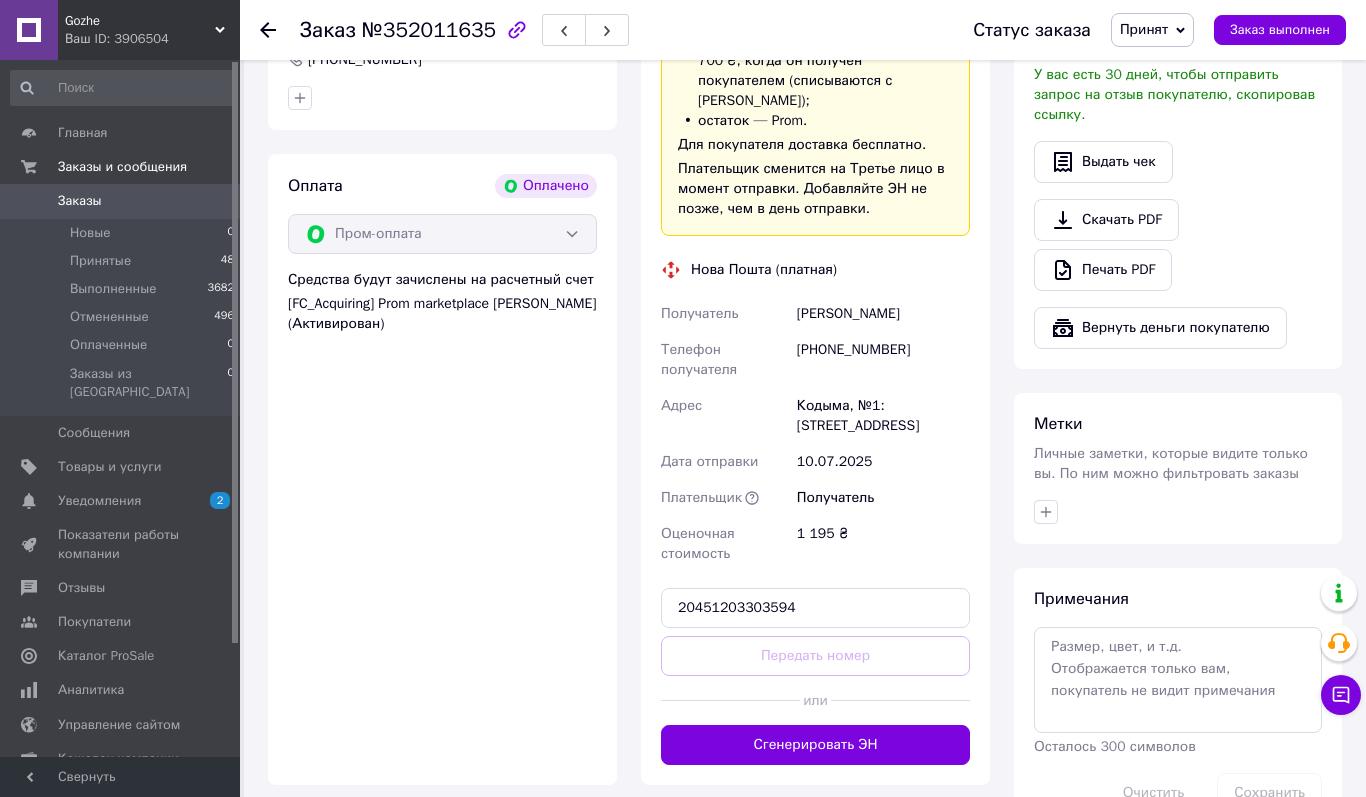 click on "Передать номер" at bounding box center (815, 656) 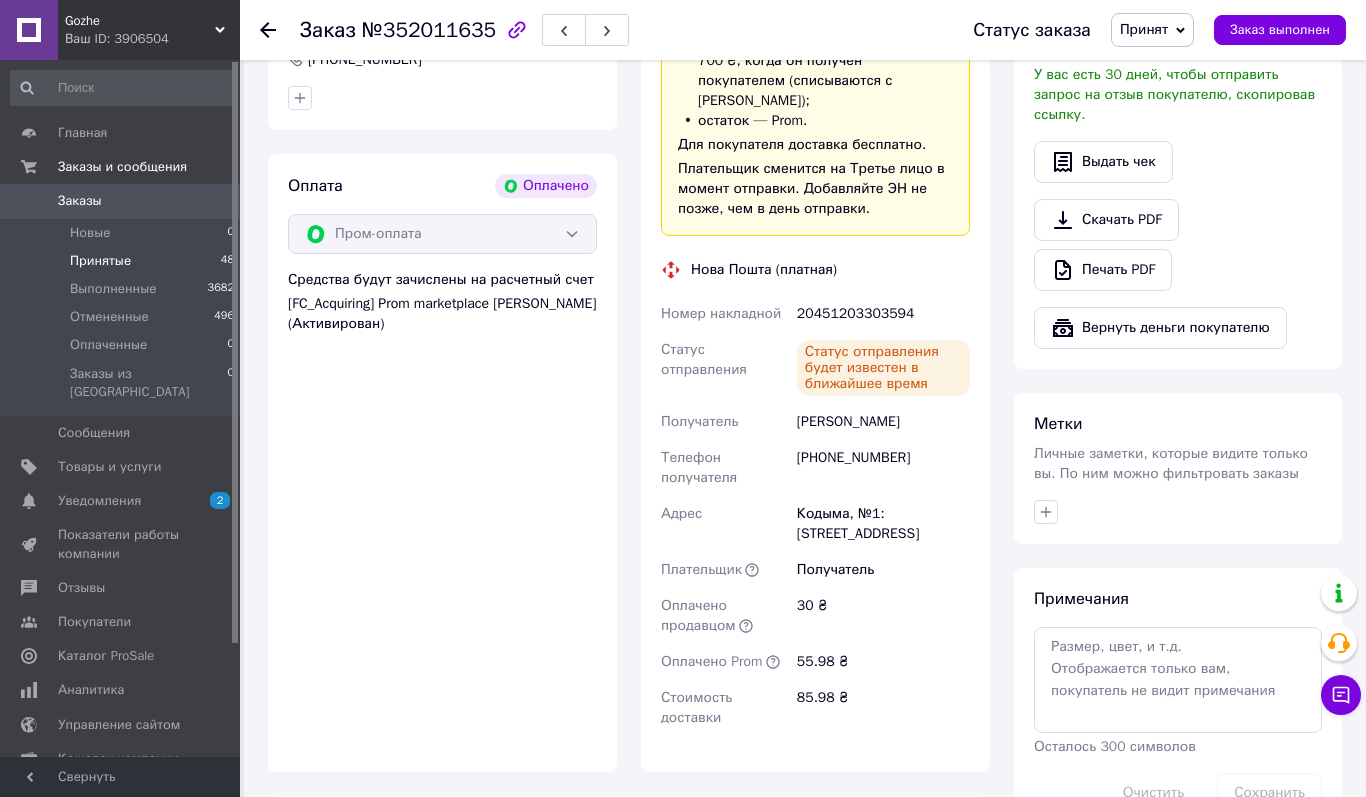 click on "Принятые 48" at bounding box center (123, 261) 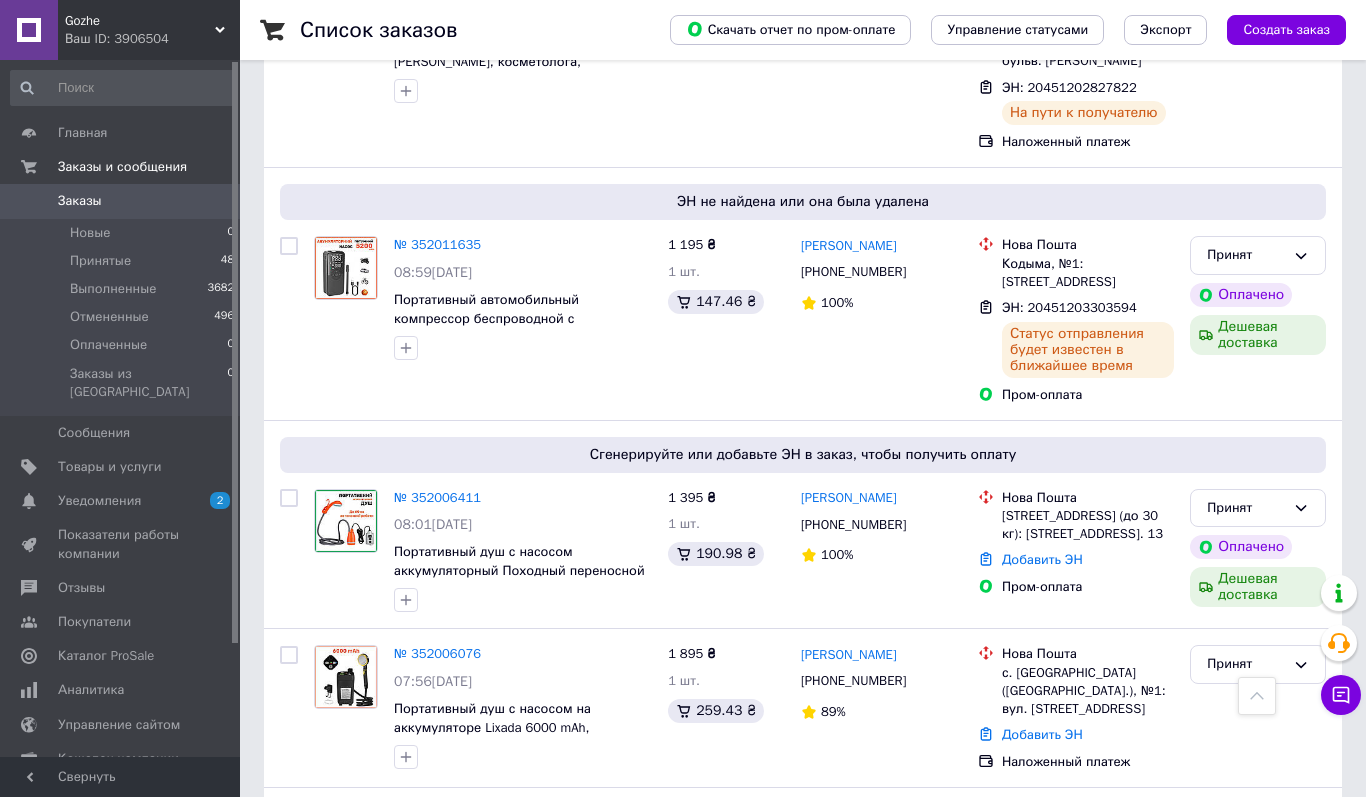 scroll, scrollTop: 2213, scrollLeft: 0, axis: vertical 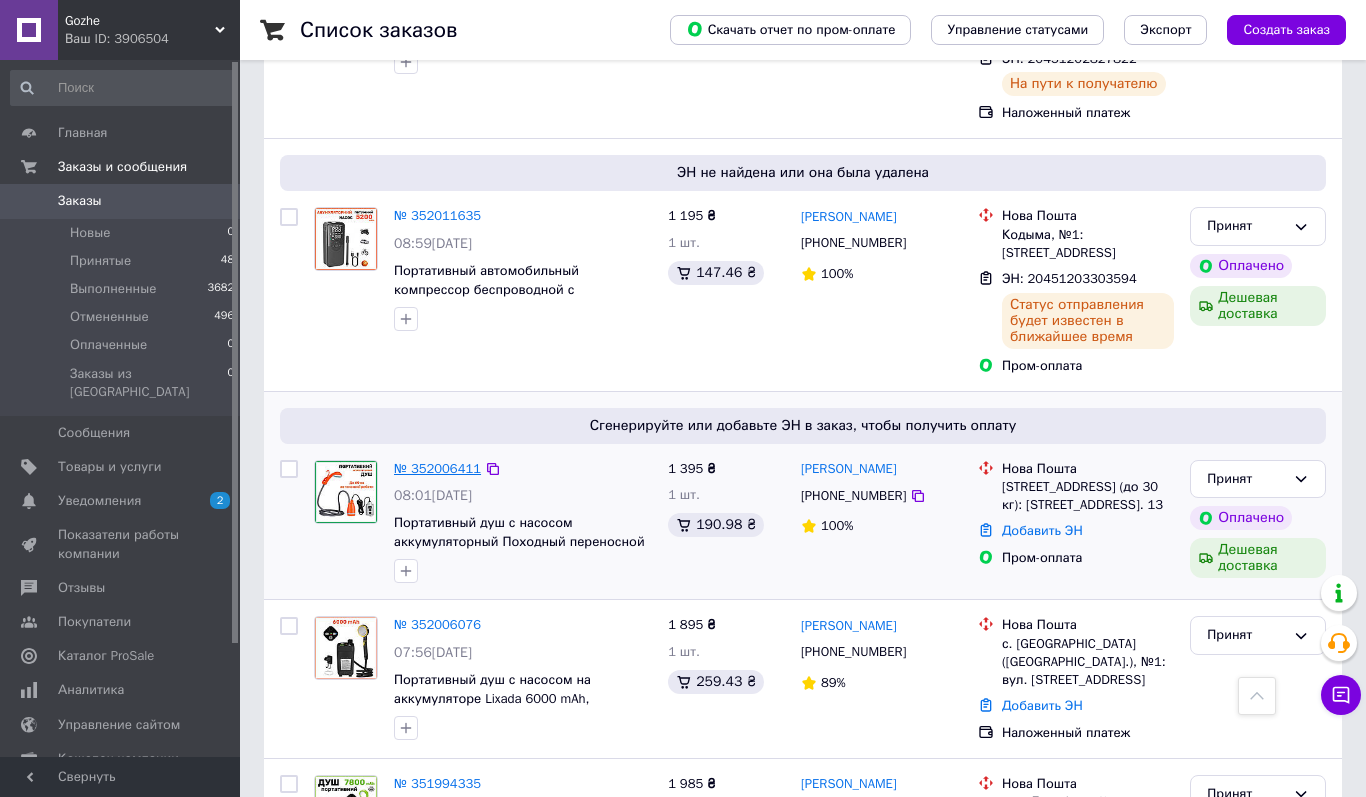 click on "№ 352006411" at bounding box center [437, 468] 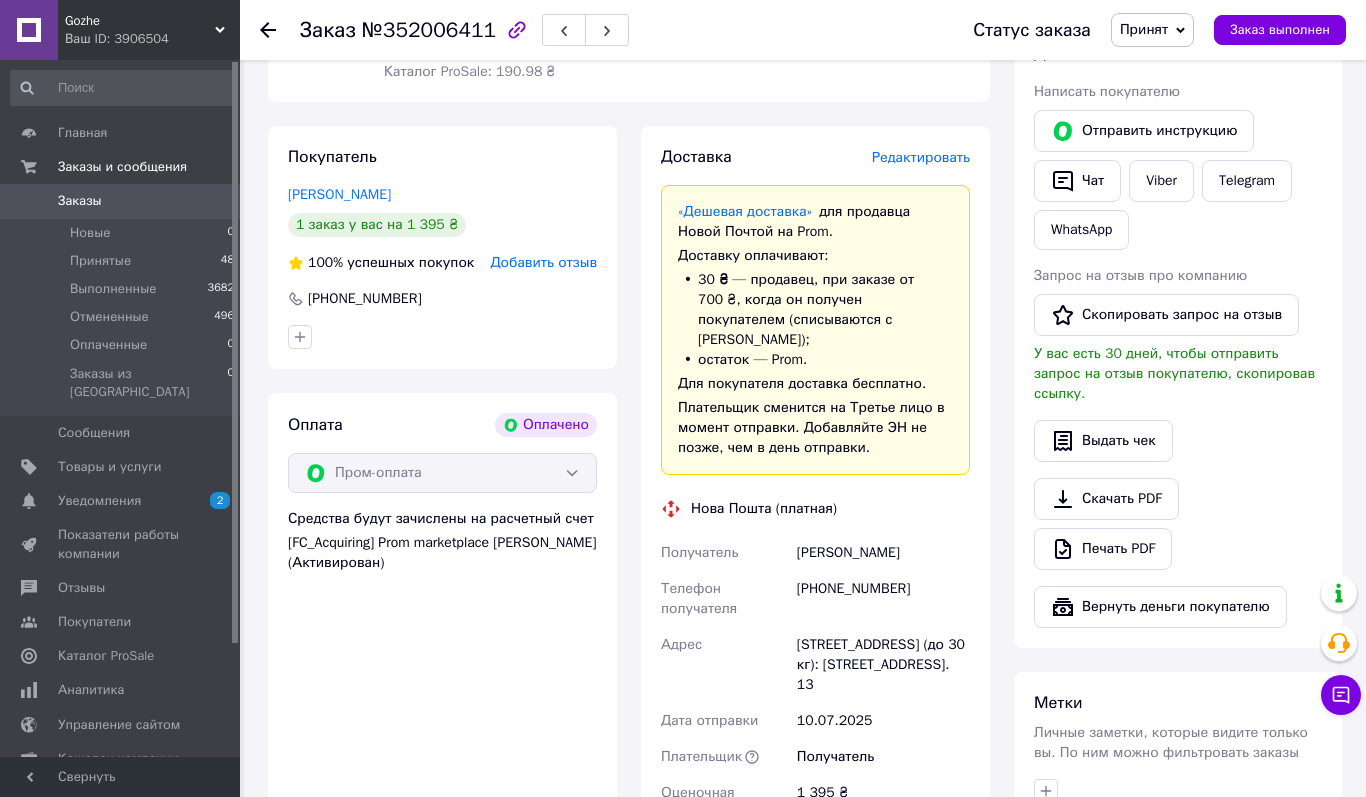 scroll, scrollTop: 907, scrollLeft: 0, axis: vertical 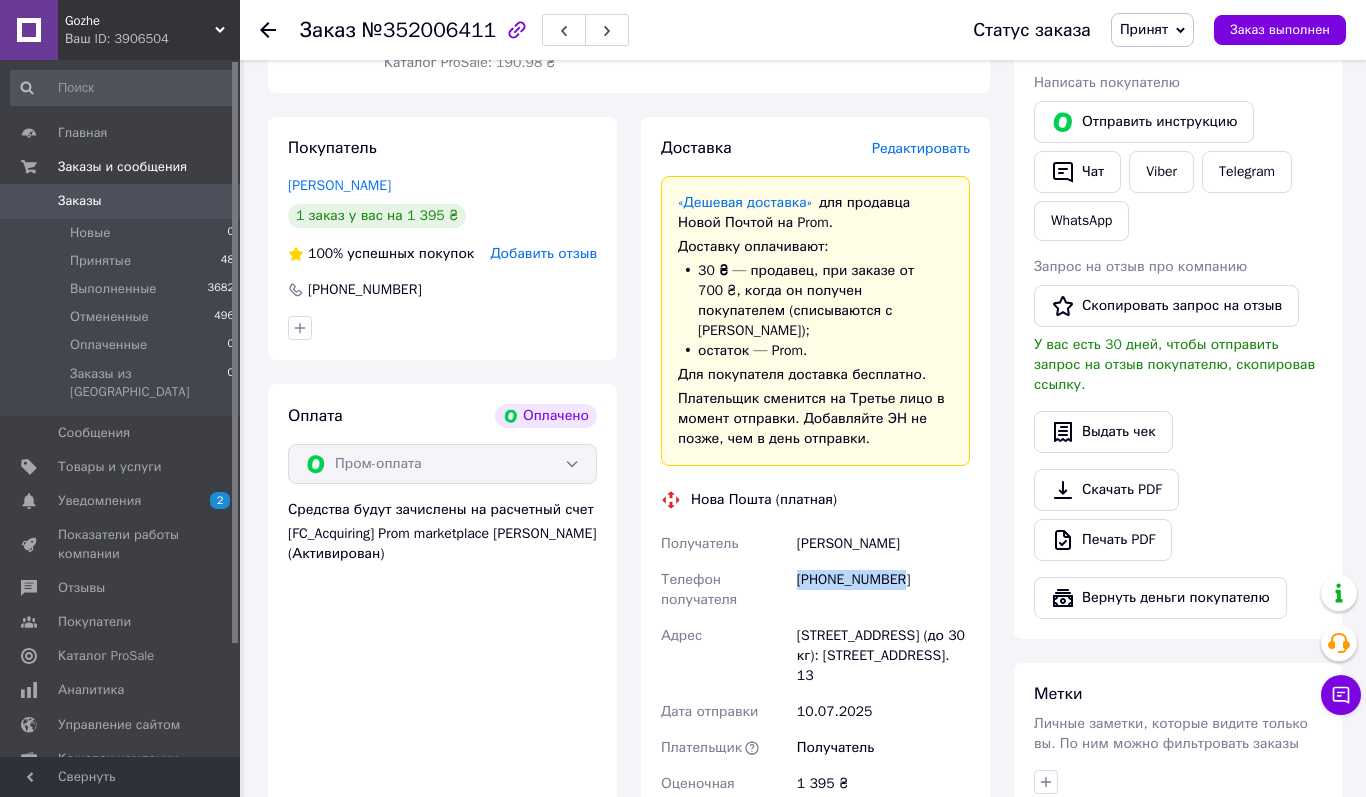 drag, startPoint x: 799, startPoint y: 559, endPoint x: 916, endPoint y: 559, distance: 117 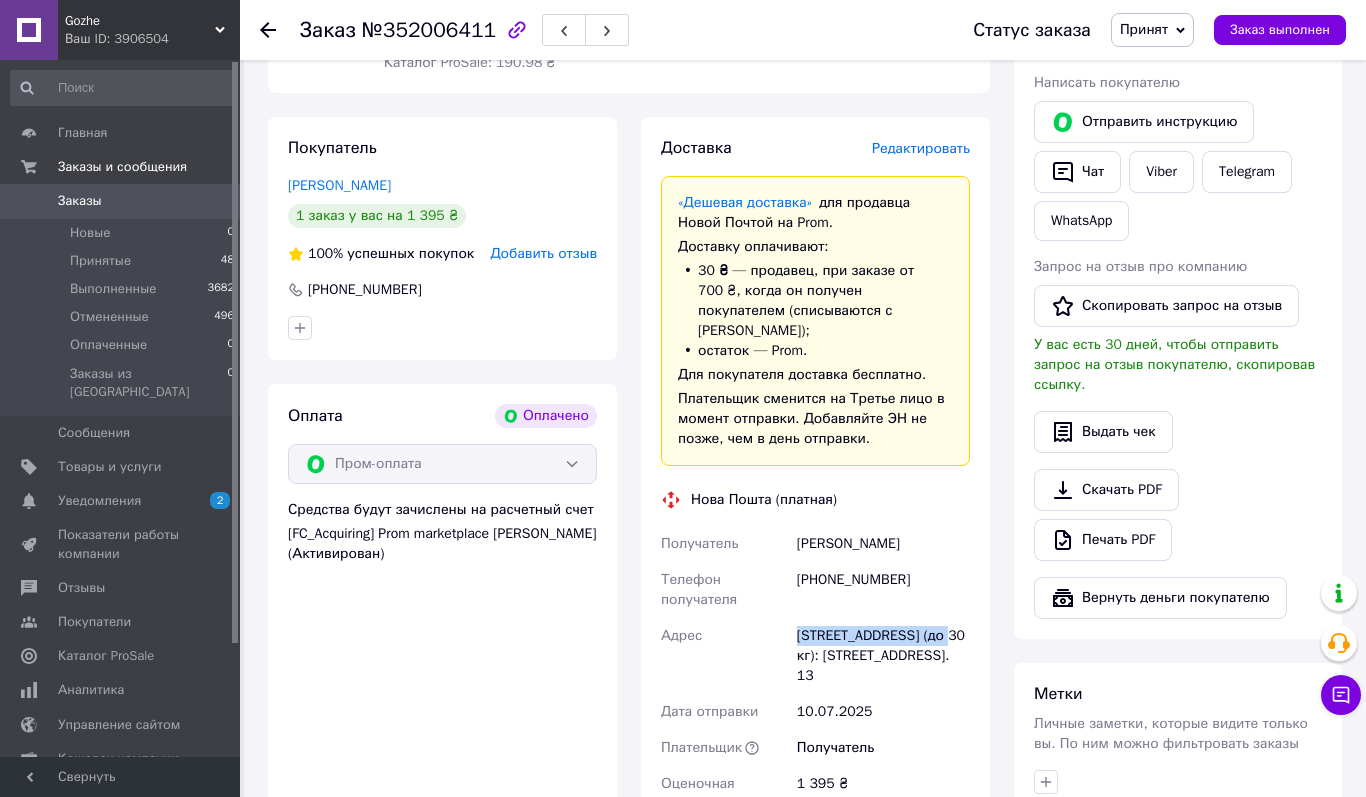 drag, startPoint x: 800, startPoint y: 614, endPoint x: 964, endPoint y: 614, distance: 164 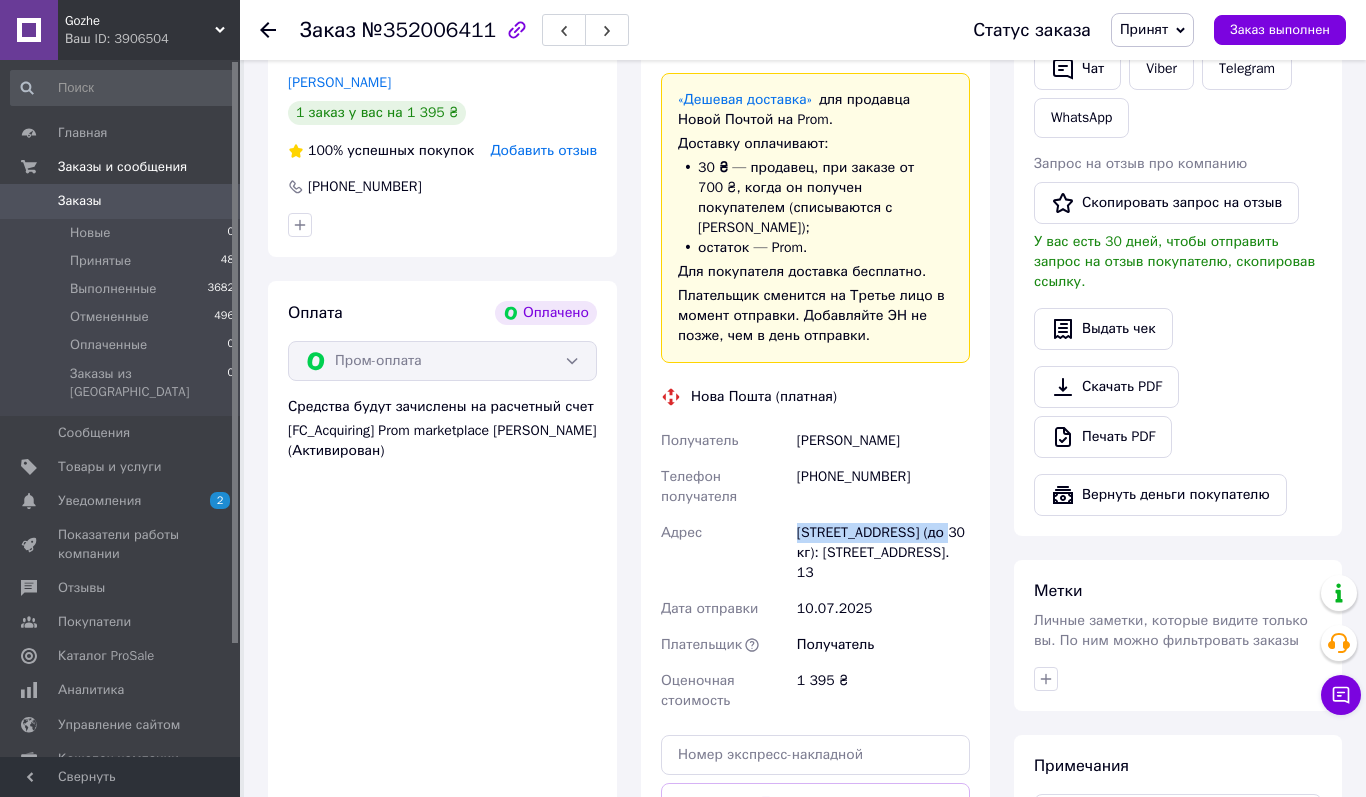 scroll, scrollTop: 1071, scrollLeft: 0, axis: vertical 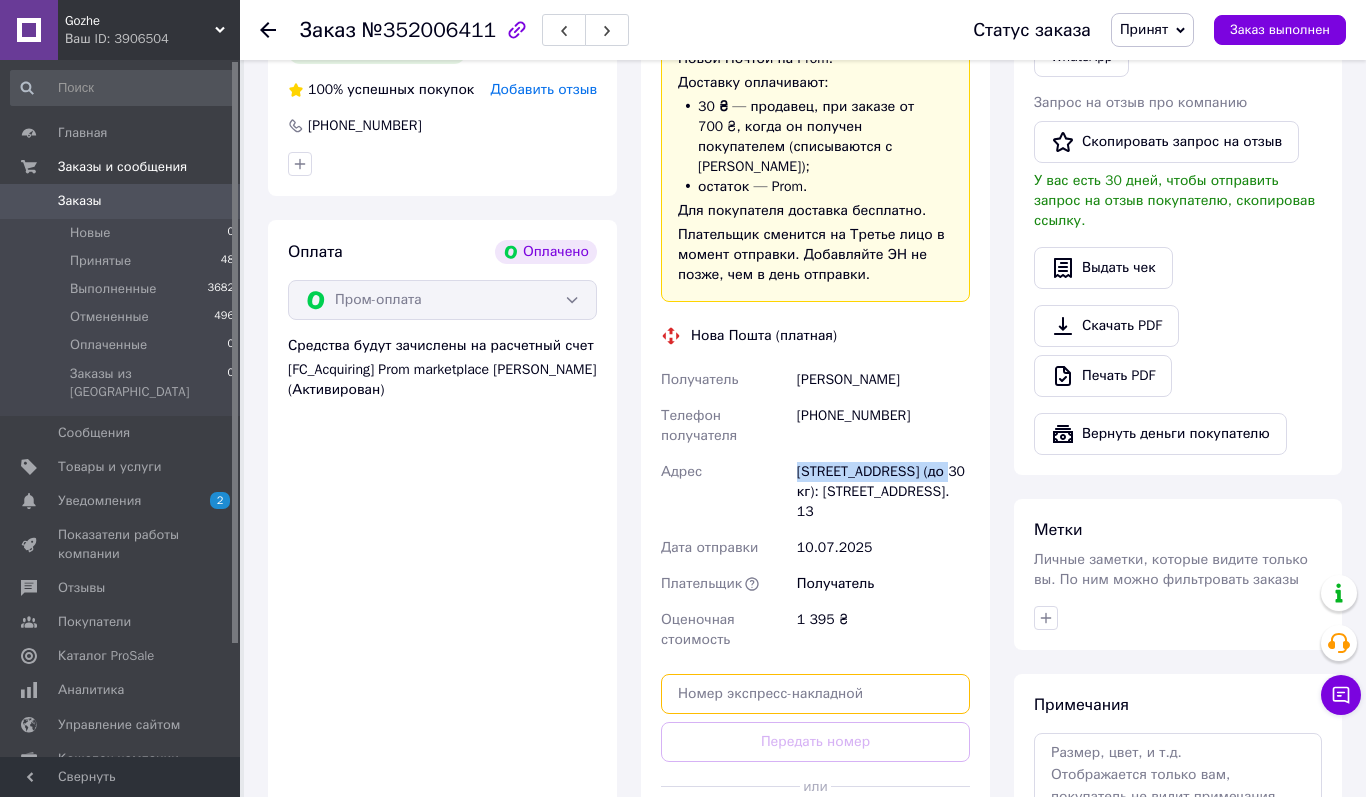 click at bounding box center [815, 694] 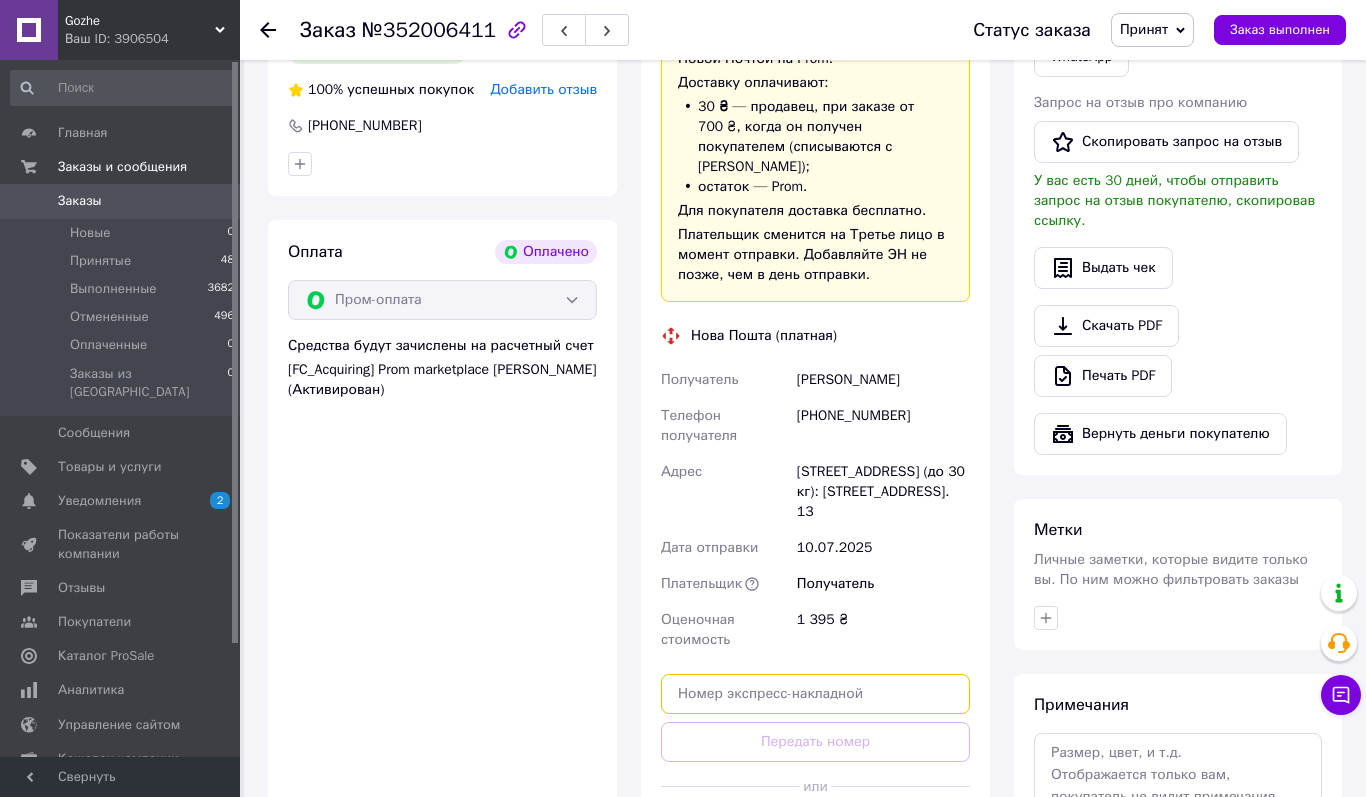 paste on "20451203305503" 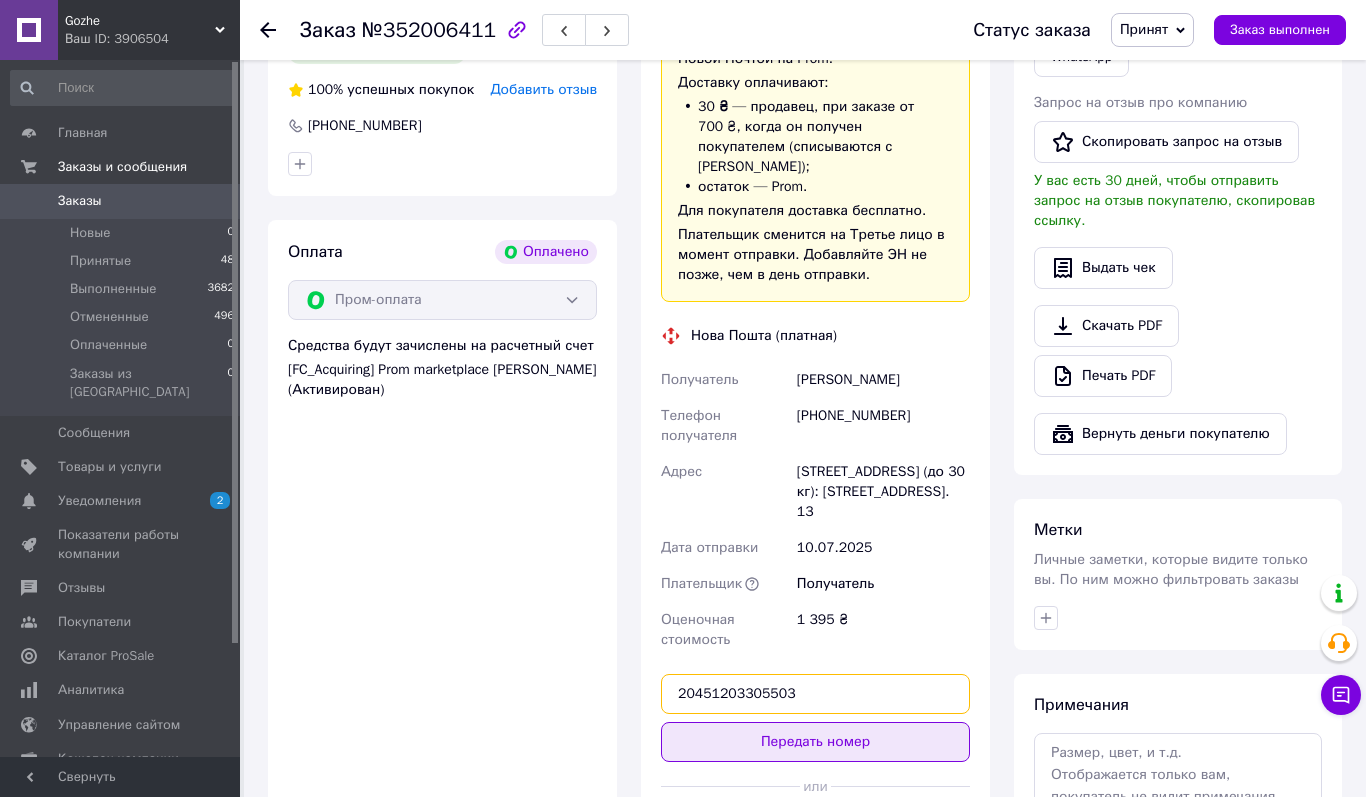 type on "20451203305503" 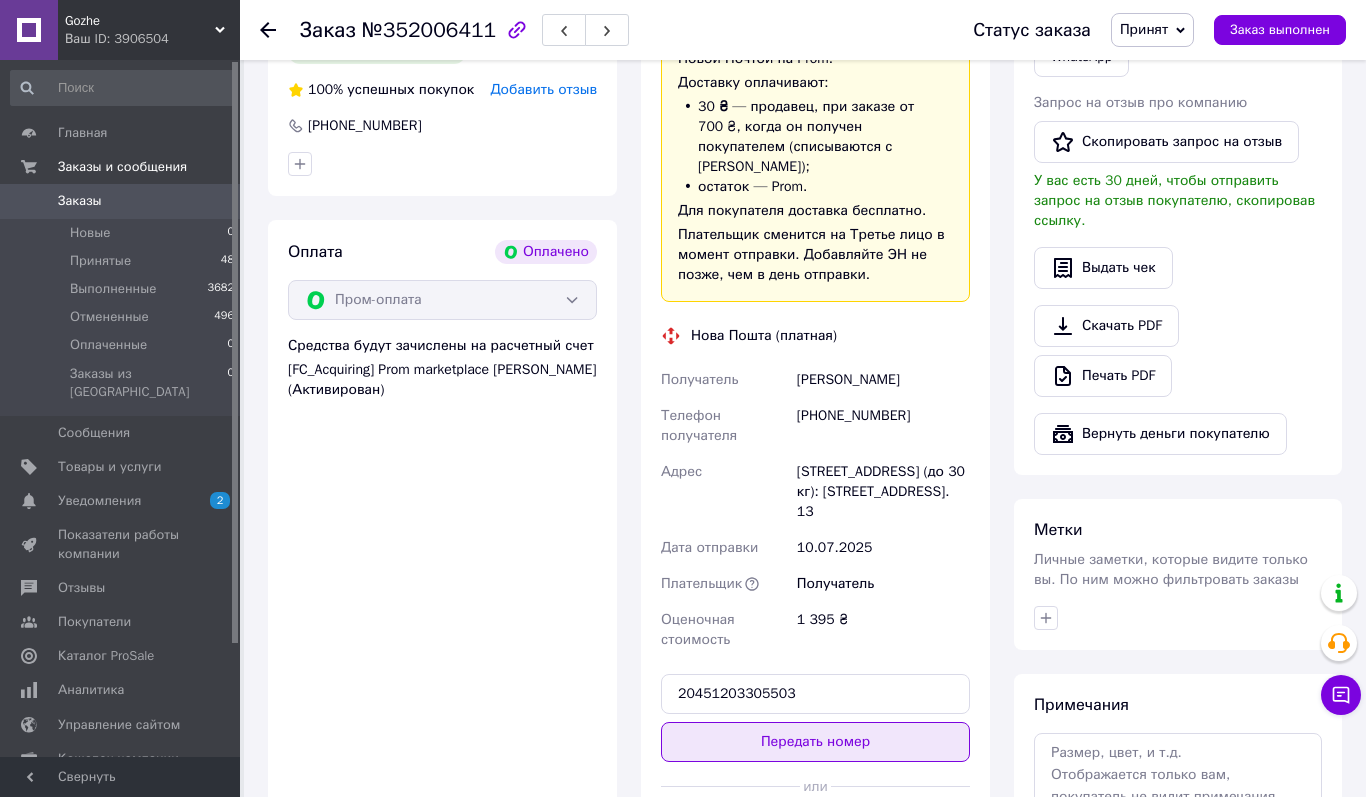 click on "Передать номер" at bounding box center (815, 742) 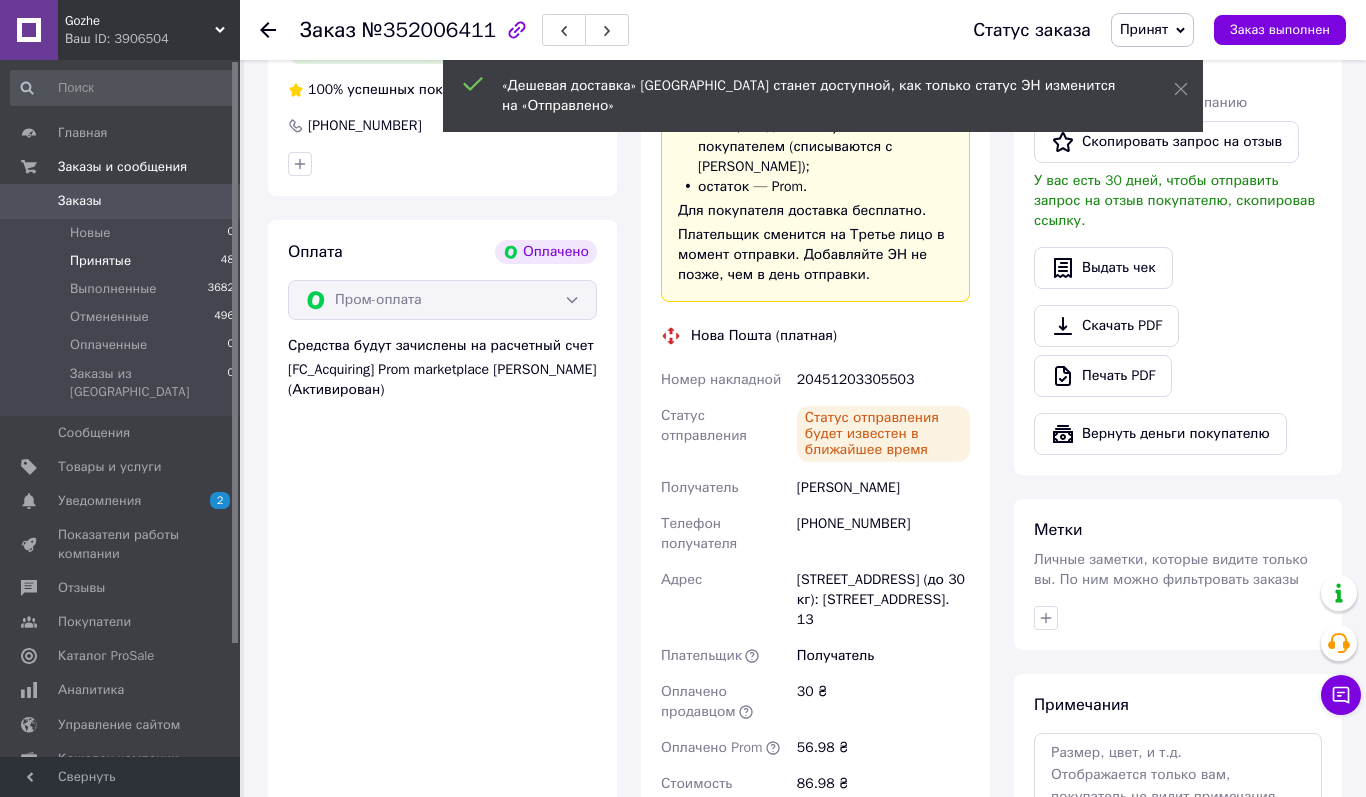 click on "Принятые" at bounding box center [100, 261] 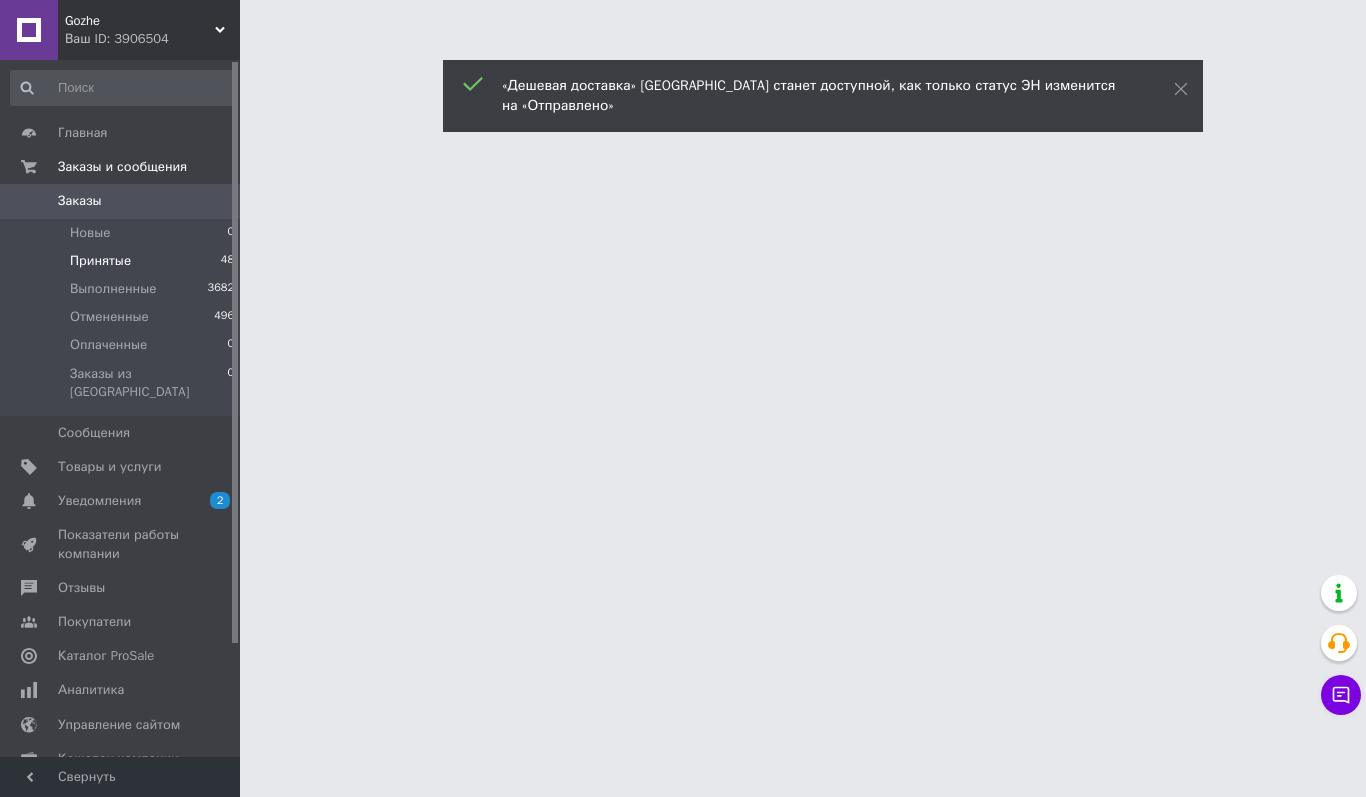 scroll, scrollTop: 0, scrollLeft: 0, axis: both 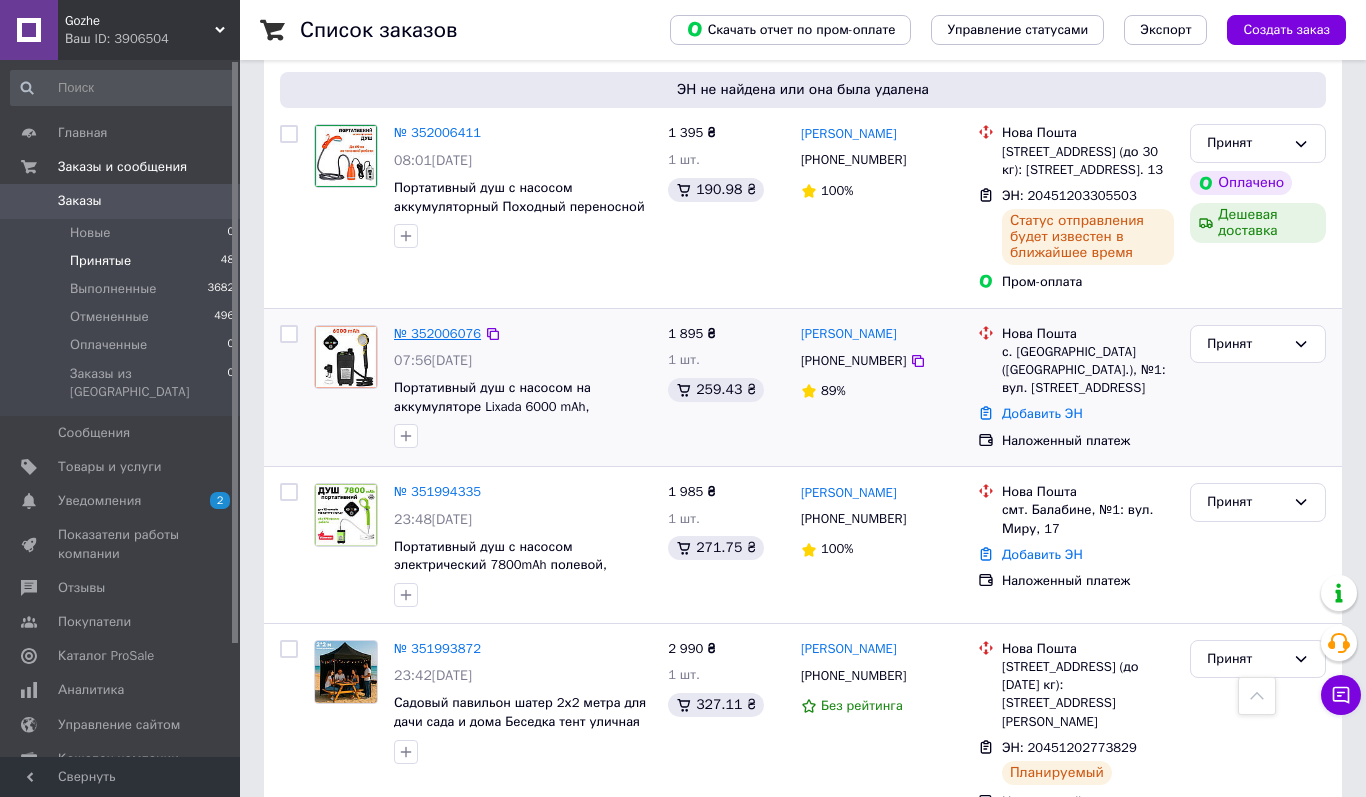 click on "№ 352006076" at bounding box center [437, 333] 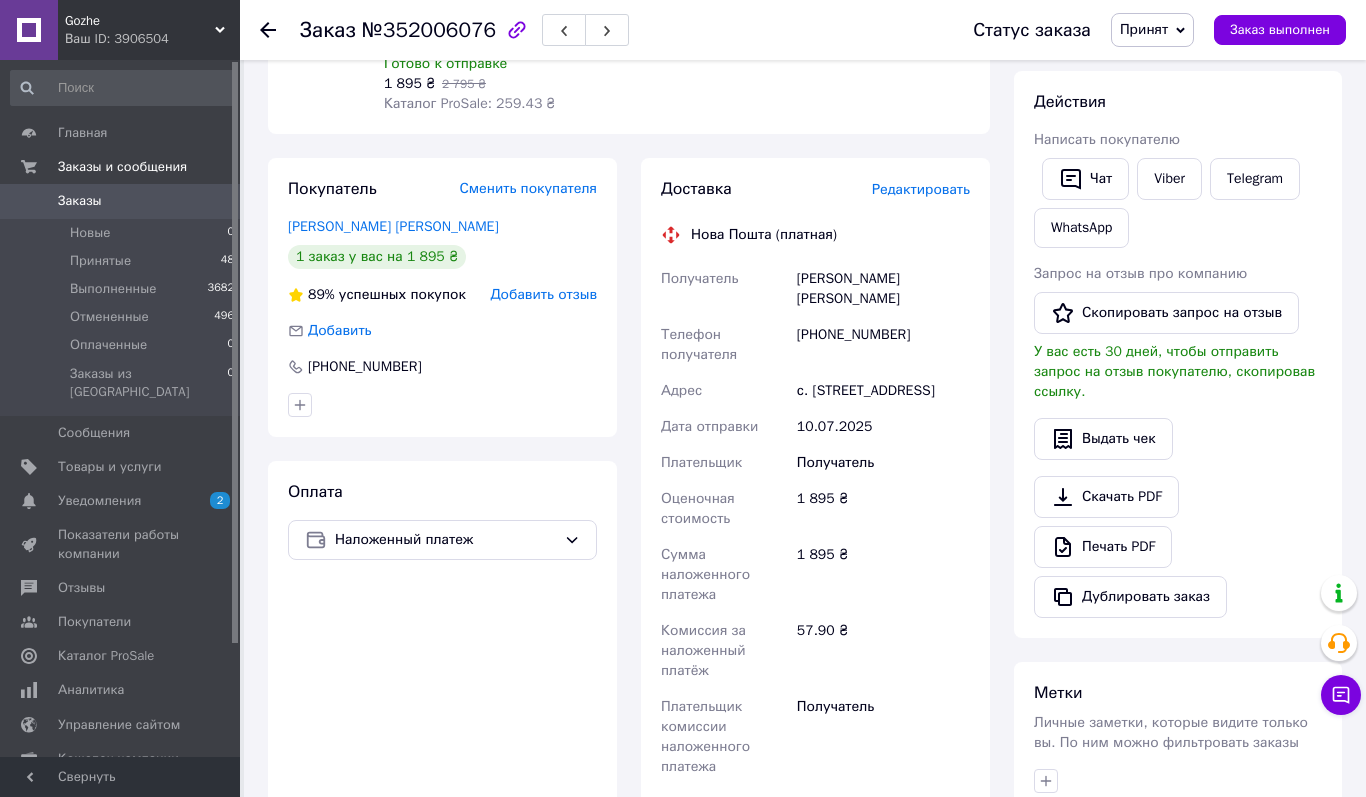 scroll, scrollTop: 417, scrollLeft: 0, axis: vertical 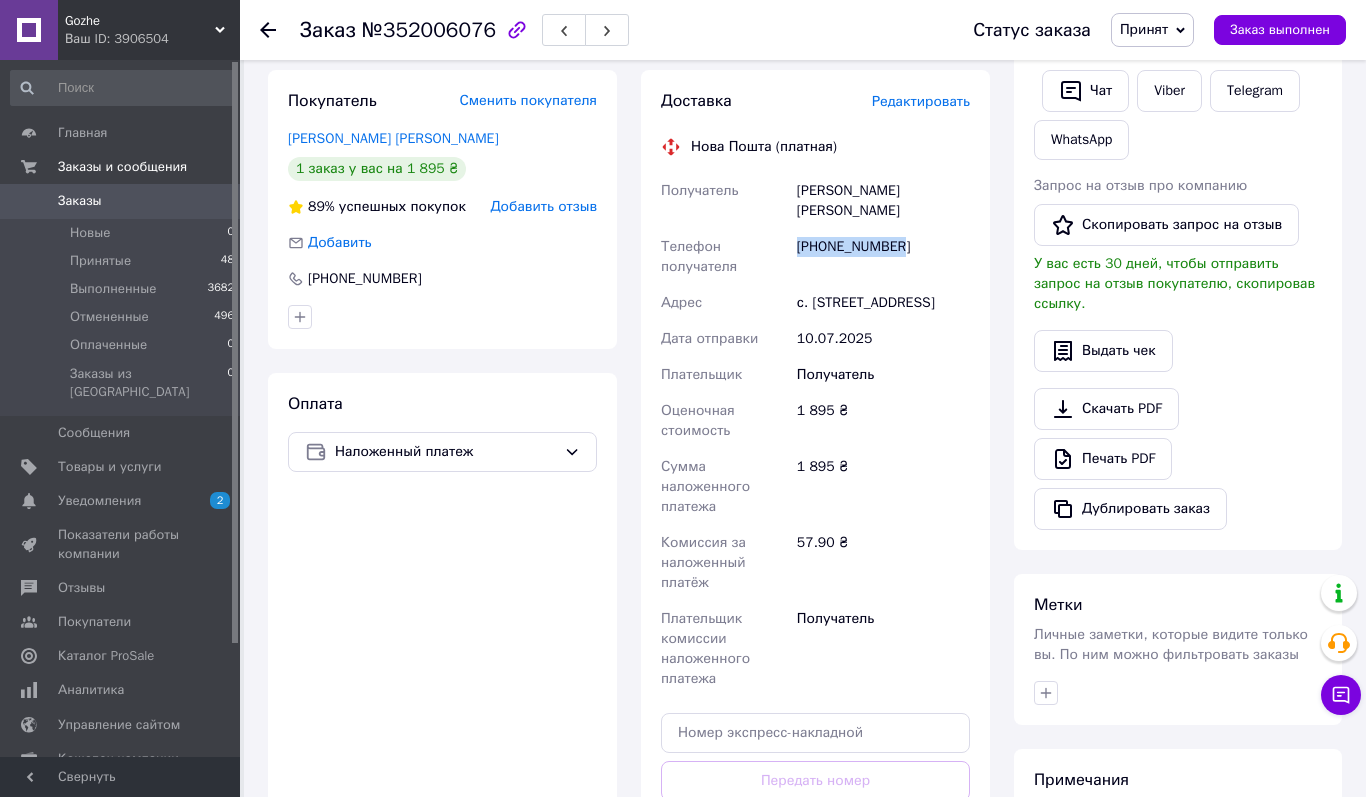 drag, startPoint x: 797, startPoint y: 203, endPoint x: 938, endPoint y: 204, distance: 141.00354 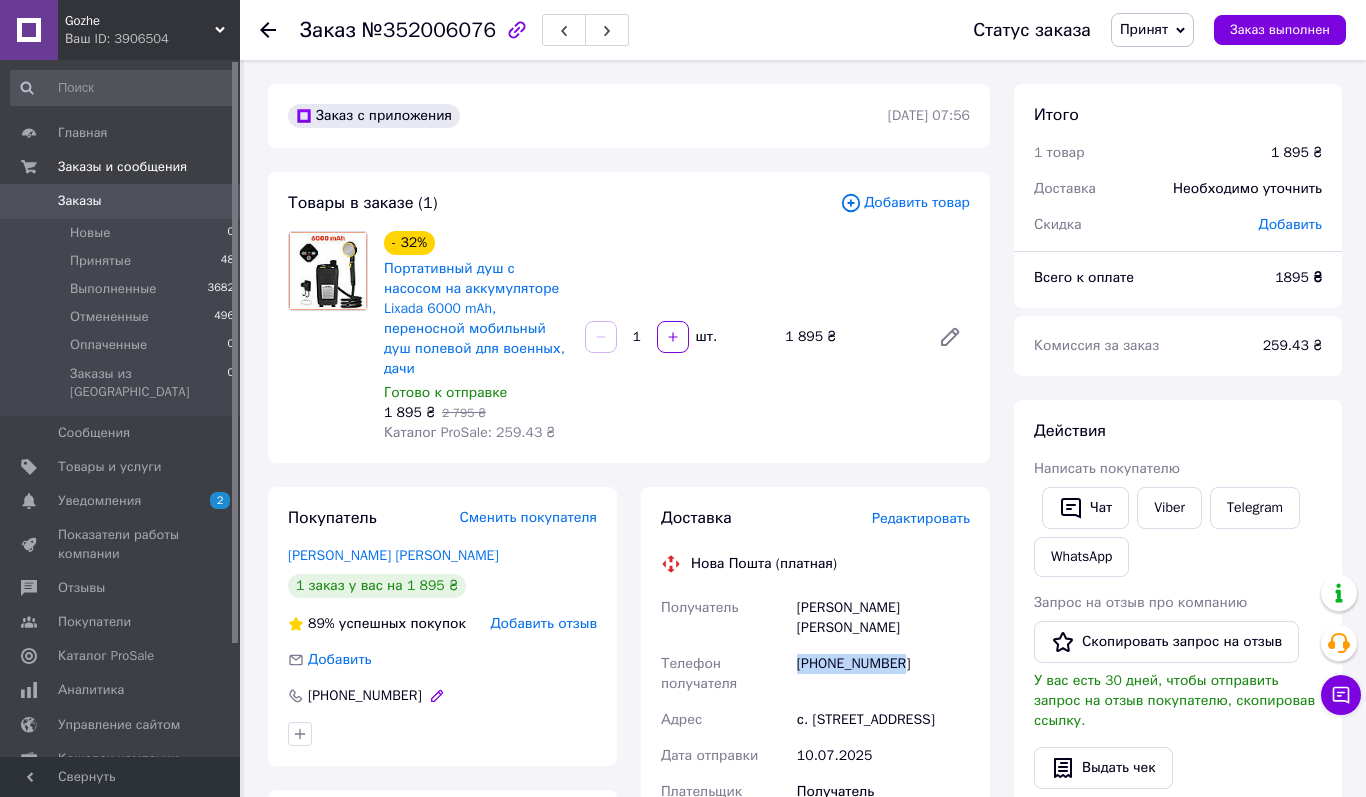 scroll, scrollTop: 0, scrollLeft: 0, axis: both 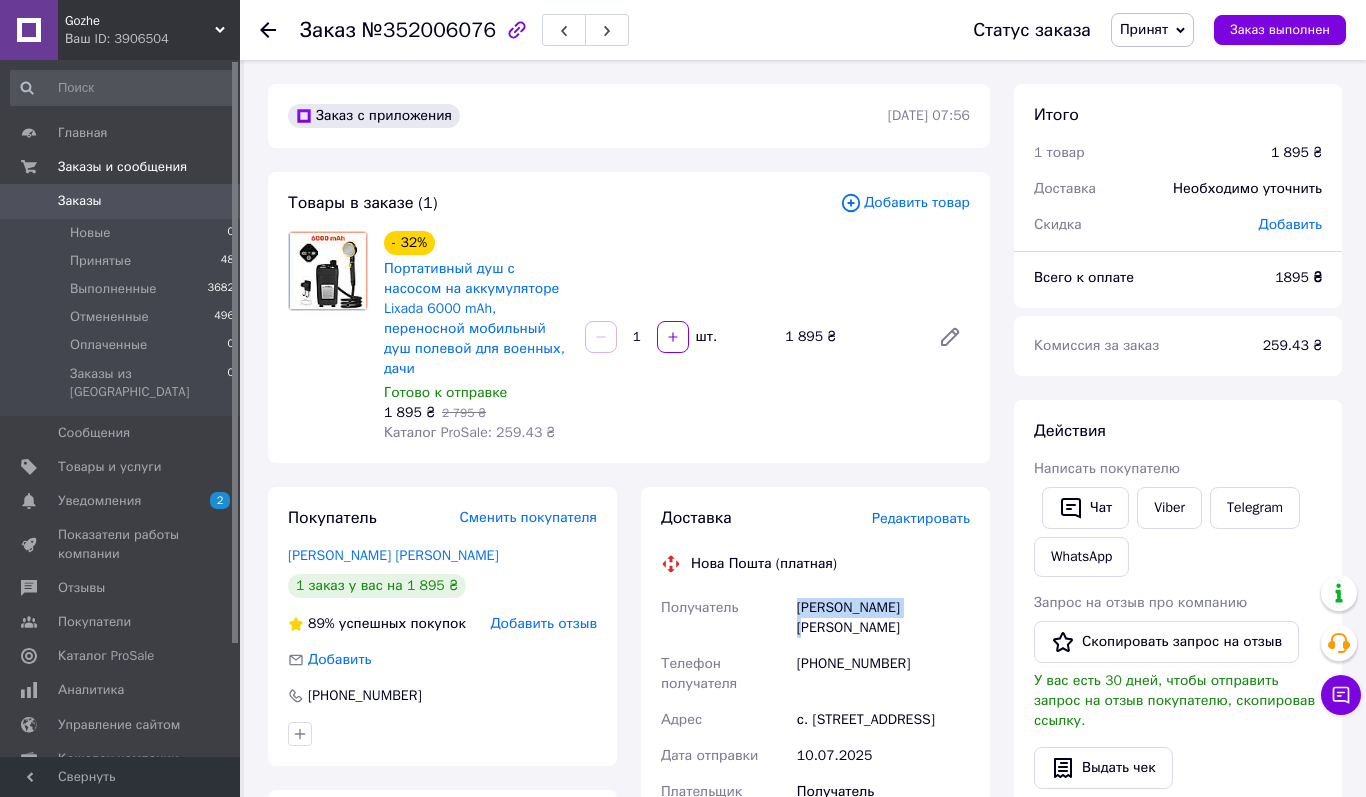 drag, startPoint x: 798, startPoint y: 584, endPoint x: 937, endPoint y: 584, distance: 139 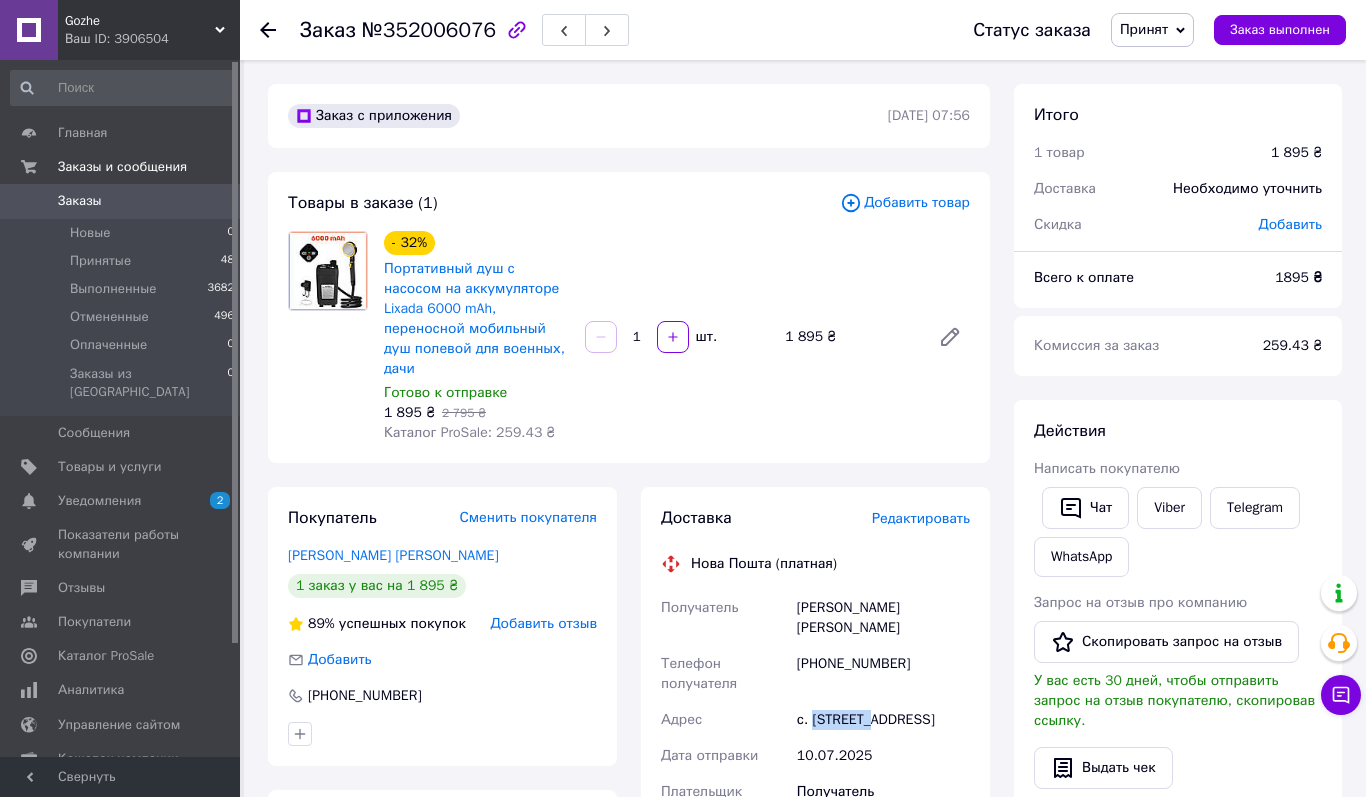 drag, startPoint x: 814, startPoint y: 679, endPoint x: 879, endPoint y: 679, distance: 65 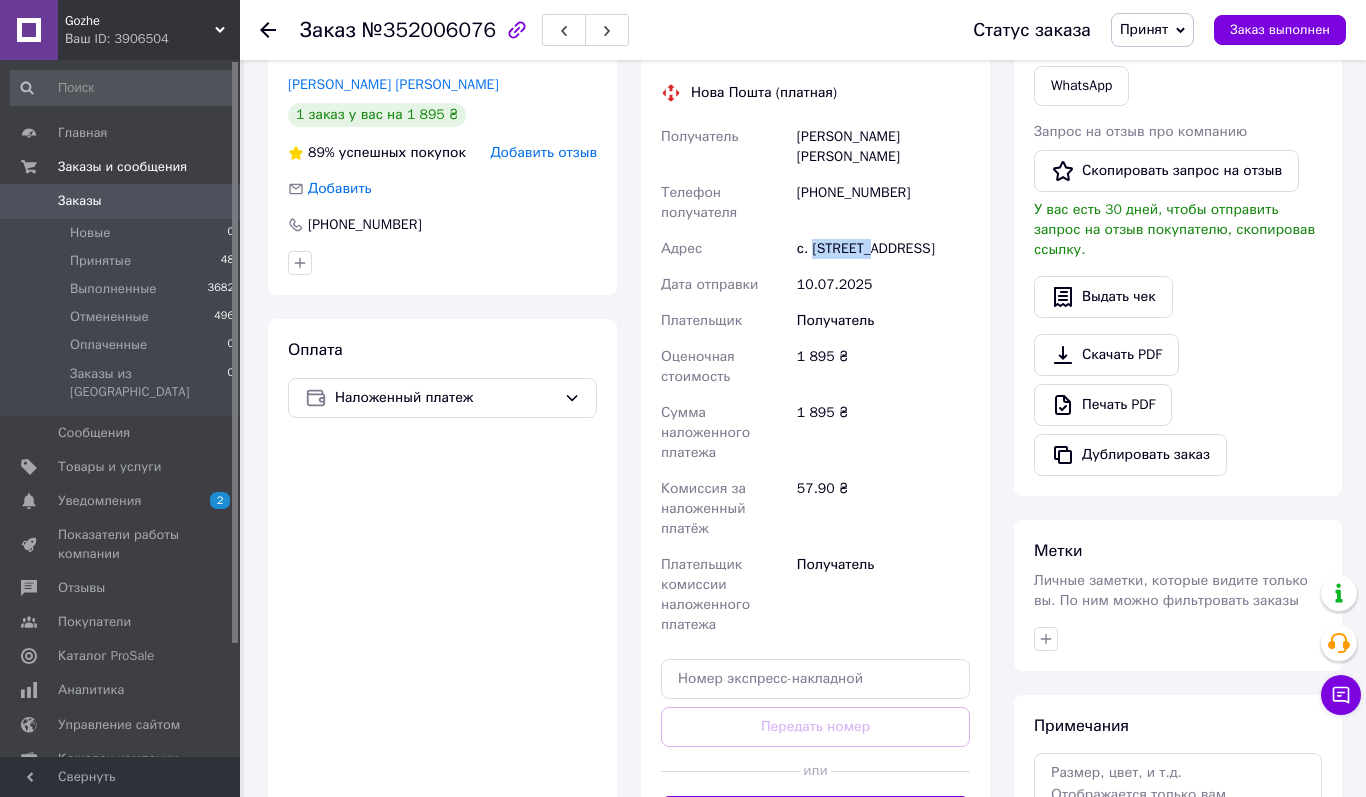 scroll, scrollTop: 565, scrollLeft: 0, axis: vertical 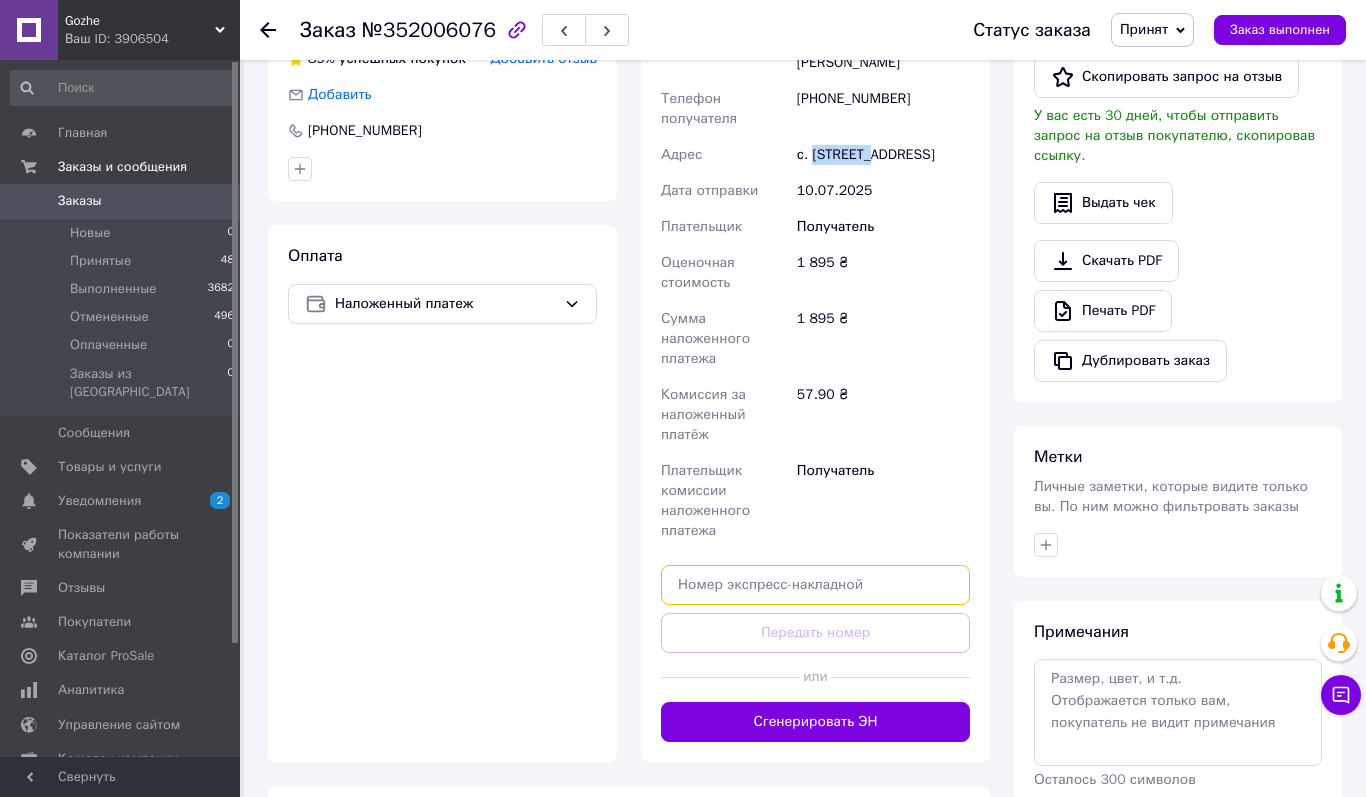 click at bounding box center [815, 585] 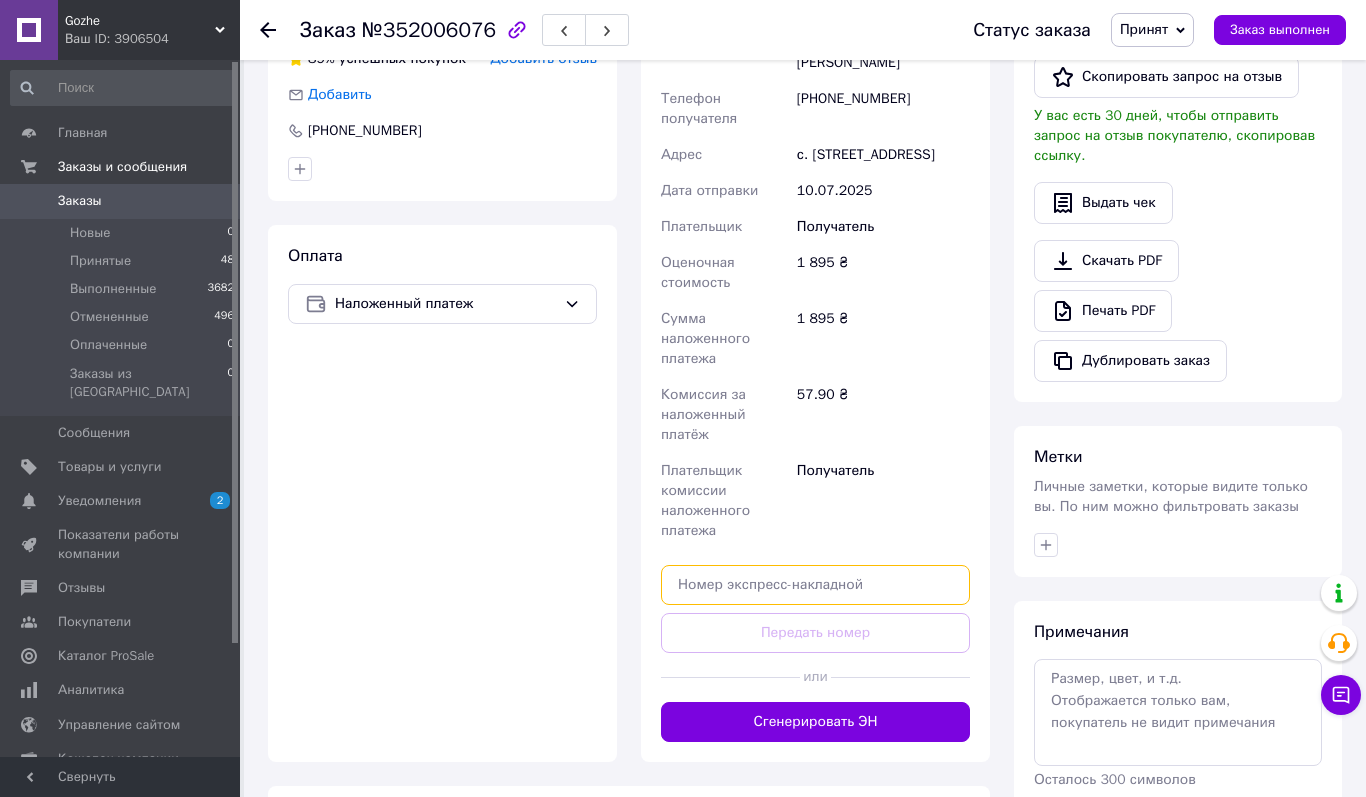paste on "20451203307094" 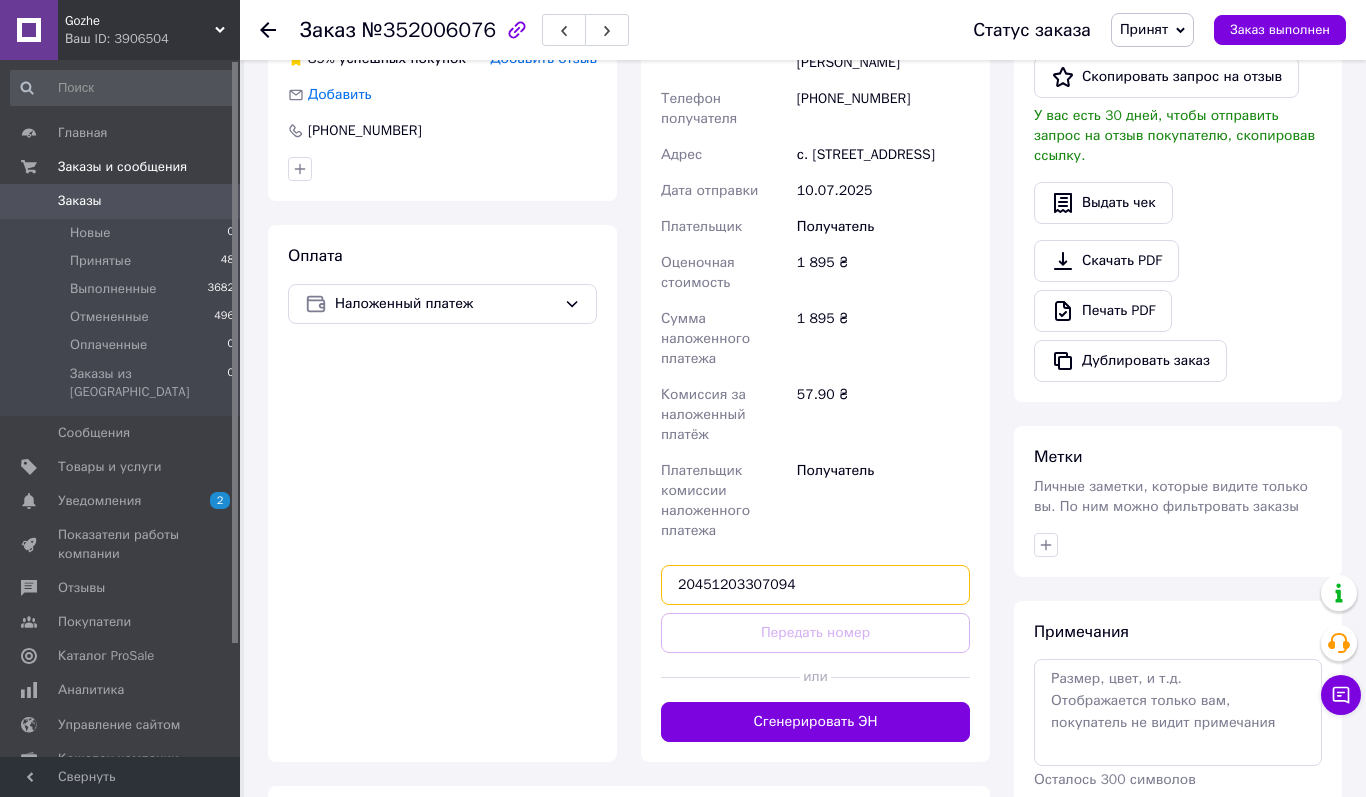 type on "20451203307094" 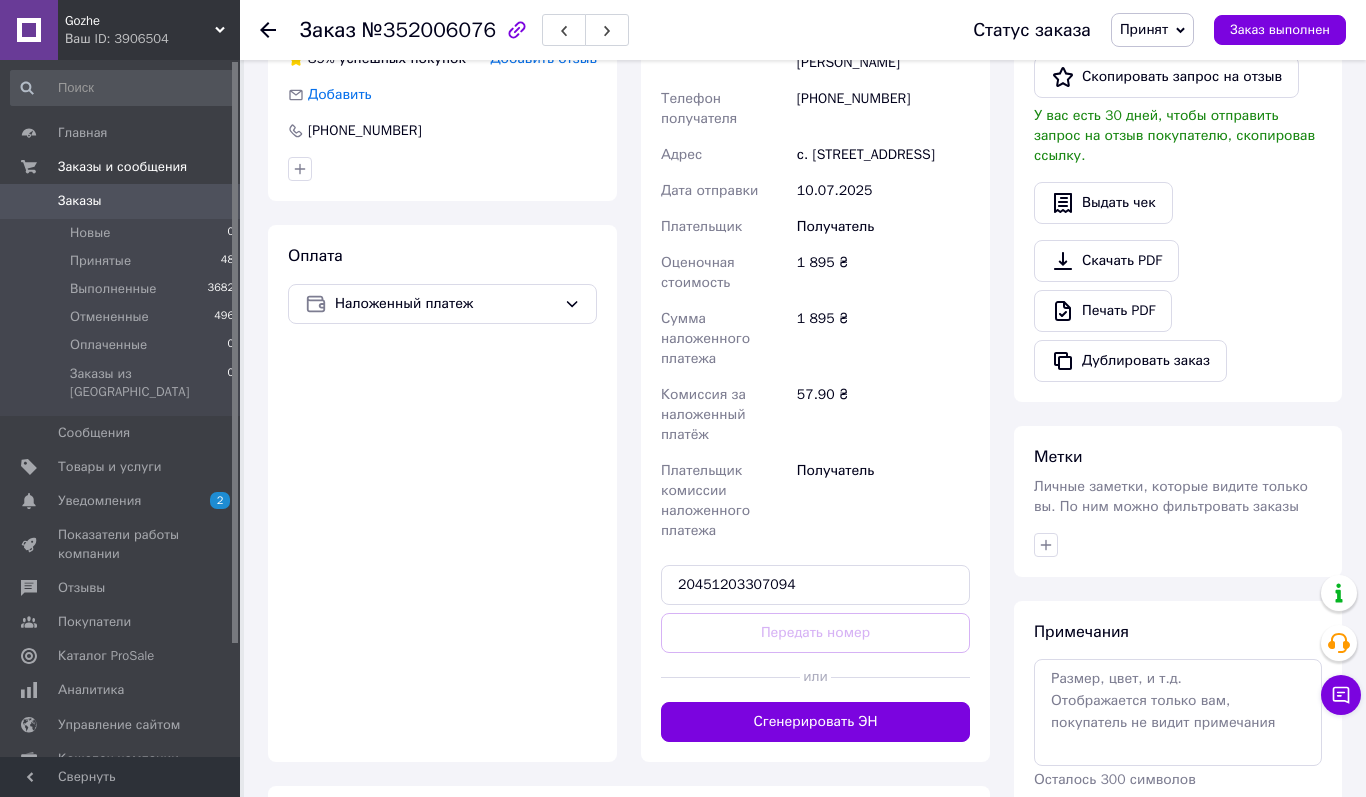 click on "Передать номер" at bounding box center (815, 633) 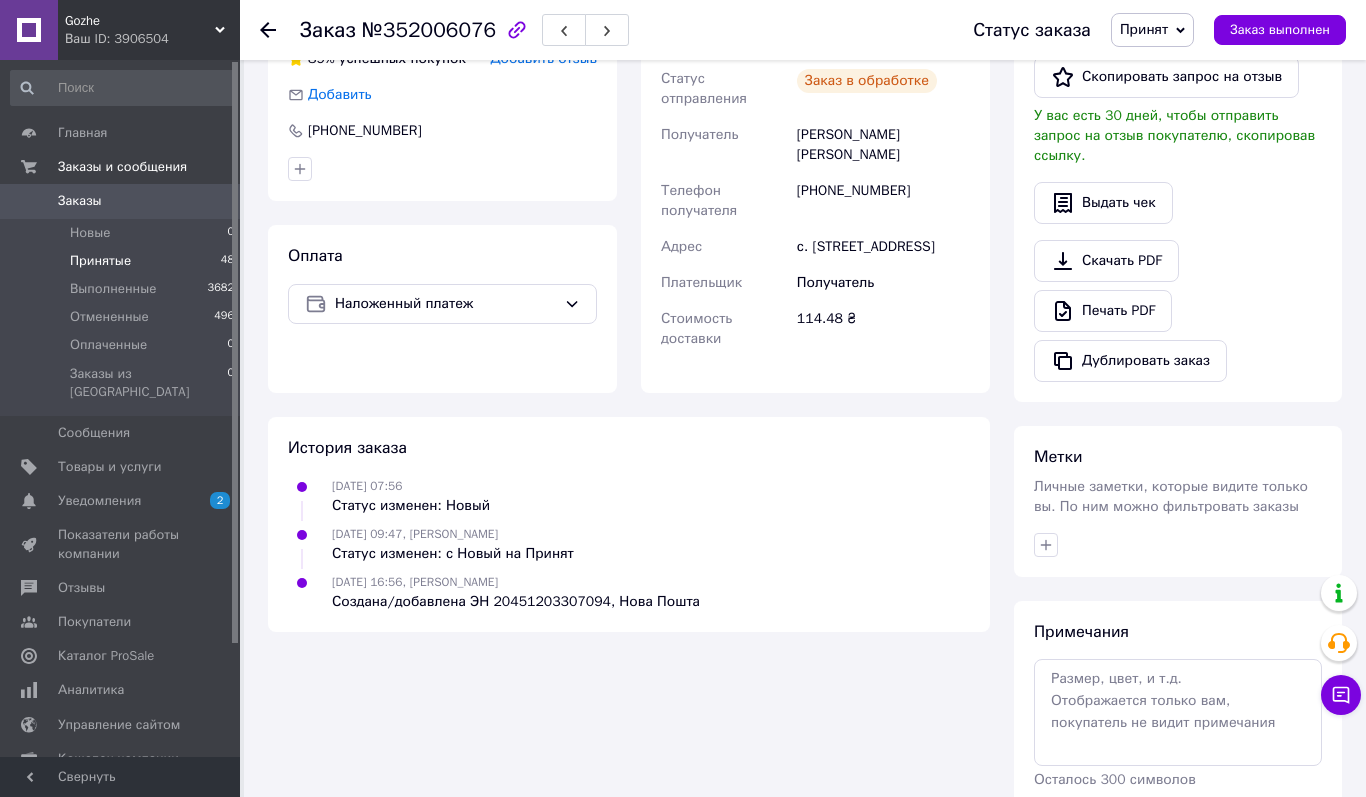 click on "Принятые 48" at bounding box center [123, 261] 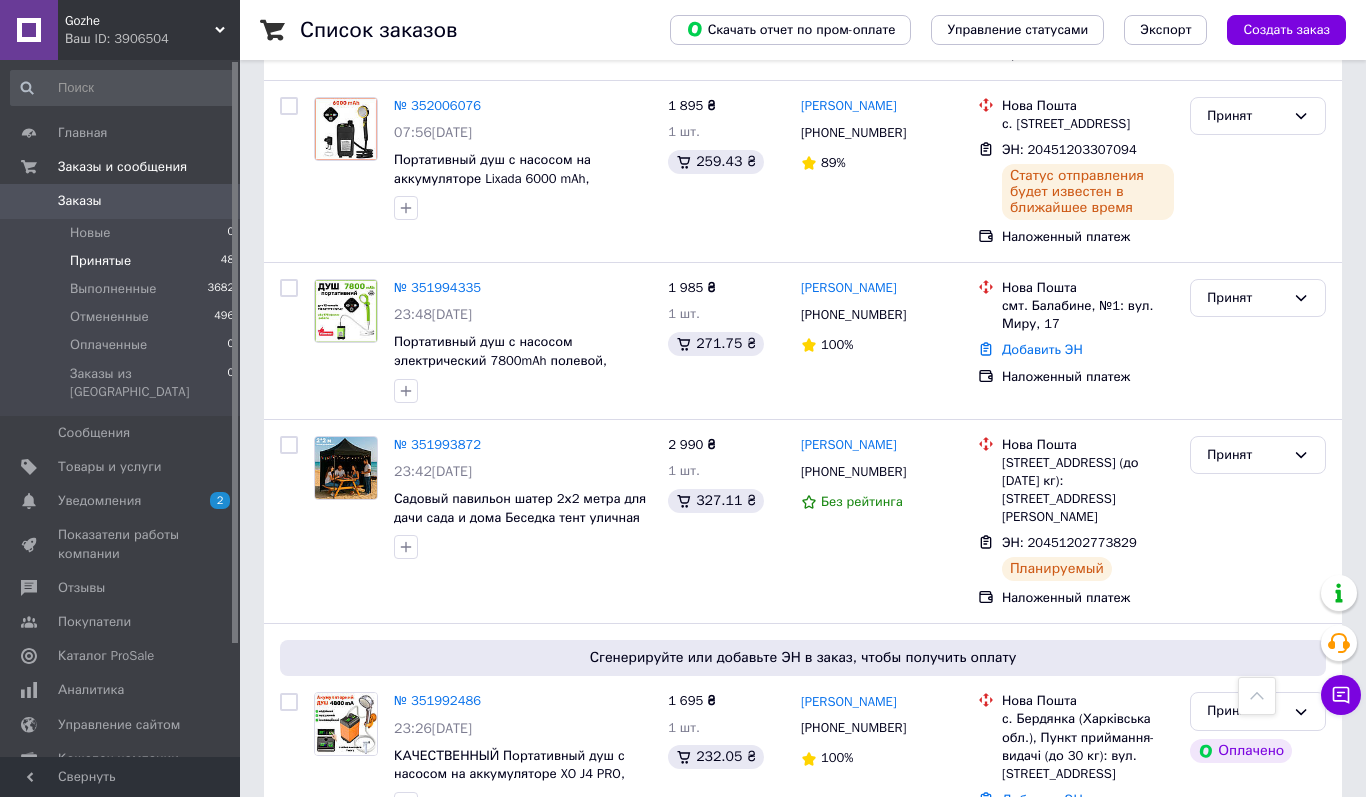 scroll, scrollTop: 2787, scrollLeft: 0, axis: vertical 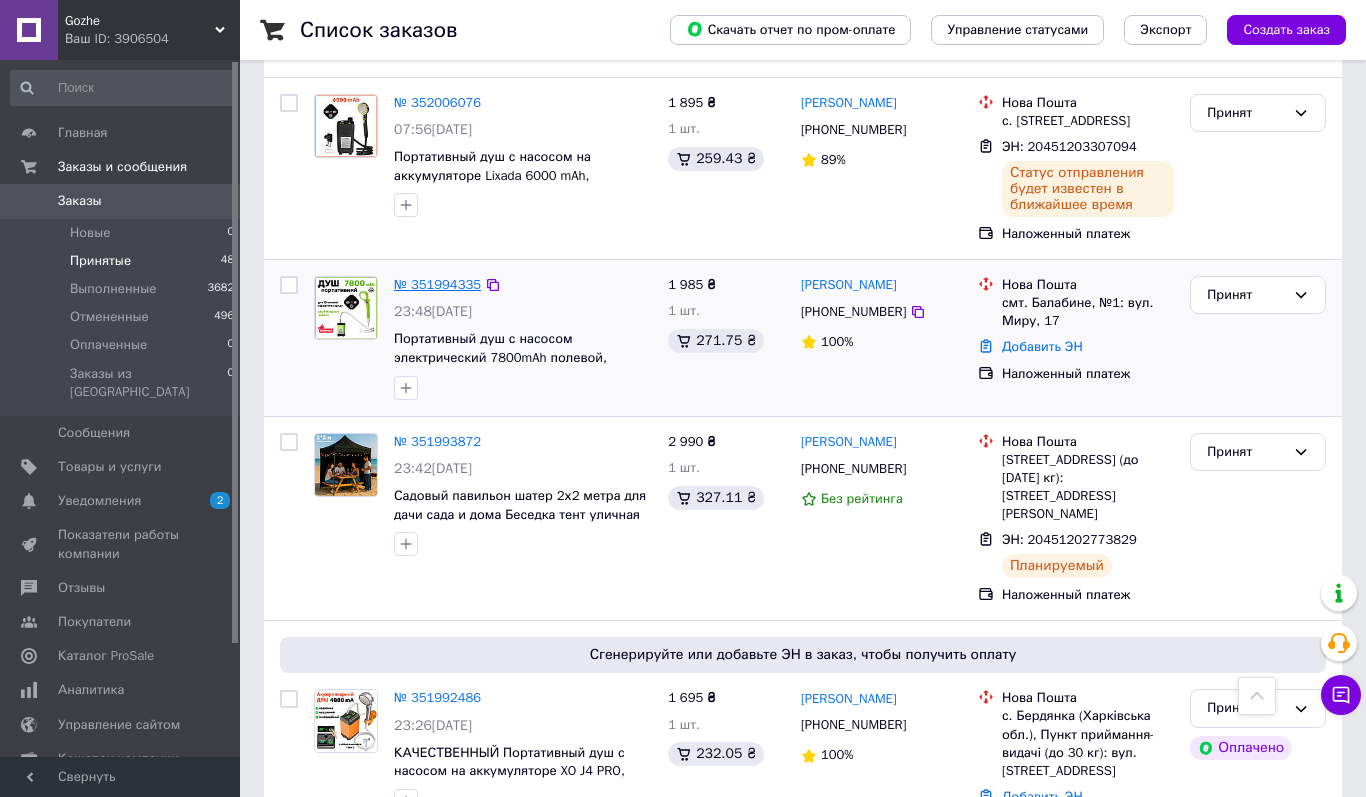 click on "№ 351994335" at bounding box center (437, 284) 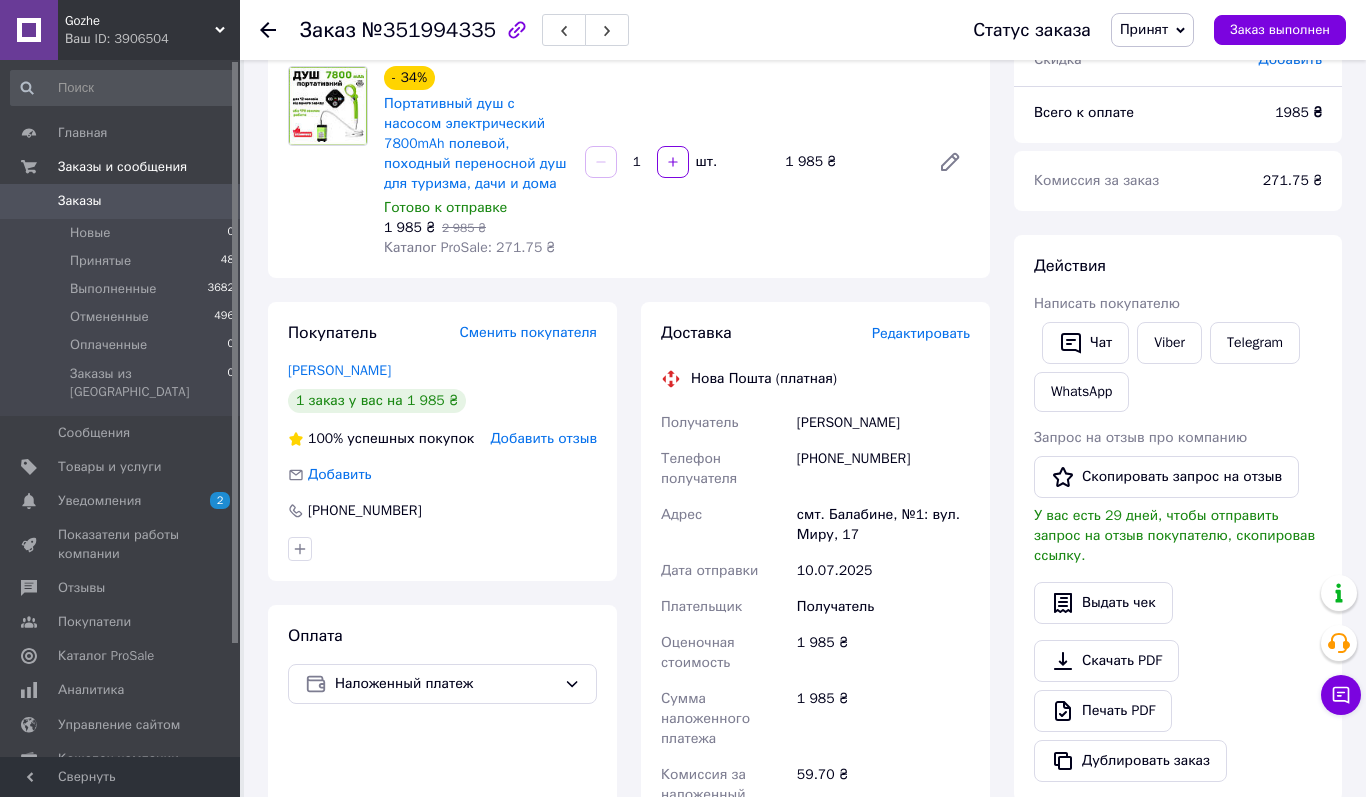 scroll, scrollTop: 179, scrollLeft: 0, axis: vertical 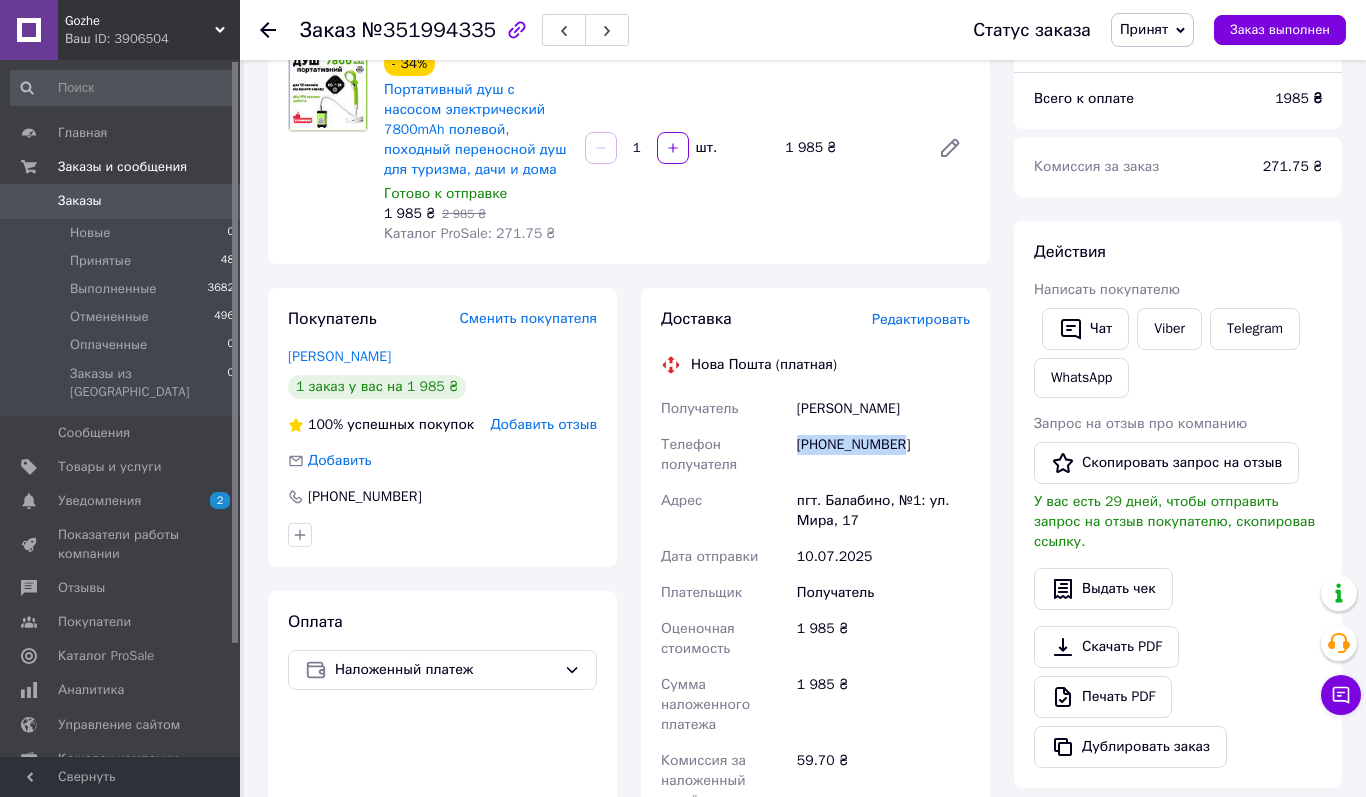 drag, startPoint x: 797, startPoint y: 442, endPoint x: 930, endPoint y: 442, distance: 133 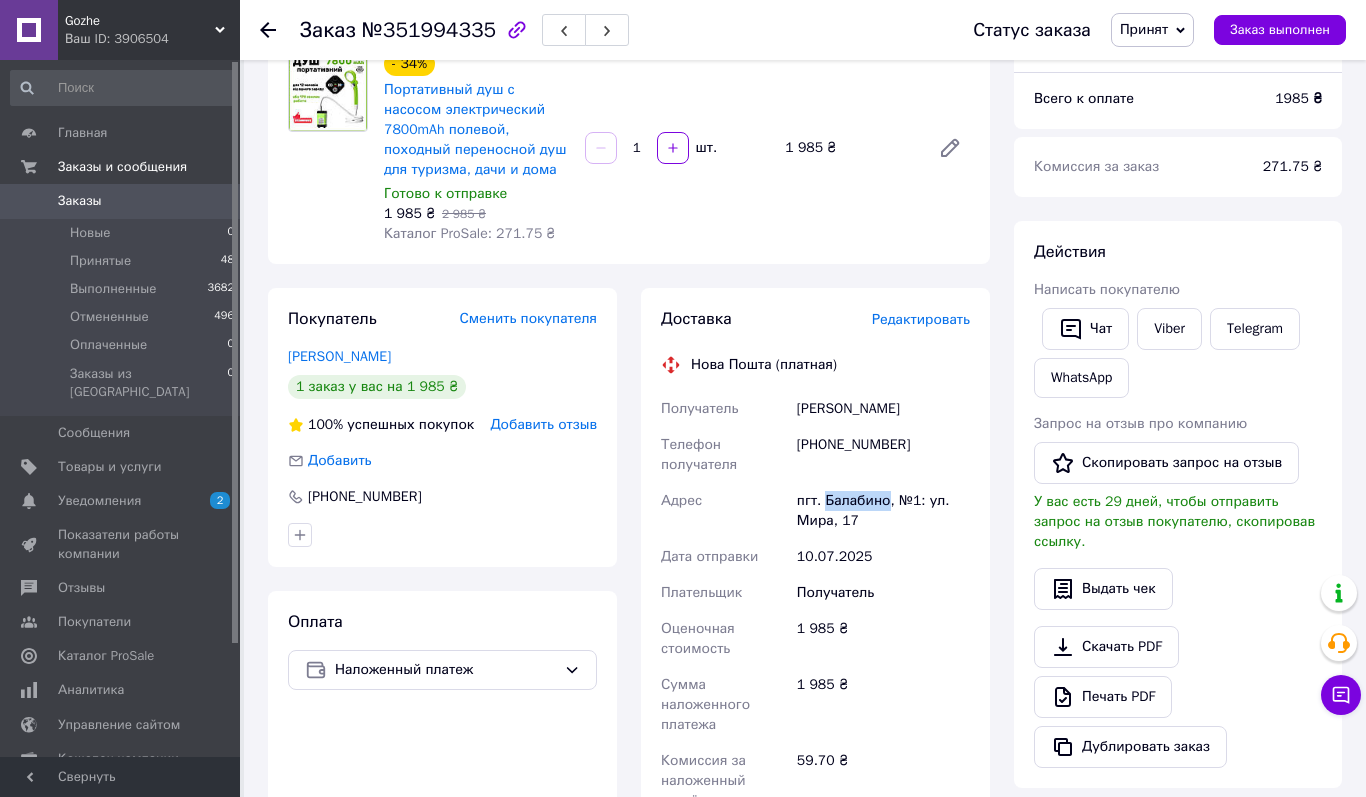 drag, startPoint x: 825, startPoint y: 500, endPoint x: 892, endPoint y: 502, distance: 67.02985 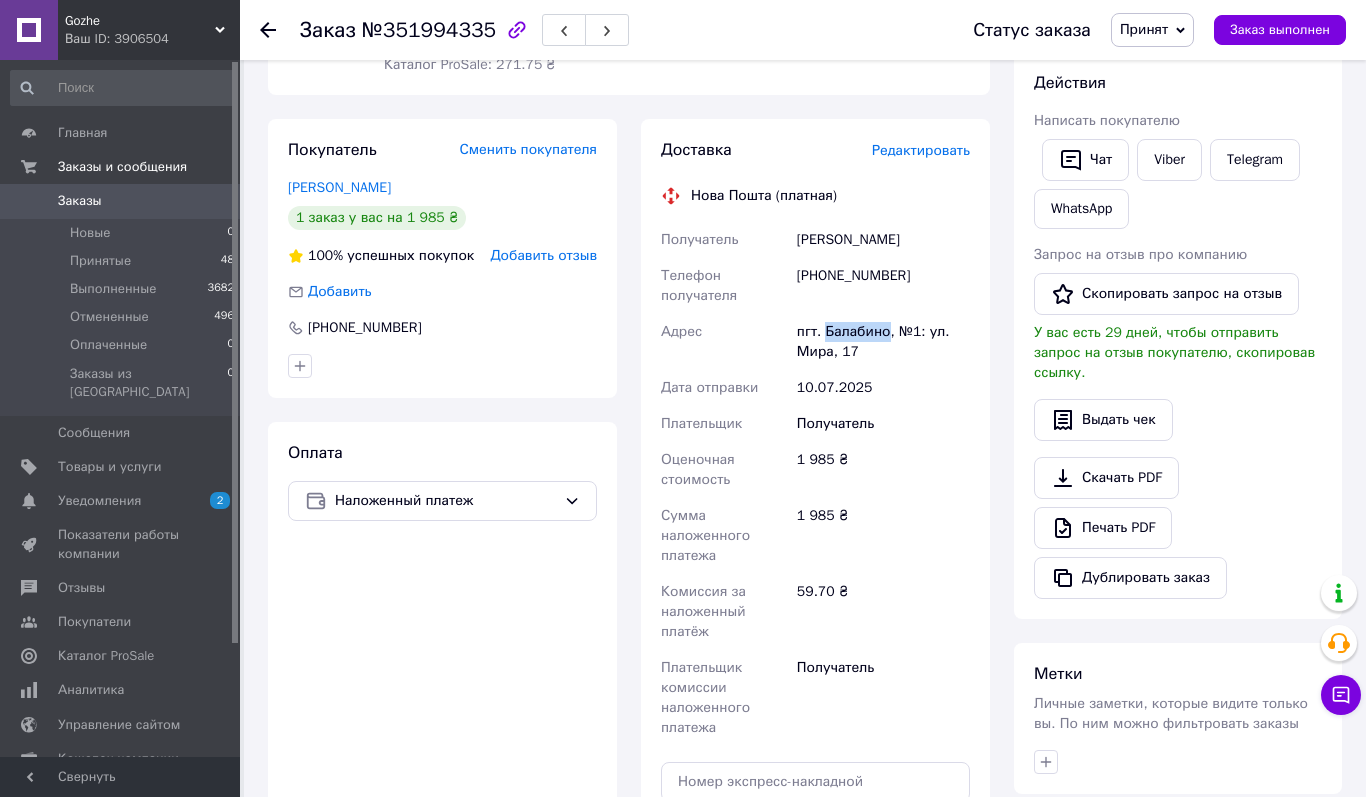 scroll, scrollTop: 440, scrollLeft: 0, axis: vertical 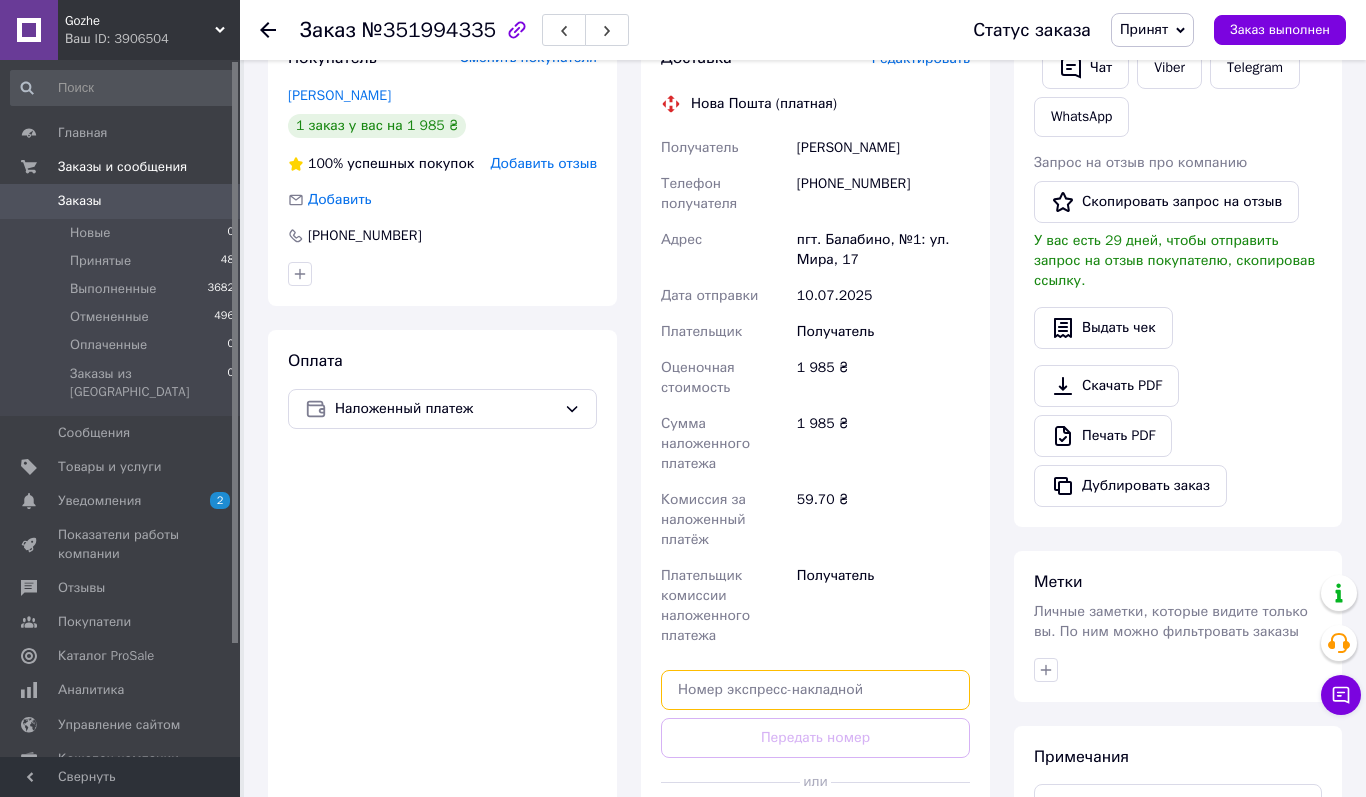 click at bounding box center (815, 690) 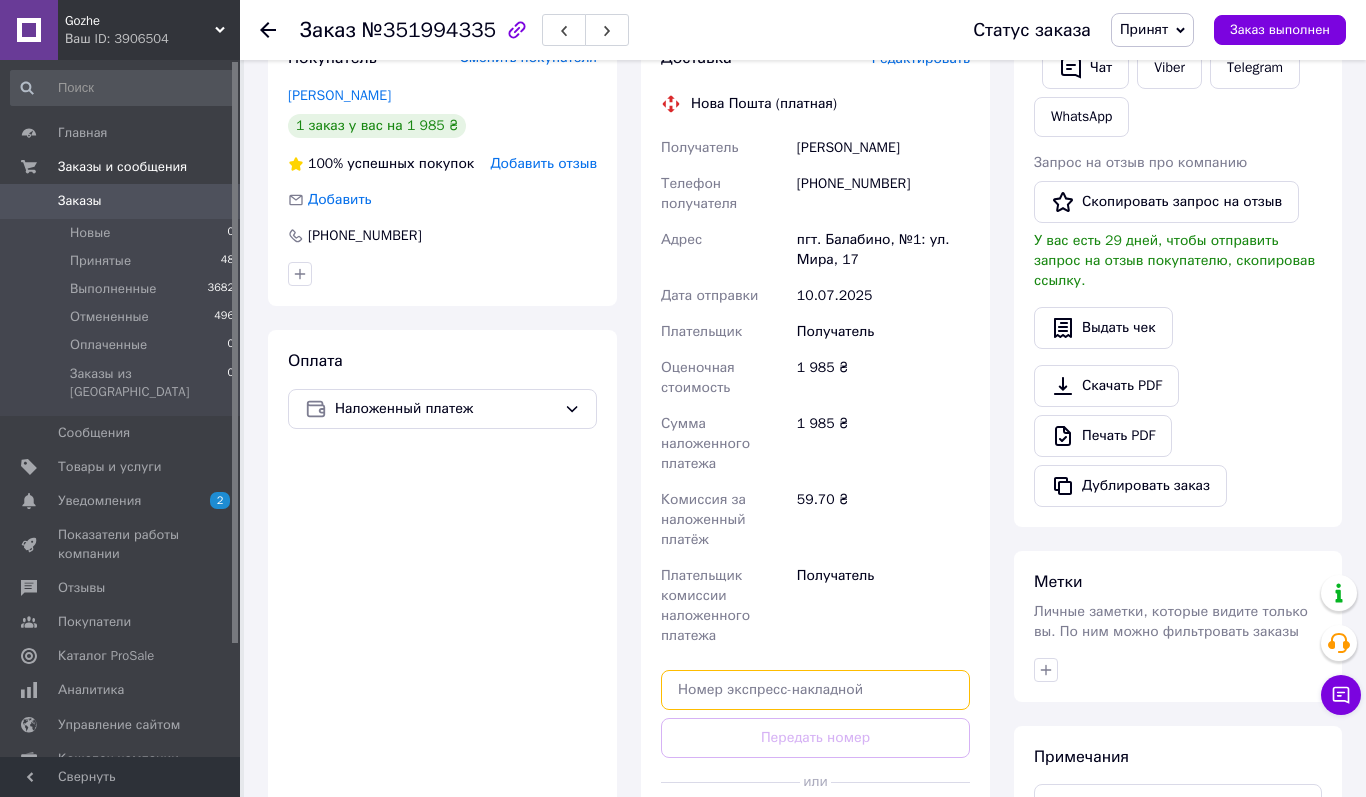 paste on "20451203308586" 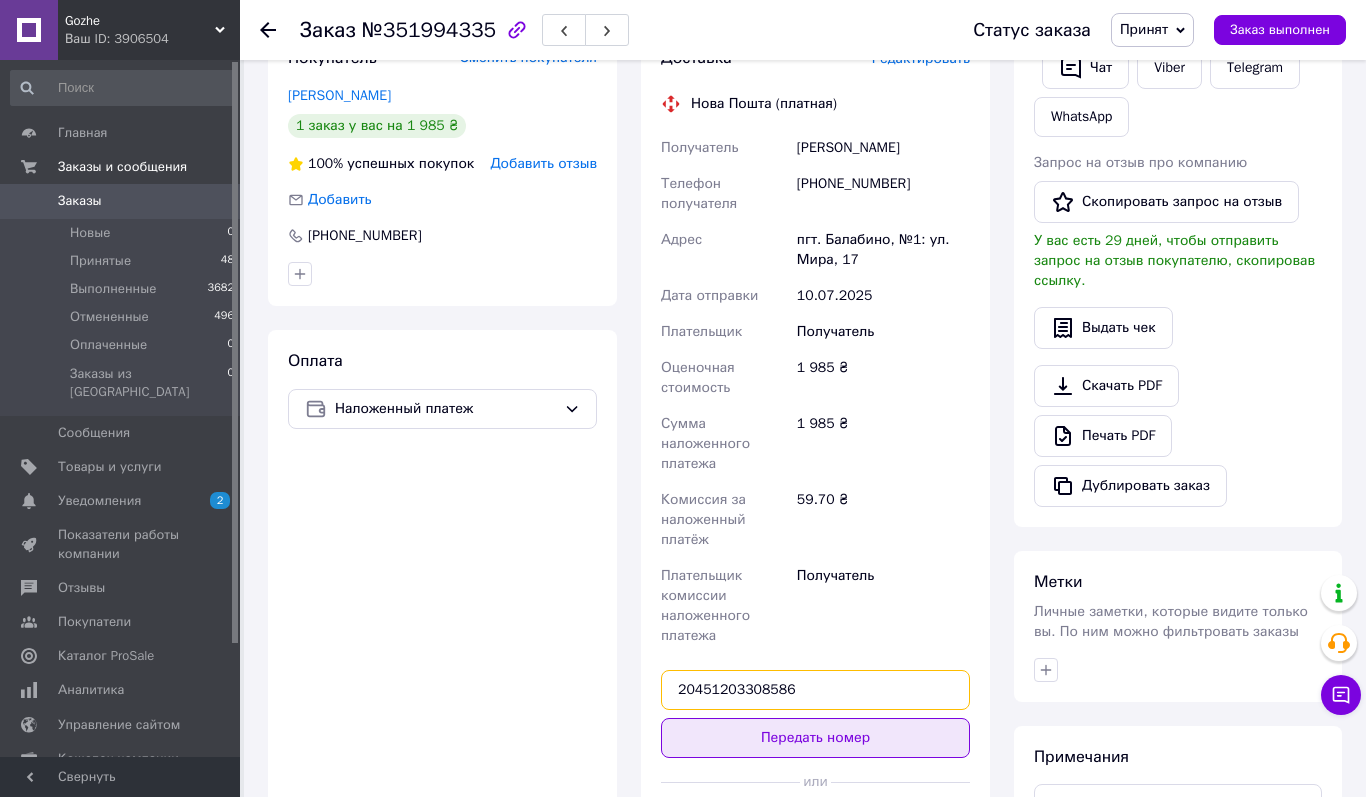 type on "20451203308586" 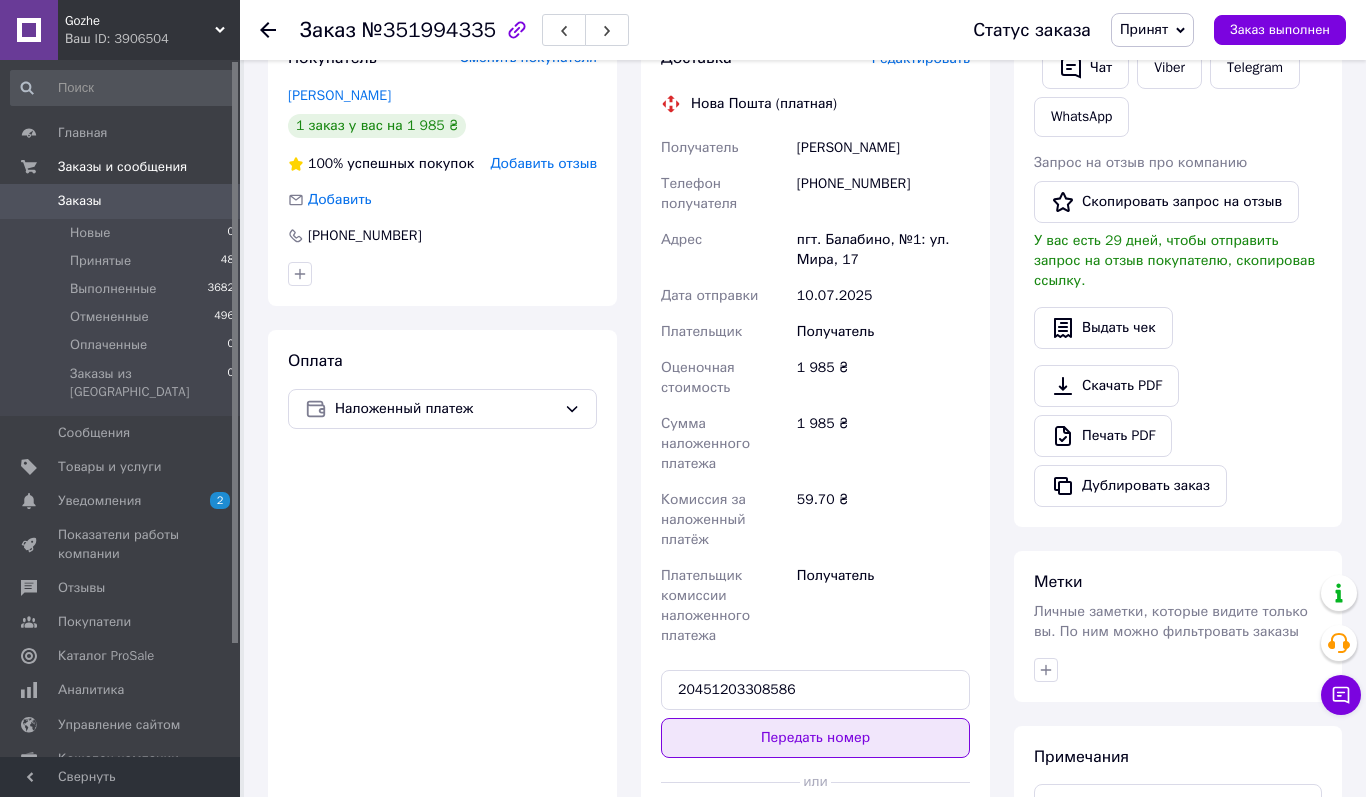 click on "Передать номер" at bounding box center [815, 738] 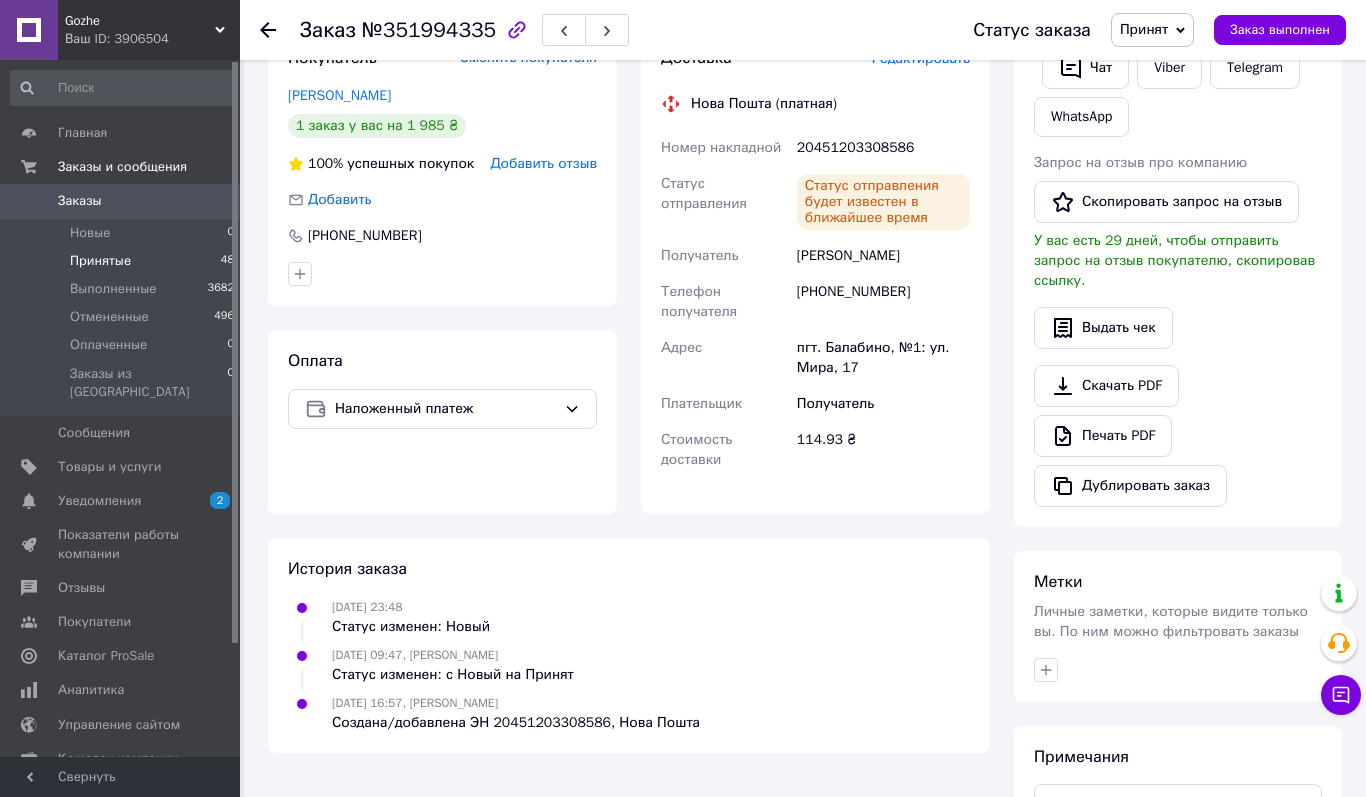 click on "Принятые 48" at bounding box center (123, 261) 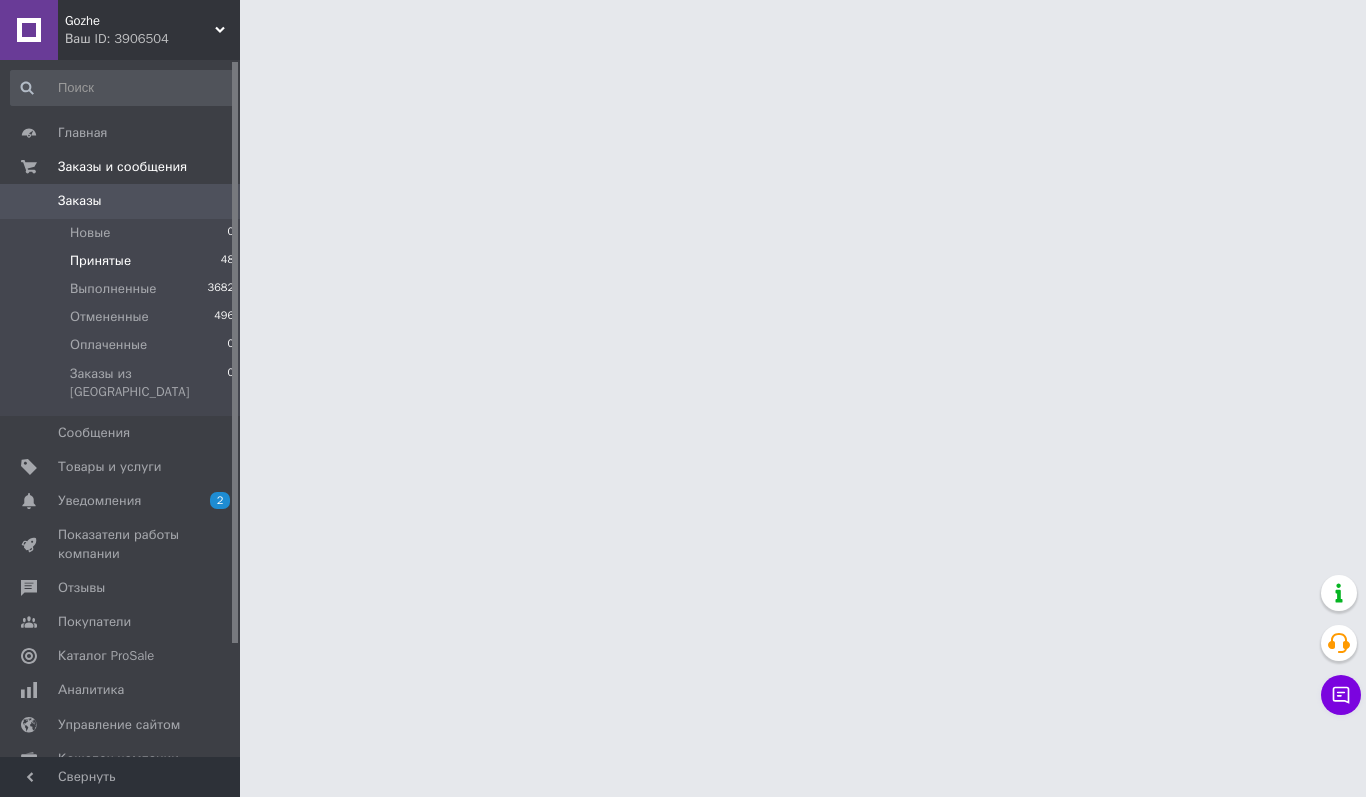 scroll, scrollTop: 0, scrollLeft: 0, axis: both 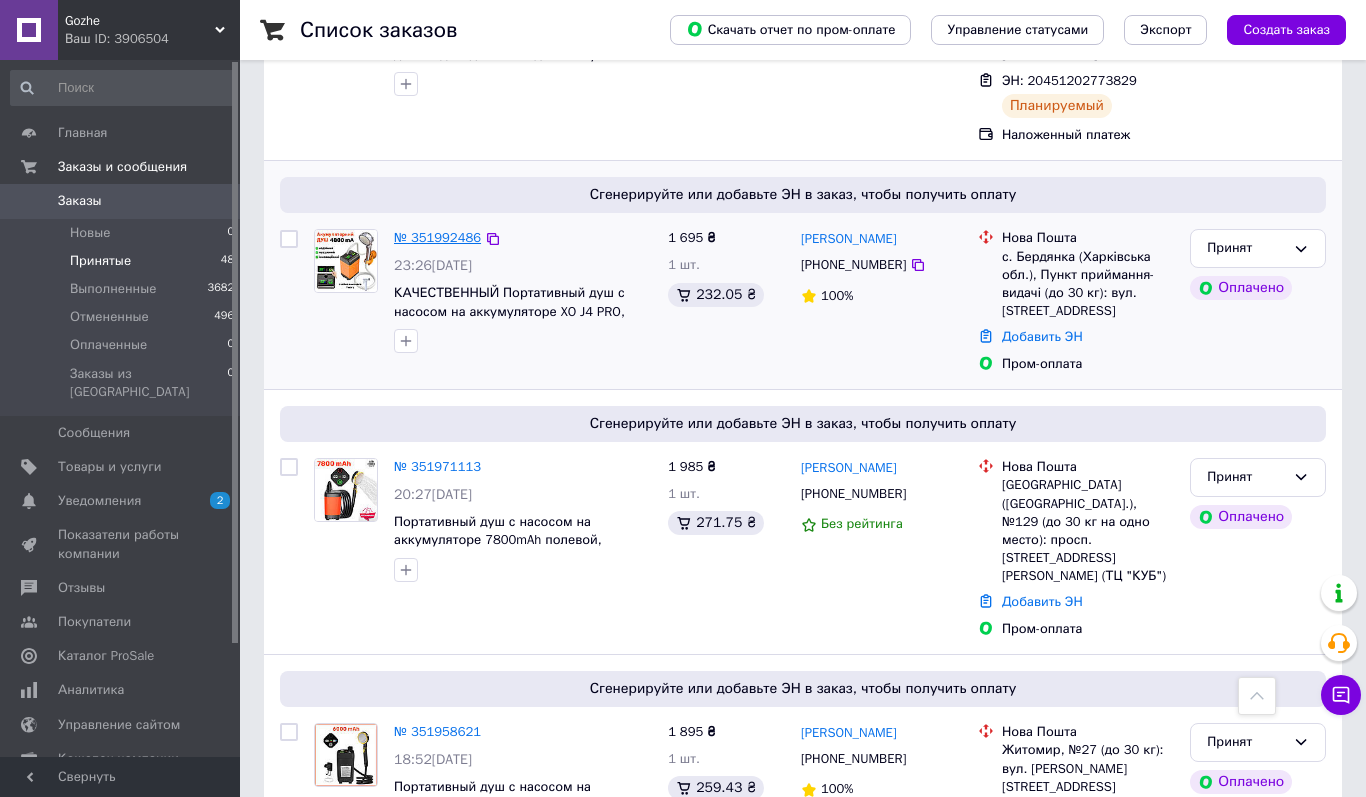 click on "№ 351992486" at bounding box center [437, 237] 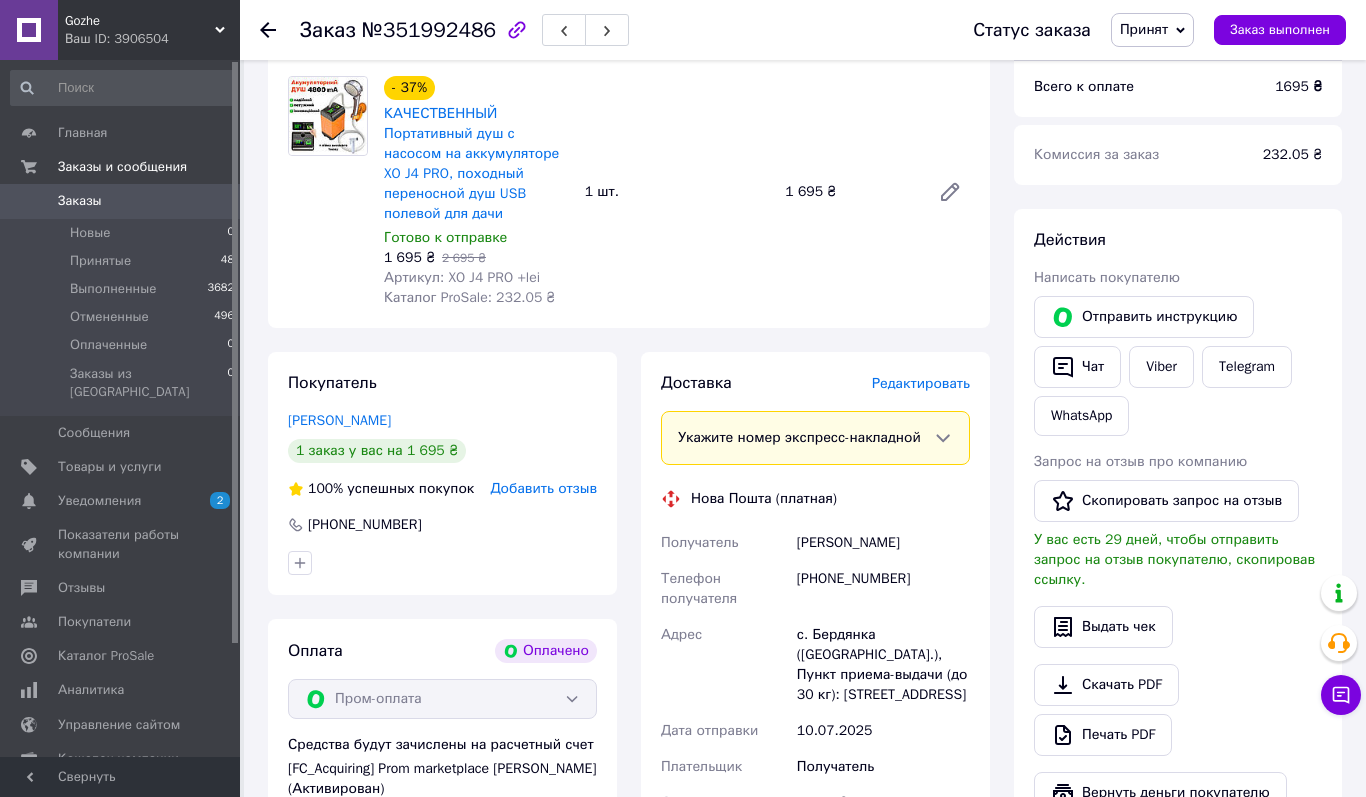 scroll, scrollTop: 779, scrollLeft: 0, axis: vertical 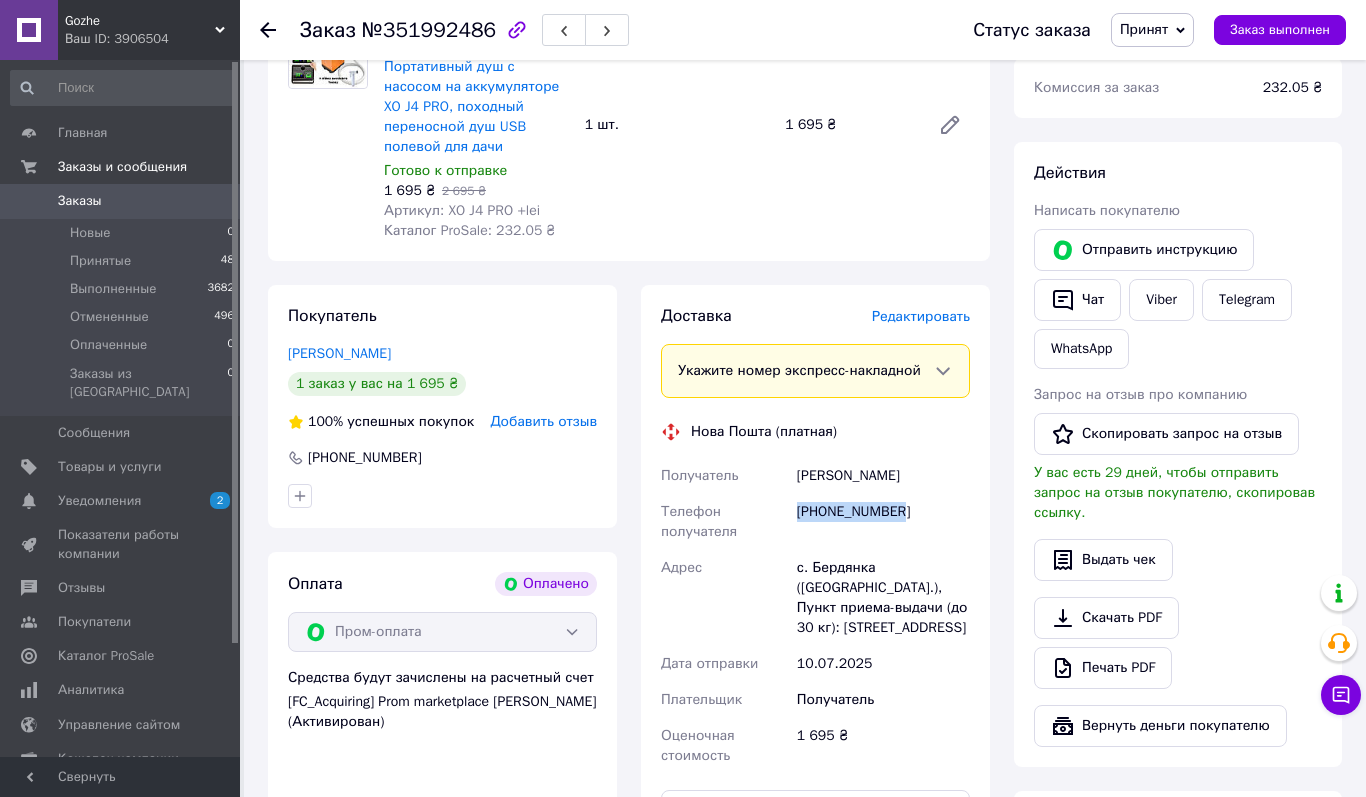 drag, startPoint x: 794, startPoint y: 509, endPoint x: 945, endPoint y: 509, distance: 151 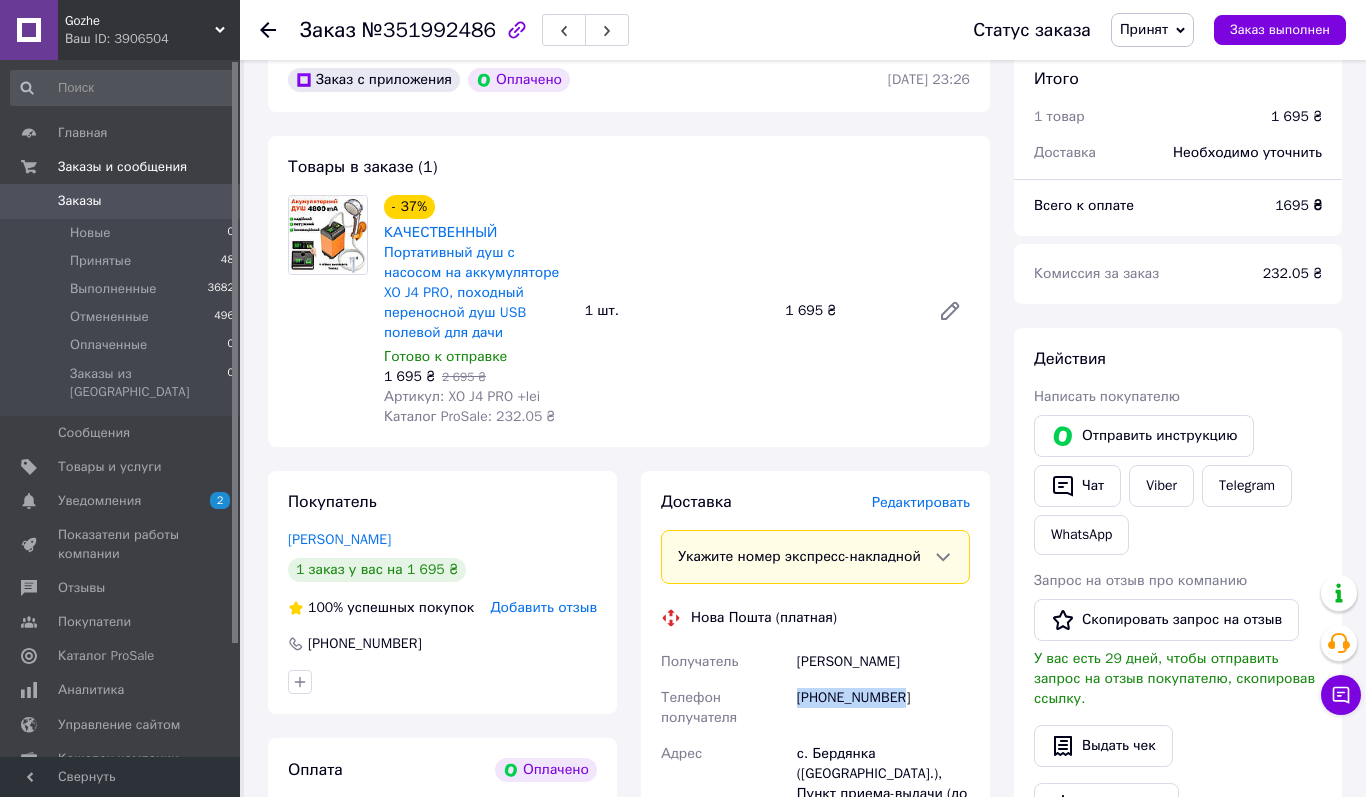 scroll, scrollTop: 616, scrollLeft: 0, axis: vertical 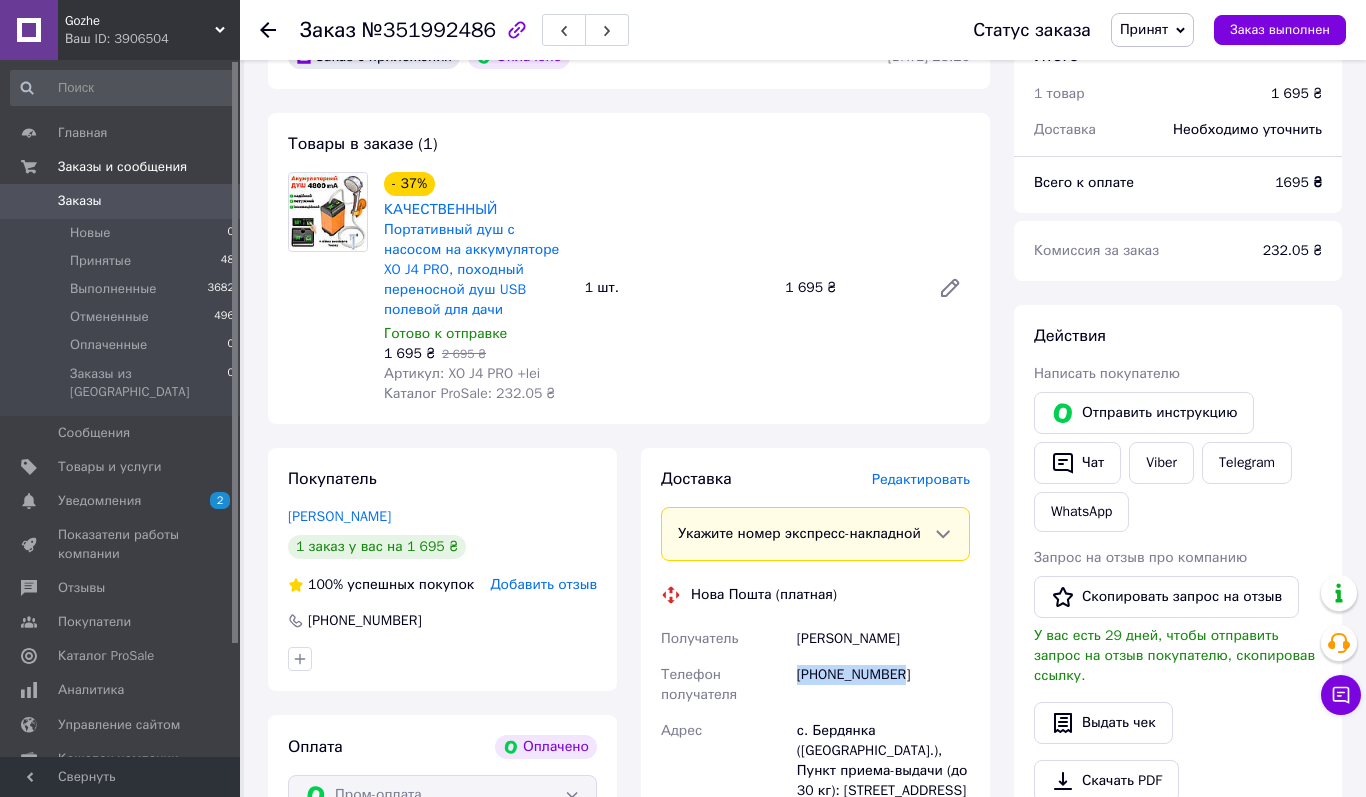 drag, startPoint x: 797, startPoint y: 637, endPoint x: 958, endPoint y: 637, distance: 161 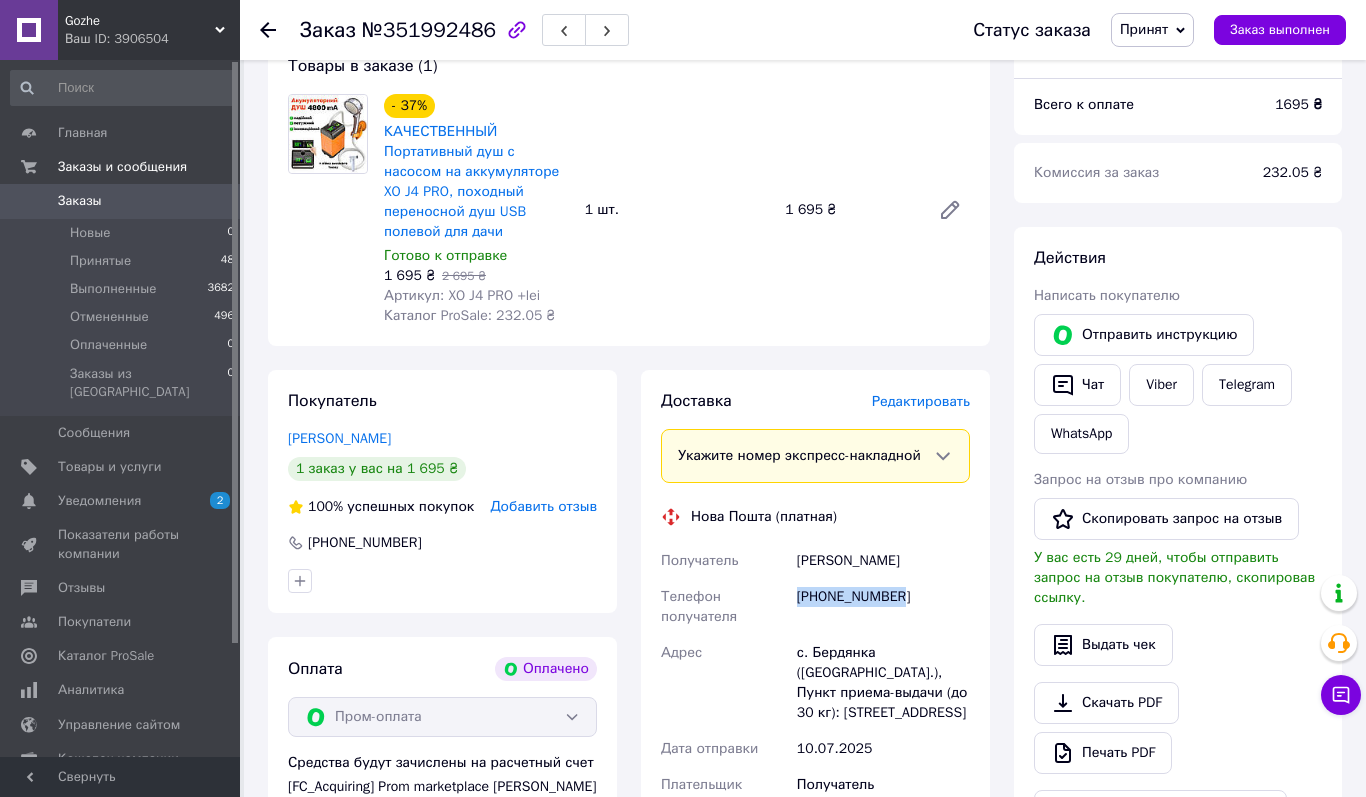 scroll, scrollTop: 703, scrollLeft: 0, axis: vertical 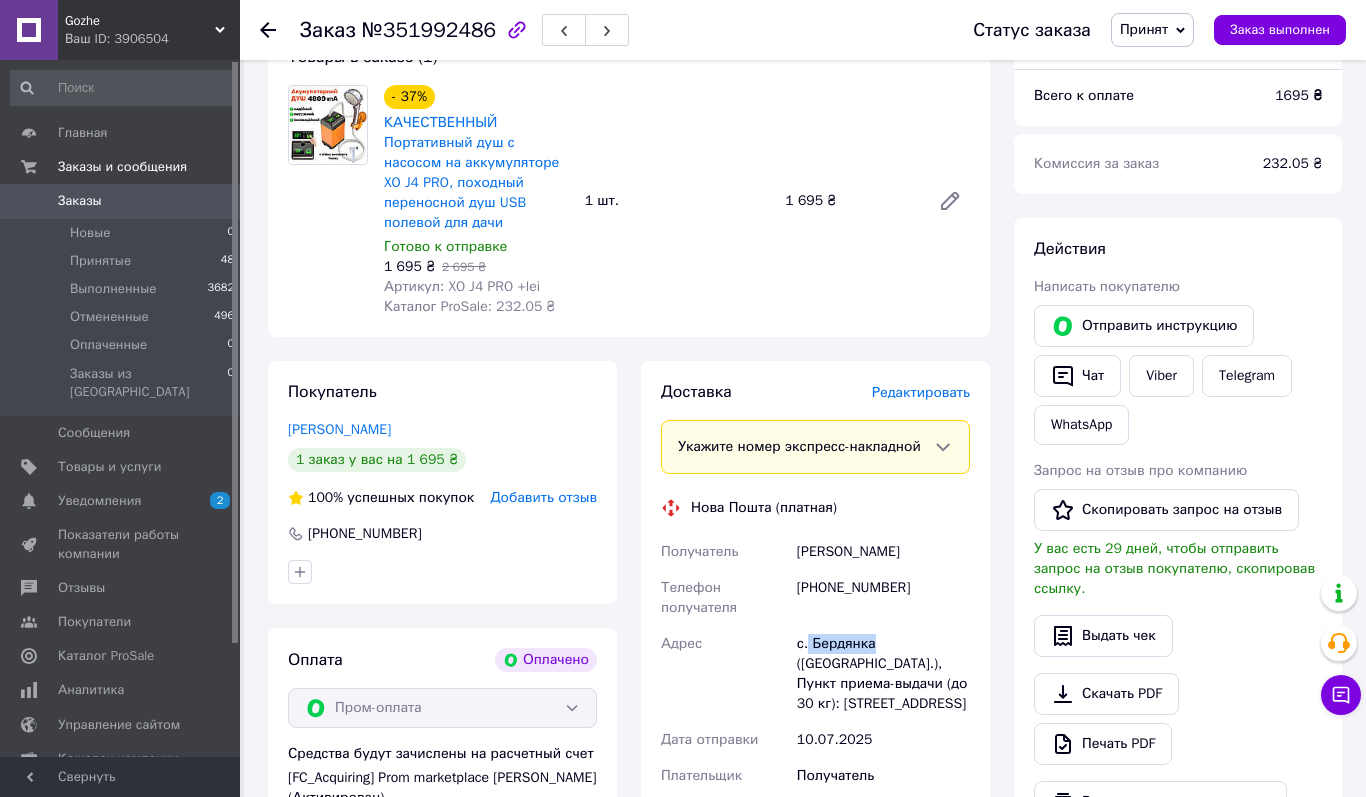 drag, startPoint x: 810, startPoint y: 643, endPoint x: 923, endPoint y: 642, distance: 113.004425 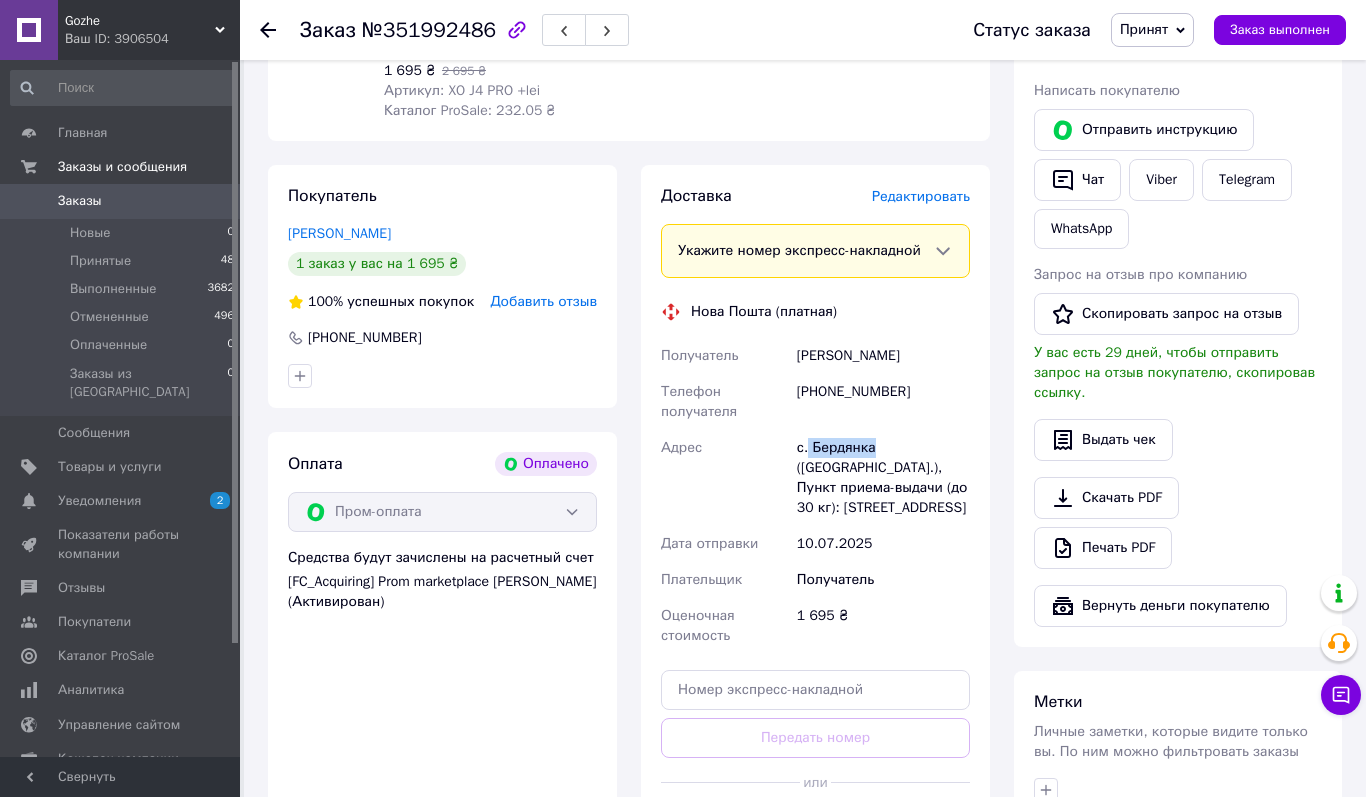 scroll, scrollTop: 1026, scrollLeft: 0, axis: vertical 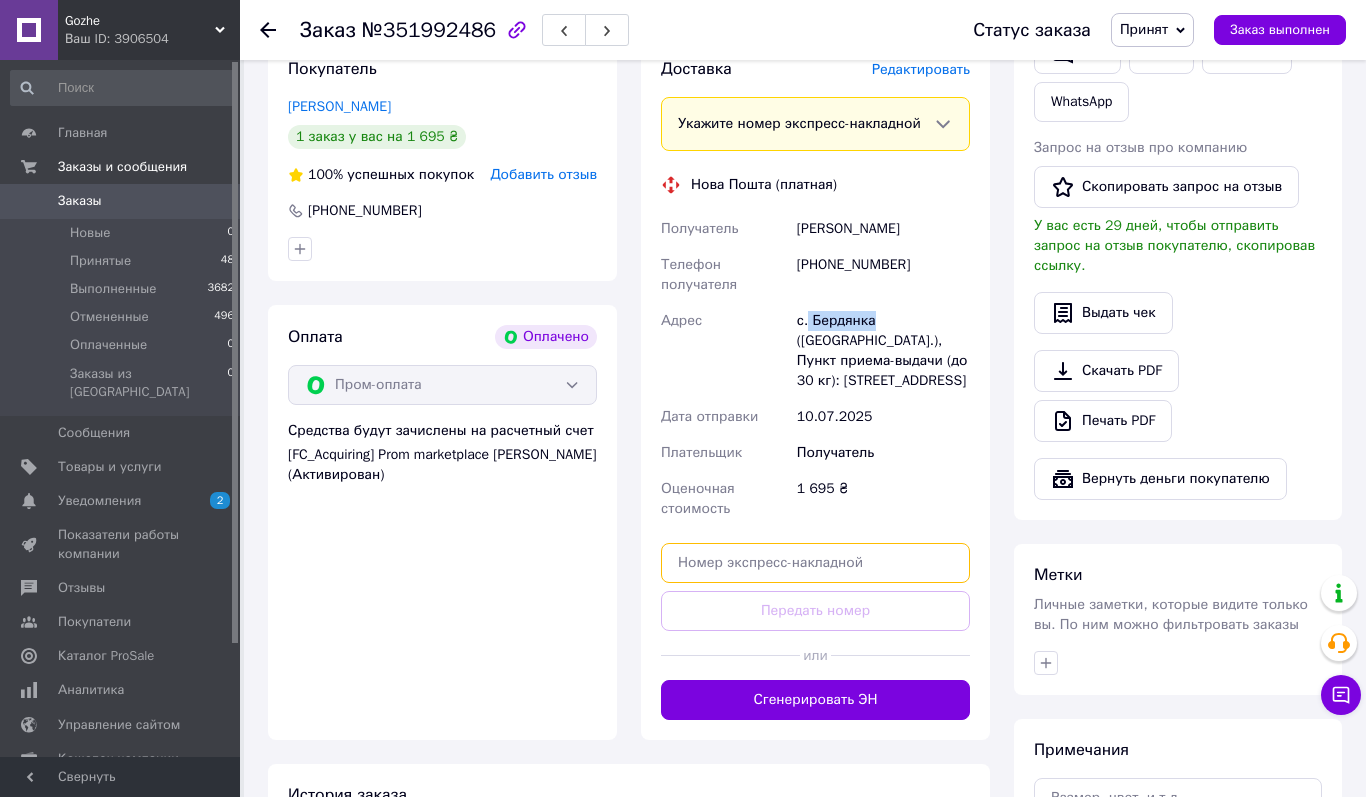 click at bounding box center [815, 563] 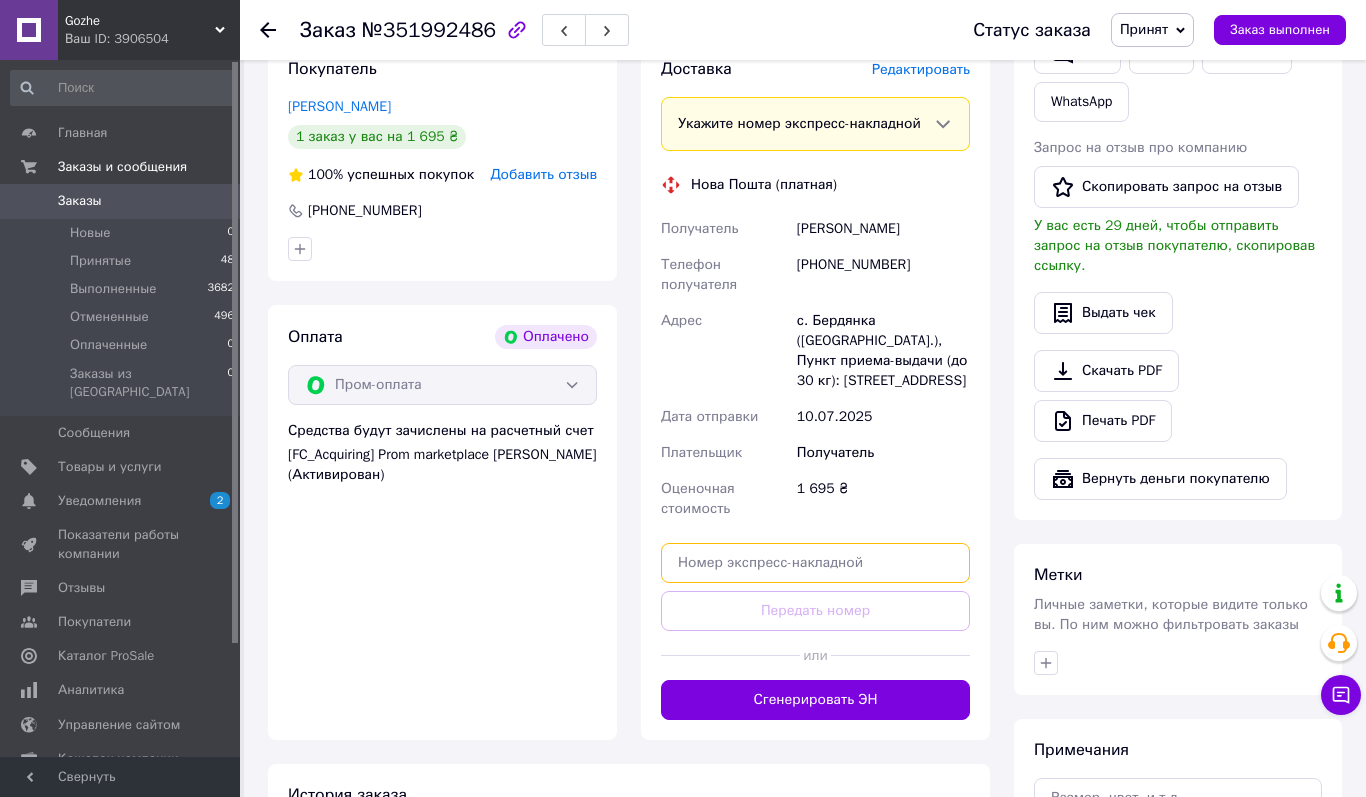 paste on "20451203310601" 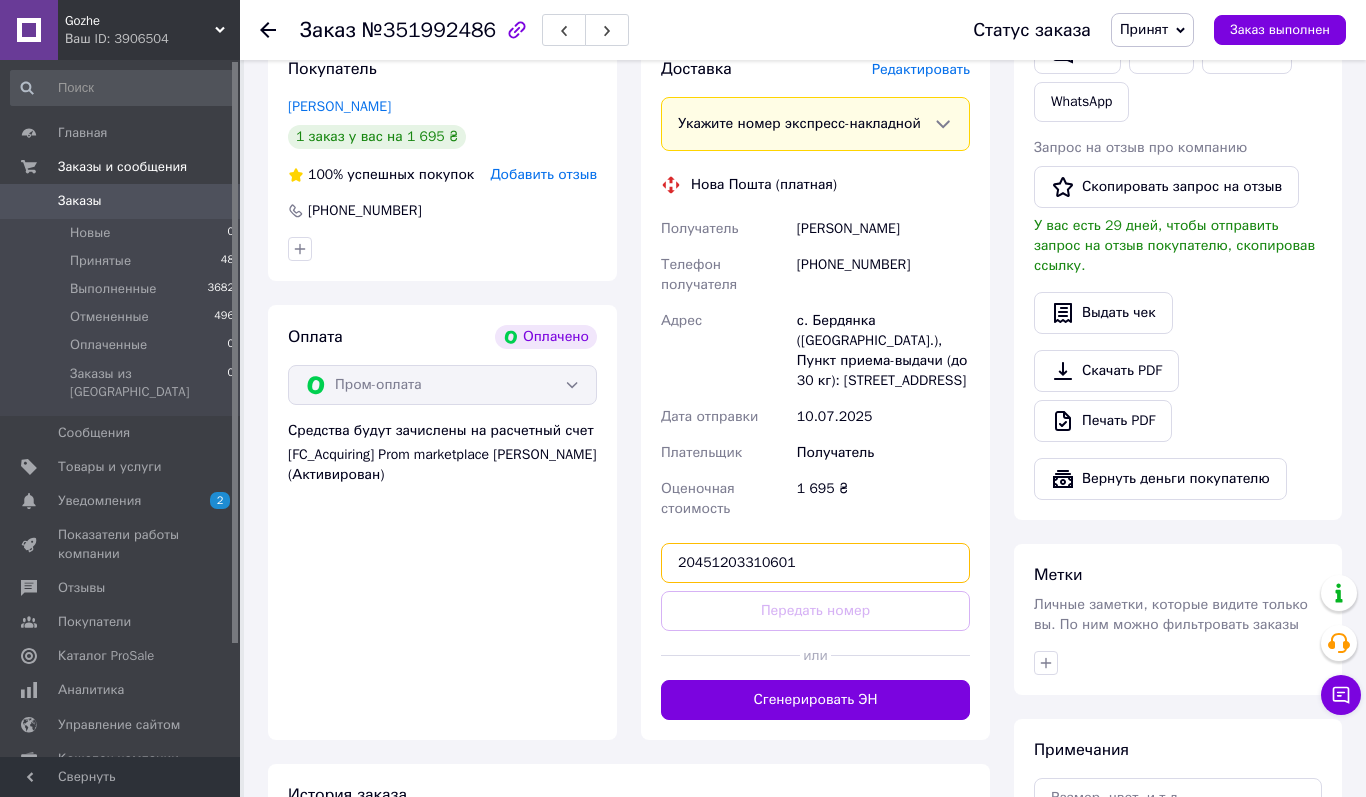 type on "20451203310601" 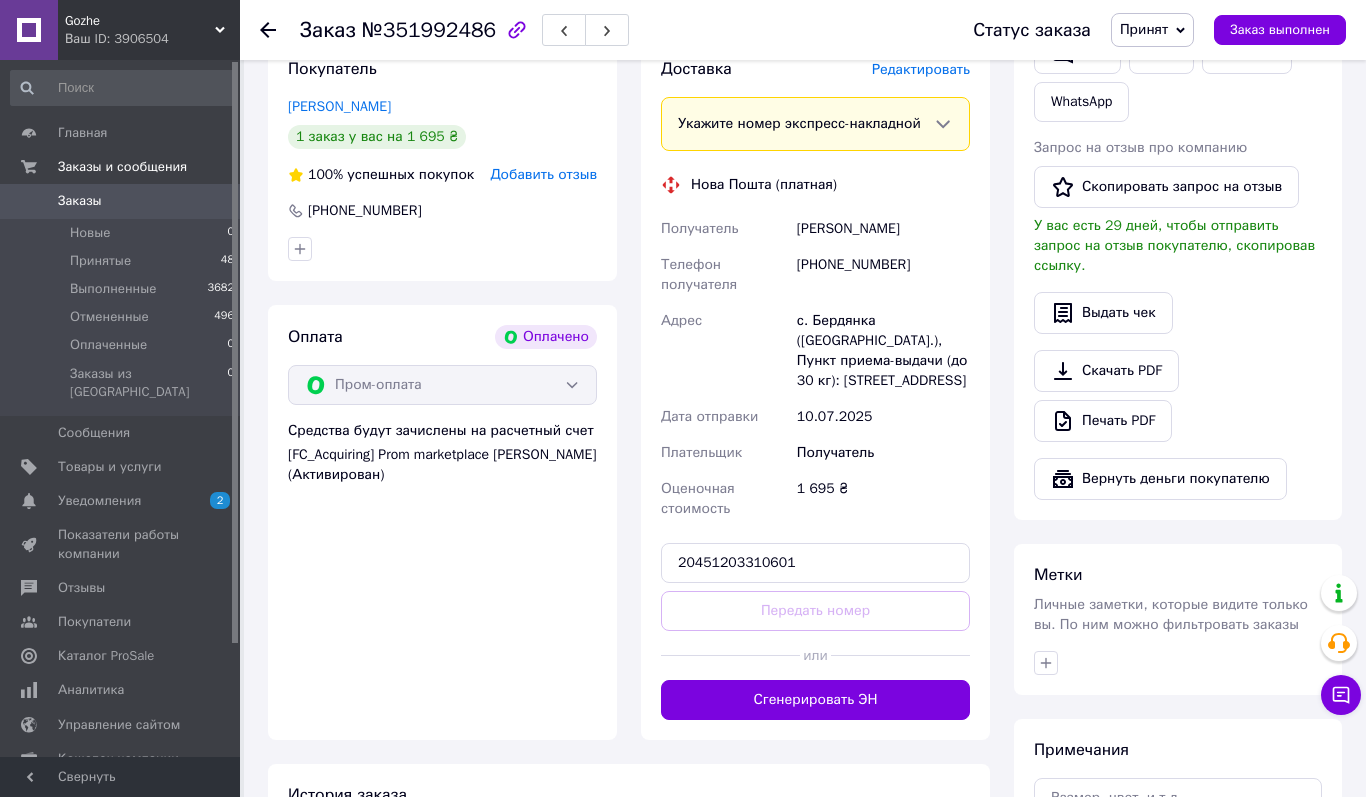 click on "Передать номер" at bounding box center (815, 611) 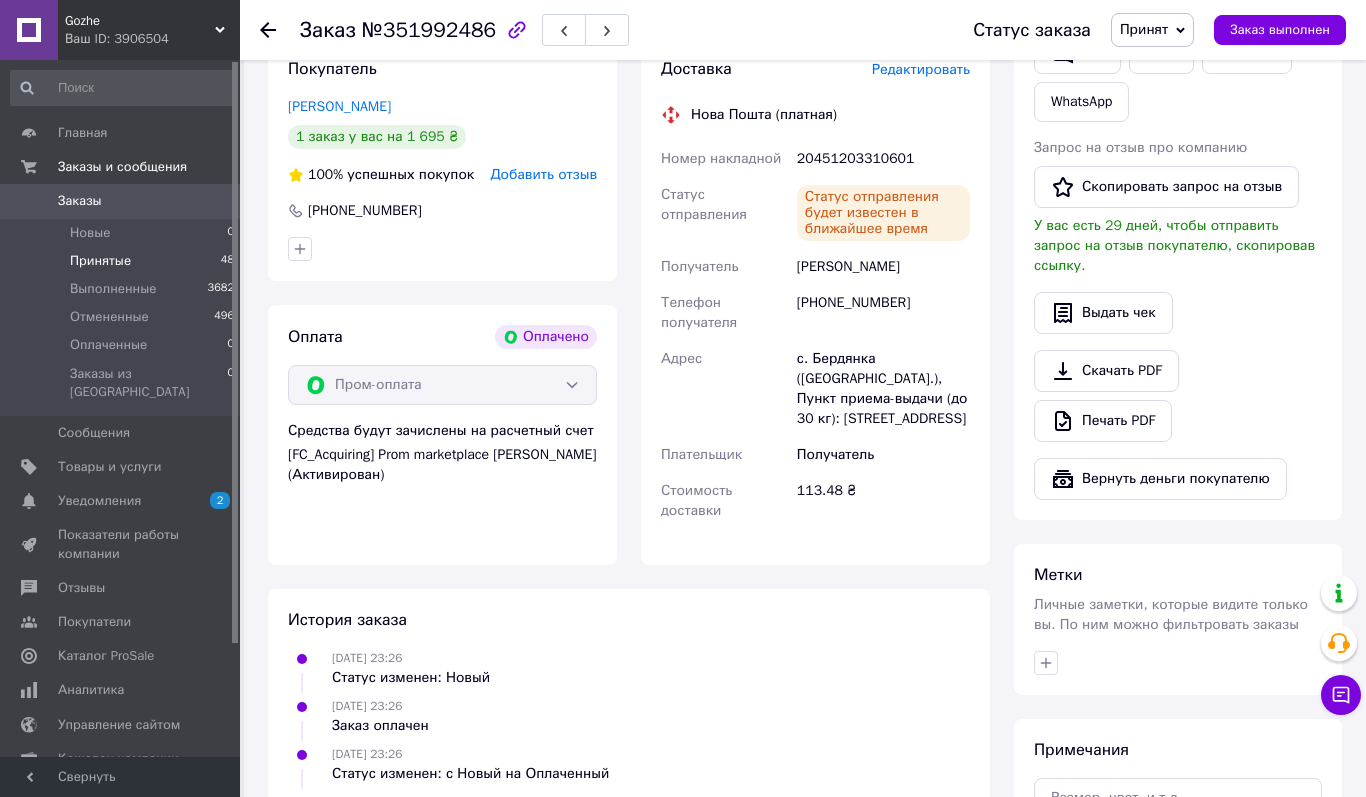 click on "Принятые 48" at bounding box center [123, 261] 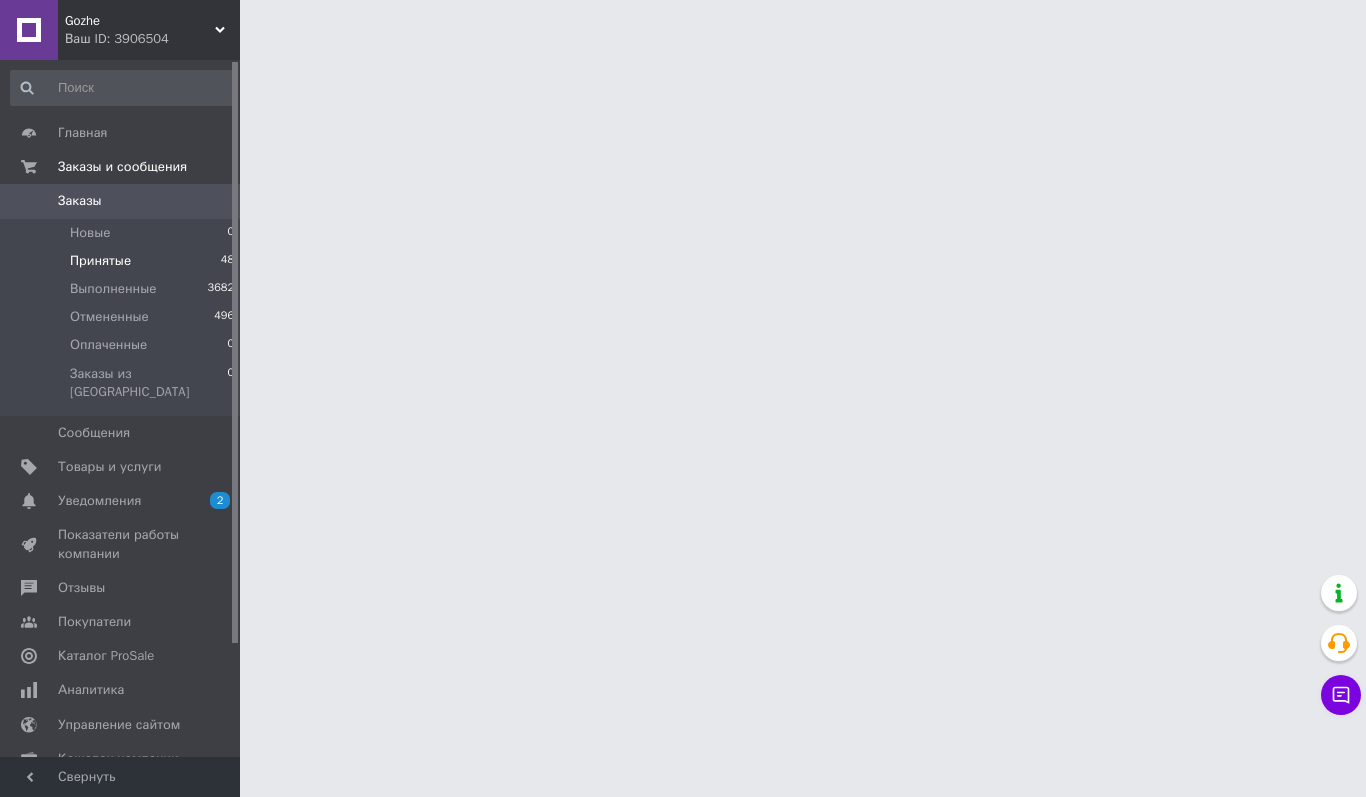 scroll, scrollTop: 0, scrollLeft: 0, axis: both 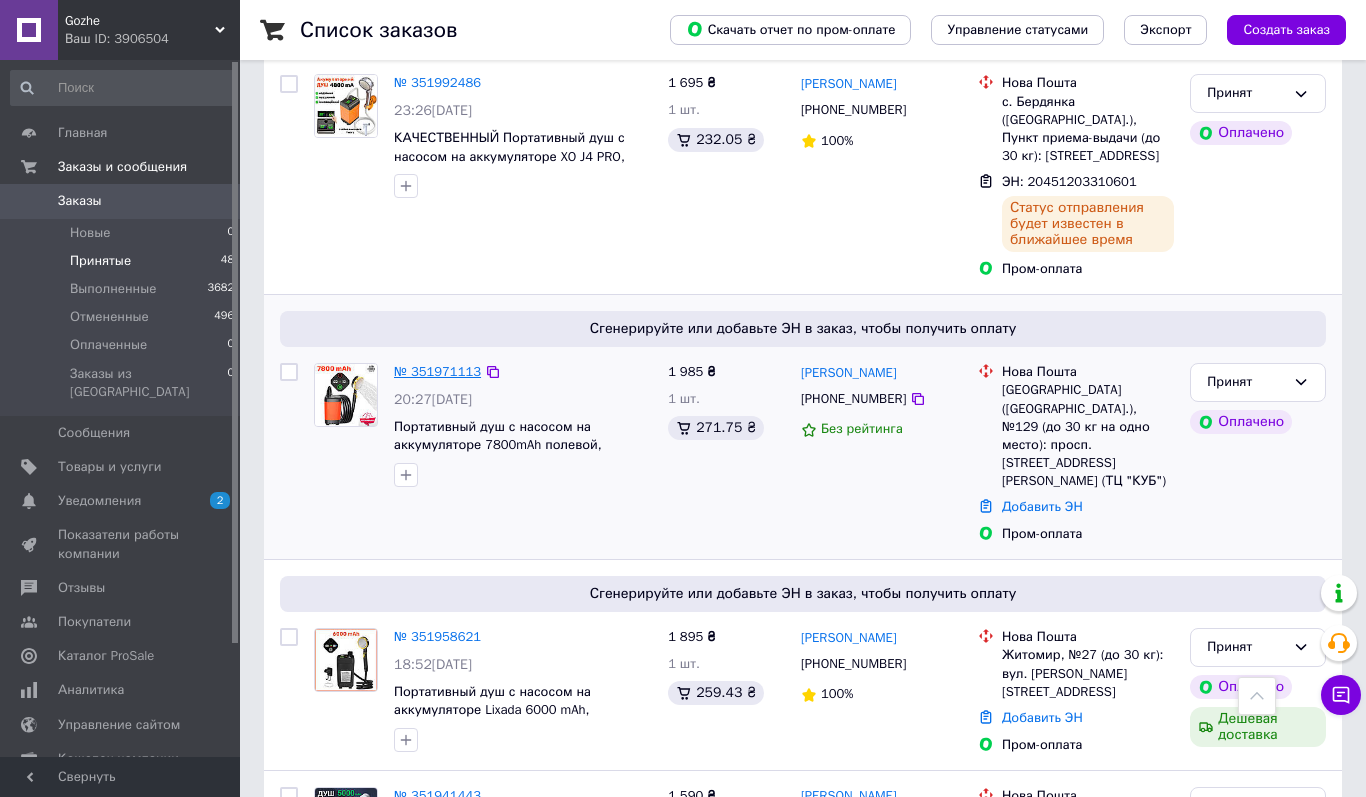 click on "№ 351971113" at bounding box center [437, 371] 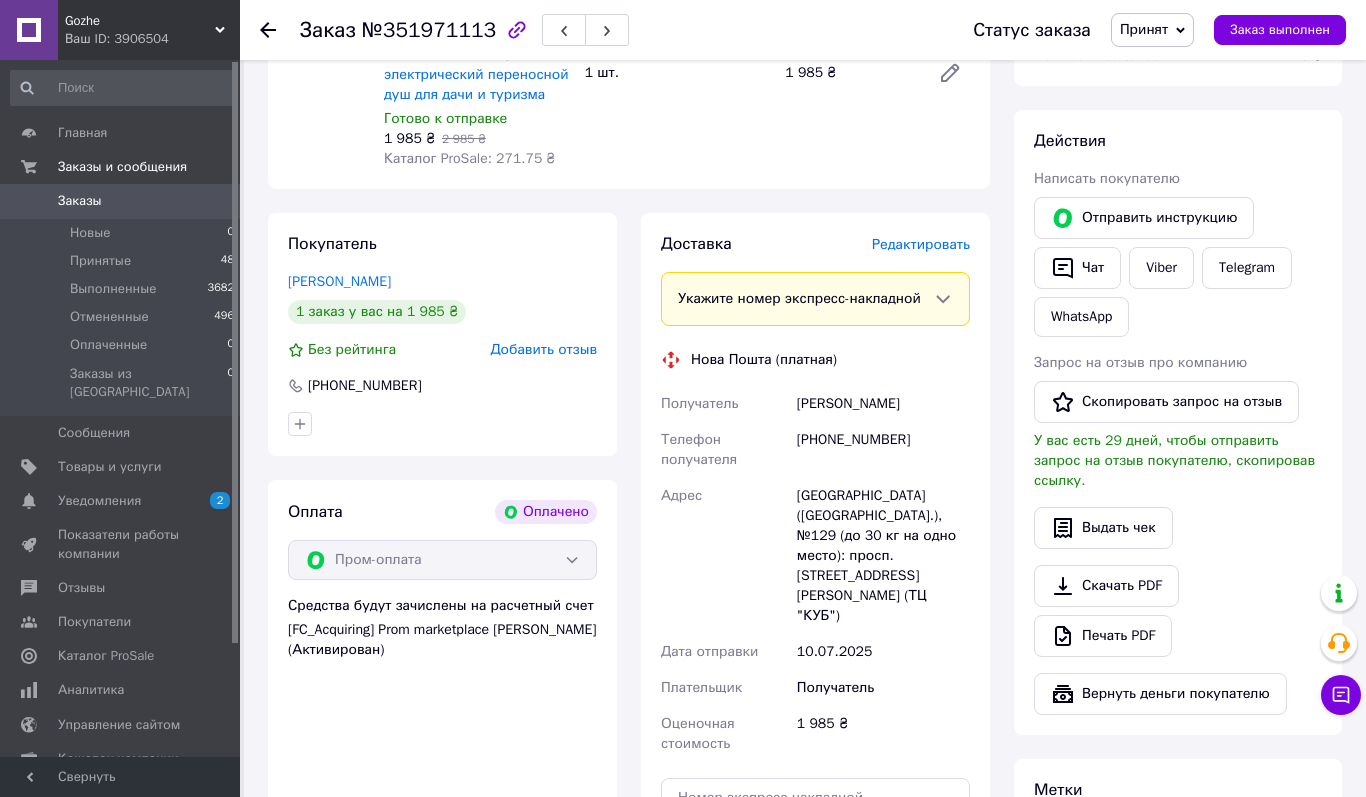 scroll, scrollTop: 891, scrollLeft: 0, axis: vertical 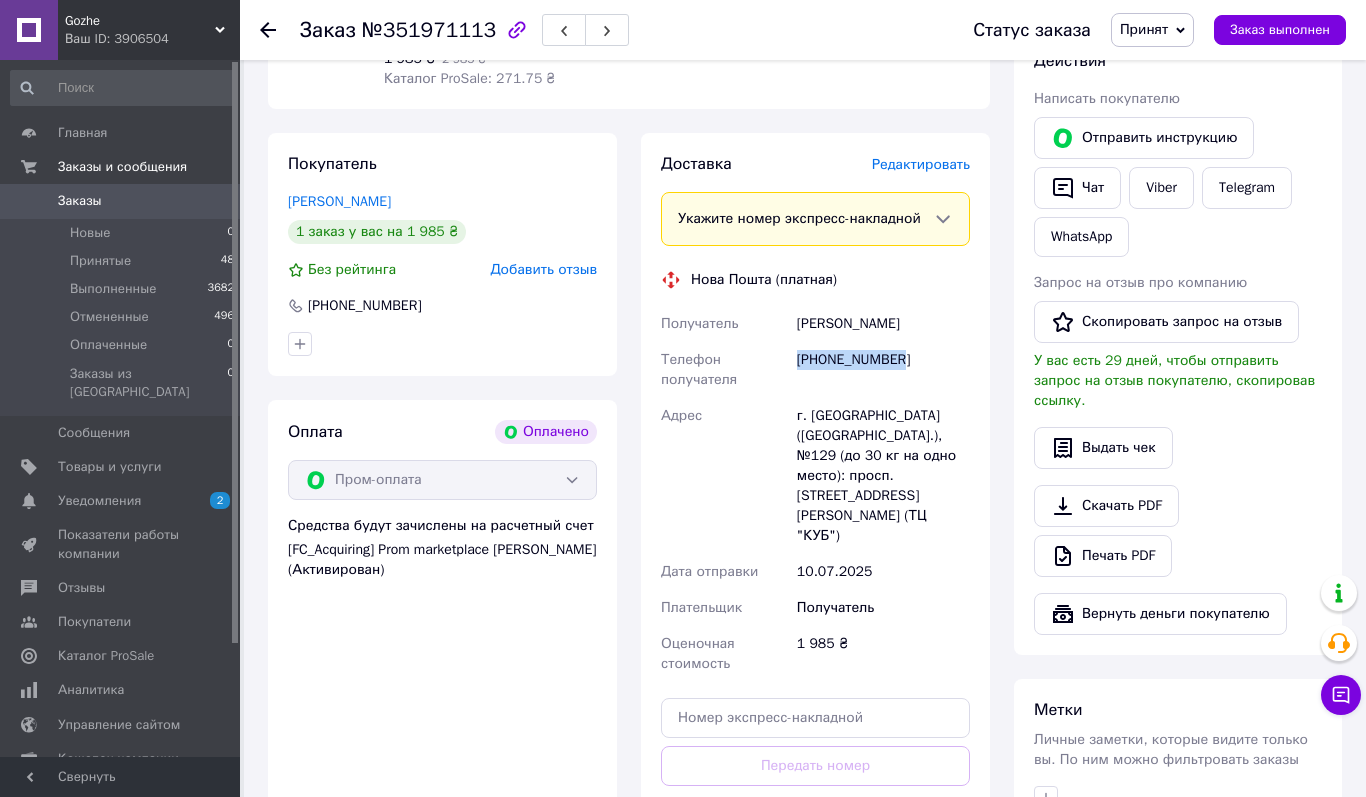 drag, startPoint x: 798, startPoint y: 379, endPoint x: 938, endPoint y: 379, distance: 140 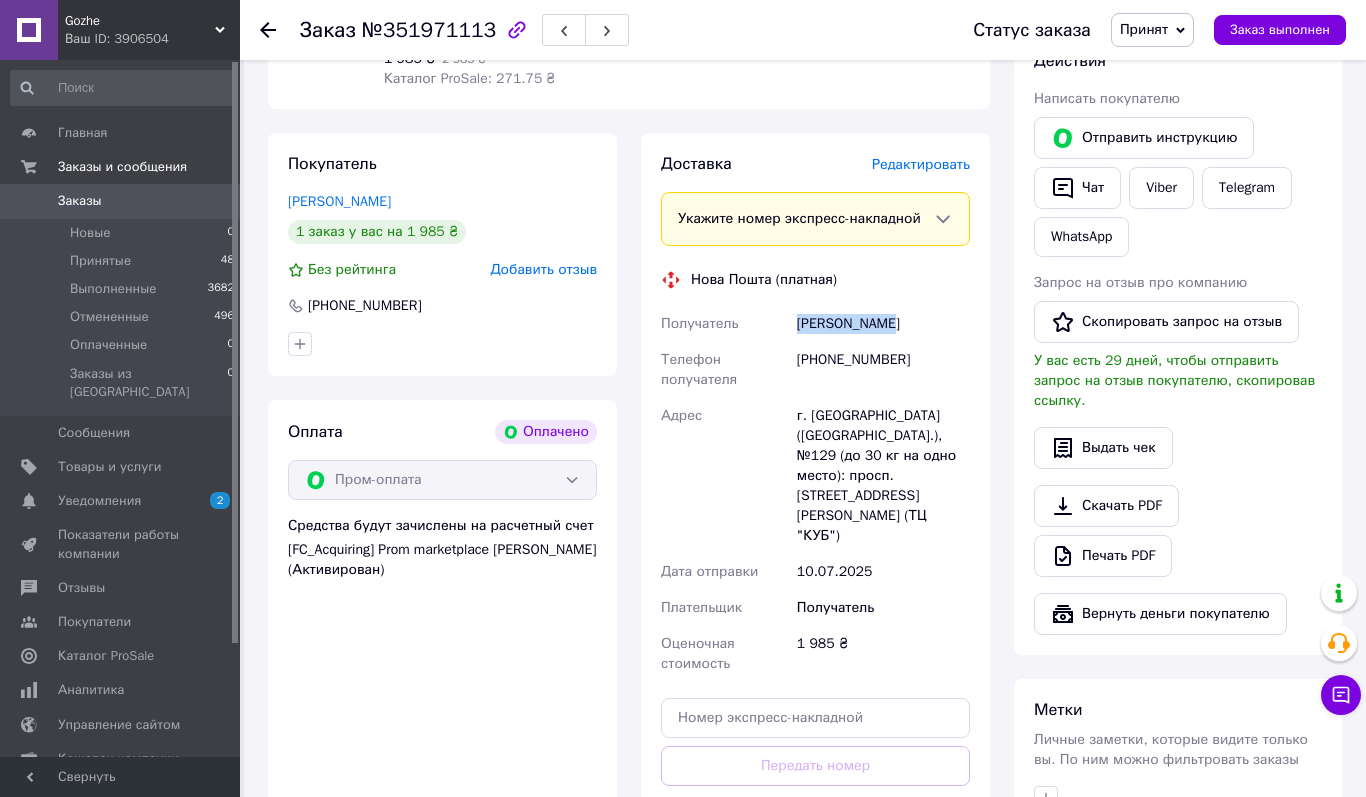 drag, startPoint x: 794, startPoint y: 338, endPoint x: 896, endPoint y: 338, distance: 102 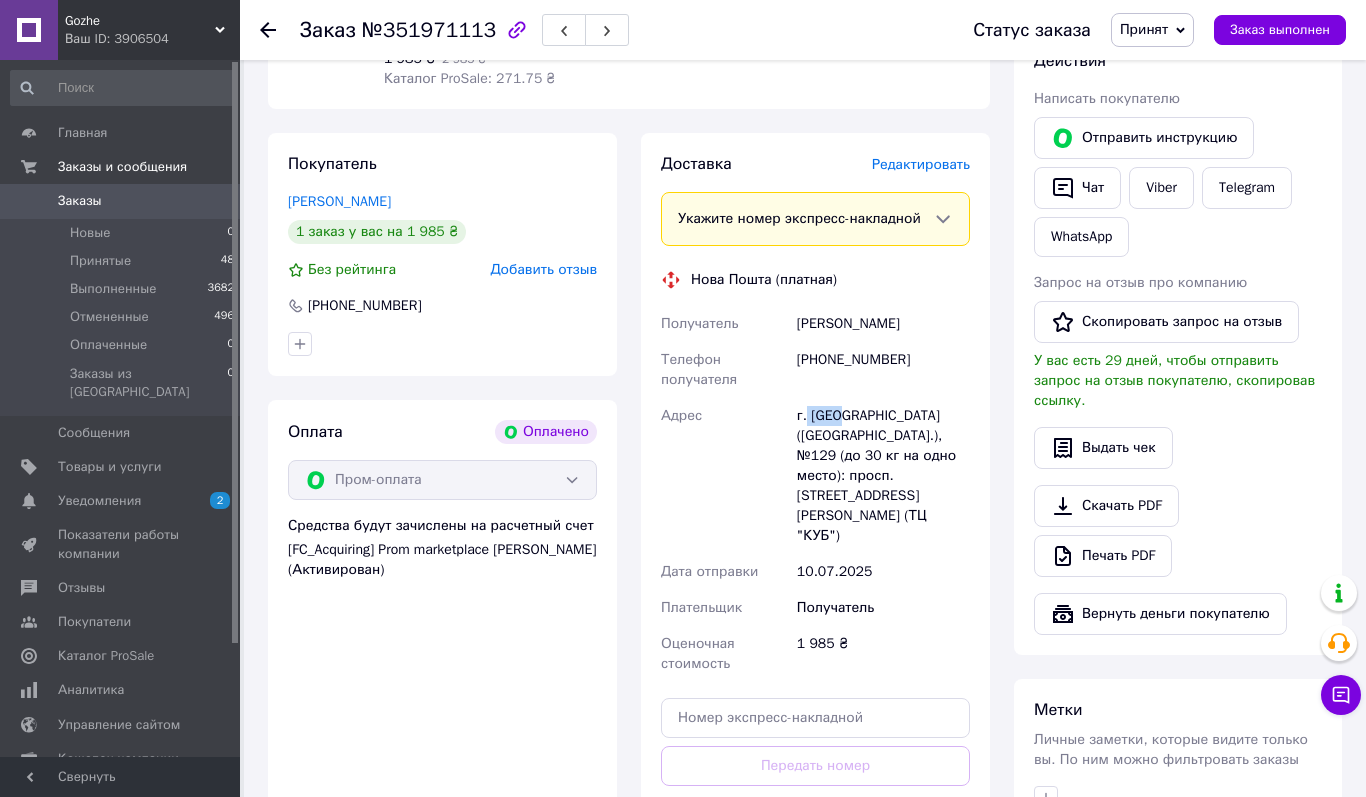 drag, startPoint x: 815, startPoint y: 435, endPoint x: 844, endPoint y: 435, distance: 29 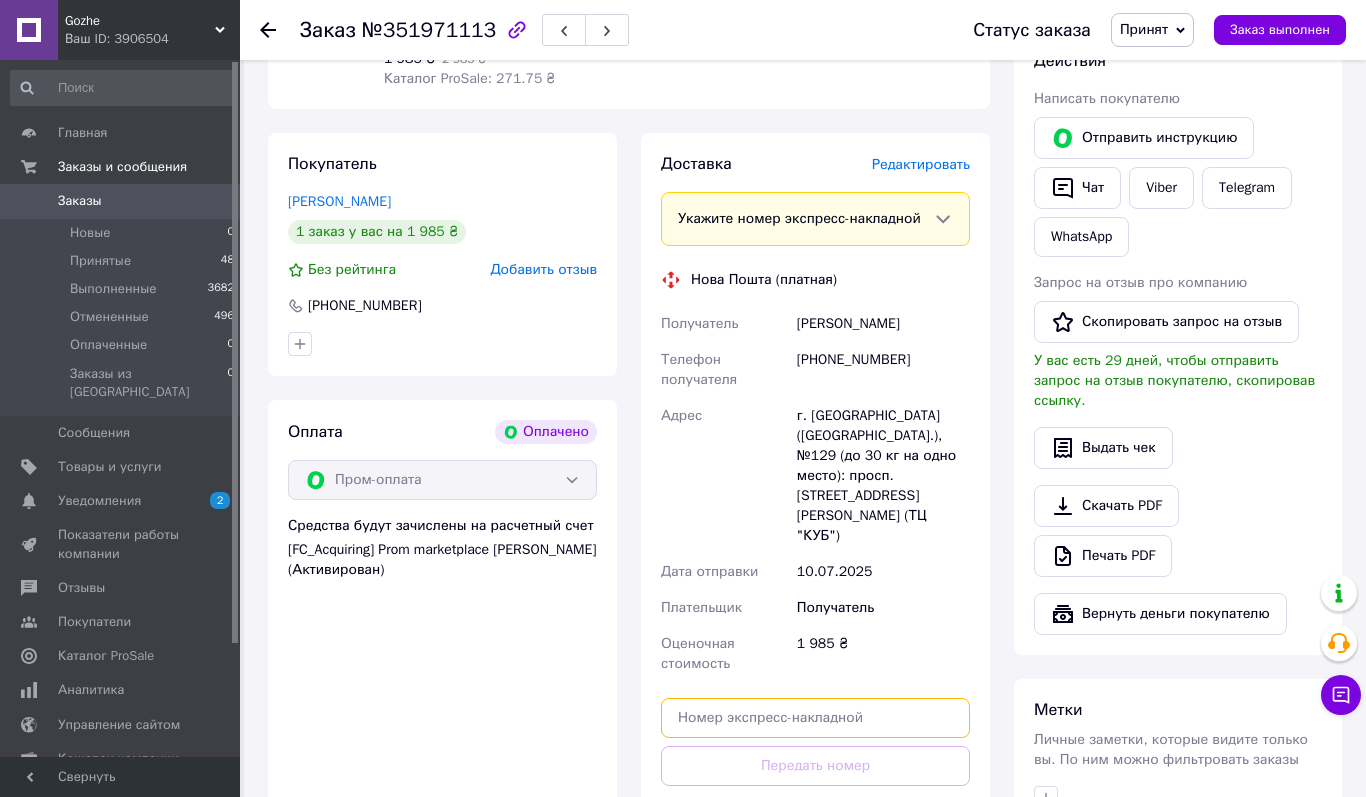 click at bounding box center [815, 718] 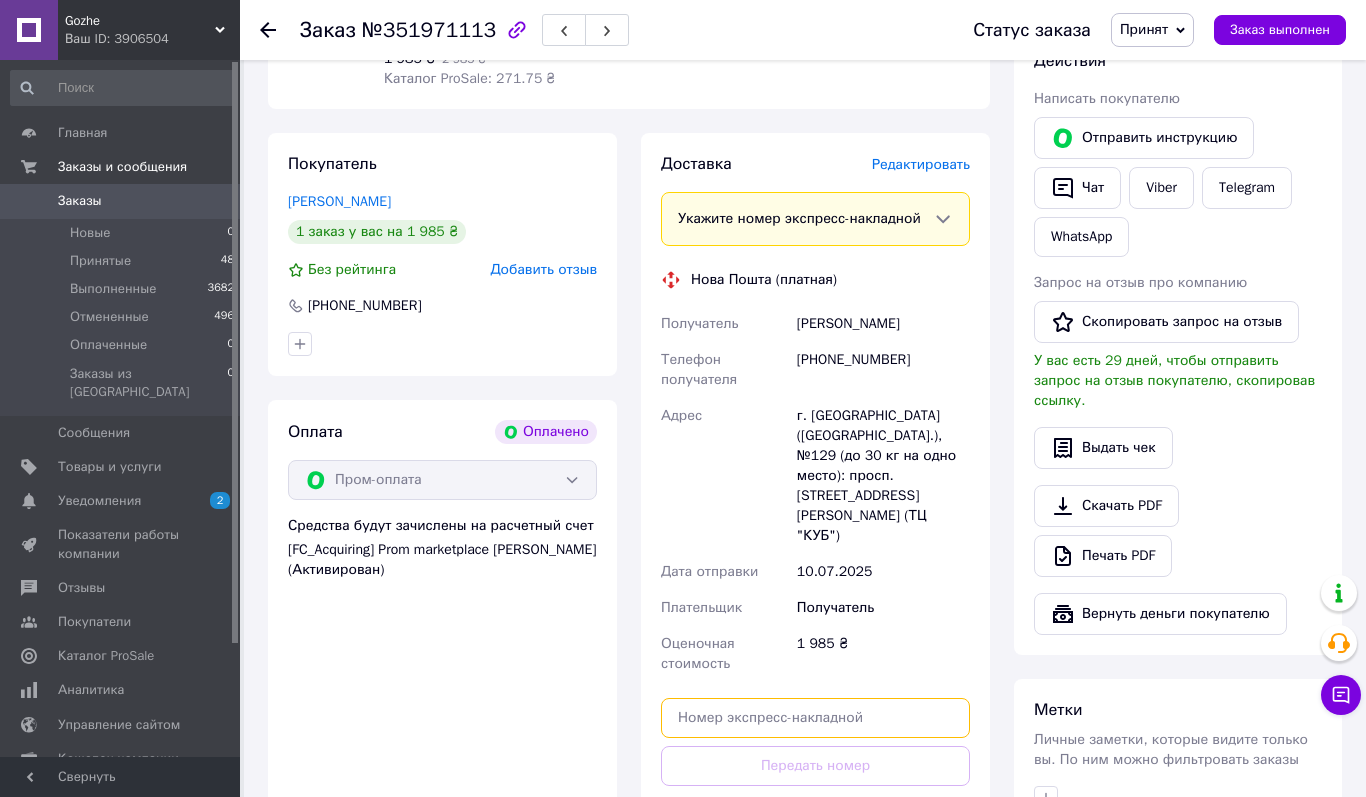 paste on "20451203312241" 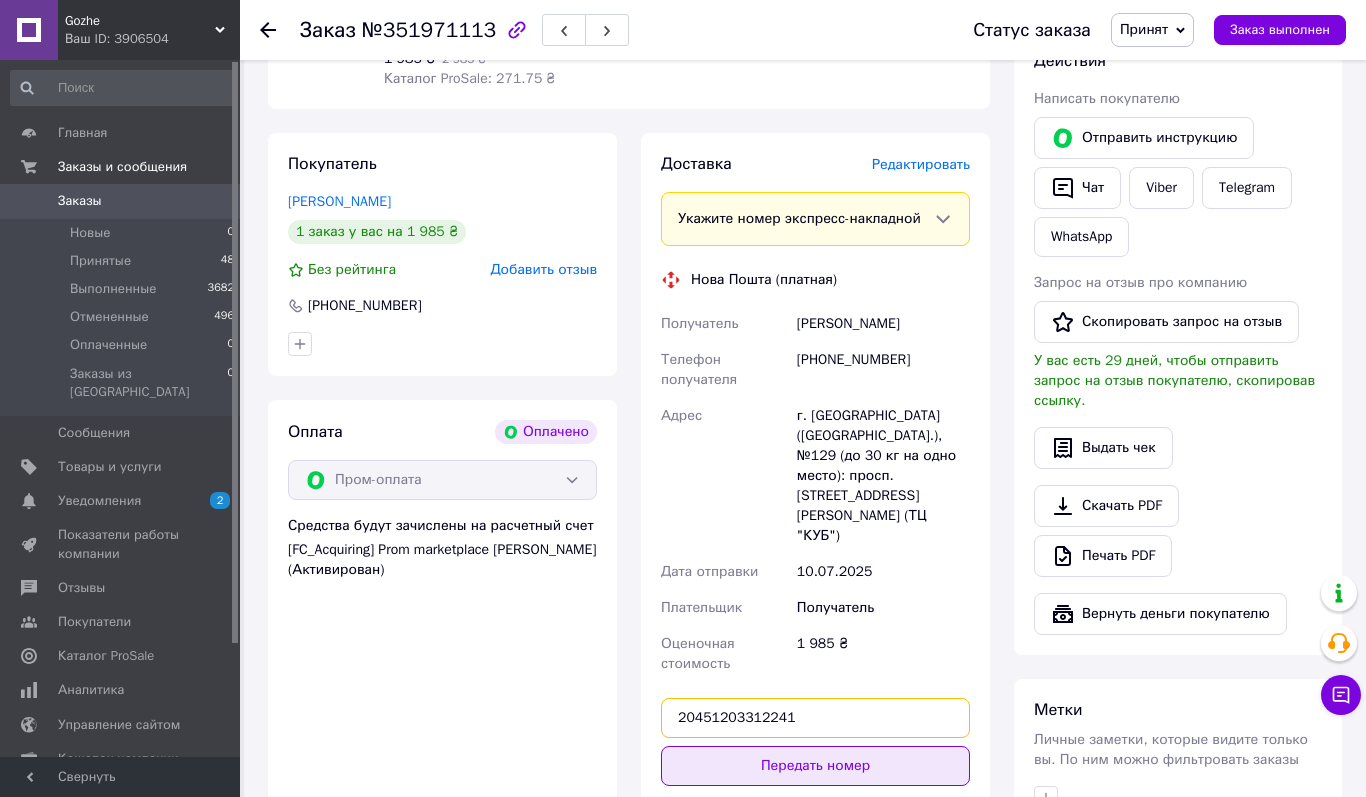 type on "20451203312241" 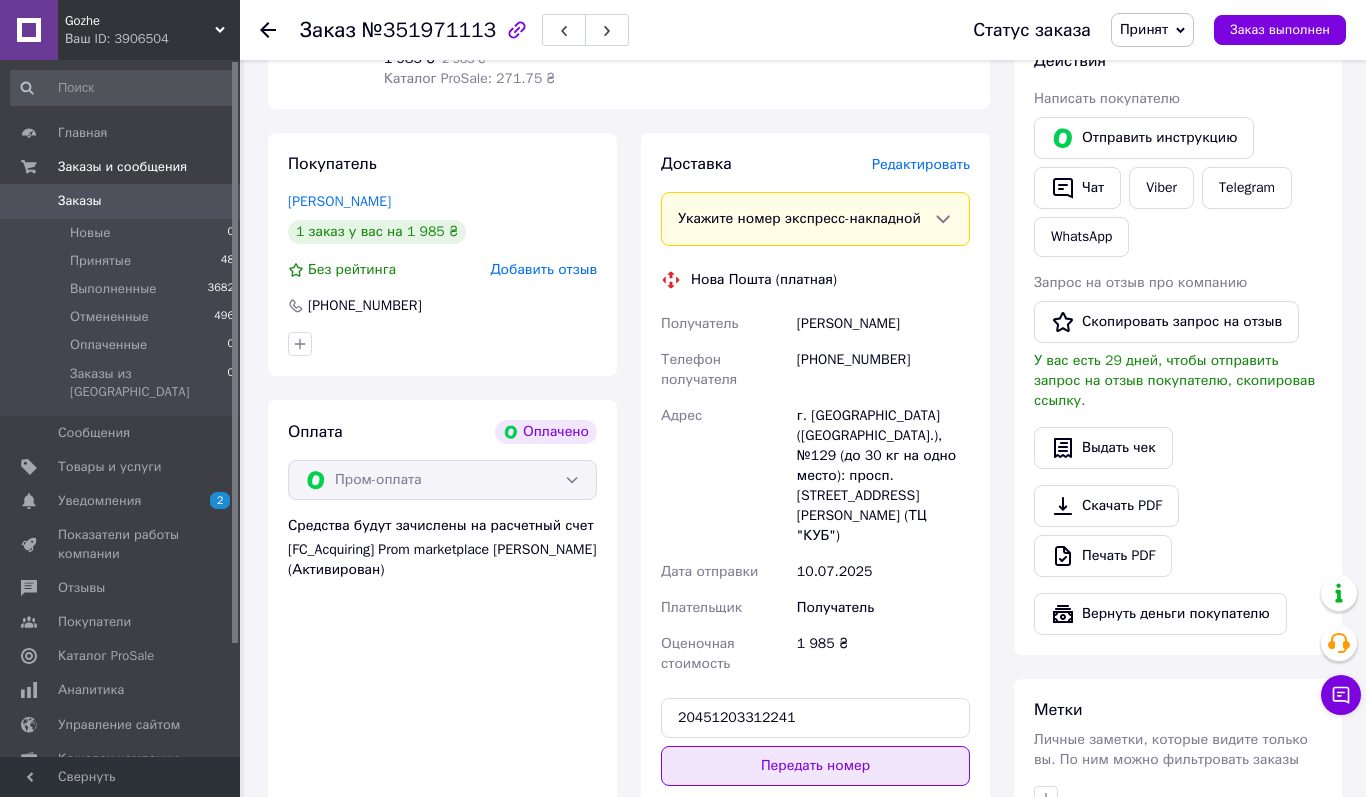 click on "Передать номер" at bounding box center [815, 766] 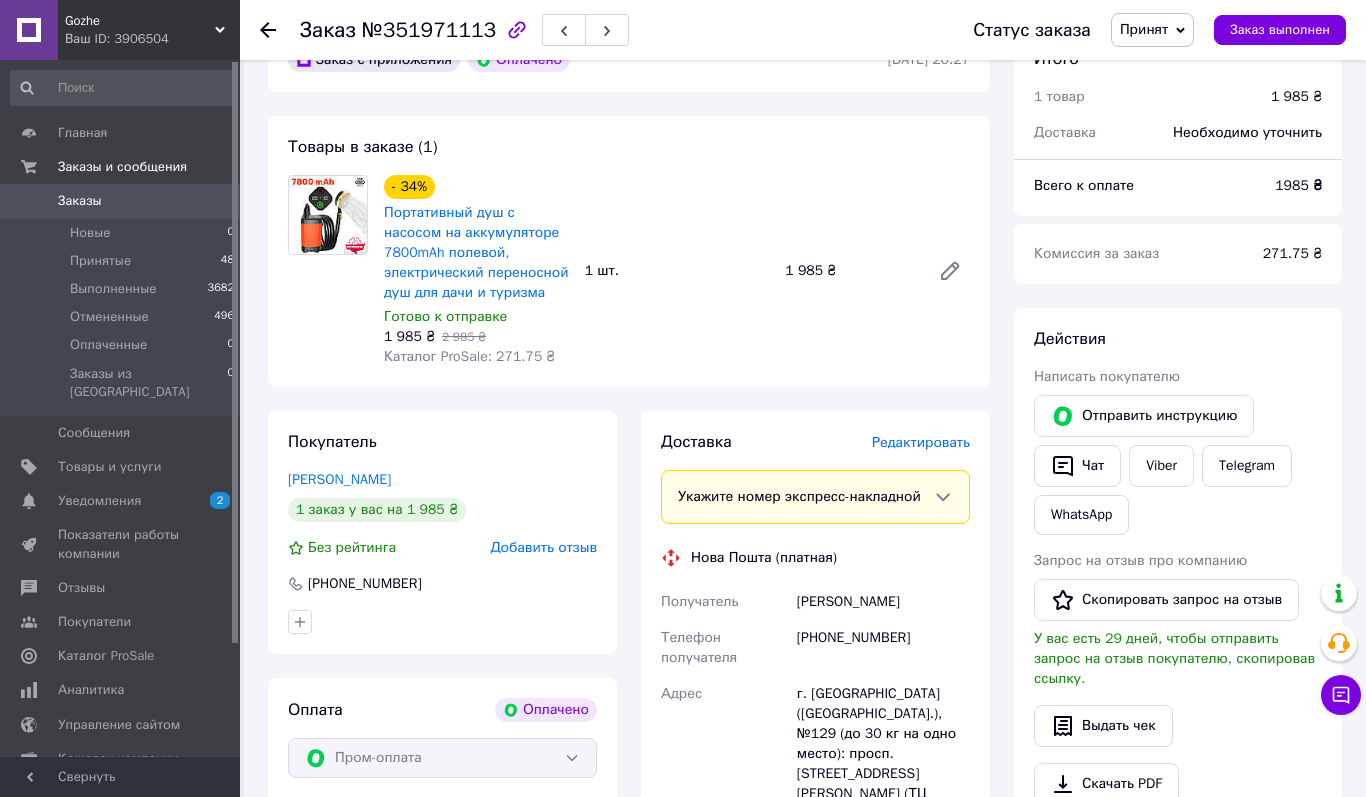 scroll, scrollTop: 574, scrollLeft: 0, axis: vertical 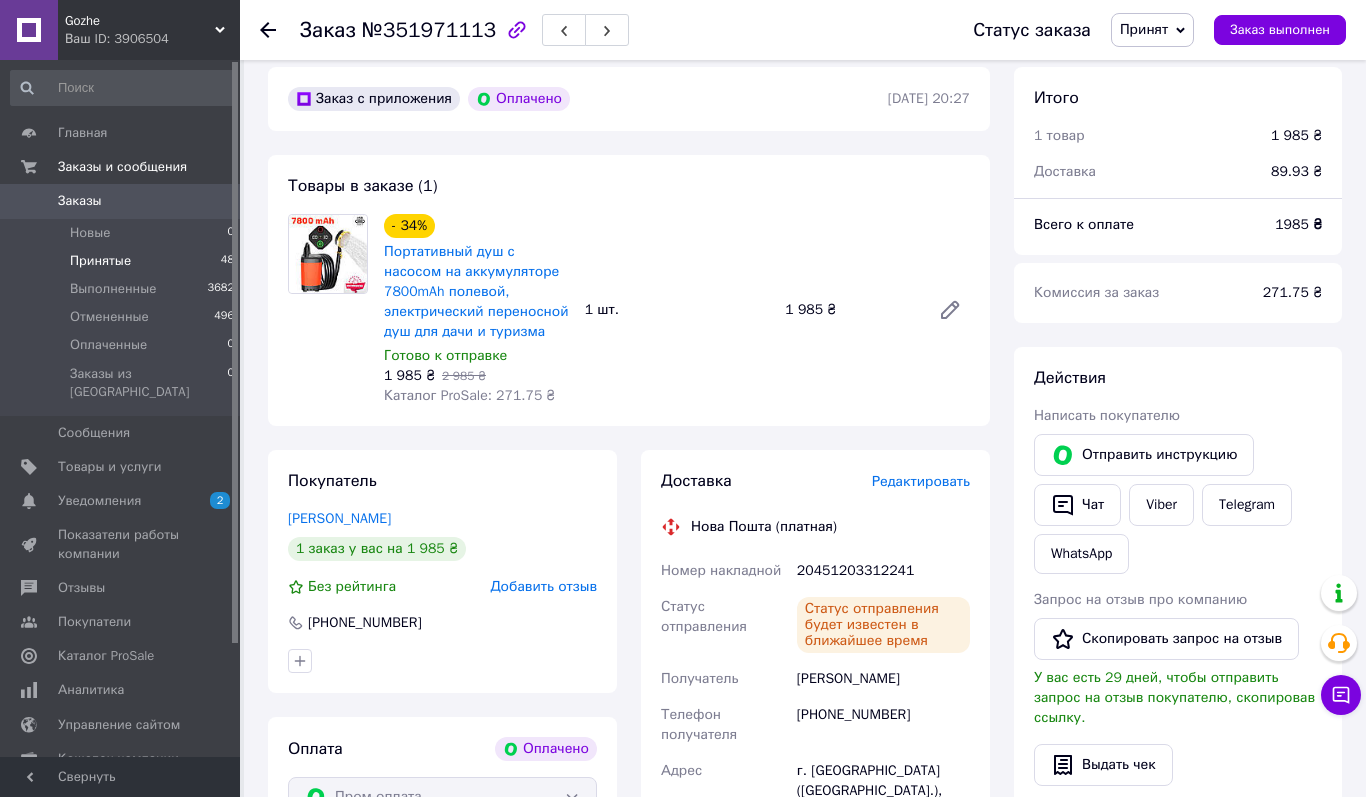 click on "Принятые 48" at bounding box center [123, 261] 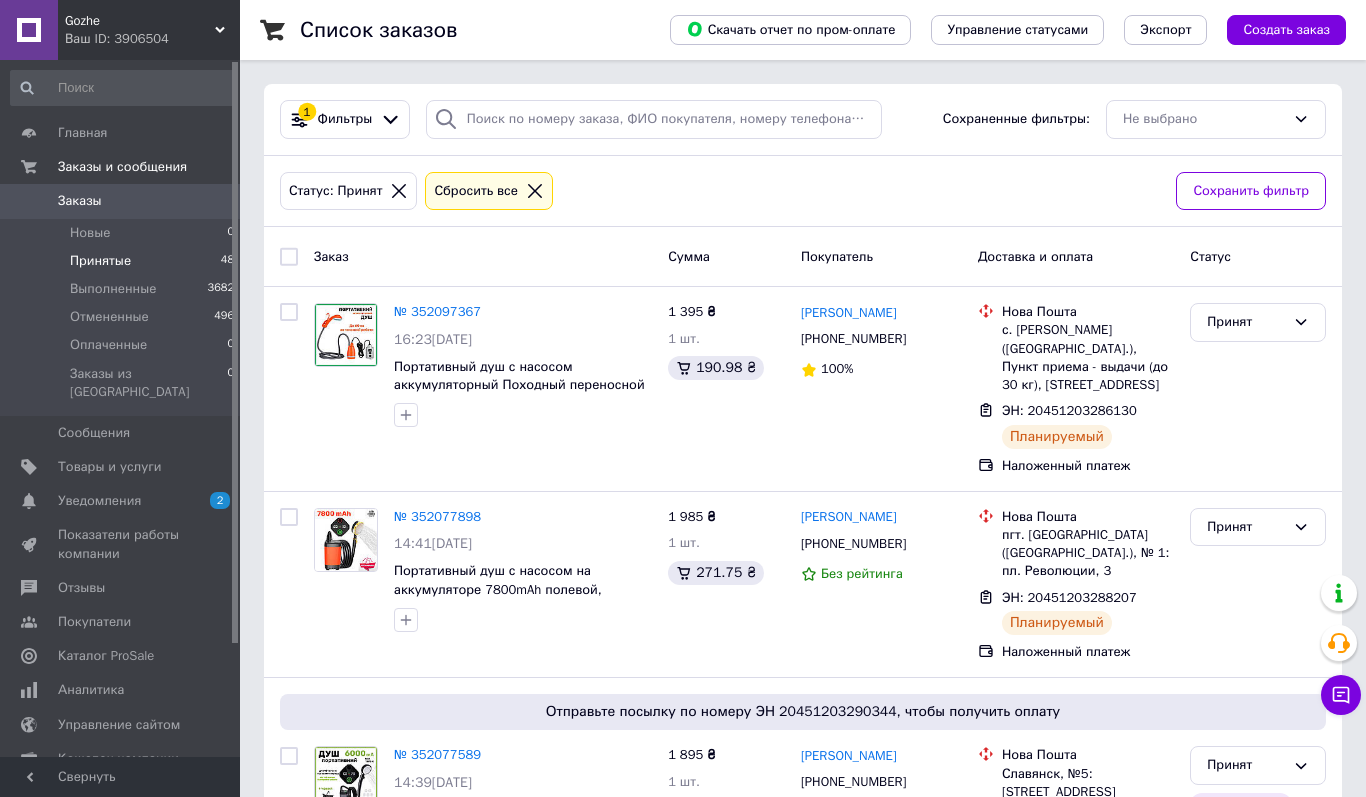 click on "Принятые 48" at bounding box center (123, 261) 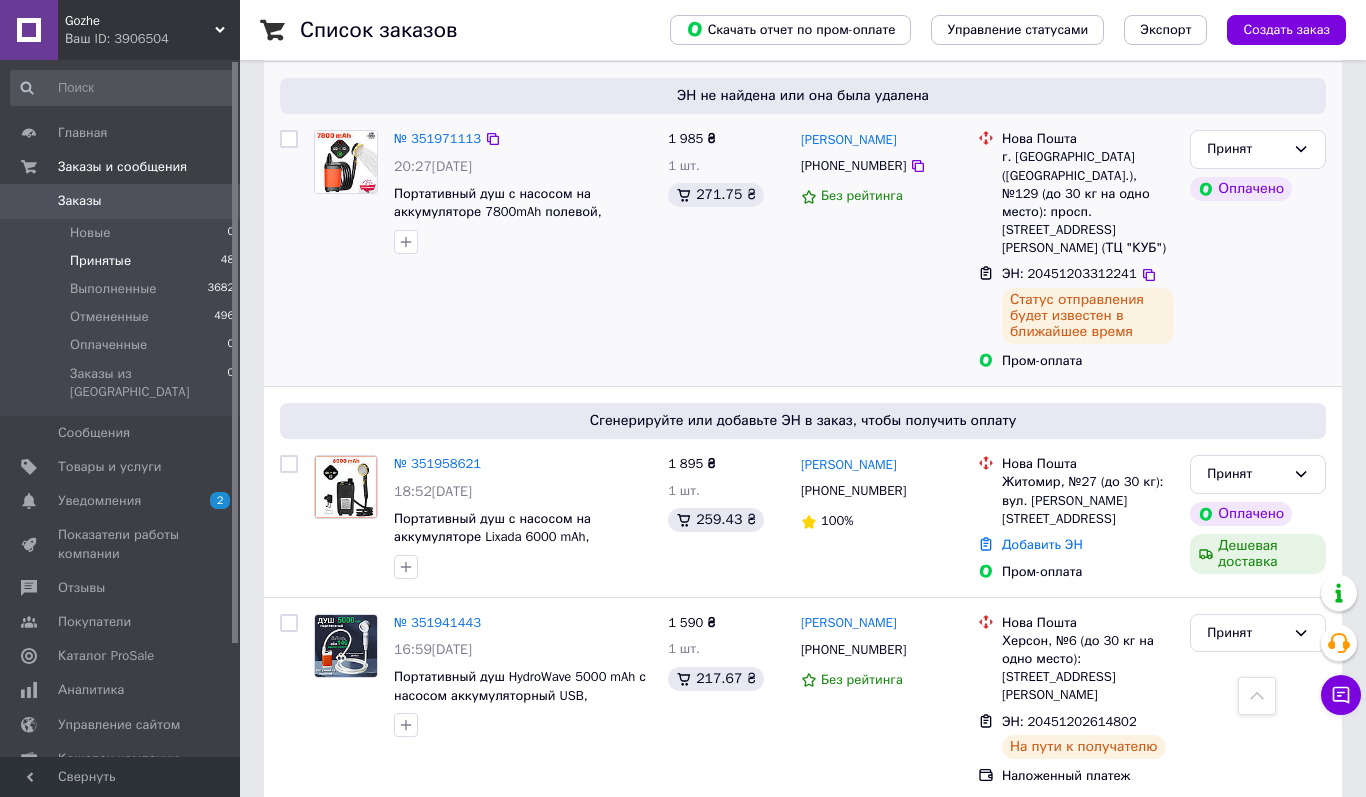 scroll, scrollTop: 3726, scrollLeft: 0, axis: vertical 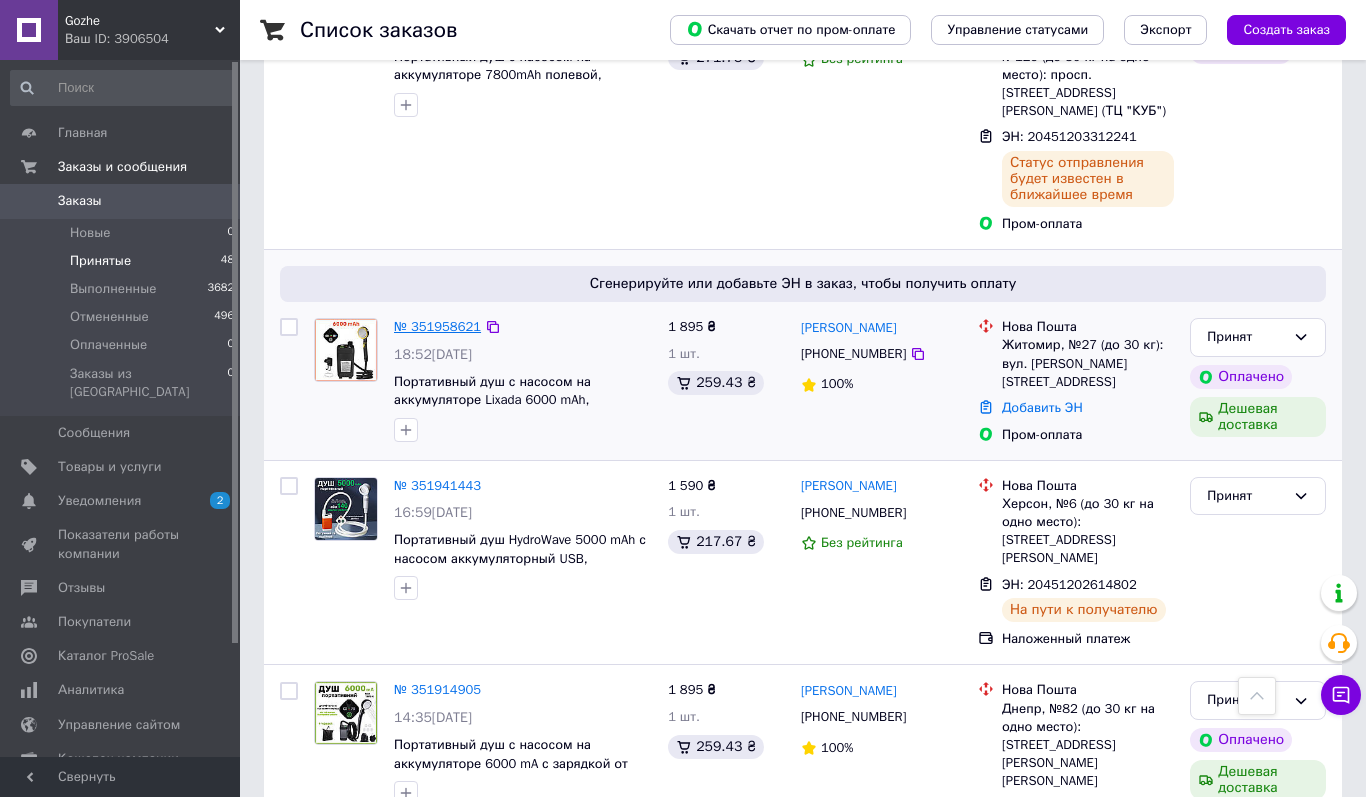 click on "№ 351958621" at bounding box center (437, 326) 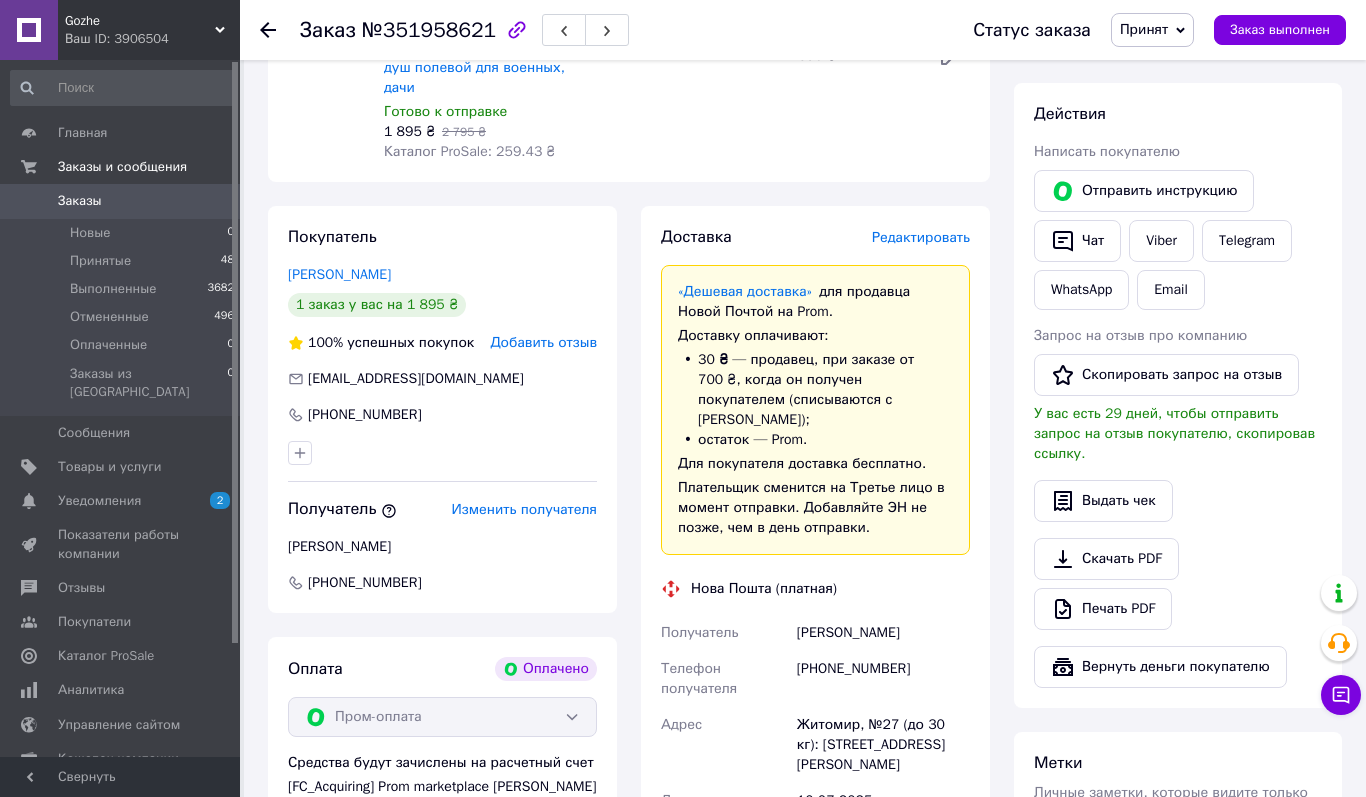 scroll, scrollTop: 950, scrollLeft: 0, axis: vertical 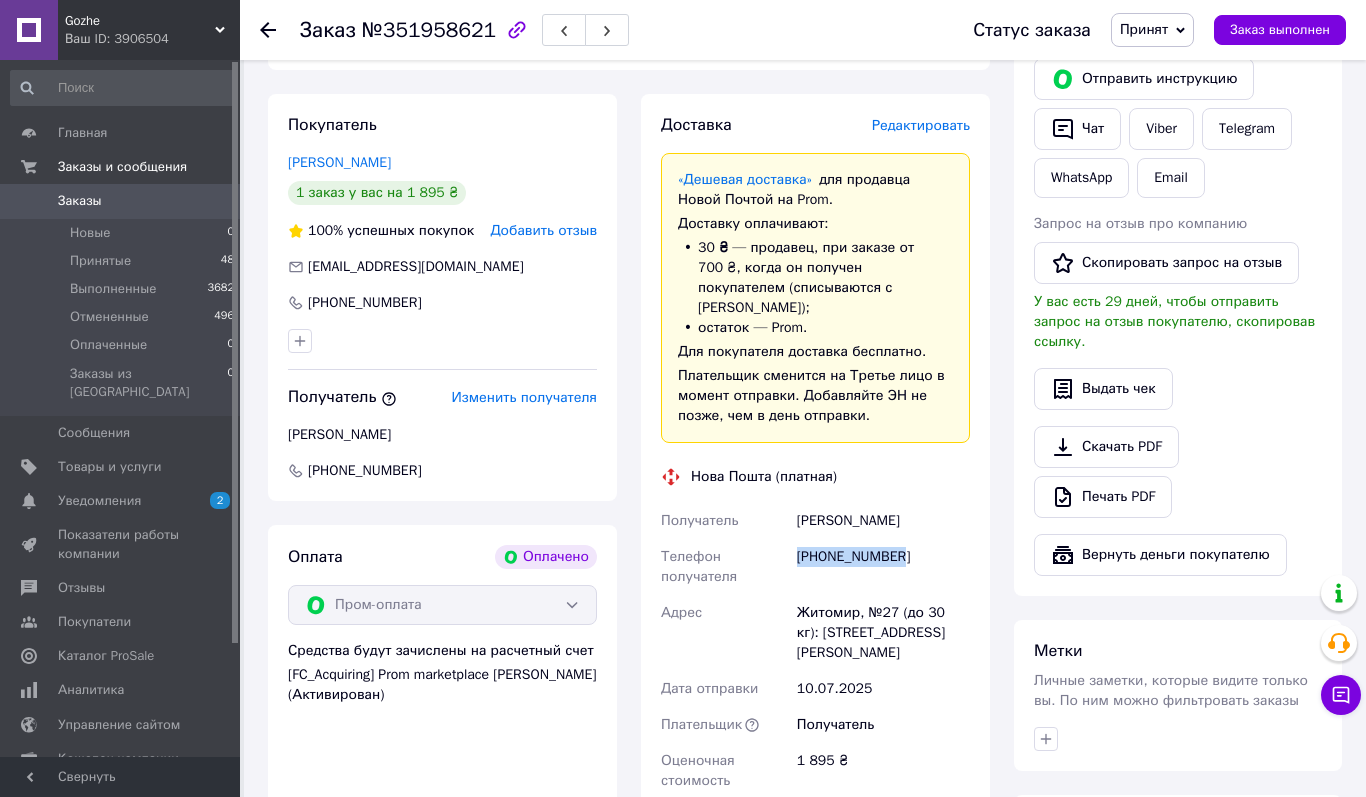 drag, startPoint x: 794, startPoint y: 516, endPoint x: 935, endPoint y: 516, distance: 141 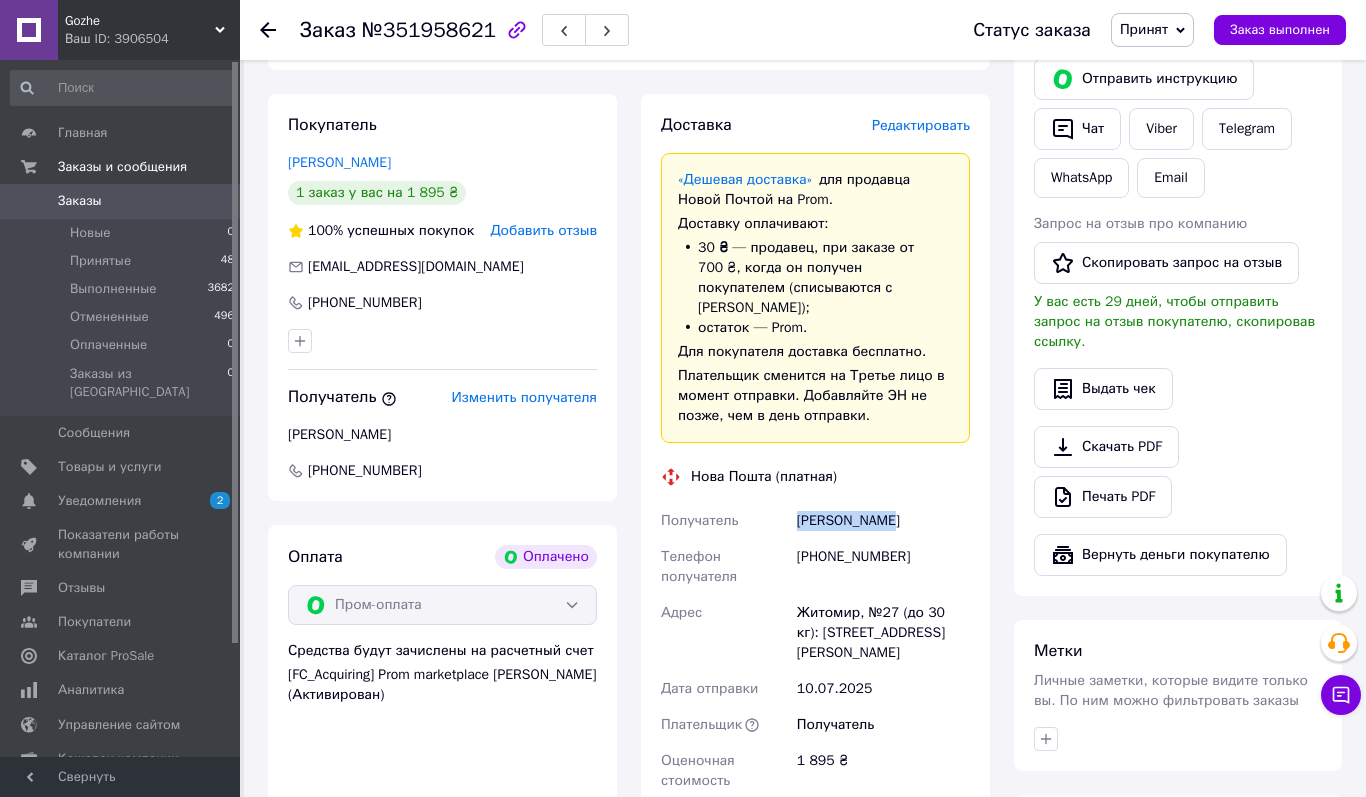 drag, startPoint x: 795, startPoint y: 475, endPoint x: 892, endPoint y: 475, distance: 97 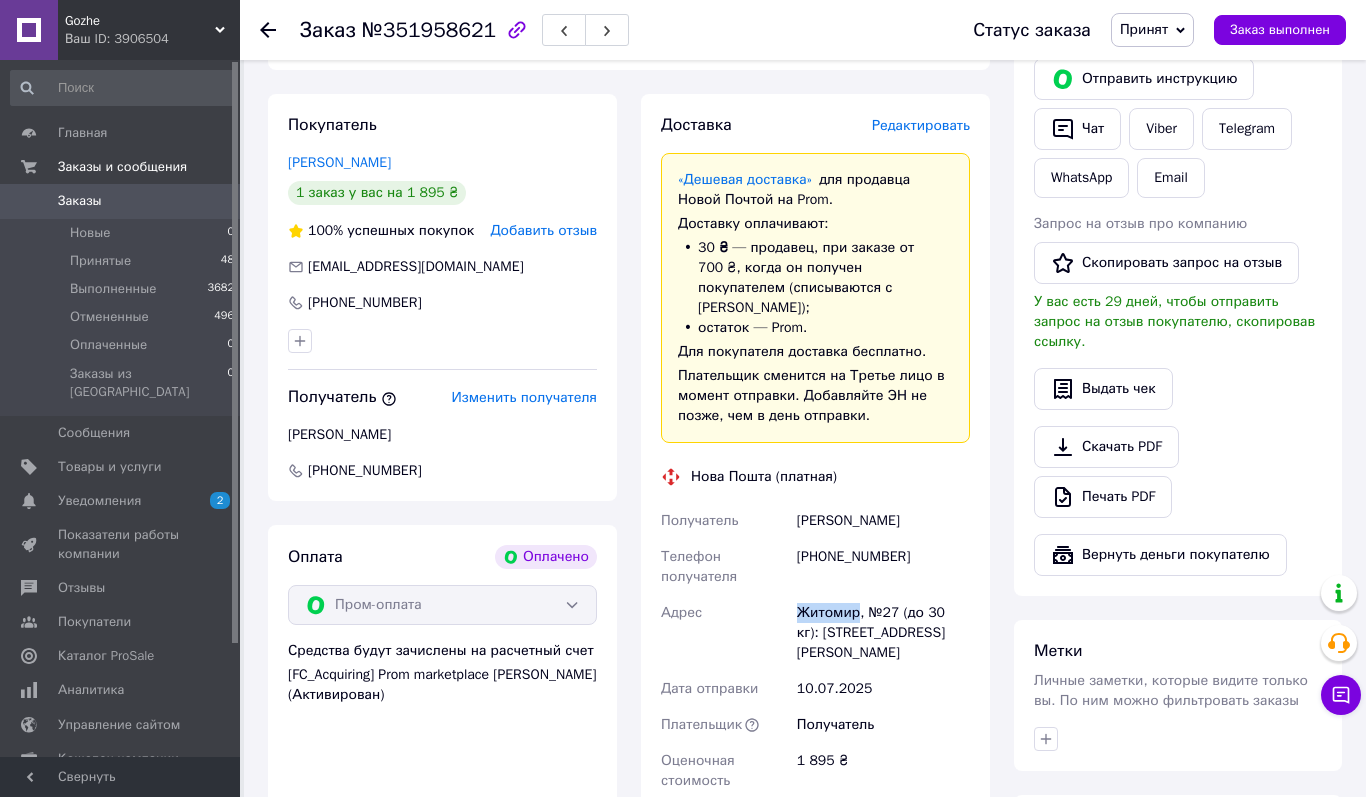 drag, startPoint x: 798, startPoint y: 571, endPoint x: 861, endPoint y: 573, distance: 63.03174 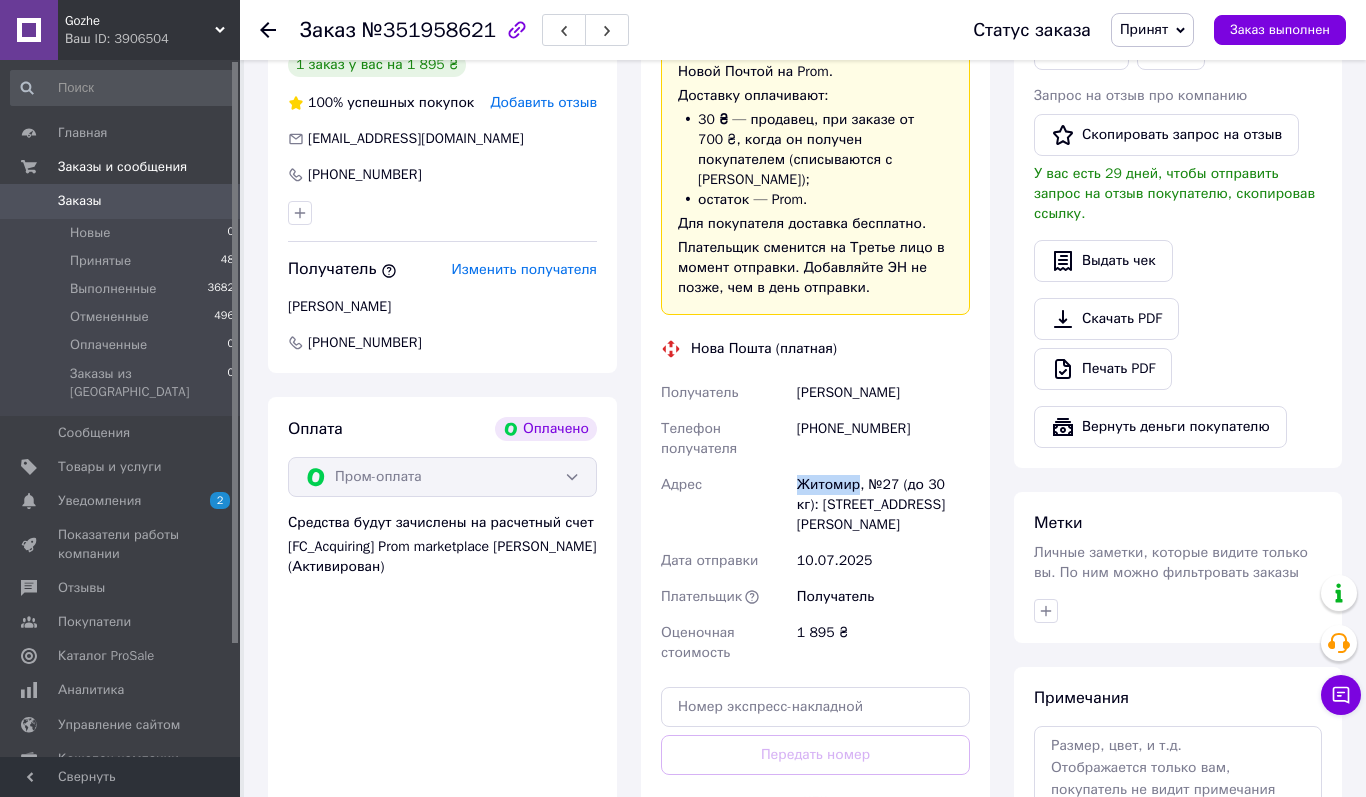 scroll, scrollTop: 1107, scrollLeft: 0, axis: vertical 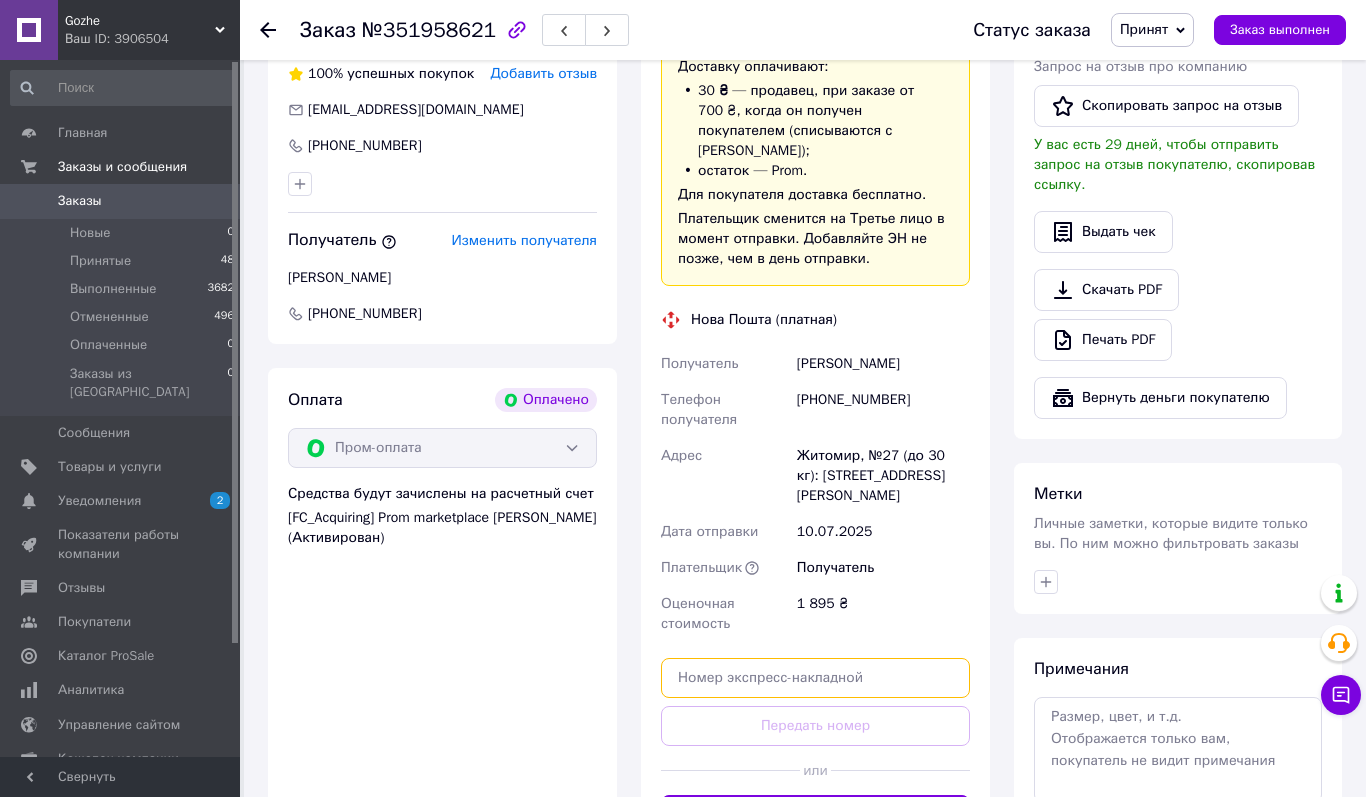 click at bounding box center (815, 678) 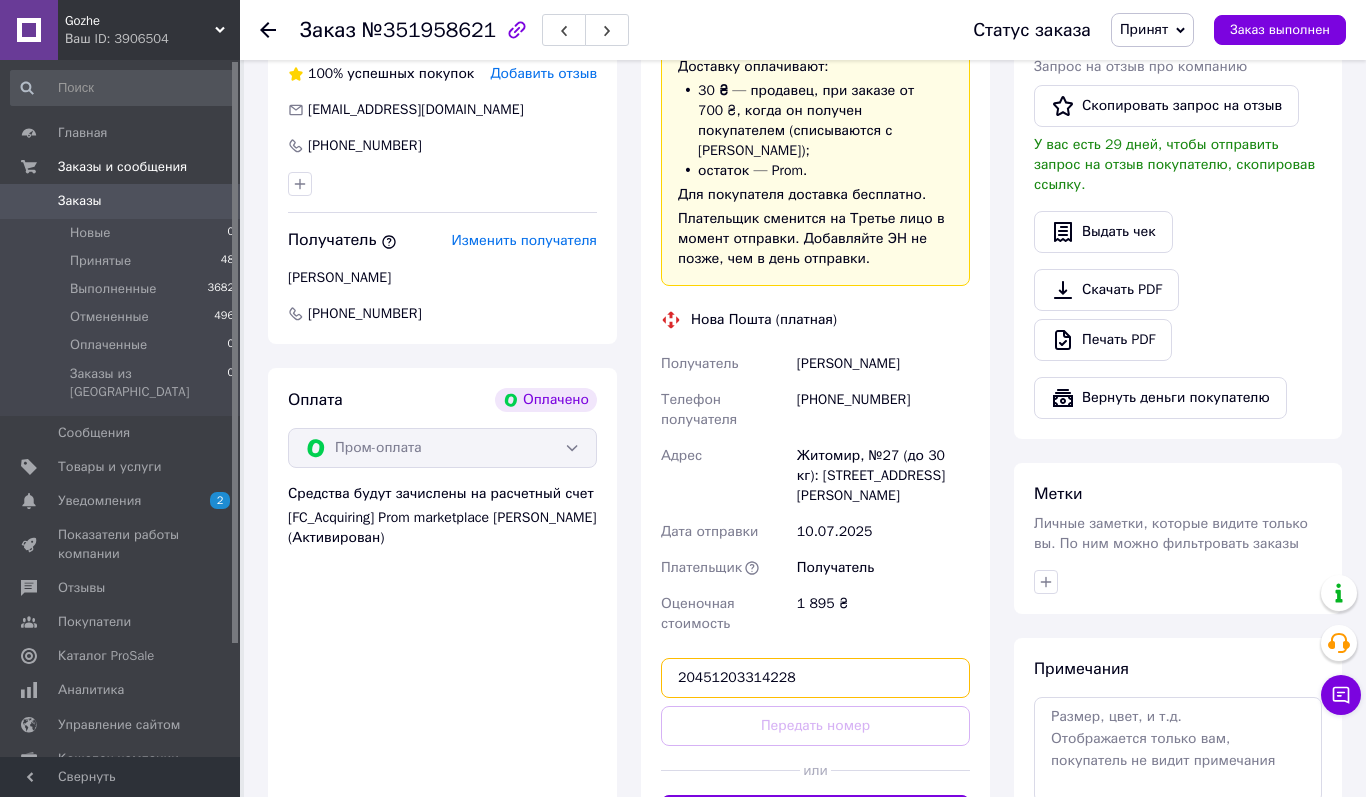 type on "20451203314228" 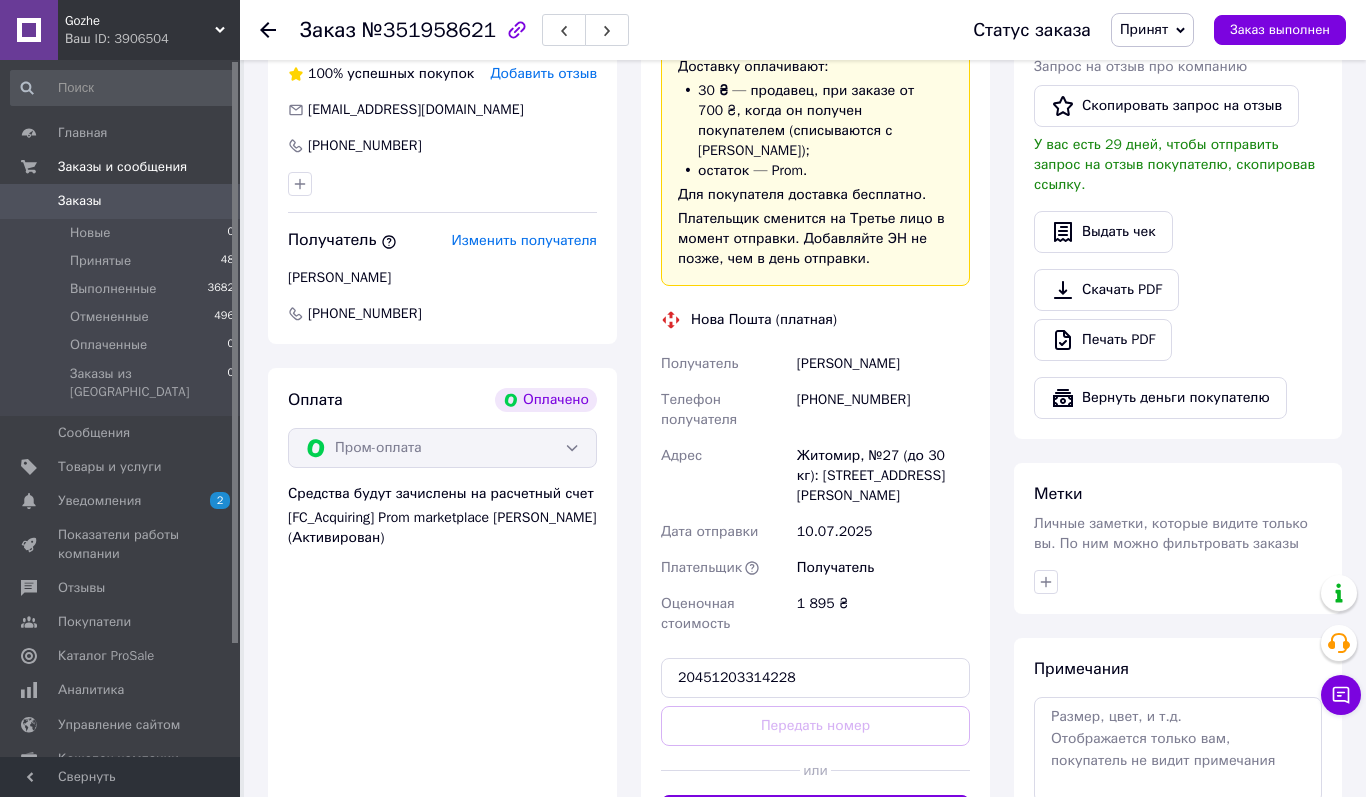 click on "Передать номер" at bounding box center (815, 726) 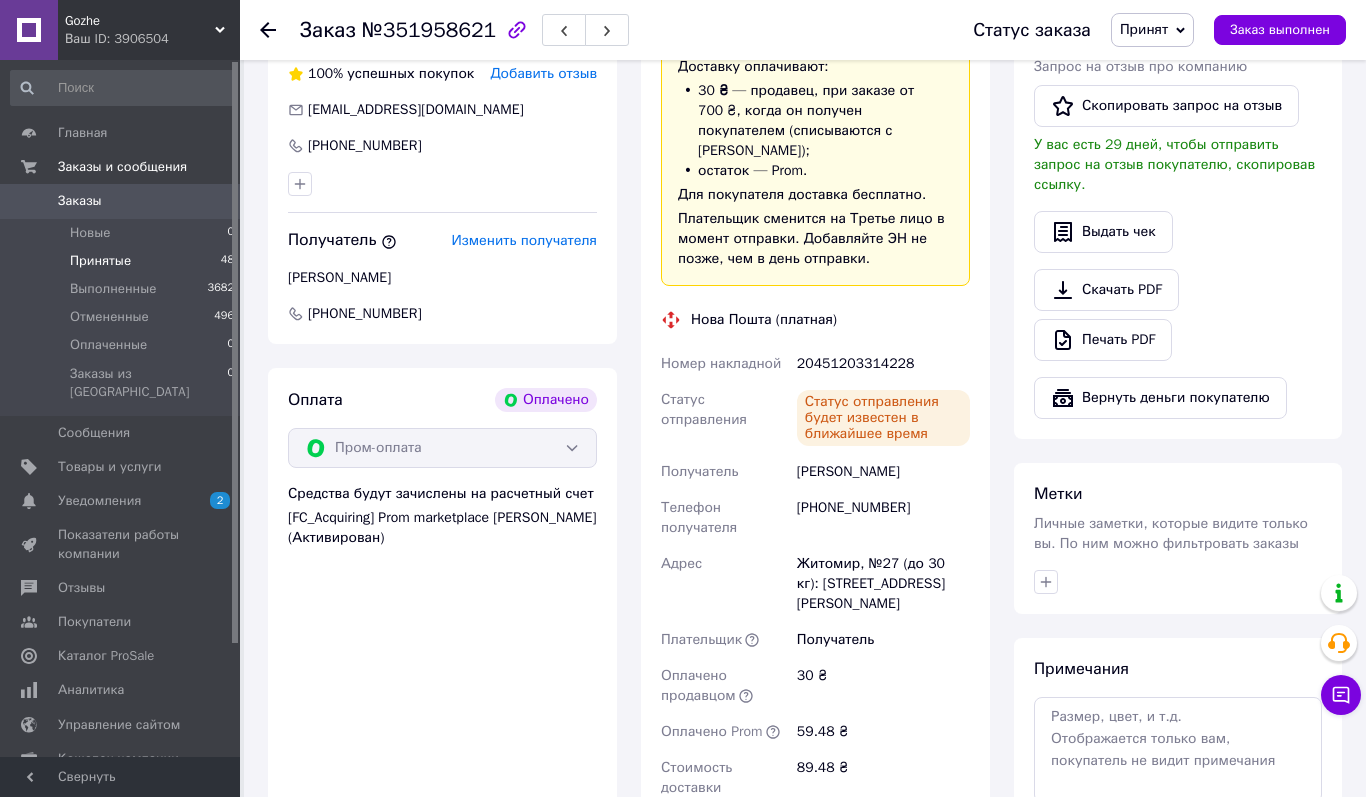 click on "Принятые 48" at bounding box center [123, 261] 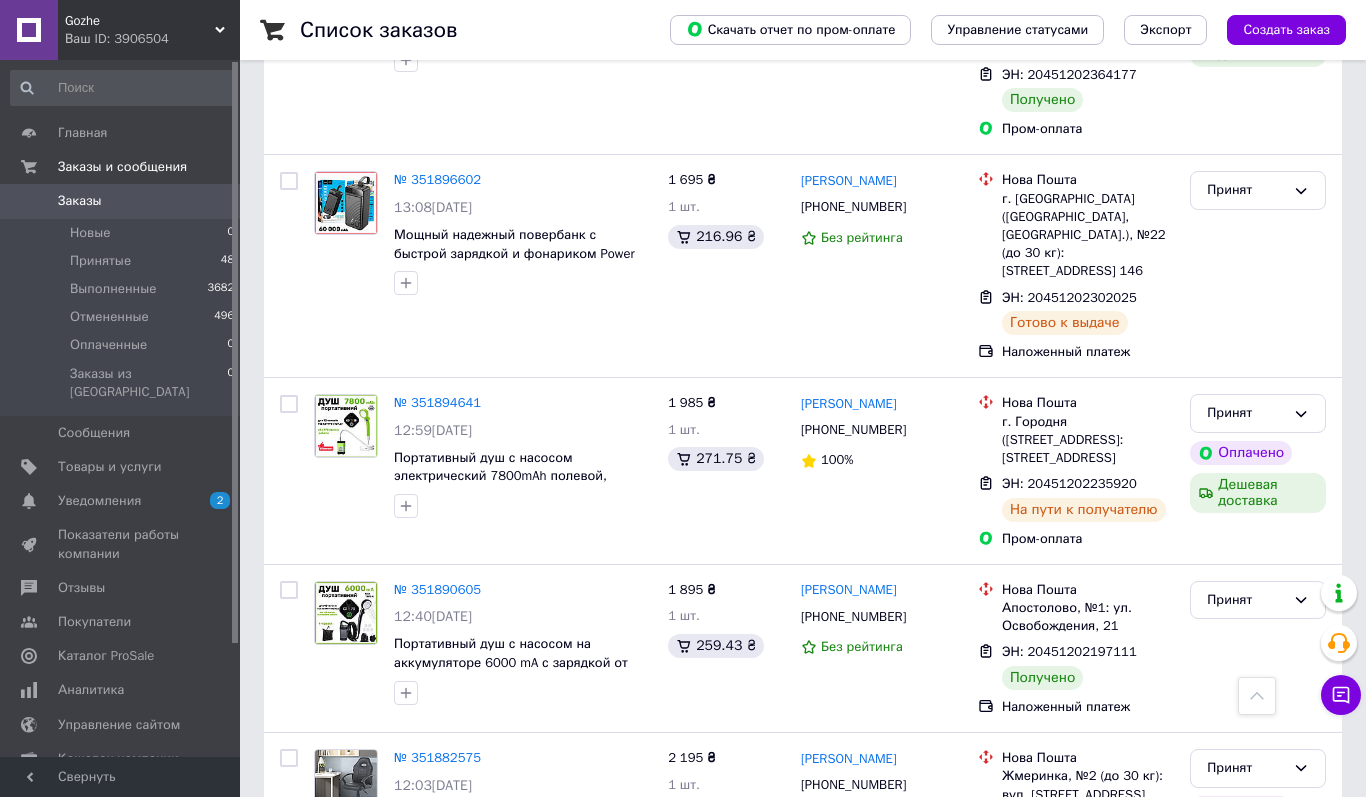 scroll, scrollTop: 4633, scrollLeft: 0, axis: vertical 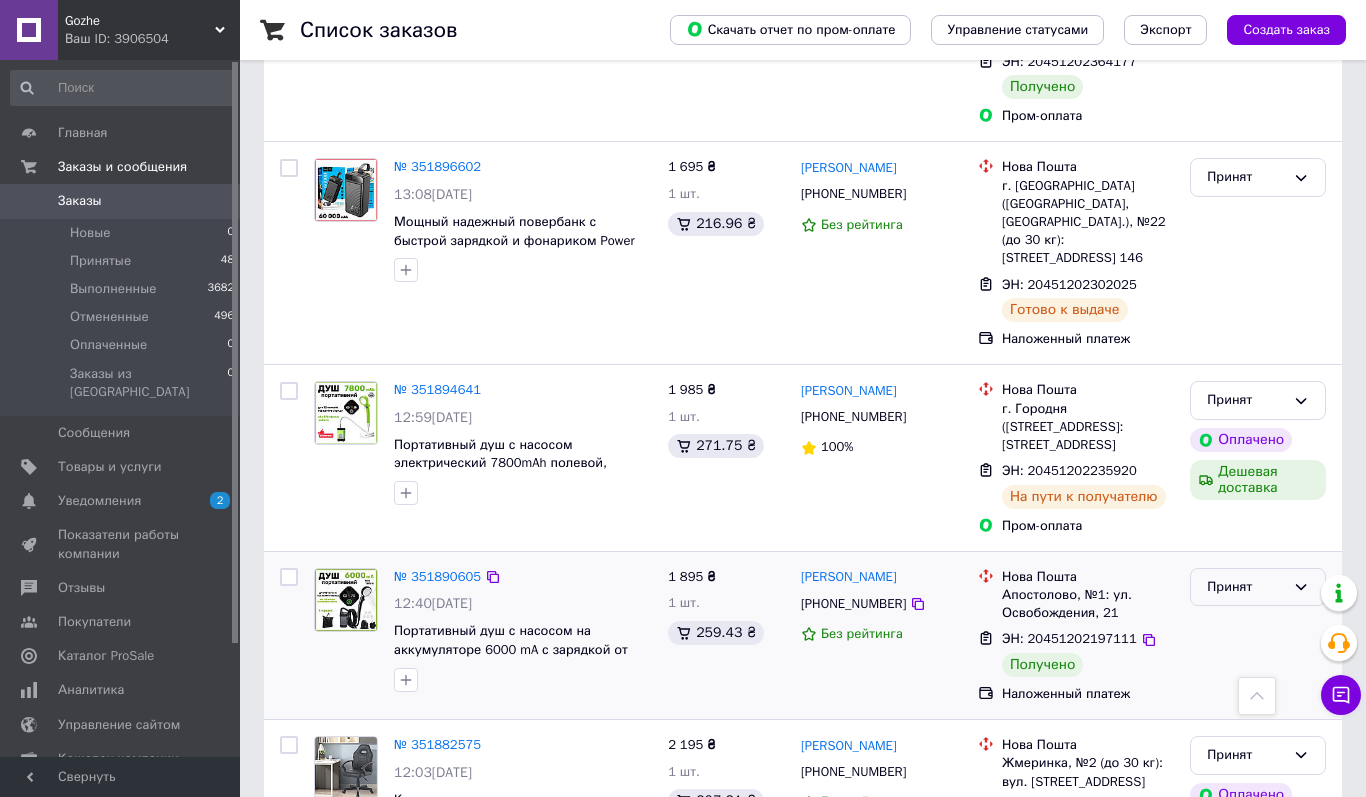 click on "Принят" at bounding box center [1246, 587] 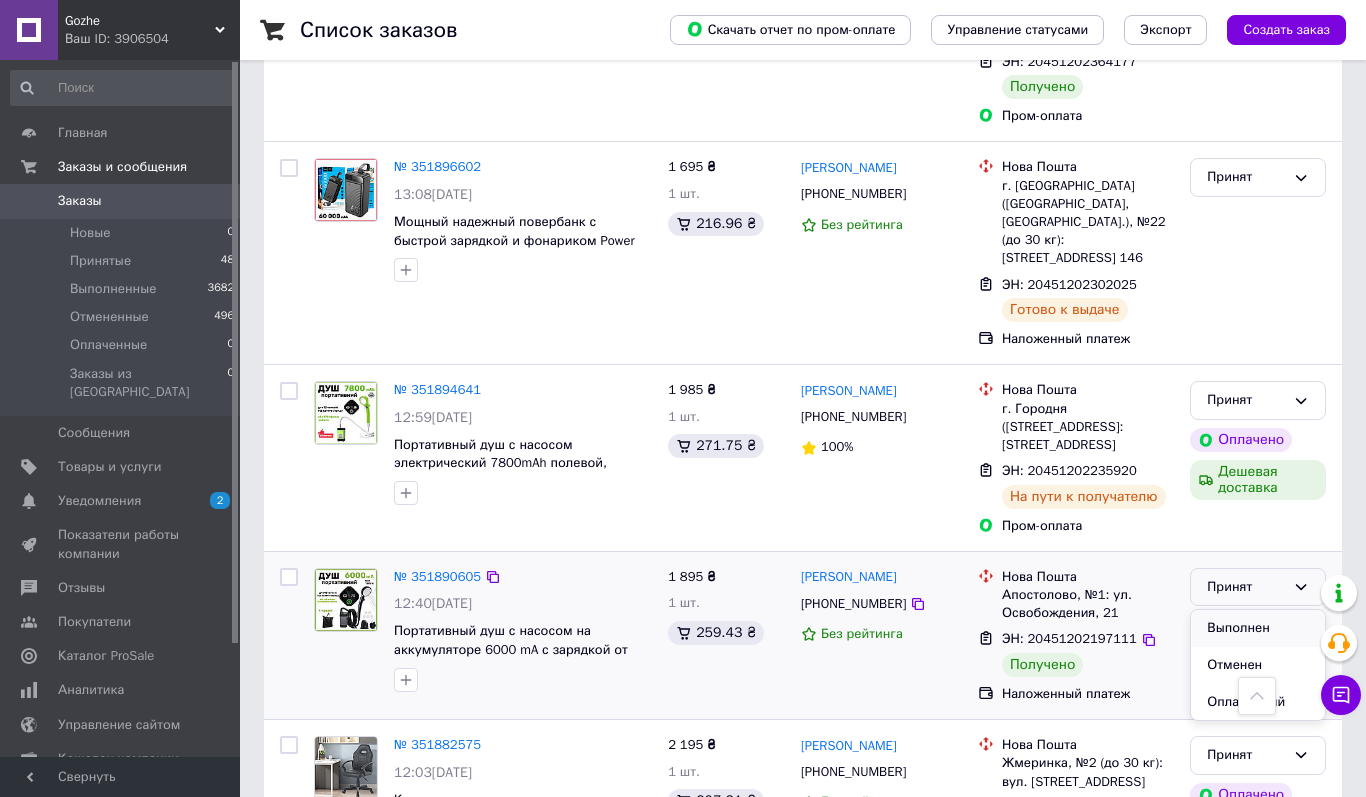 click on "Выполнен" at bounding box center (1258, 628) 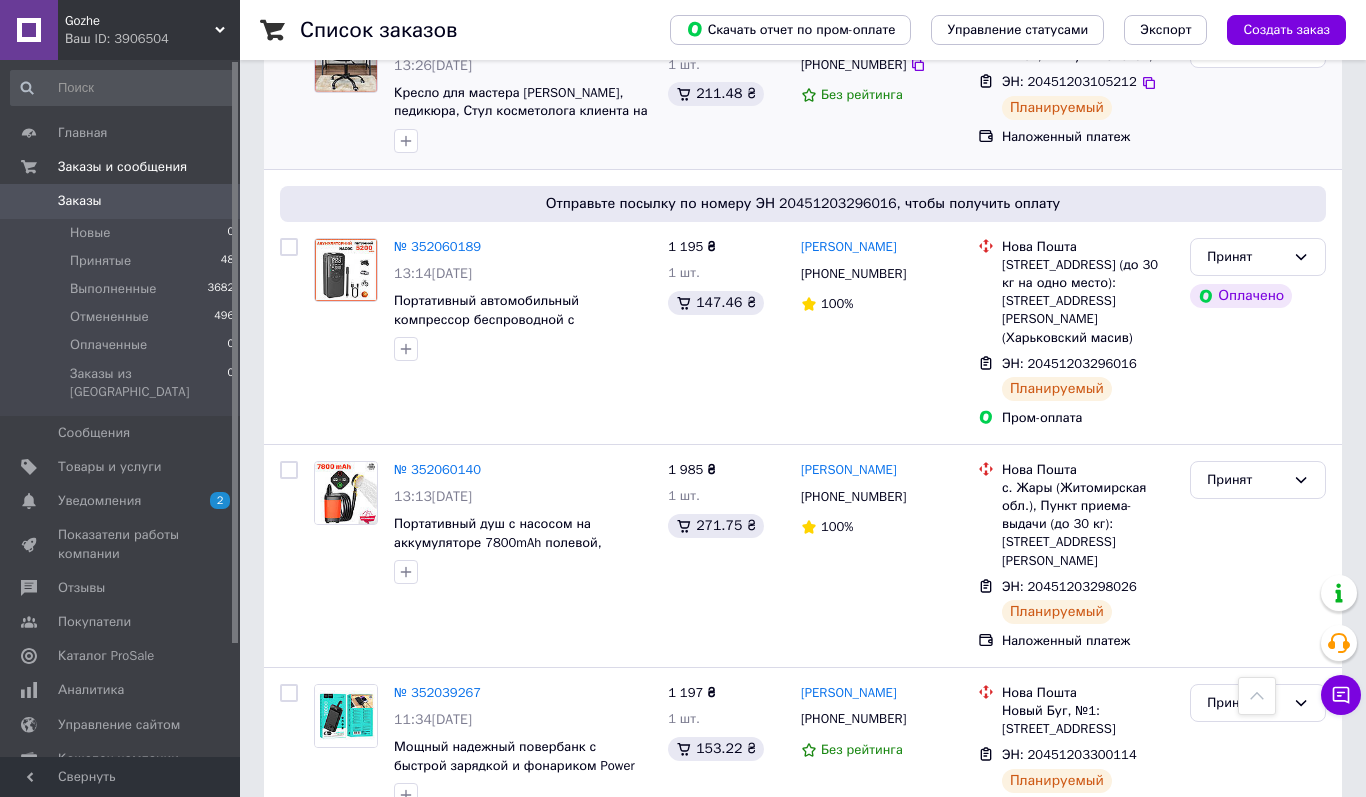 scroll, scrollTop: 1166, scrollLeft: 0, axis: vertical 